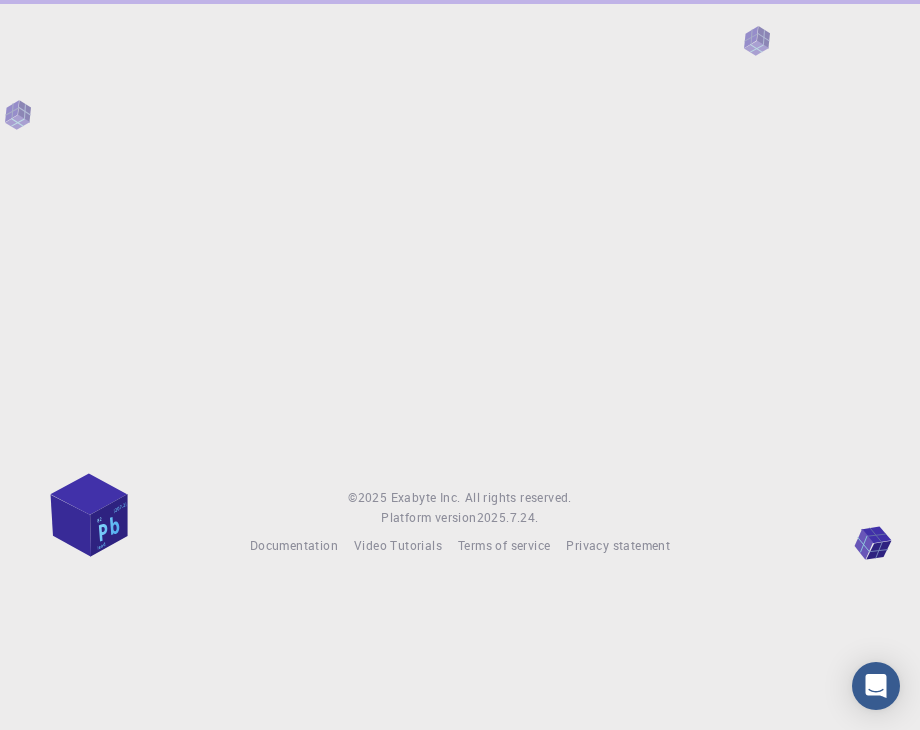 scroll, scrollTop: 0, scrollLeft: 0, axis: both 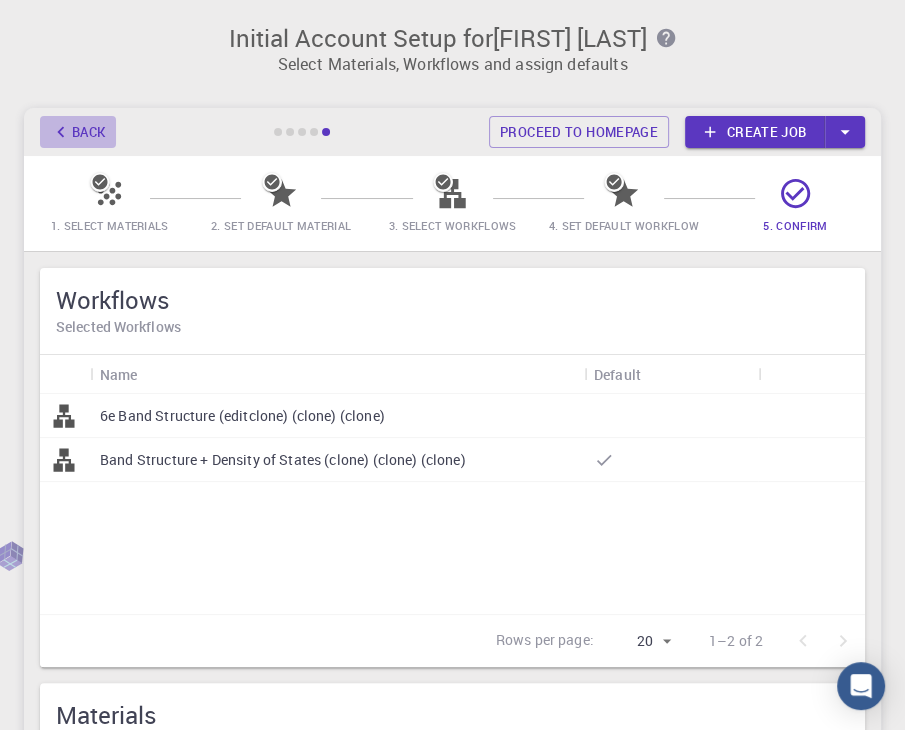 click on "Back" at bounding box center (78, 132) 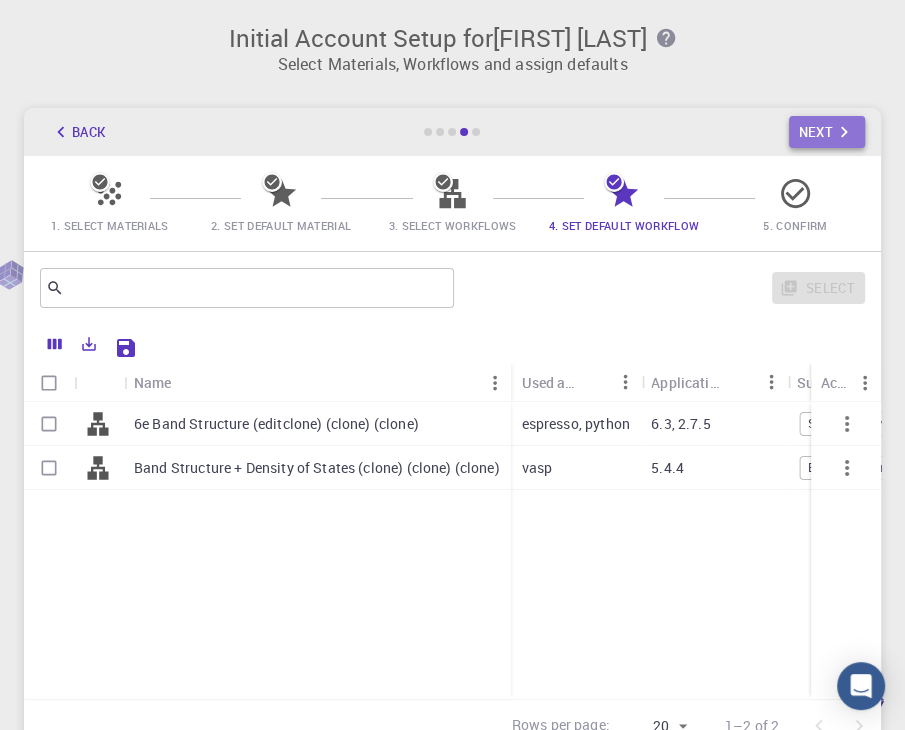 click on "Next" at bounding box center [827, 132] 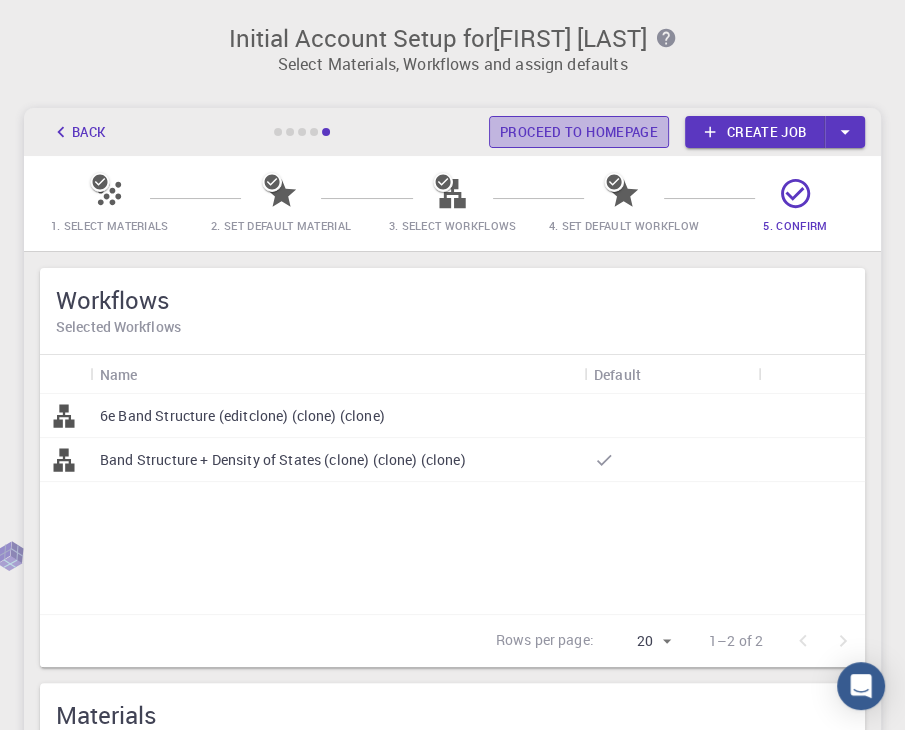 click on "Proceed to homepage" at bounding box center [579, 132] 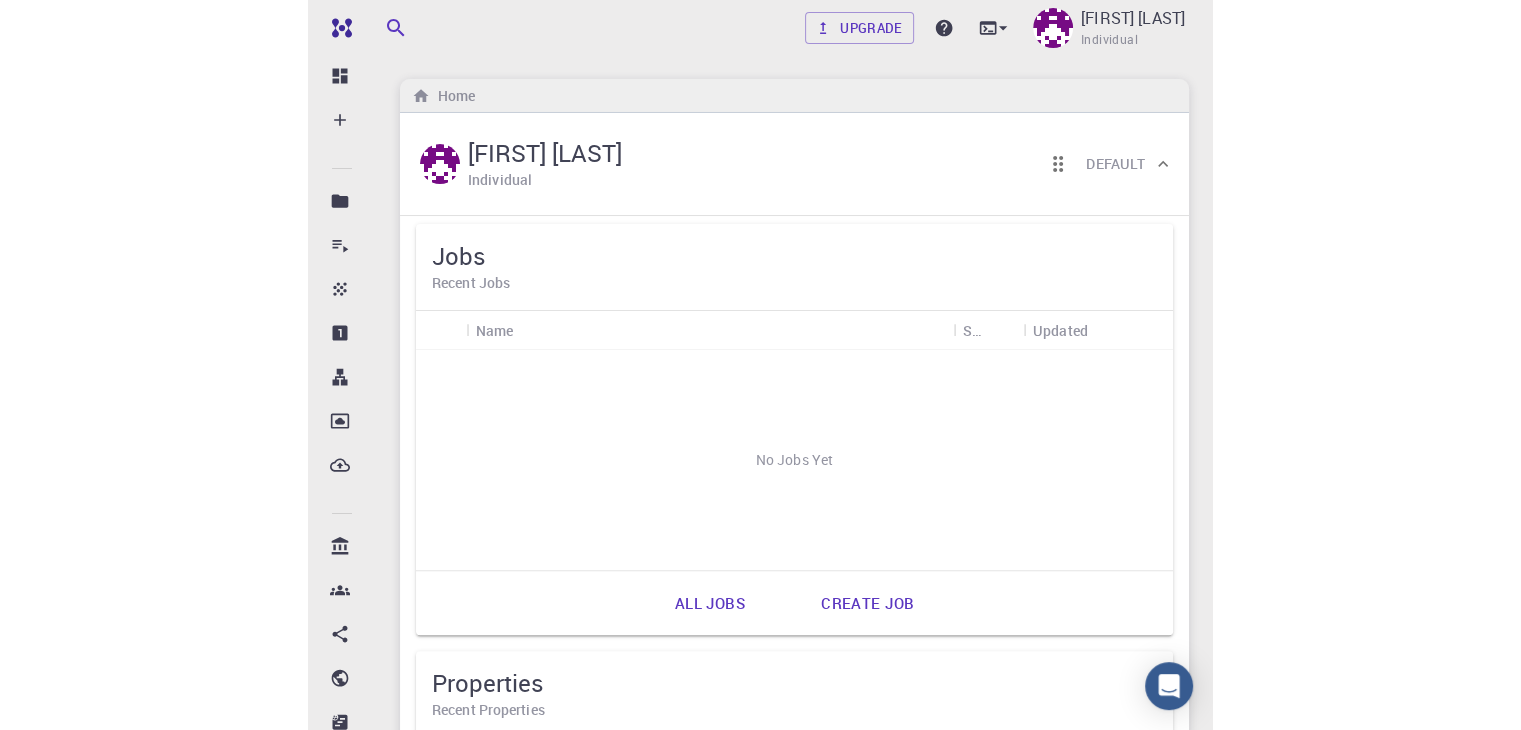 scroll, scrollTop: 0, scrollLeft: 0, axis: both 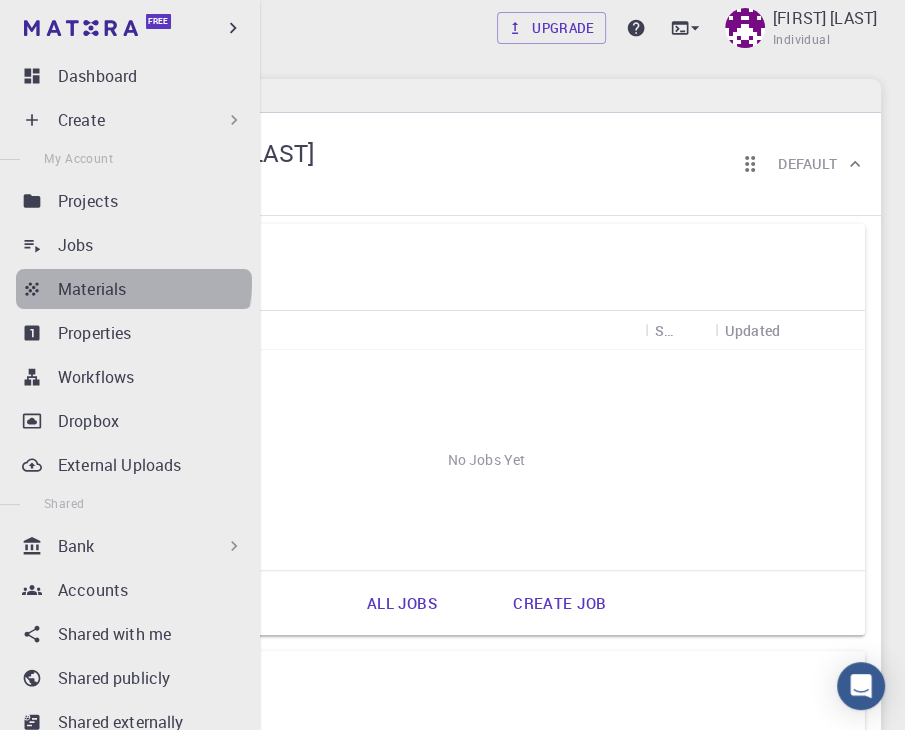 click on "Materials" at bounding box center (155, 289) 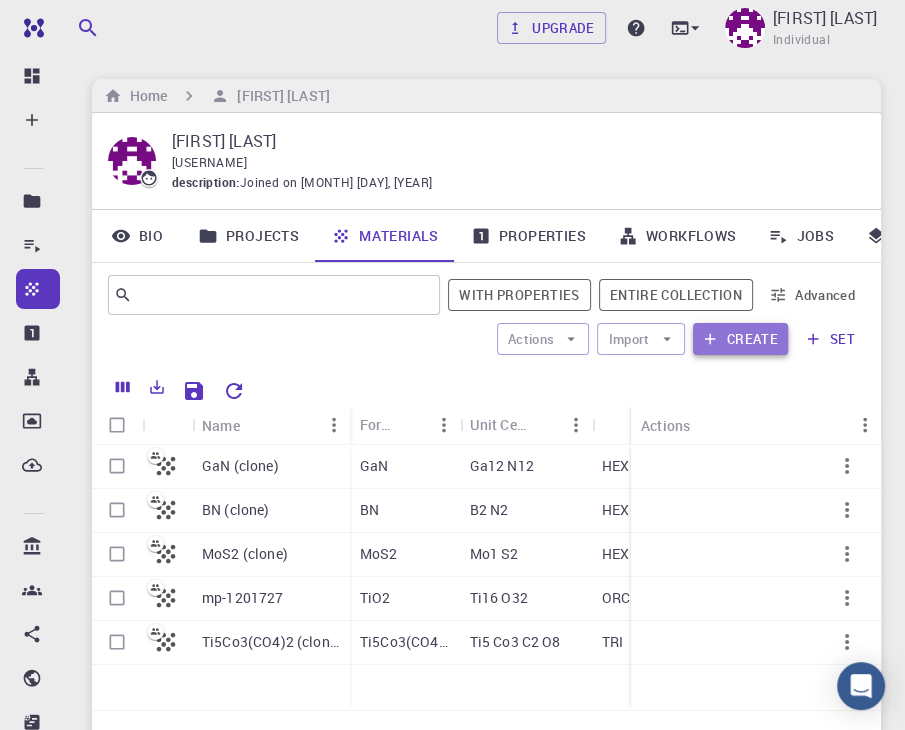 click on "Create" at bounding box center (740, 339) 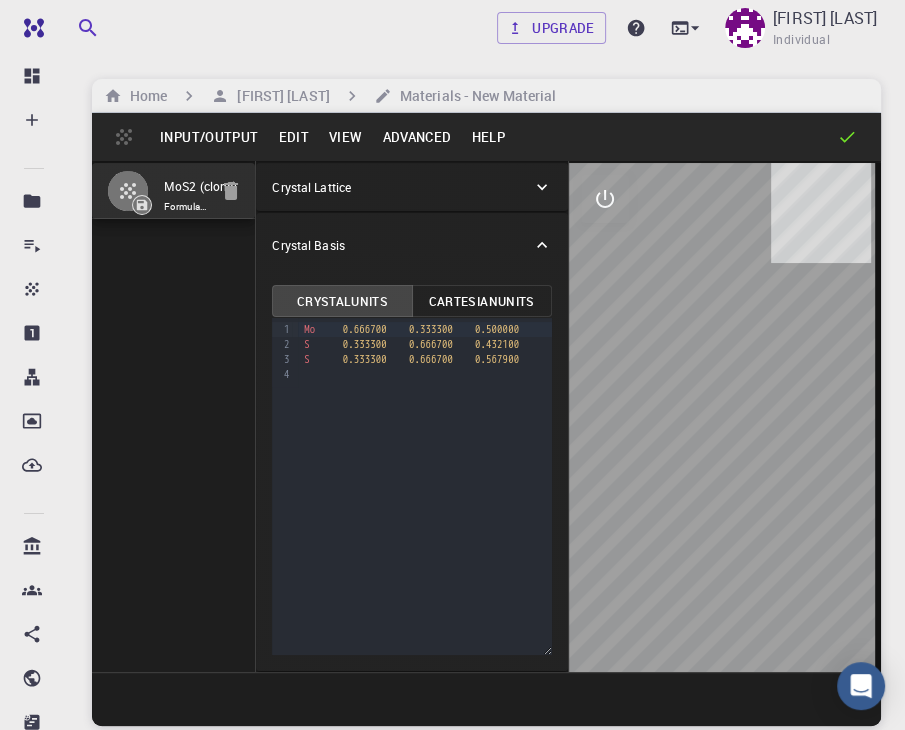 click on "Crystal Lattice" at bounding box center (401, 187) 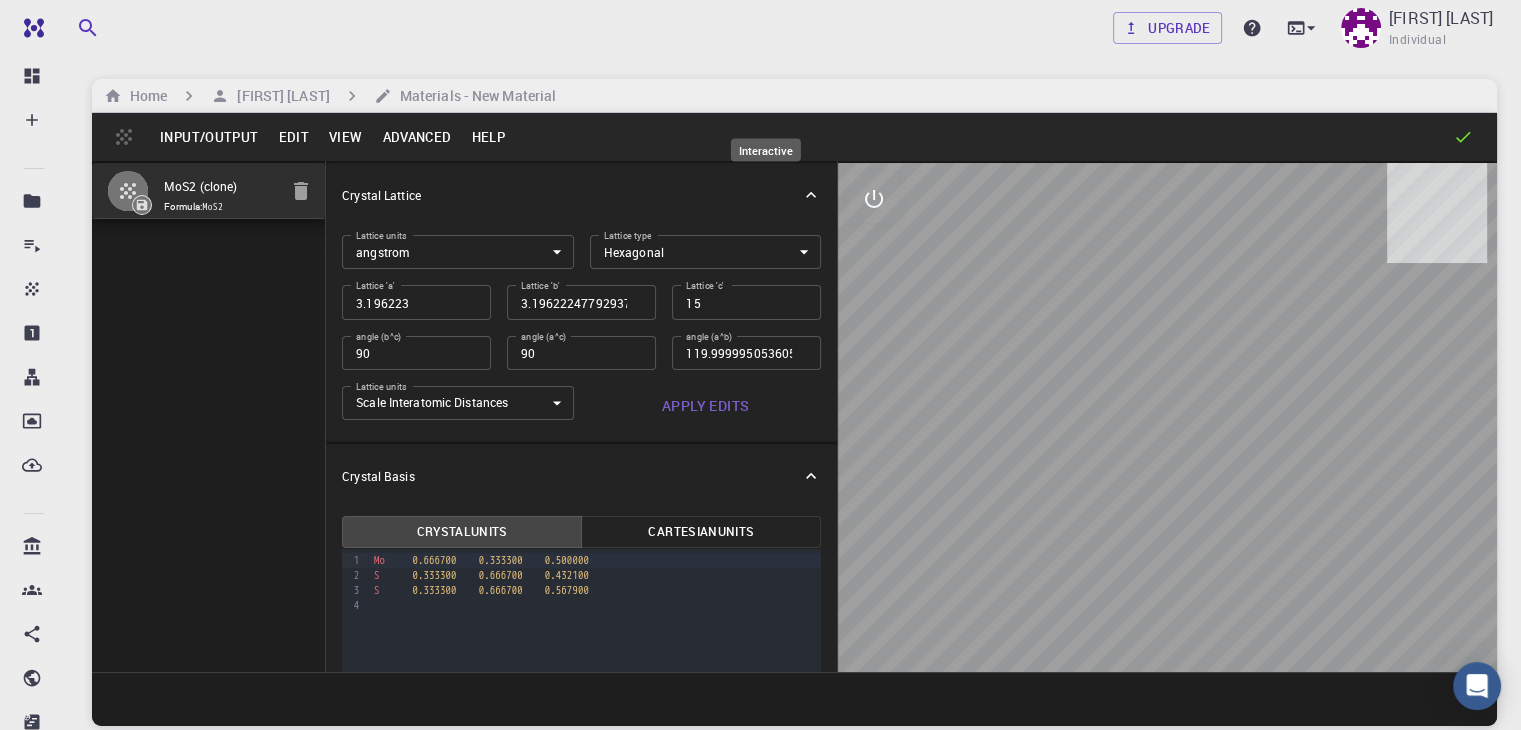 click 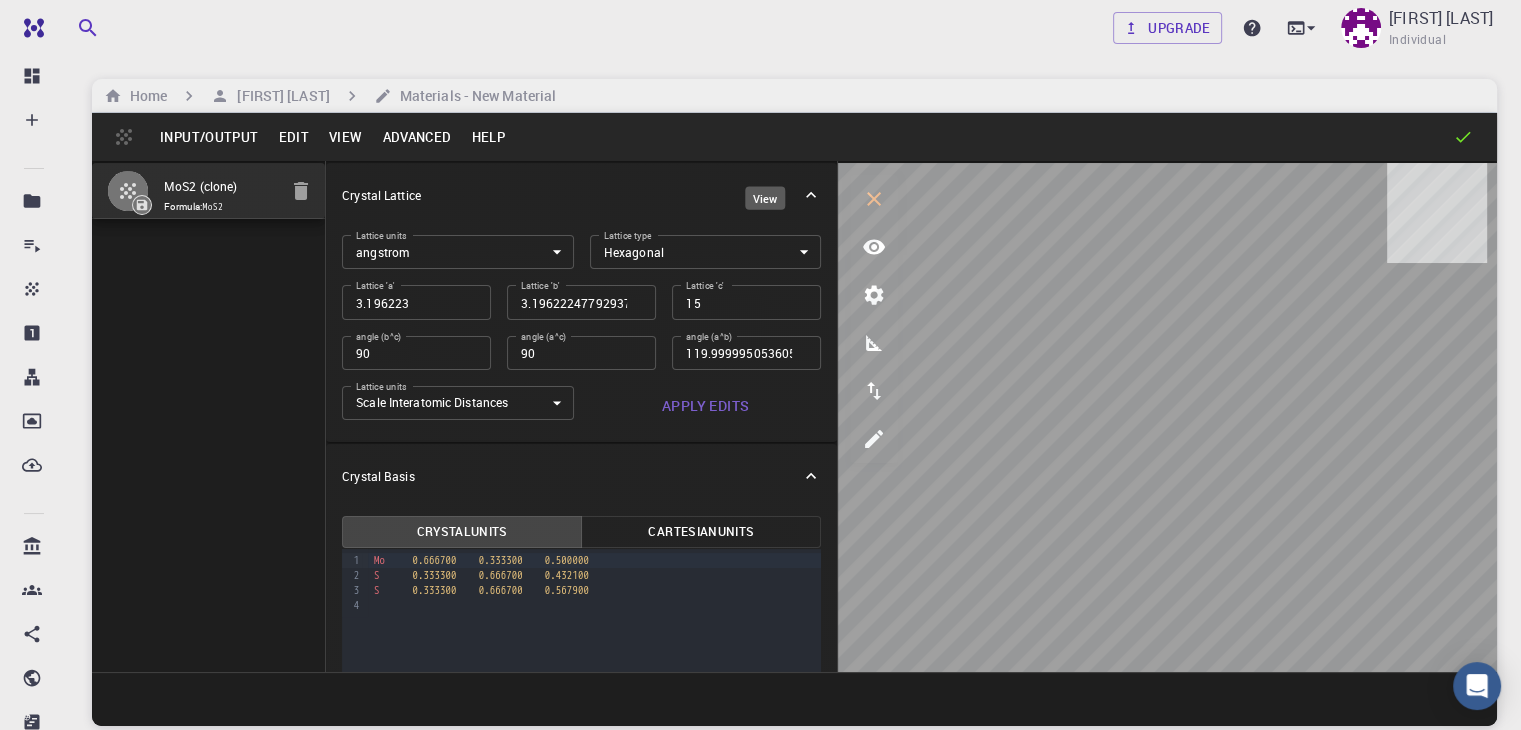 click 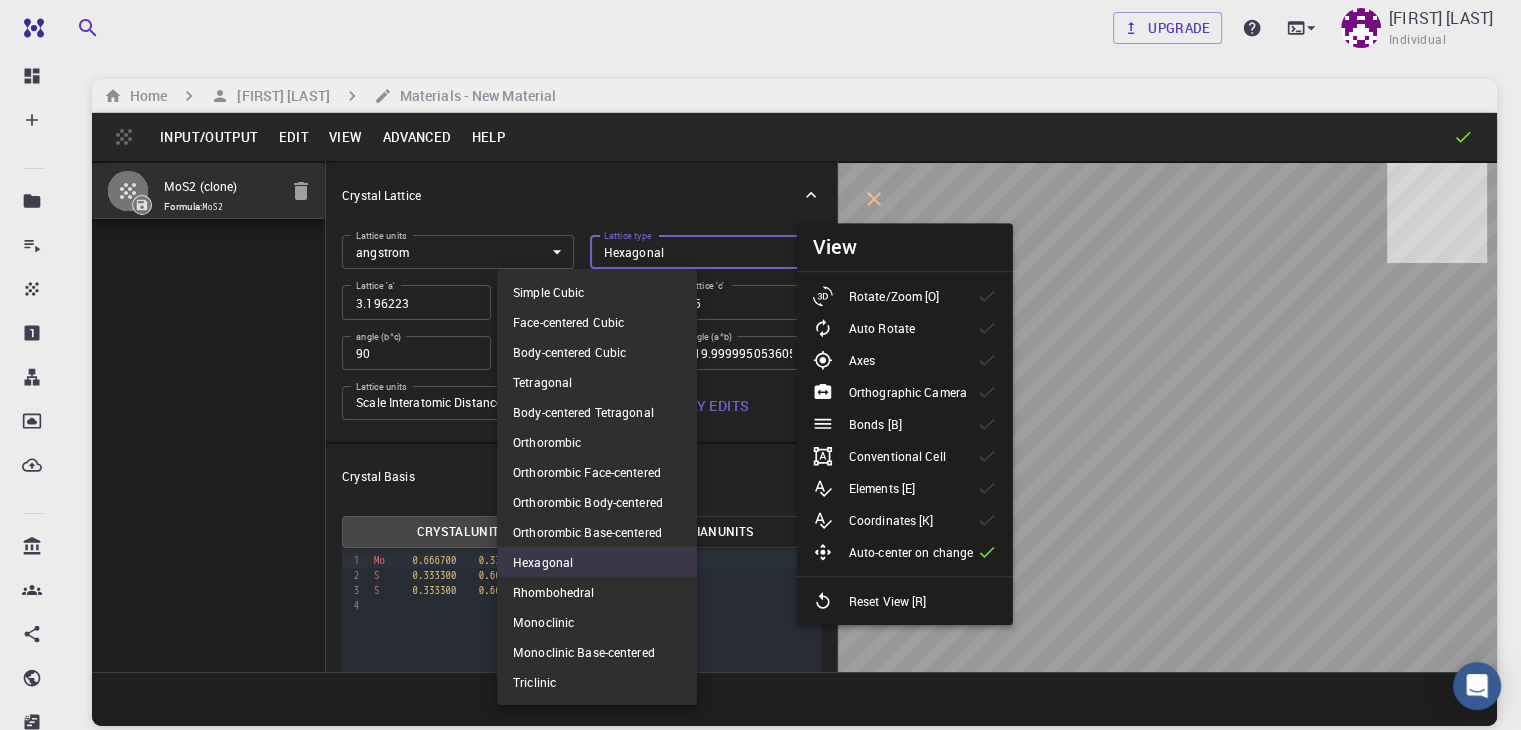 click on "Free Dashboard Create New Job New Material Create Material Upload File Import from Bank Import from 3rd Party New Workflow New Project Projects Jobs Materials Properties Workflows Dropbox External Uploads Bank Materials Workflows Accounts Shared with me Shared publicly Shared externally Documentation Contact Support Compute load: Low Upgrade [USERNAME] Individual Home [USERNAME] Materials - New Material Input/Output Edit View Advanced Help MoS2 (clone) Formula:  MoS2 Crystal Lattice Lattice units angstrom angstrom Lattice units Lattice type Hexagonal HEX Lattice type Lattice 'a' 3.196223 Lattice 'a' Lattice 'b' 3.1962224779293757 Lattice 'b' Lattice 'c' 15 Lattice 'c' angle (b^c) 90 angle (b^c) angle (a^c) 90 angle (a^c) angle (a^b) 119.99999505360587 angle (a^b) Lattice units Scale Interatomic Distances 0 Lattice units Apply Edits Crystal Basis Crystal  Units Cartesian  Units 9 1 2 3 4 › Mo       0.666700      0.333300      0.500000   S        0.333300      0.666700      0.432100   S" at bounding box center (760, 441) 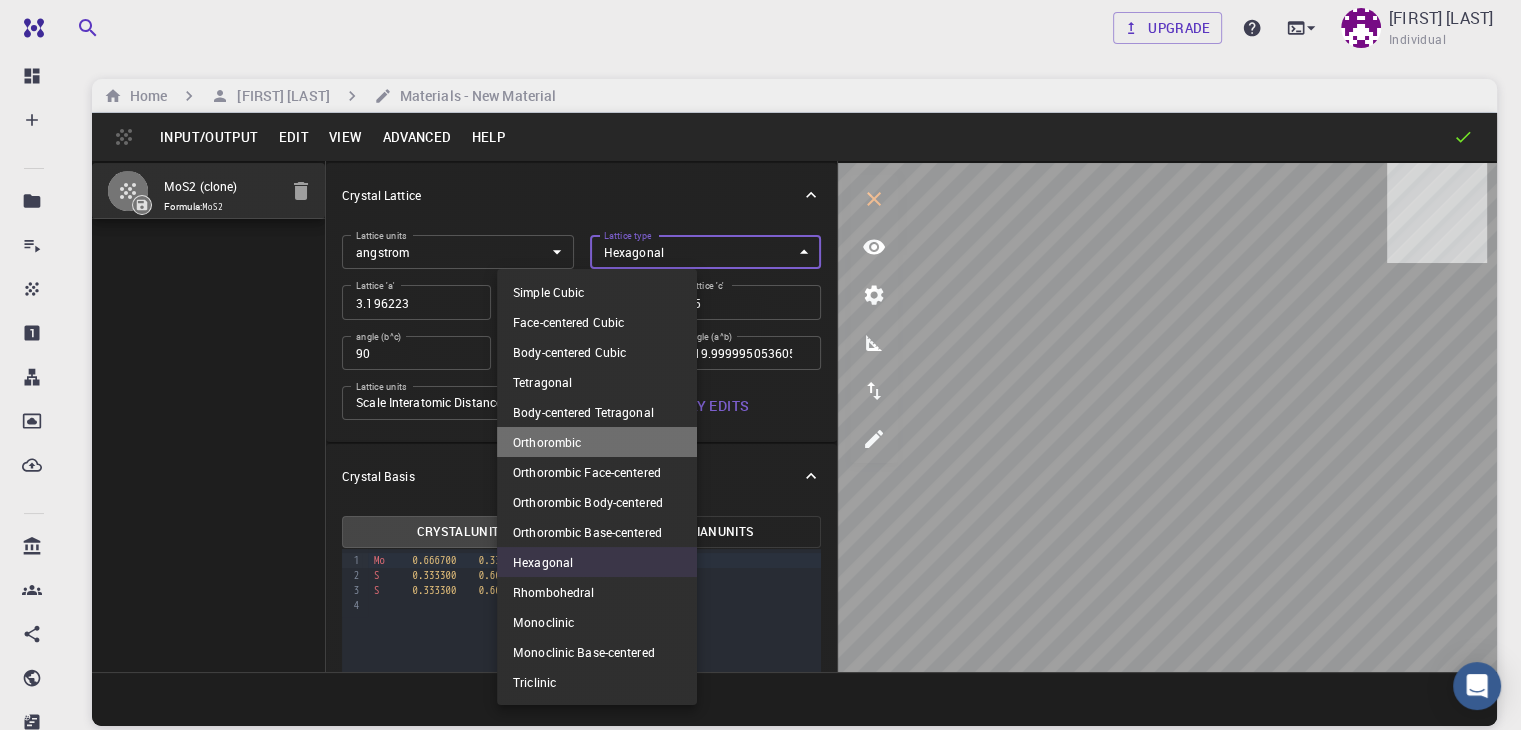 click on "Orthorombic" at bounding box center (597, 442) 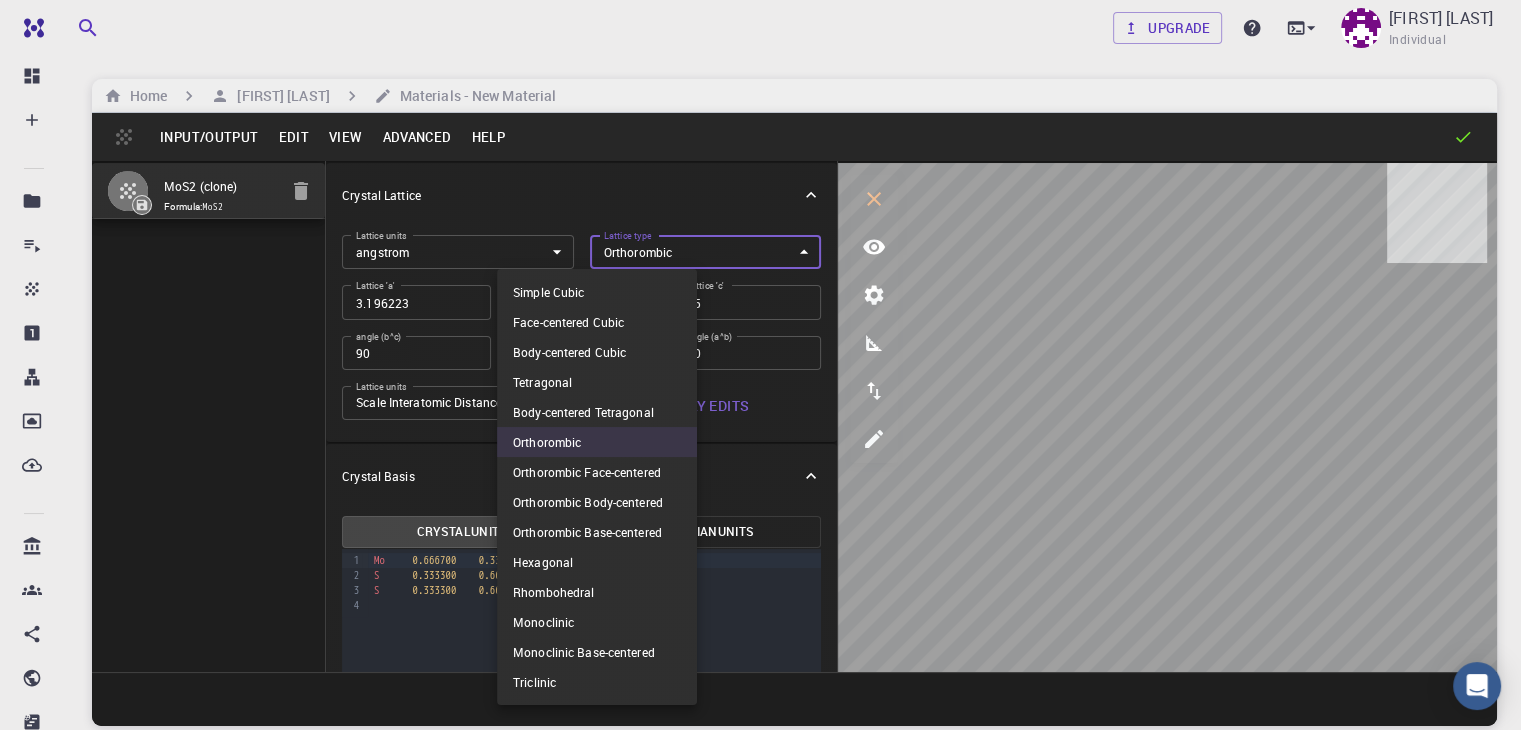 click on "Free Dashboard Create New Job New Material Create Material Upload File Import from Bank Import from 3rd Party New Workflow New Project Projects Jobs Materials Properties Workflows Dropbox External Uploads Bank Materials Workflows Accounts Shared with me Shared publicly Shared externally Documentation Contact Support Compute load: Low Upgrade [FIRST] [LAST] Individual Home [FIRST] [LAST] Materials - New Material Input/Output Edit View Advanced Help MoS2 (clone) Formula:  MoS2 Crystal Lattice Lattice units angstrom angstrom Lattice units Lattice type Orthorombic ORC Lattice type Lattice 'a' [NUMBER] Lattice 'a' Lattice 'b' [NUMBER] Lattice 'b' Lattice 'c' [NUMBER] Lattice 'c' angle (b^c) 90 angle (b^c) angle (a^c) 90 angle (a^c) angle (a^b) 90 angle (a^b) Lattice units Scale Interatomic Distances 0 Lattice units Apply Edits Crystal Basis Crystal  Units Cartesian  Units 9 1 2 3 4 › Mo       [NUMBER]      [NUMBER]      [NUMBER]   S        [NUMBER]      [NUMBER]      [NUMBER]   S        [NUMBER]" at bounding box center (760, 441) 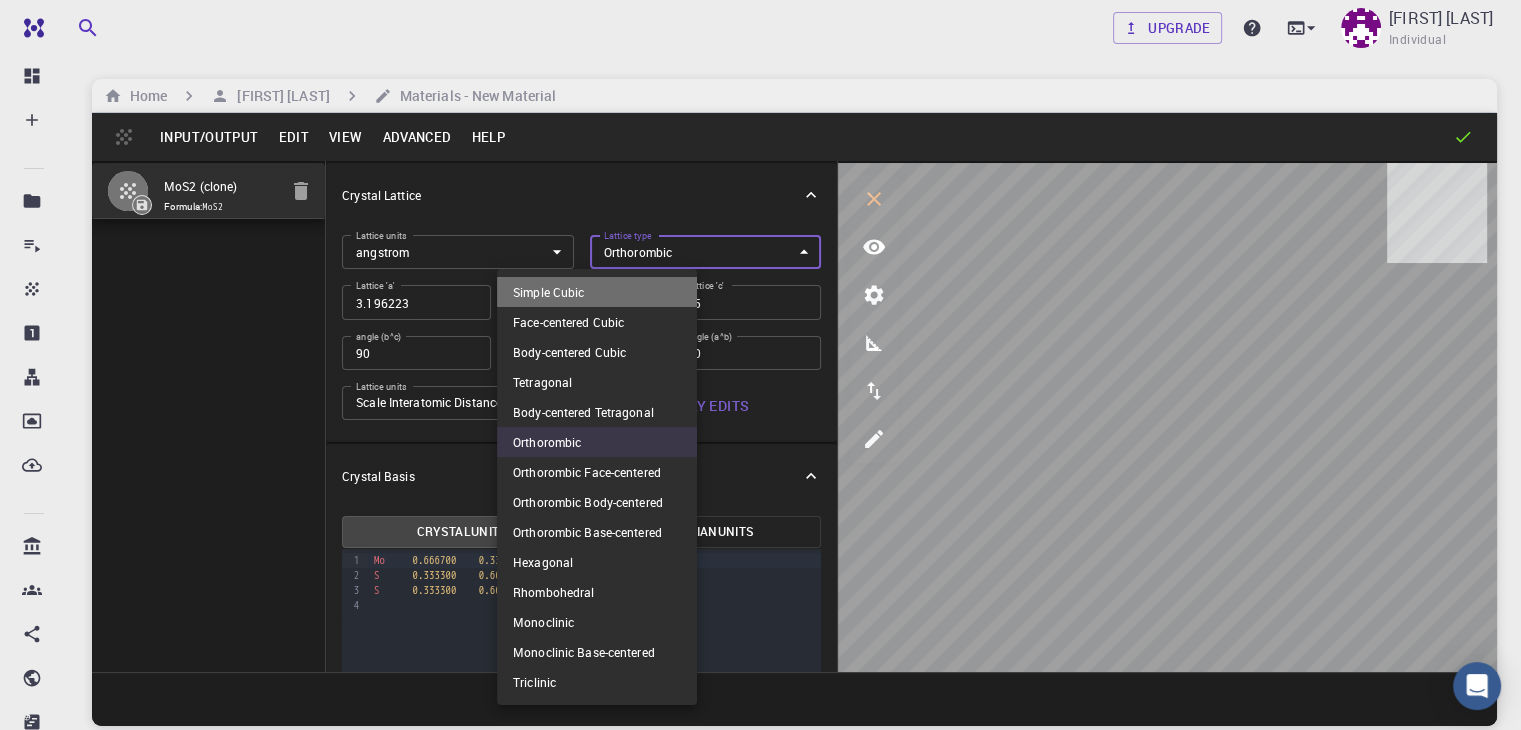 click on "Simple Cubic" at bounding box center (597, 292) 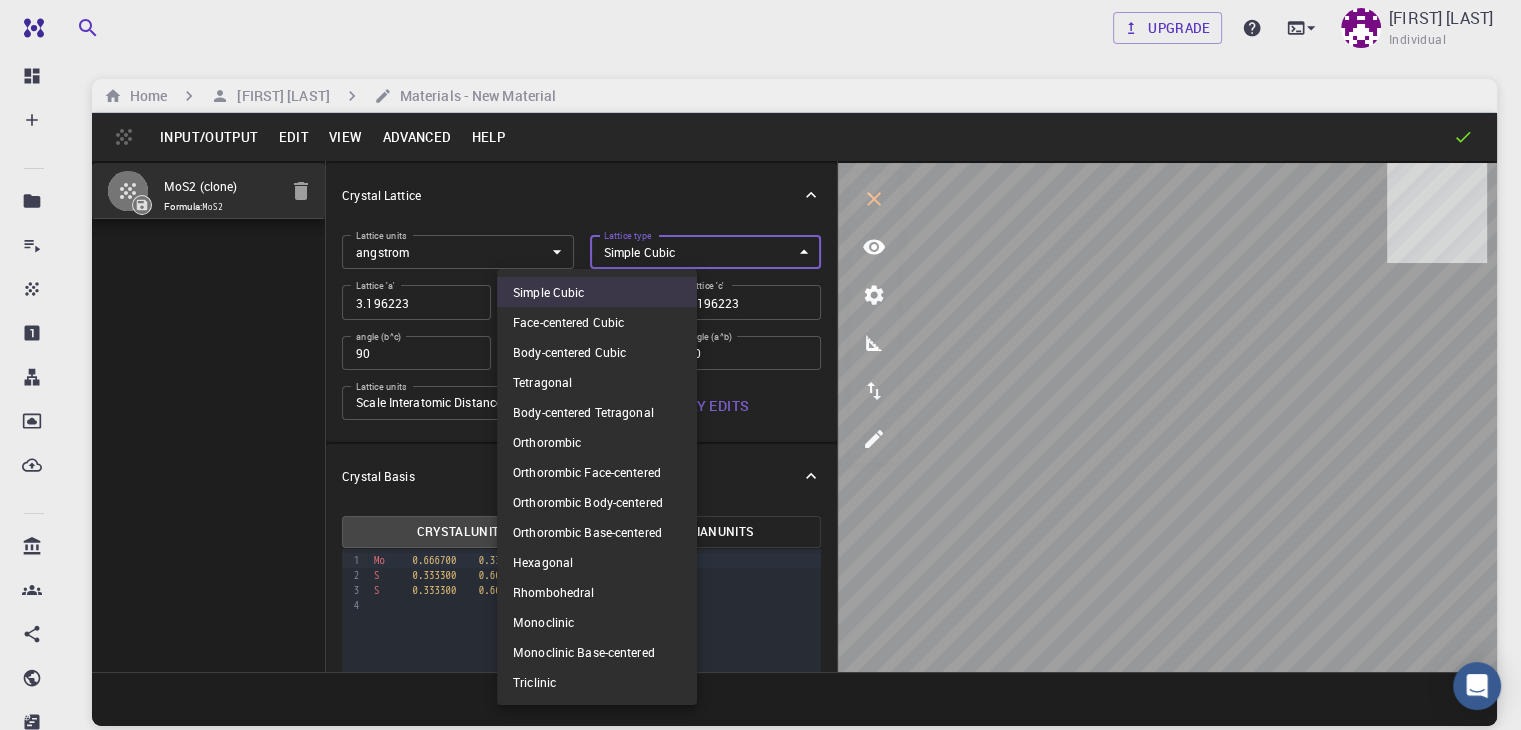 click on "Free Dashboard Create New Job New Material Create Material Upload File Import from Bank Import from 3rd Party New Workflow New Project Projects Jobs Materials Properties Workflows Dropbox External Uploads Bank Materials Workflows Accounts Shared with me Shared publicly Shared externally Documentation Contact Support Compute load: Low Upgrade [FIRST] [LAST] Individual Home [FIRST] [LAST] Materials - New Material Input/Output Edit View Advanced Help MoS2 (clone) Formula:  MoS2 Crystal Lattice Lattice units angstrom angstrom Lattice units Lattice type Simple Cubic CUB Lattice type Lattice 'a' [NUMBER] Lattice 'a' Lattice 'b' [NUMBER] Lattice 'b' Lattice 'c' [NUMBER] Lattice 'c' angle (b^c) 90 angle (b^c) angle (a^c) 90 angle (a^c) angle (a^b) 90 angle (a^b) Lattice units Scale Interatomic Distances 0 Lattice units Apply Edits Crystal Basis Crystal  Units Cartesian  Units 9 1 2 3 4 › Mo       [NUMBER]      [NUMBER]      [NUMBER]   S        [NUMBER]      [NUMBER]      [NUMBER]   S        [NUMBER]" at bounding box center [760, 441] 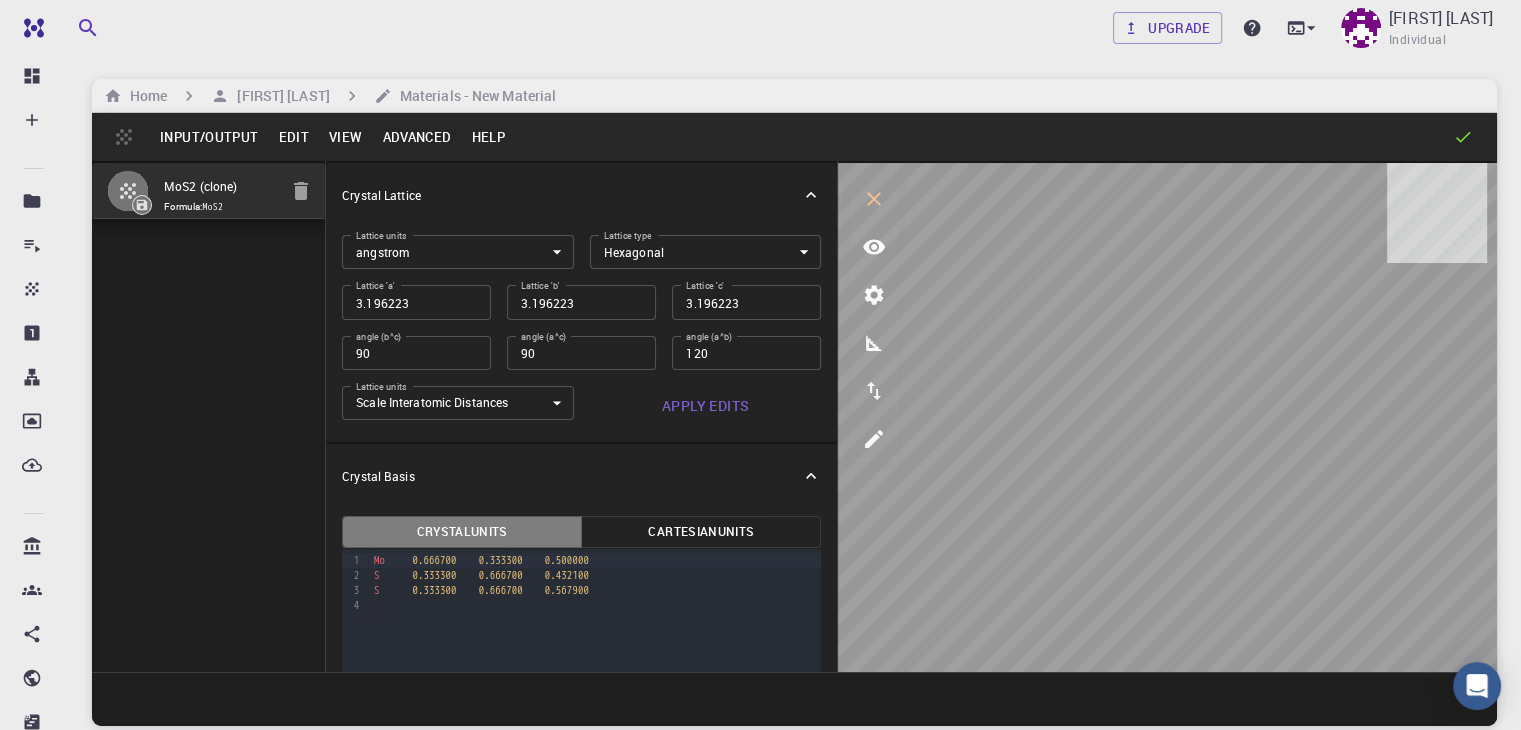 click on "Crystal  Units" at bounding box center [462, 532] 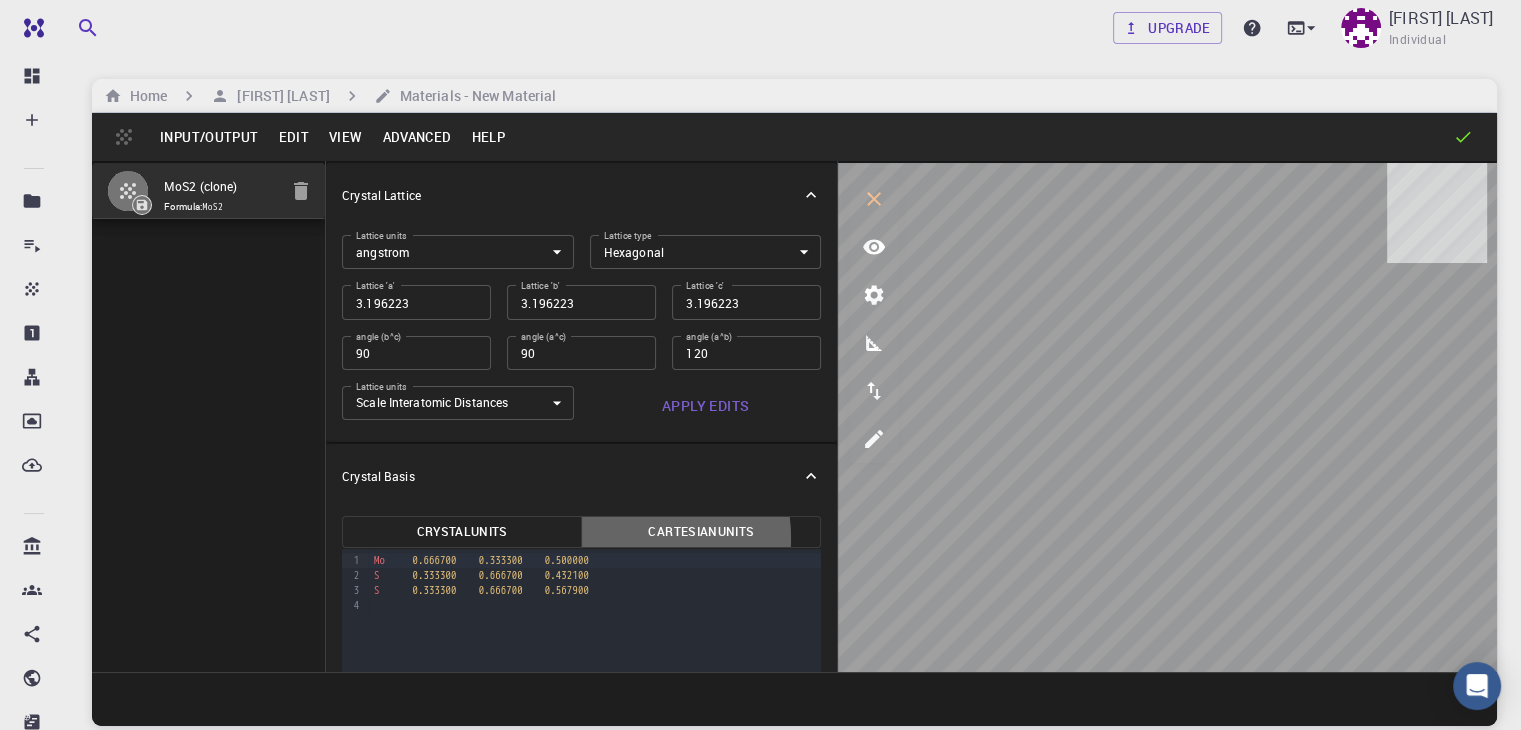 click on "Cartesian  Units" at bounding box center (701, 532) 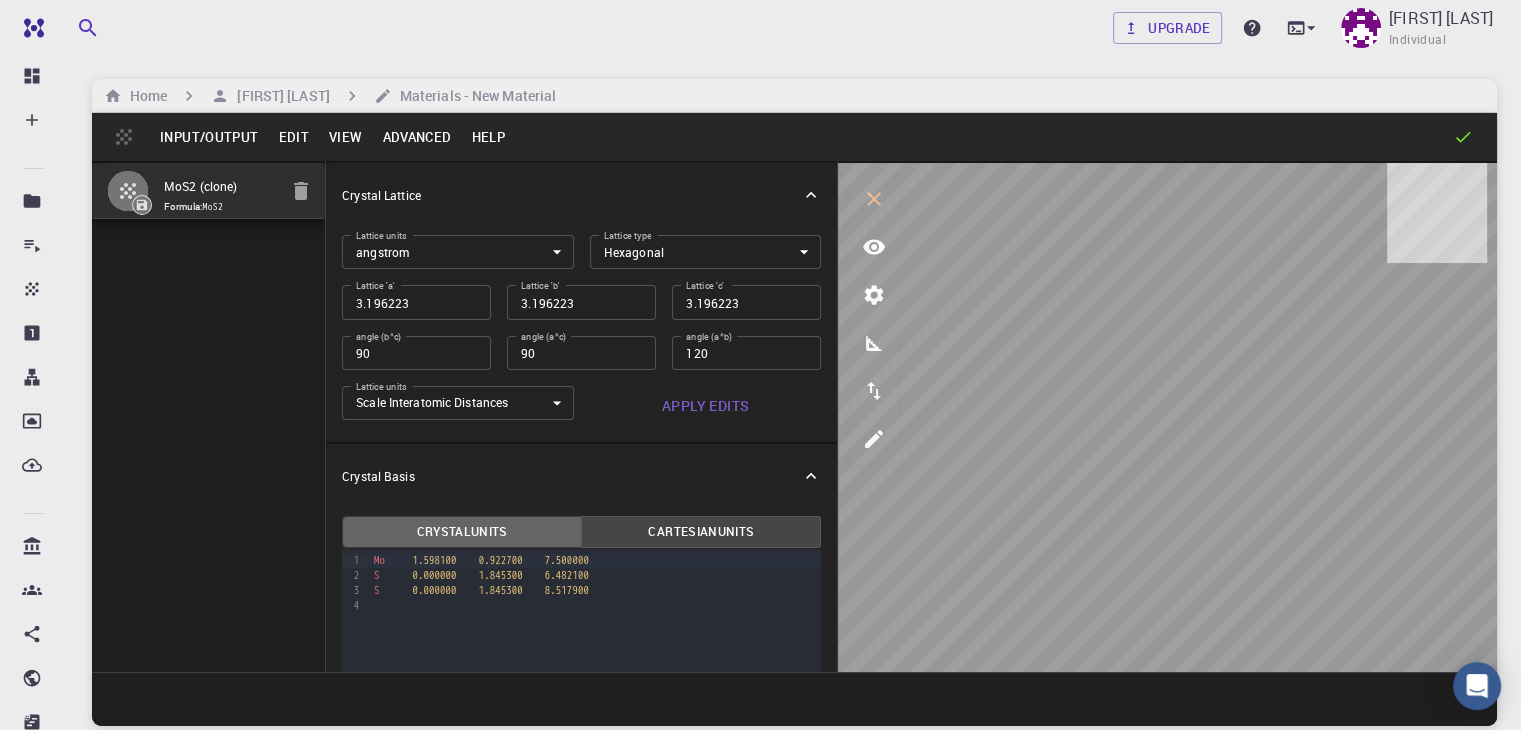 click on "Crystal  Units" at bounding box center (462, 532) 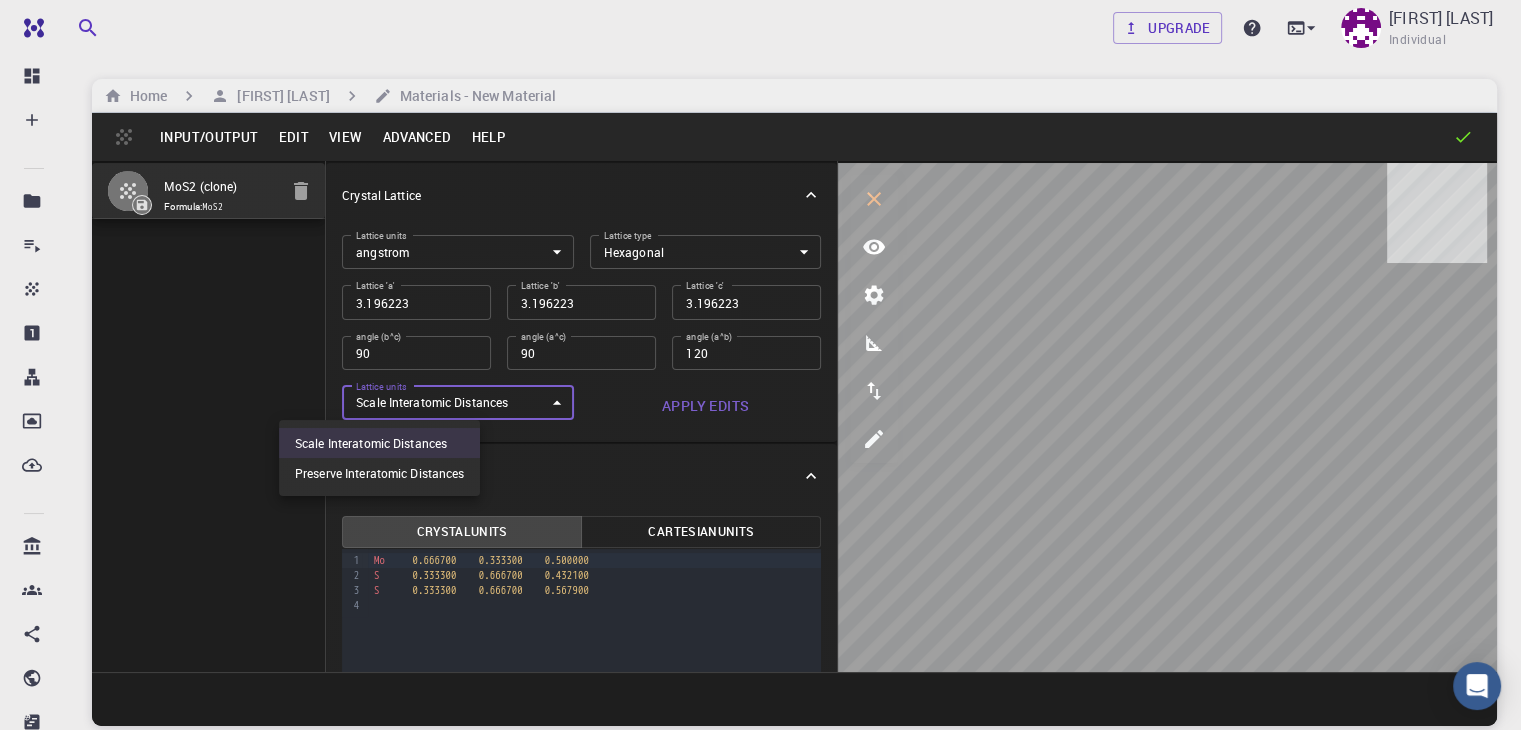 click on "Overview Important settings Detailed view Compute [USERNAME] Individual Home [USERNAME] Materials - New Material Input/Output Edit View Advanced Help MoS2 (clone) Formula:  MoS2 Crystal Lattice Lattice units angstrom angstrom Lattice units Lattice type Hexagonal HEX Lattice type Lattice 'a' 3.196223 Lattice 'a' Lattice 'b' 3.196223 Lattice 'b' Lattice 'c' 3.196223 Lattice 'c' angle (b^c) 90 angle (b^c) angle (a^c) 90 angle (a^c) angle (a^b) 120 angle (a^b) Lattice units Scale Interatomic Distances 0 Lattice units Apply Edits Crystal Basis Crystal  Units Cartesian  Units 9 1 2 3 4 › Mo       0.666700      0.333300      0.500000   S        0.333300      0.666700      0.432100   S        0.333300   ." at bounding box center [760, 441] 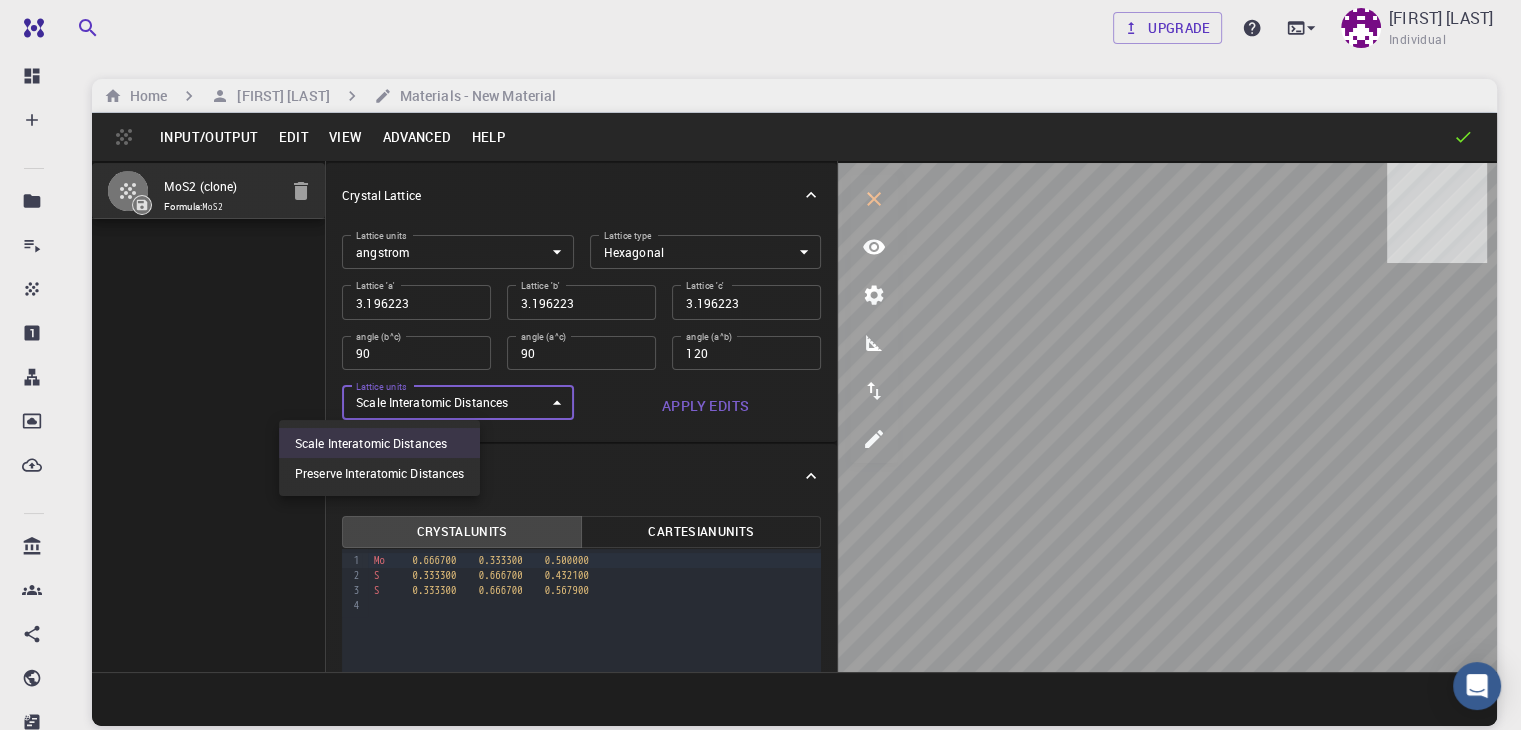 click at bounding box center [760, 365] 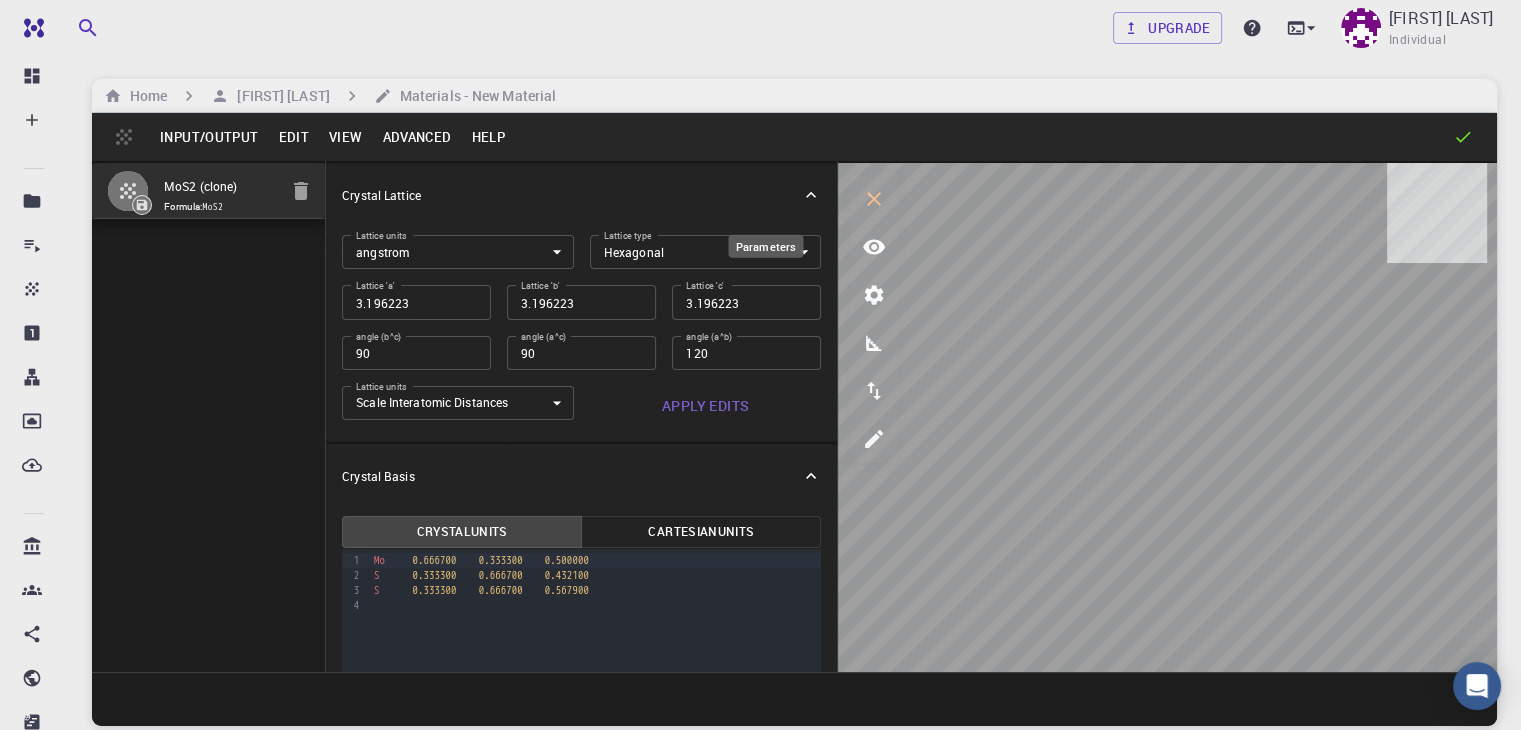 click at bounding box center (1167, 417) 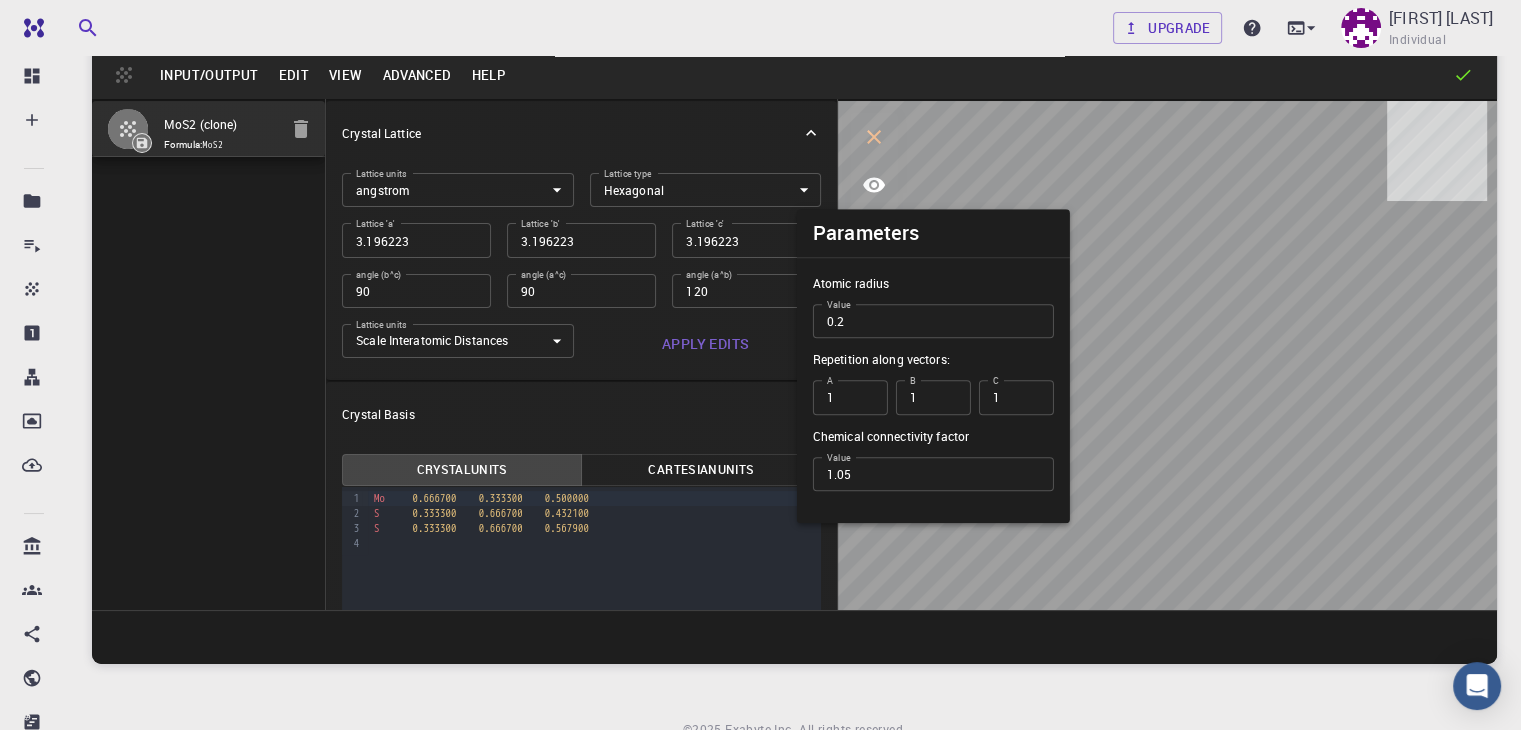 scroll, scrollTop: 60, scrollLeft: 0, axis: vertical 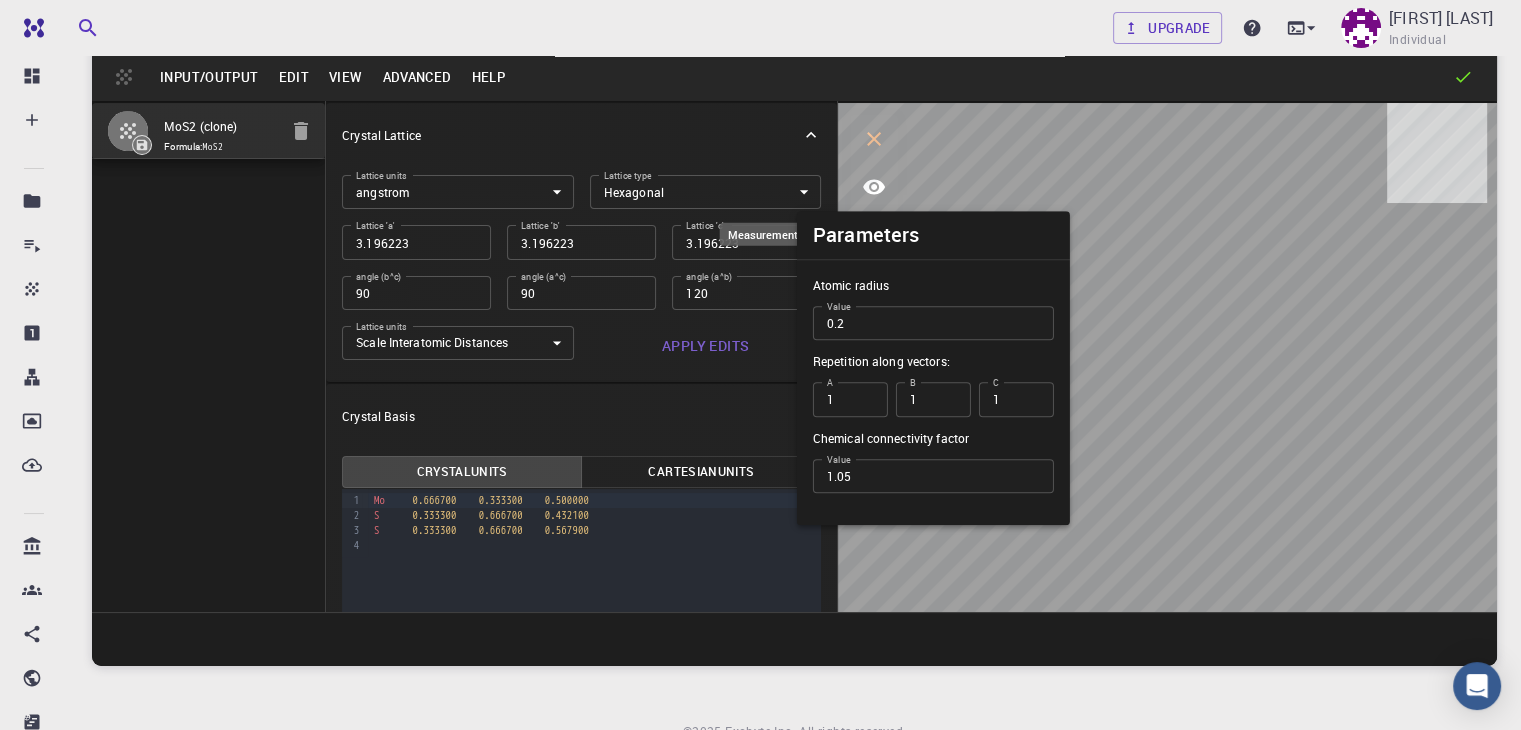 click 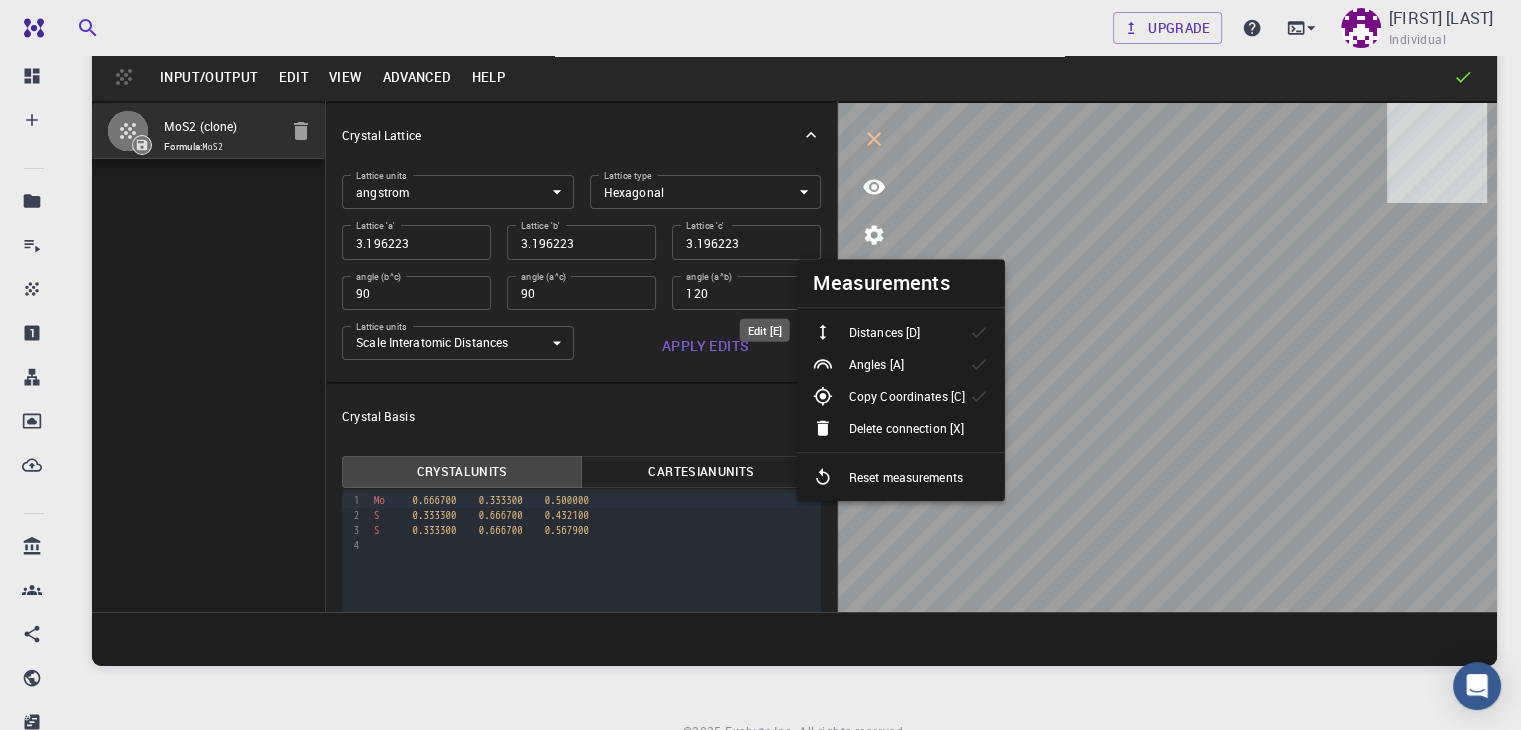 click 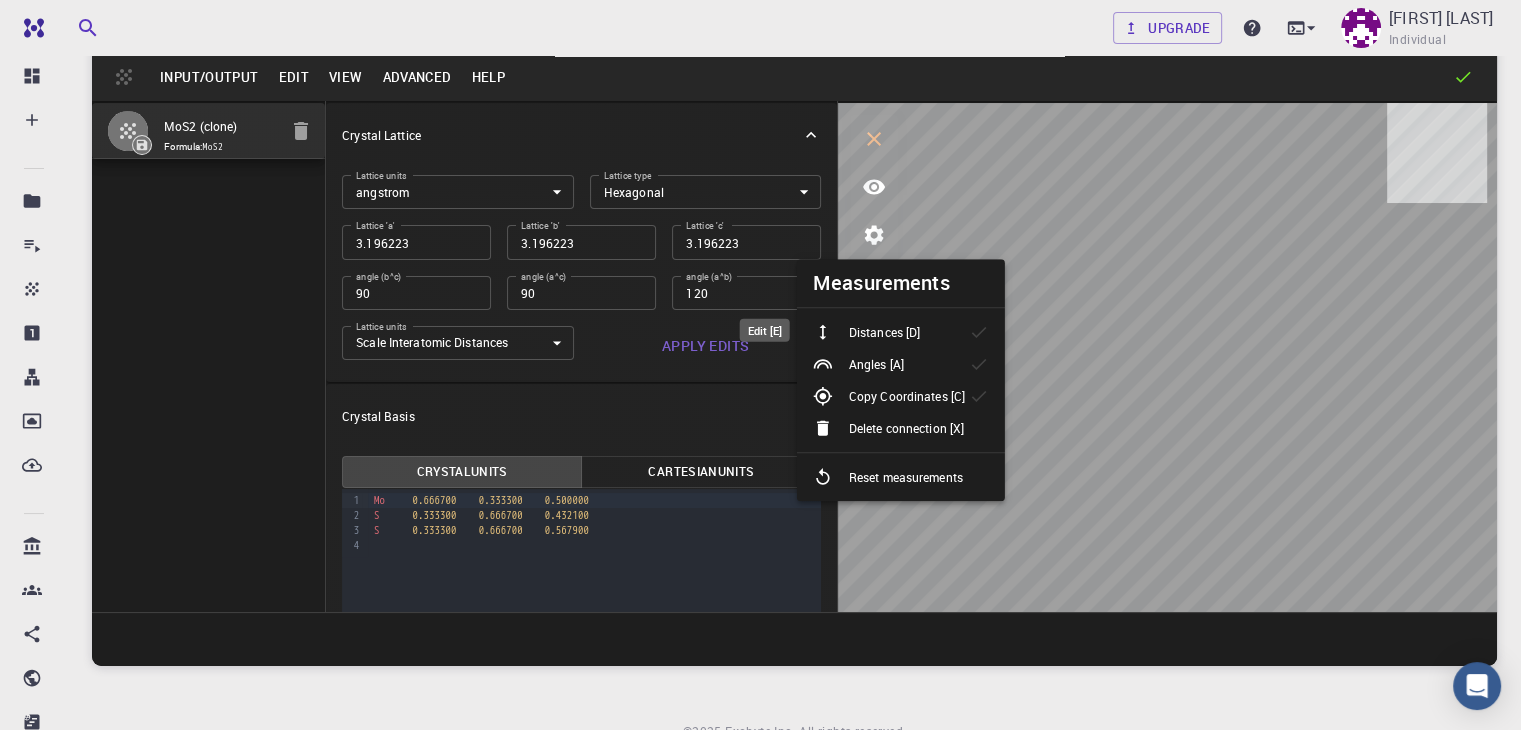 select on "Color" 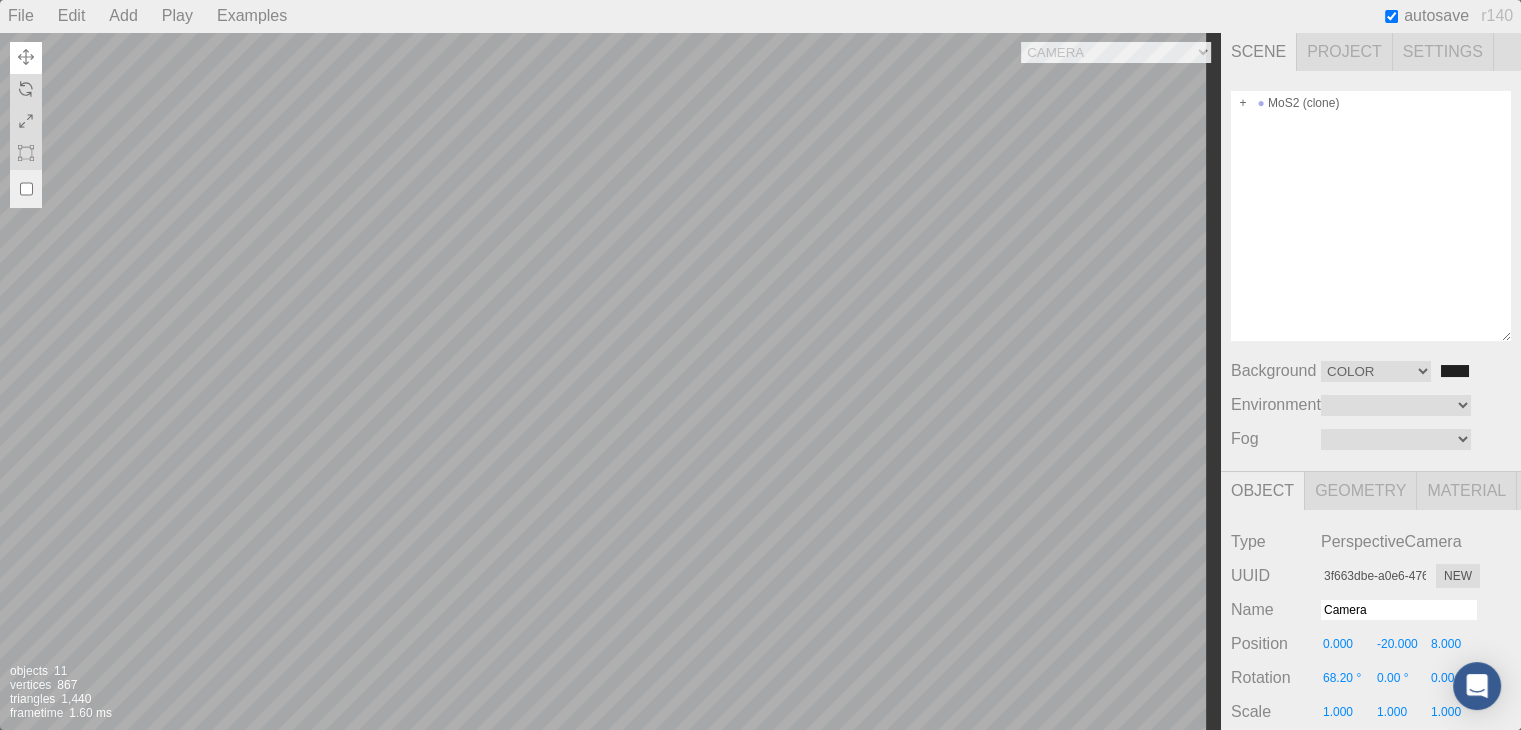 click on "Camera OrthographicCamera PerspectiveCamera Objects 11 Vertices 867 Triangles 1,440 Frametime 1.60 ms" at bounding box center (610, 381) 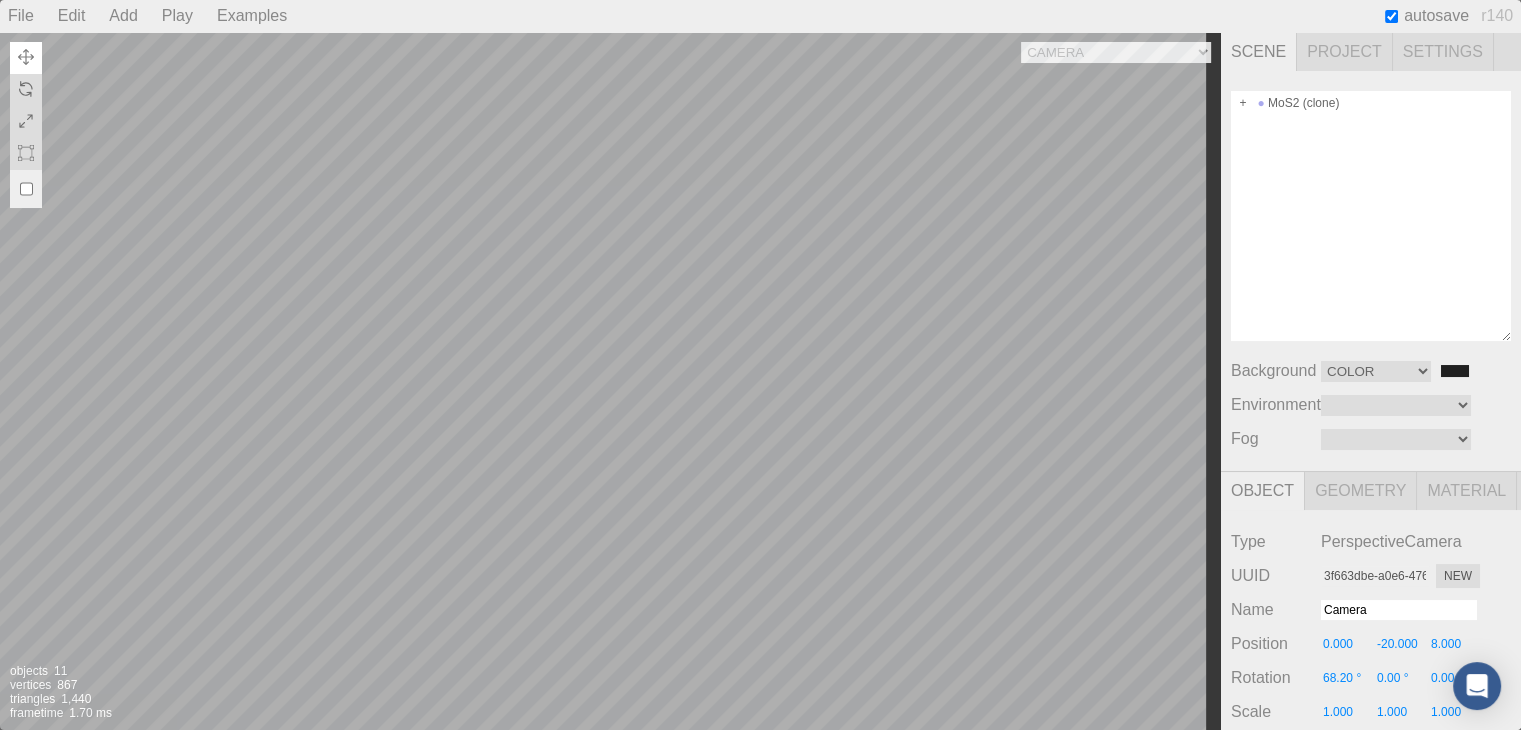 click on "Camera OrthographicCamera PerspectiveCamera Objects 11 Vertices 867 Triangles 1,440 Frametime 1.70 ms" at bounding box center (610, 381) 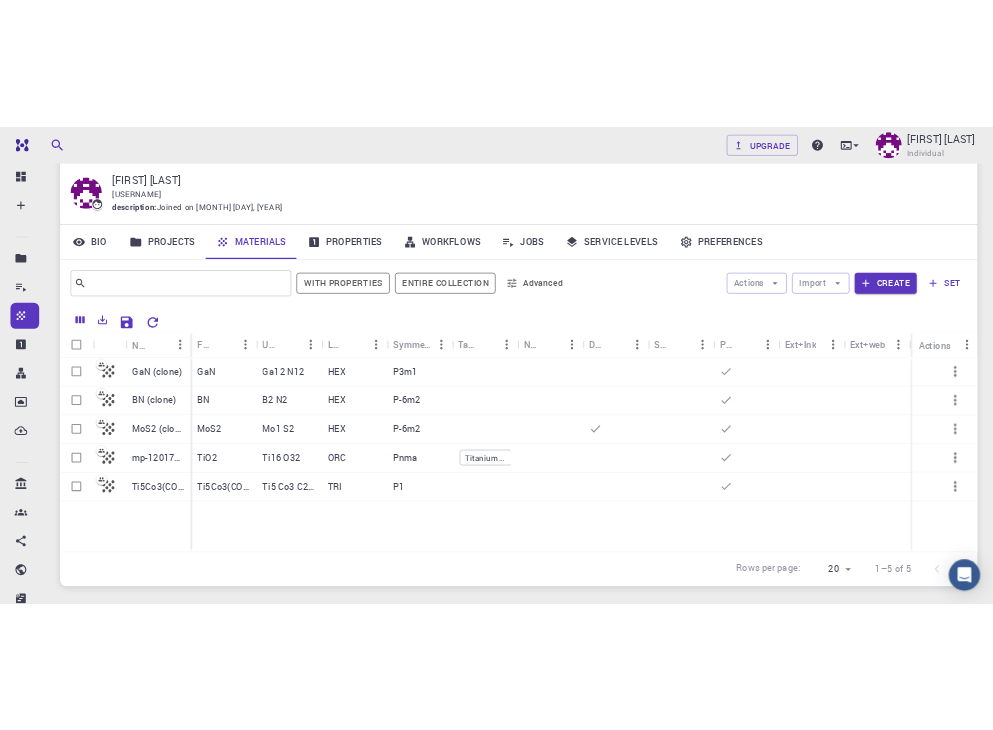 scroll, scrollTop: 0, scrollLeft: 0, axis: both 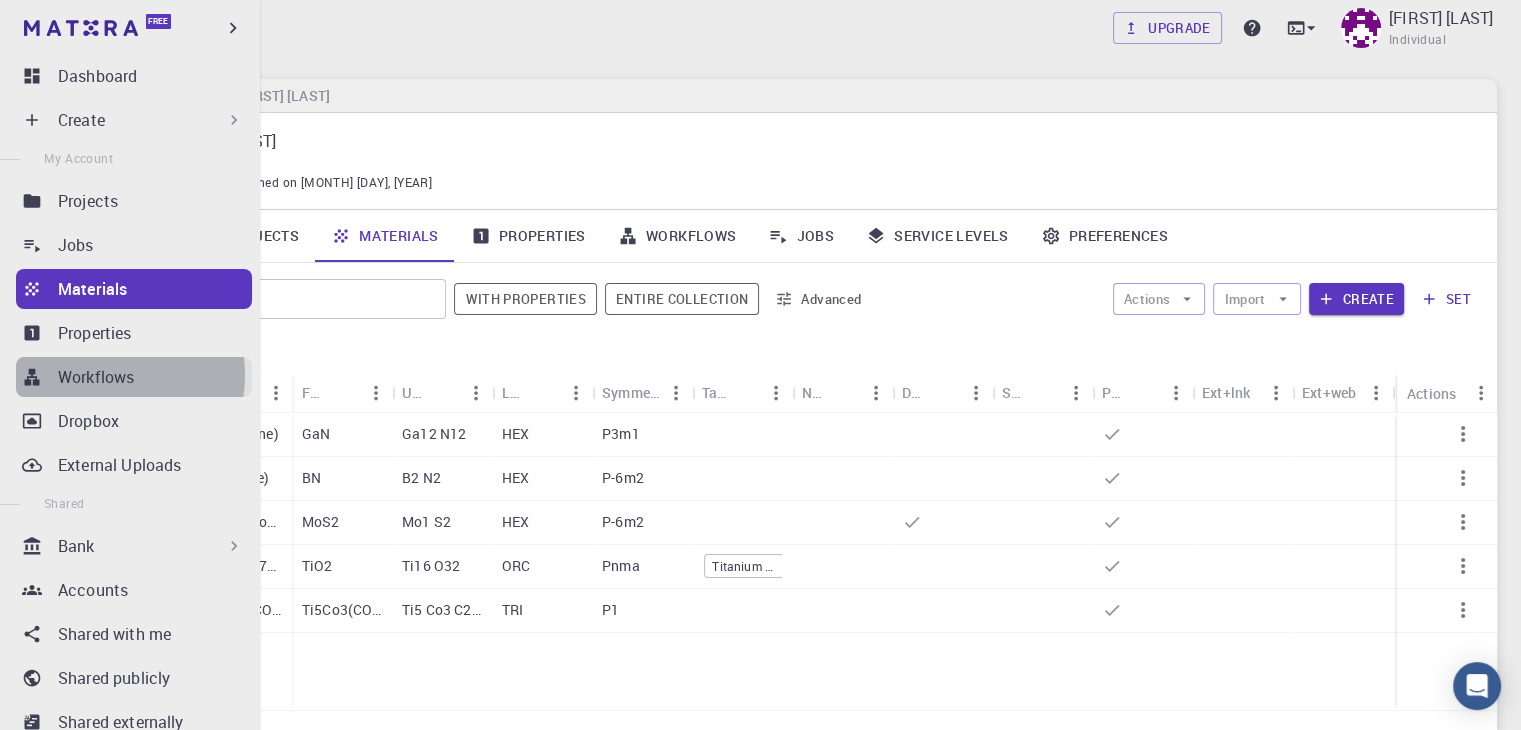 click on "Workflows" at bounding box center [96, 377] 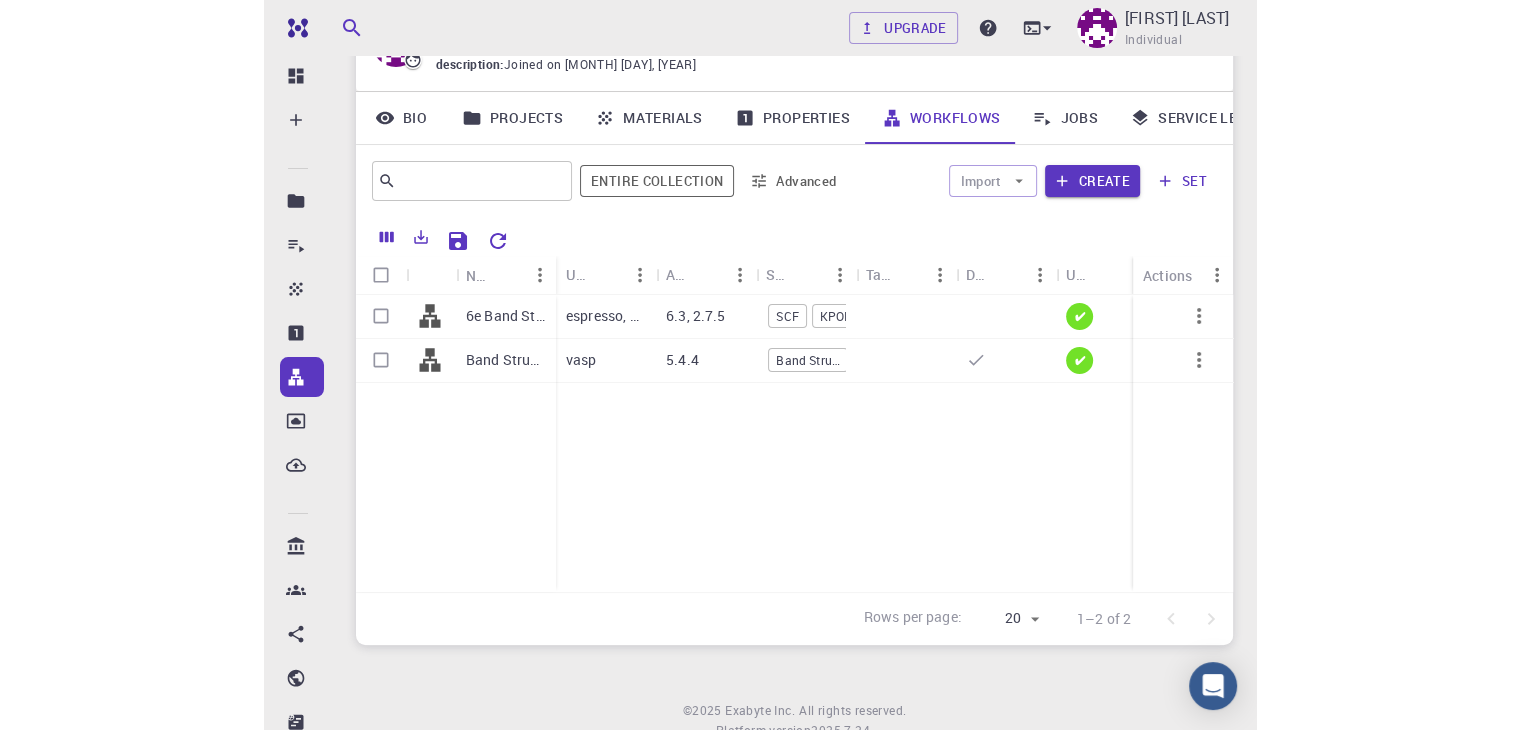 scroll, scrollTop: 0, scrollLeft: 0, axis: both 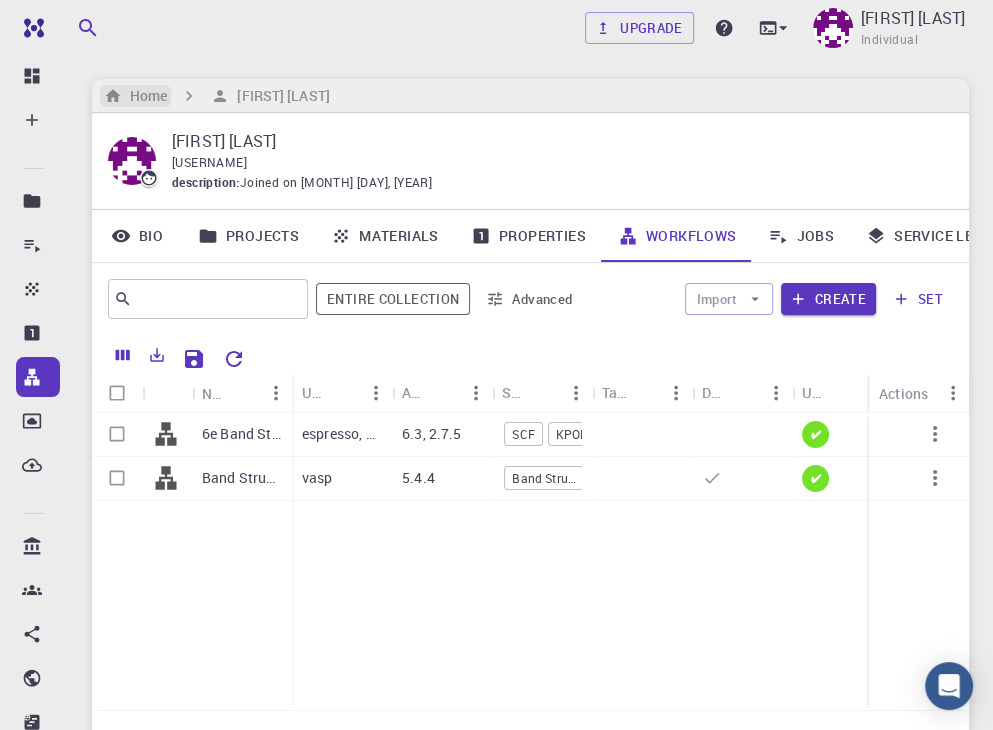 click on "Home" at bounding box center (144, 96) 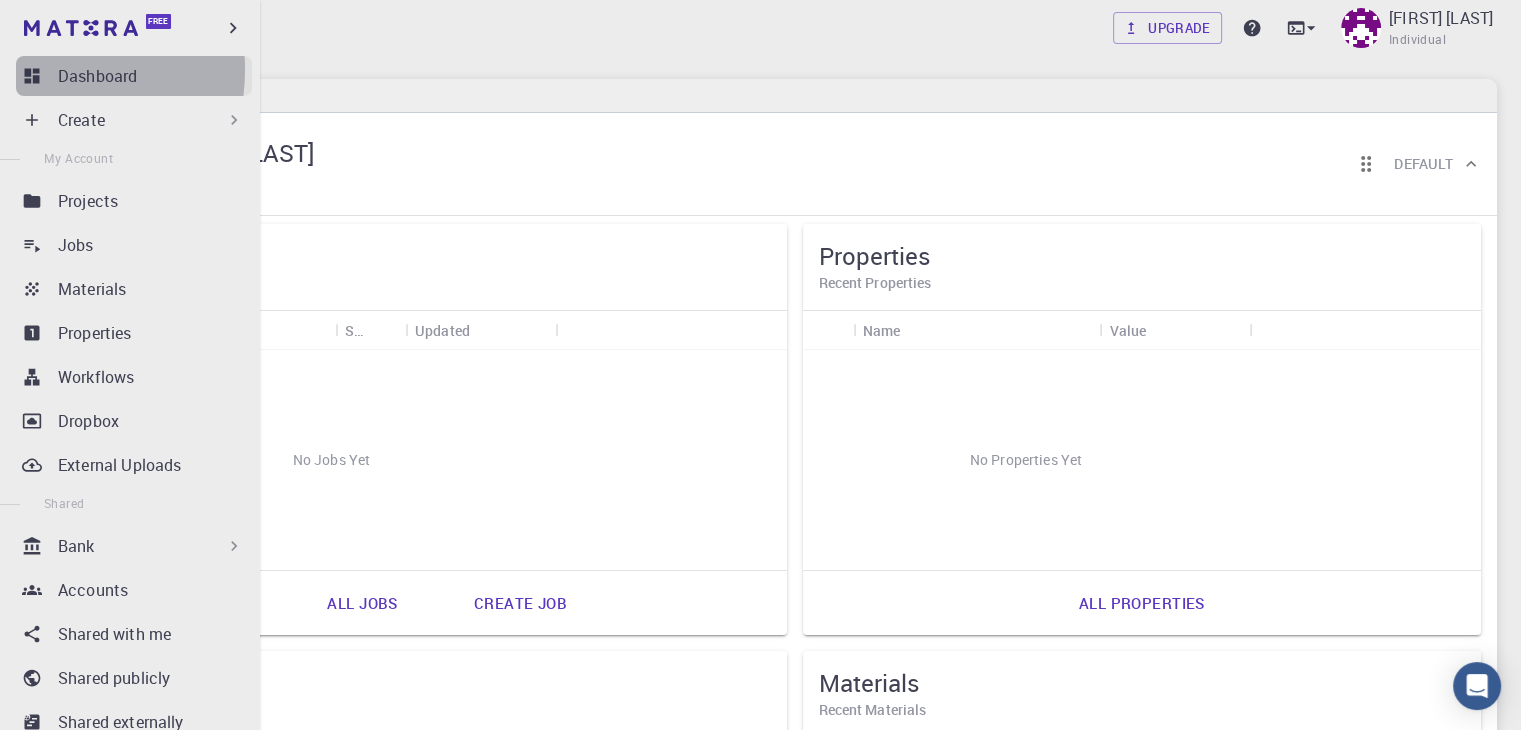 click 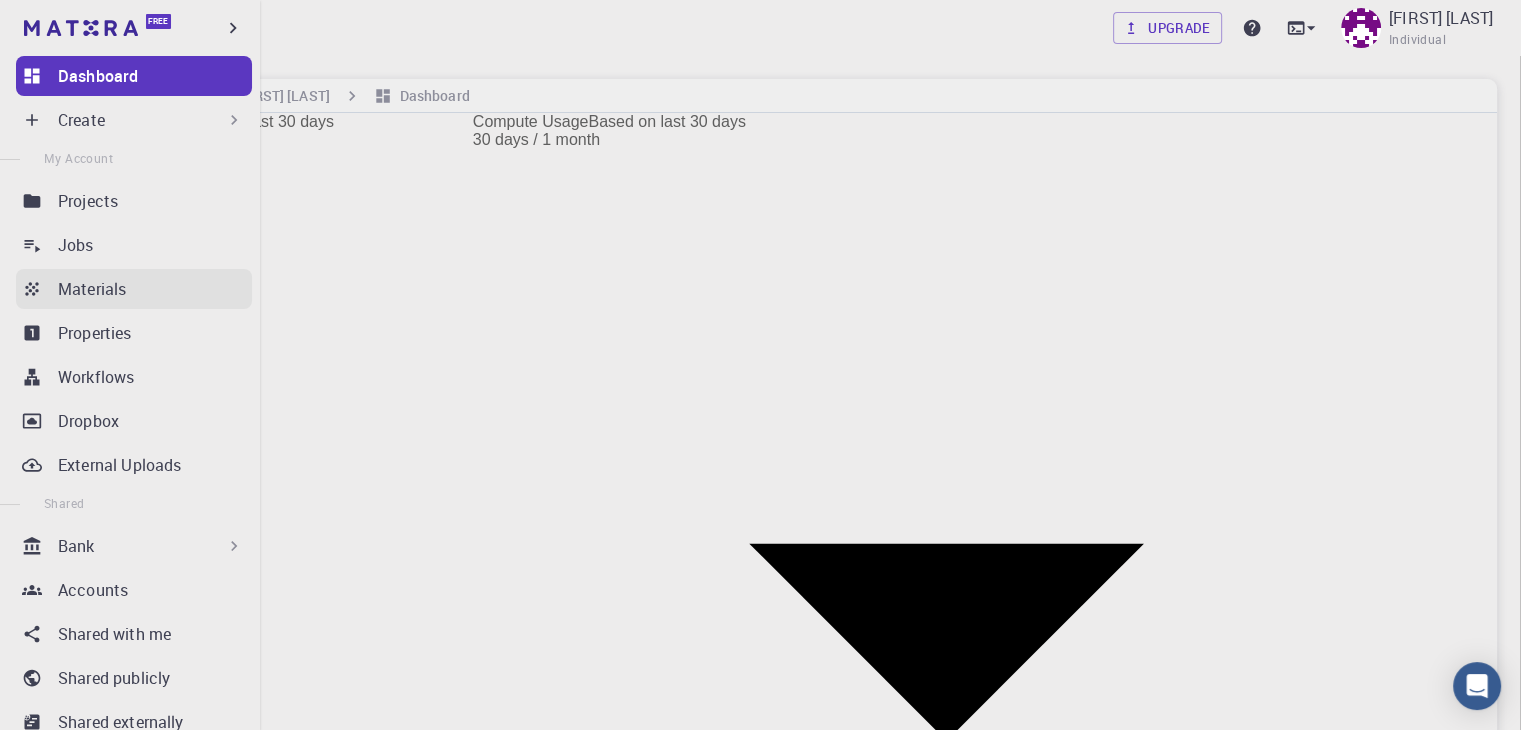 click on "Materials" at bounding box center [92, 289] 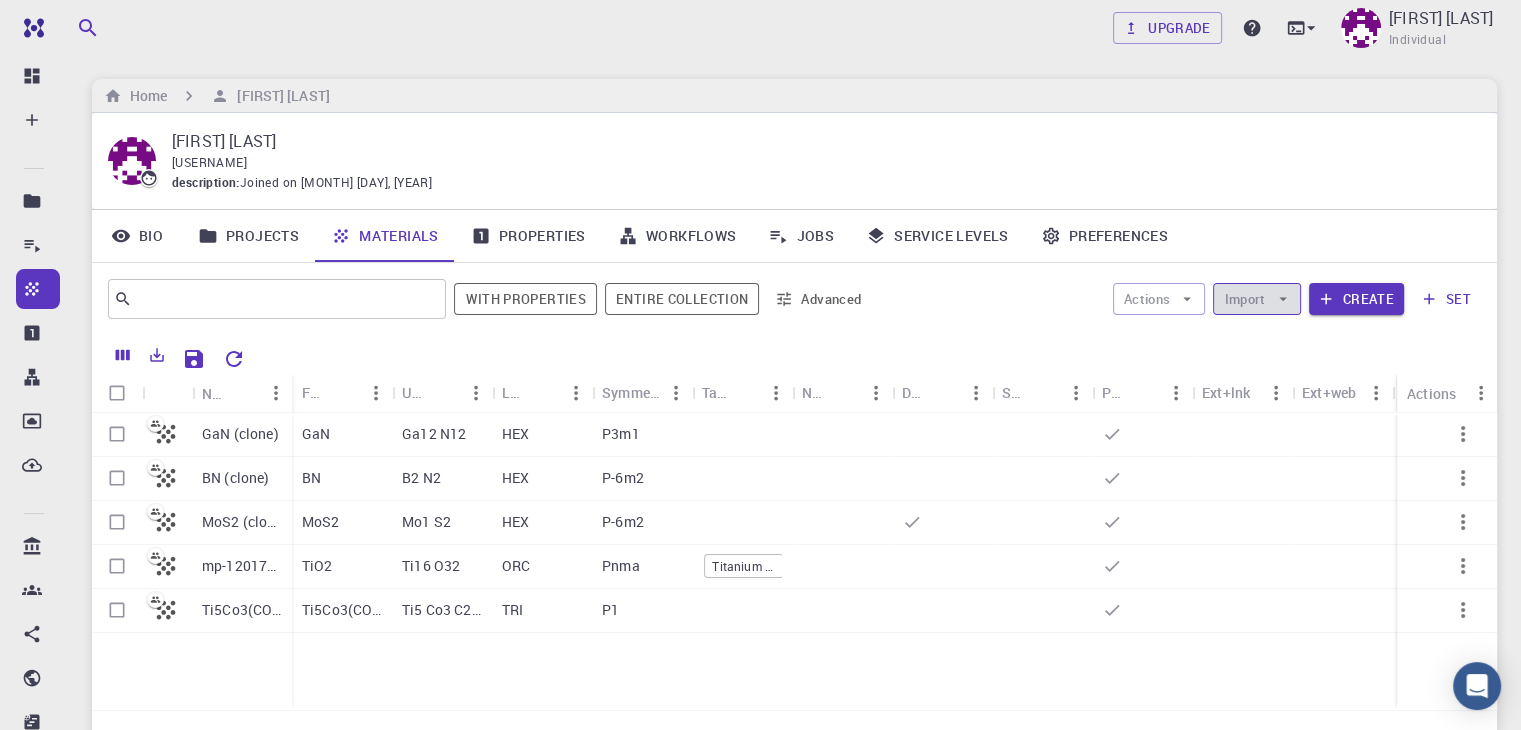 click 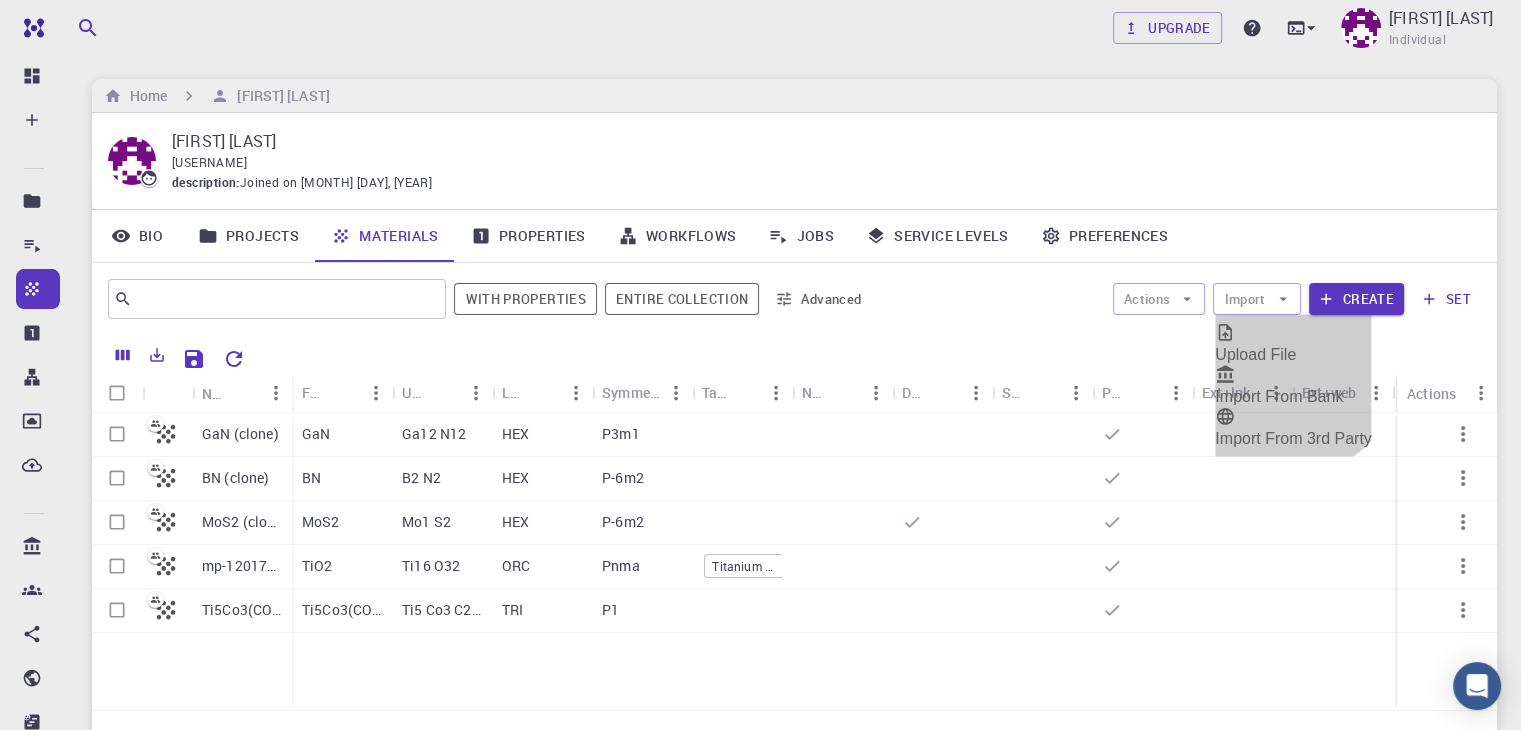 click on "Upload File" at bounding box center (1255, 354) 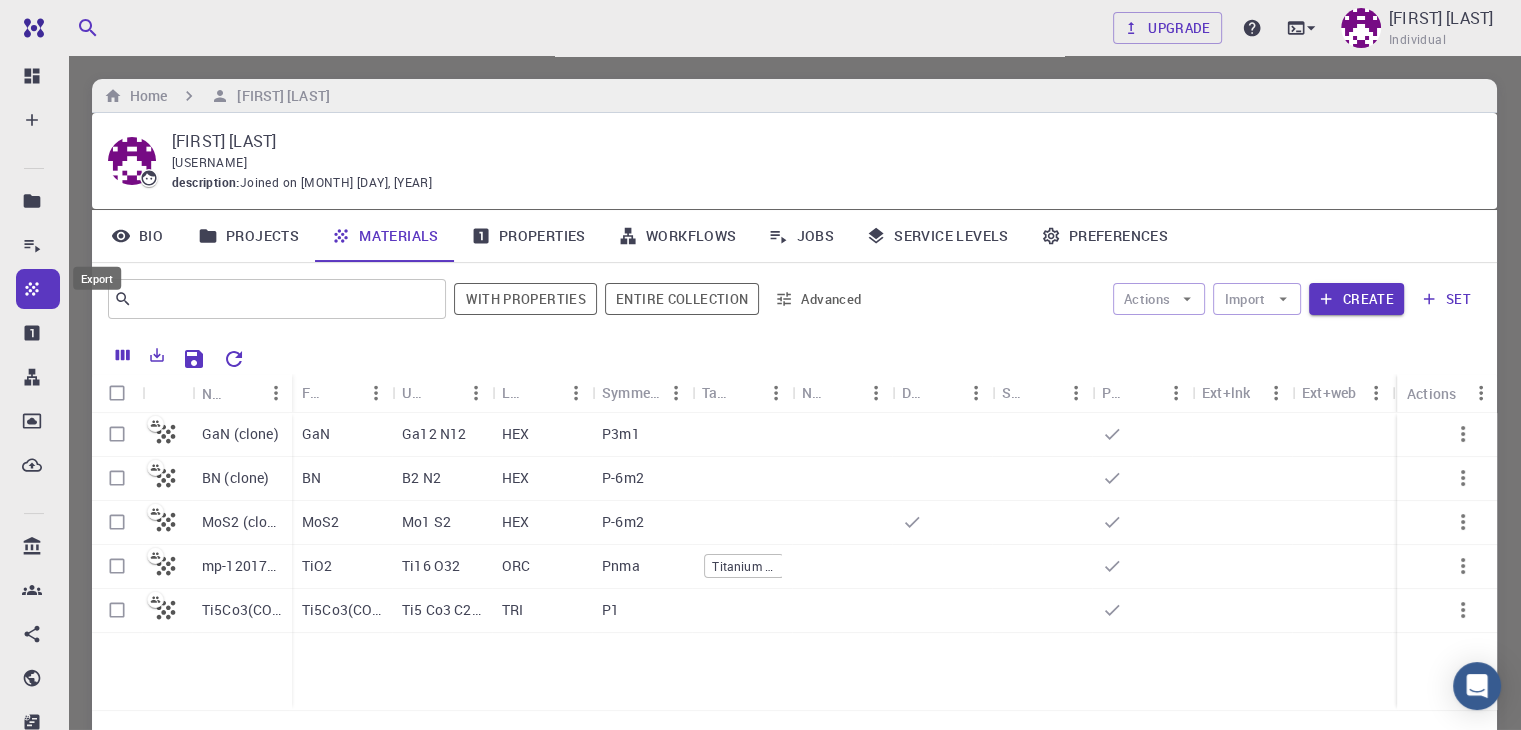 click at bounding box center [65, 1038] 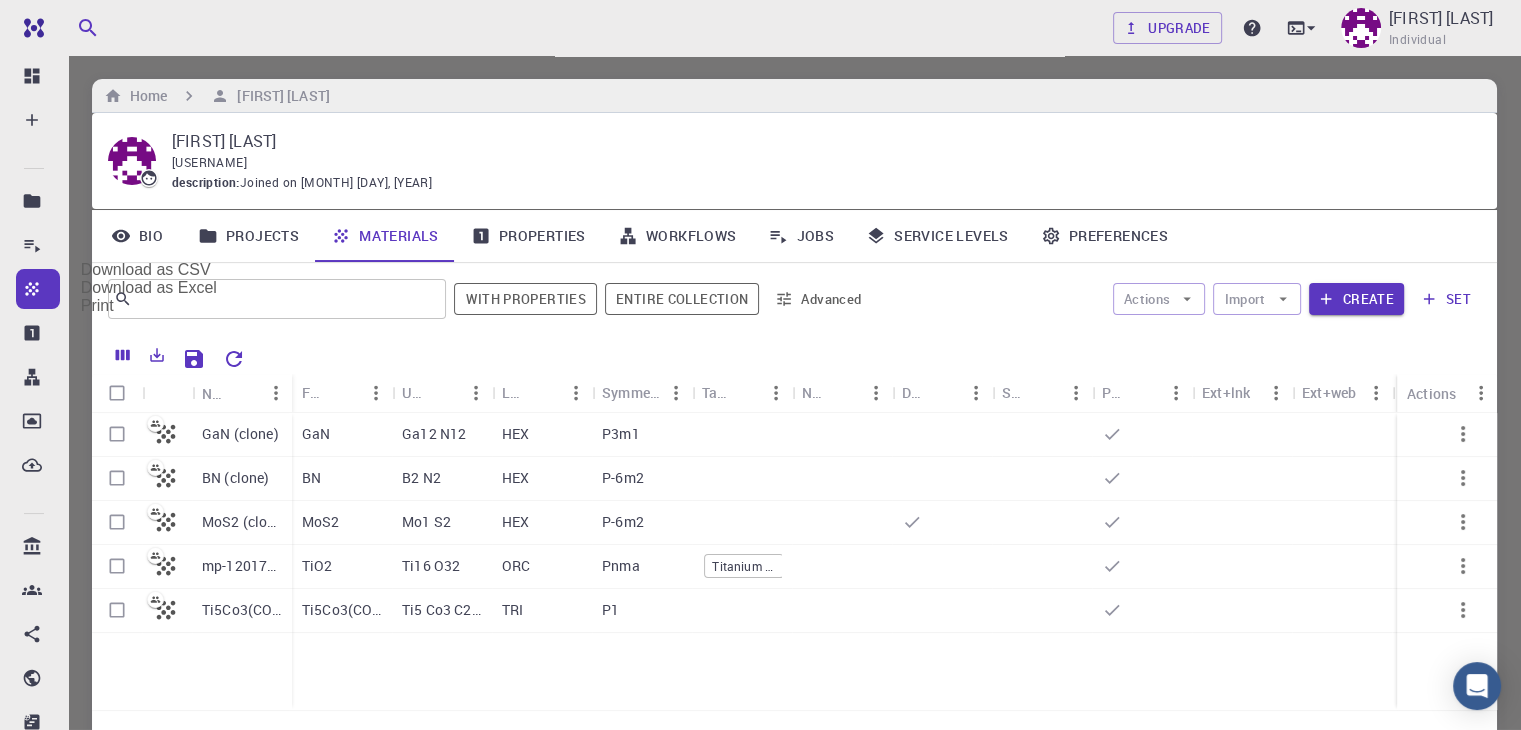 click on "Download as CSV" at bounding box center (149, 270) 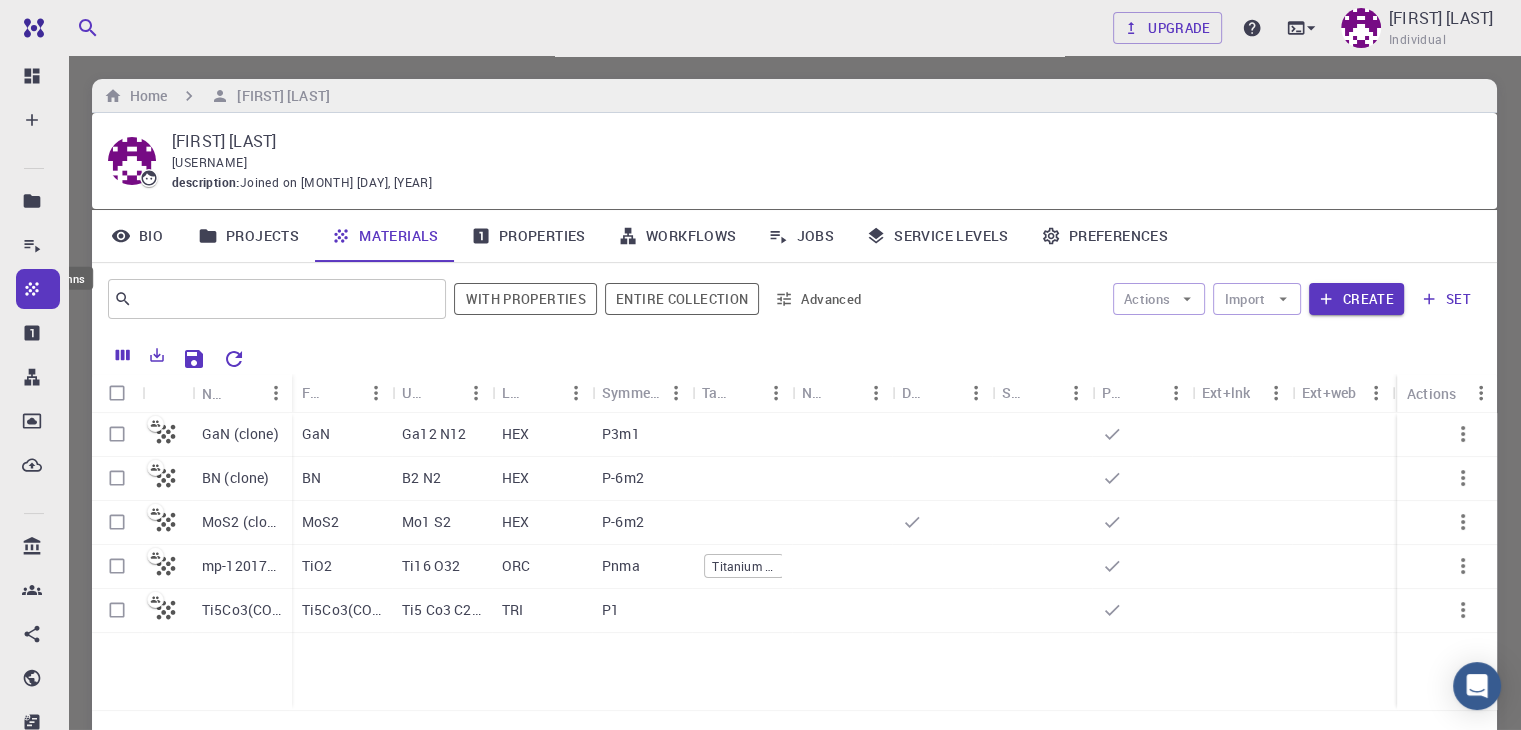 click 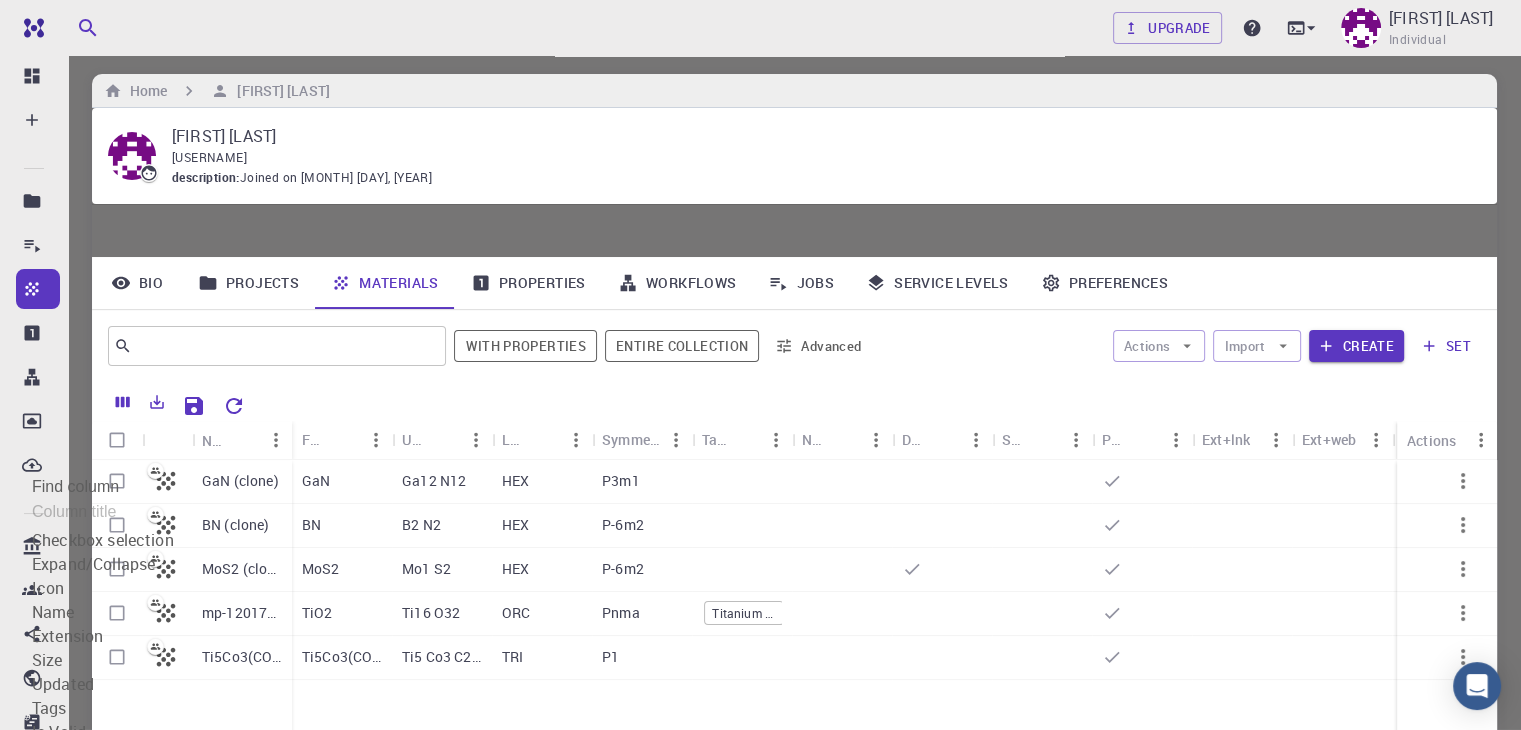 scroll, scrollTop: 188, scrollLeft: 0, axis: vertical 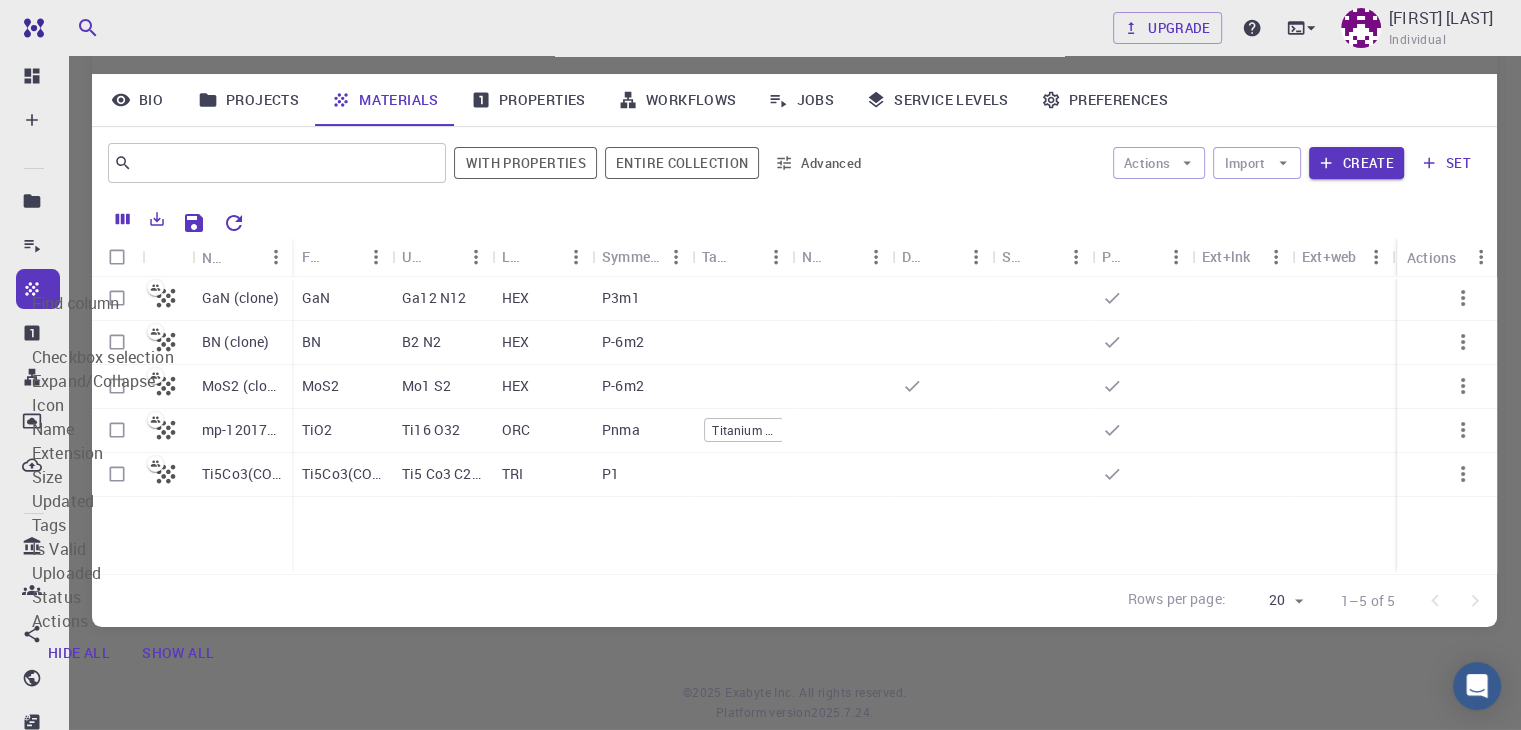 click on "Rows per page: 20 20 0–0 of 0" at bounding box center (760, 987) 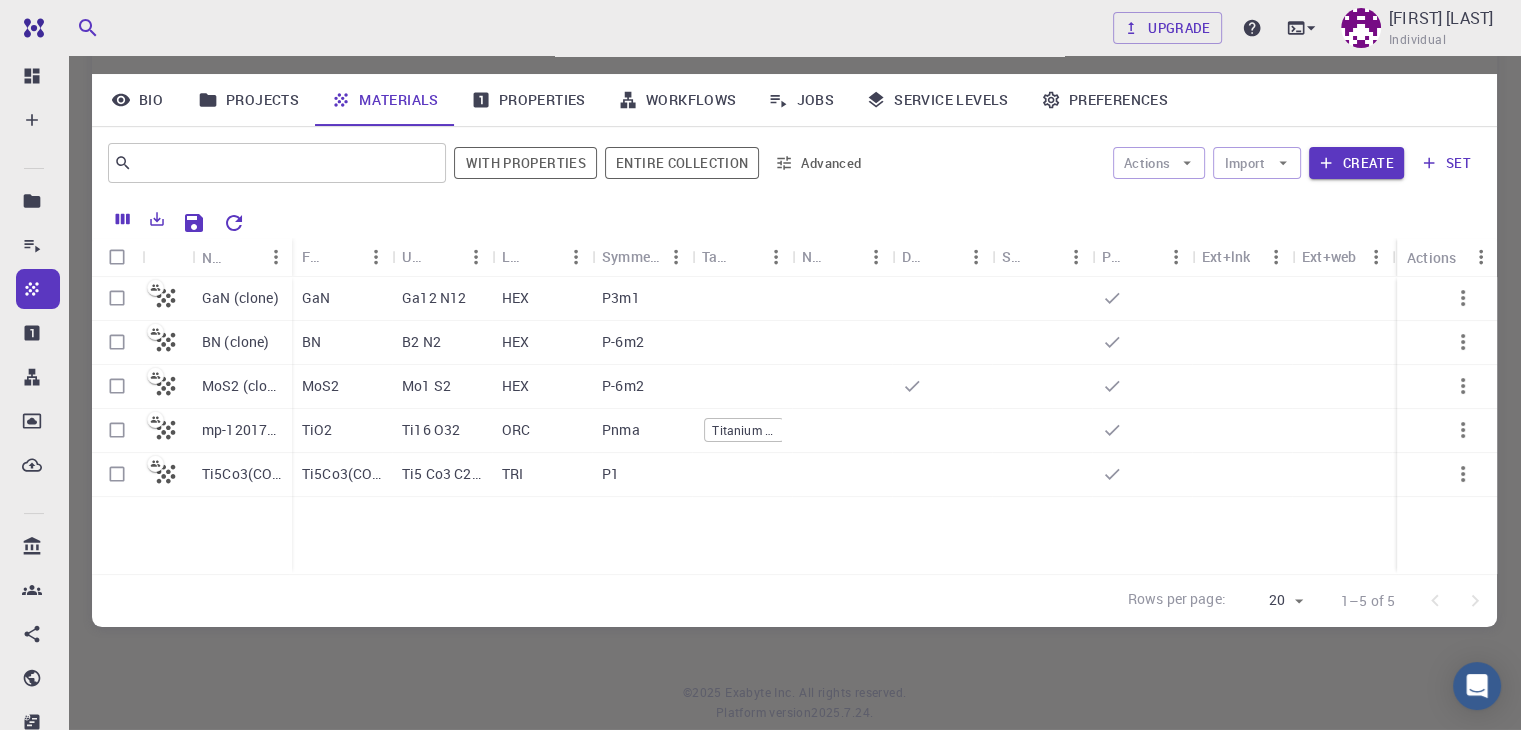click on "Select files" at bounding box center (1465, 846) 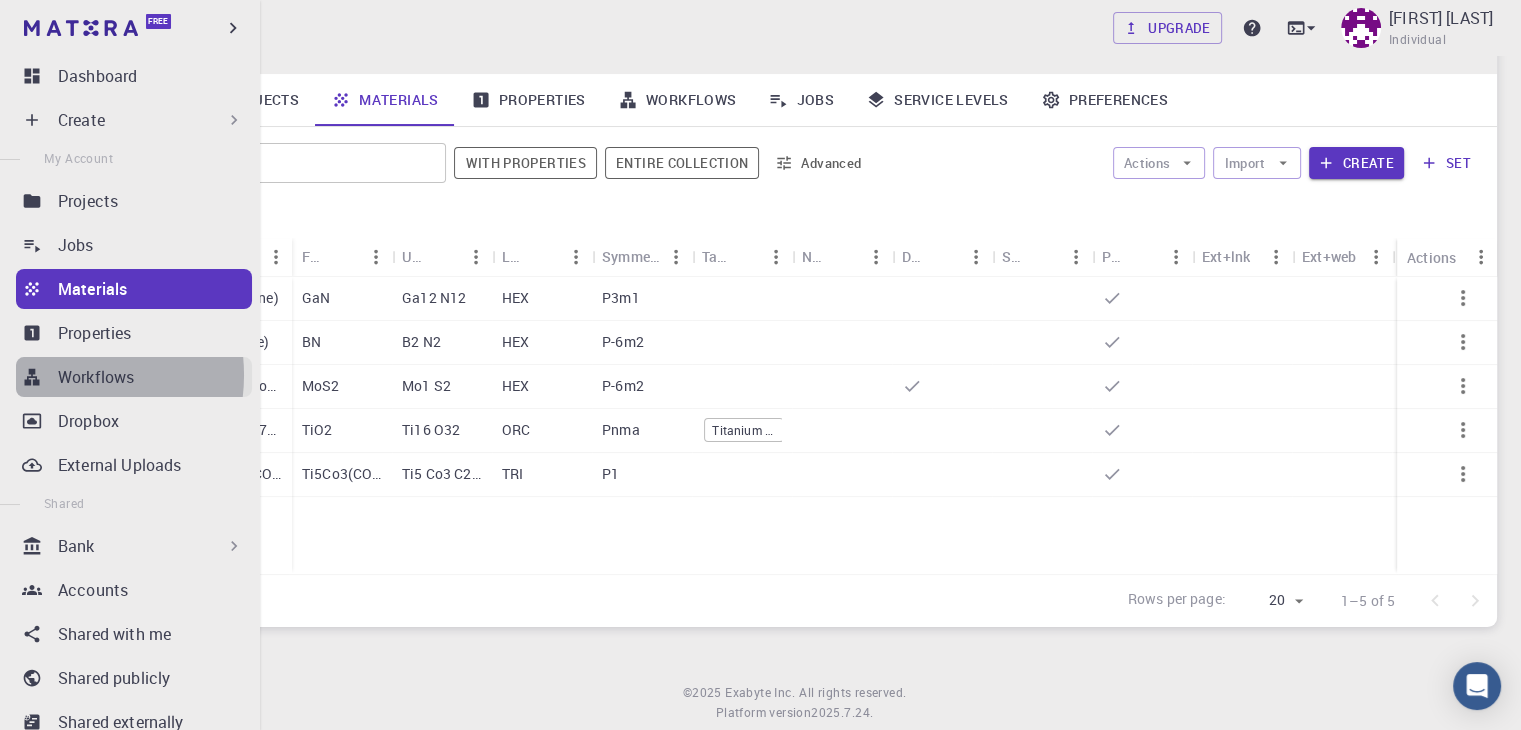 click on "Workflows" at bounding box center (134, 377) 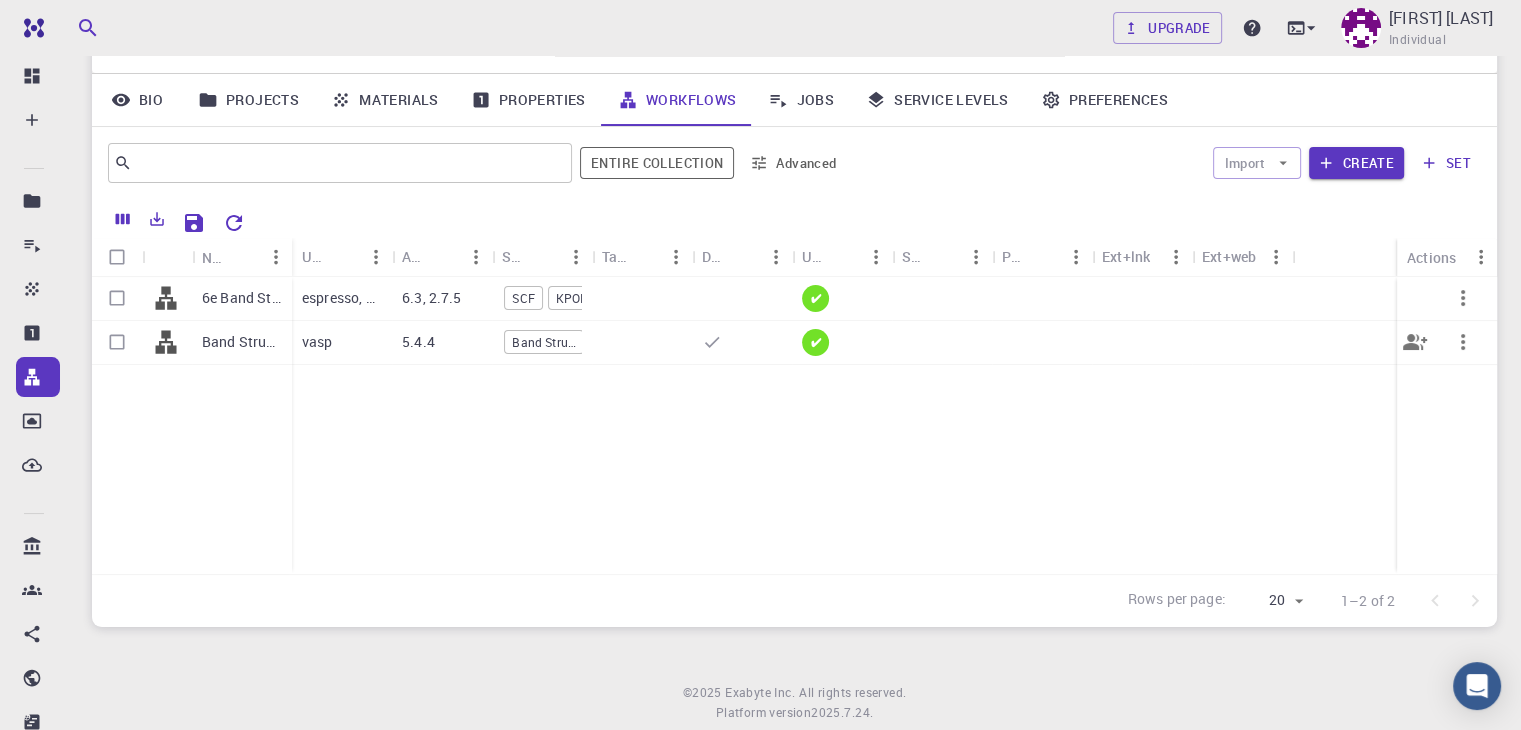 scroll, scrollTop: 136, scrollLeft: 0, axis: vertical 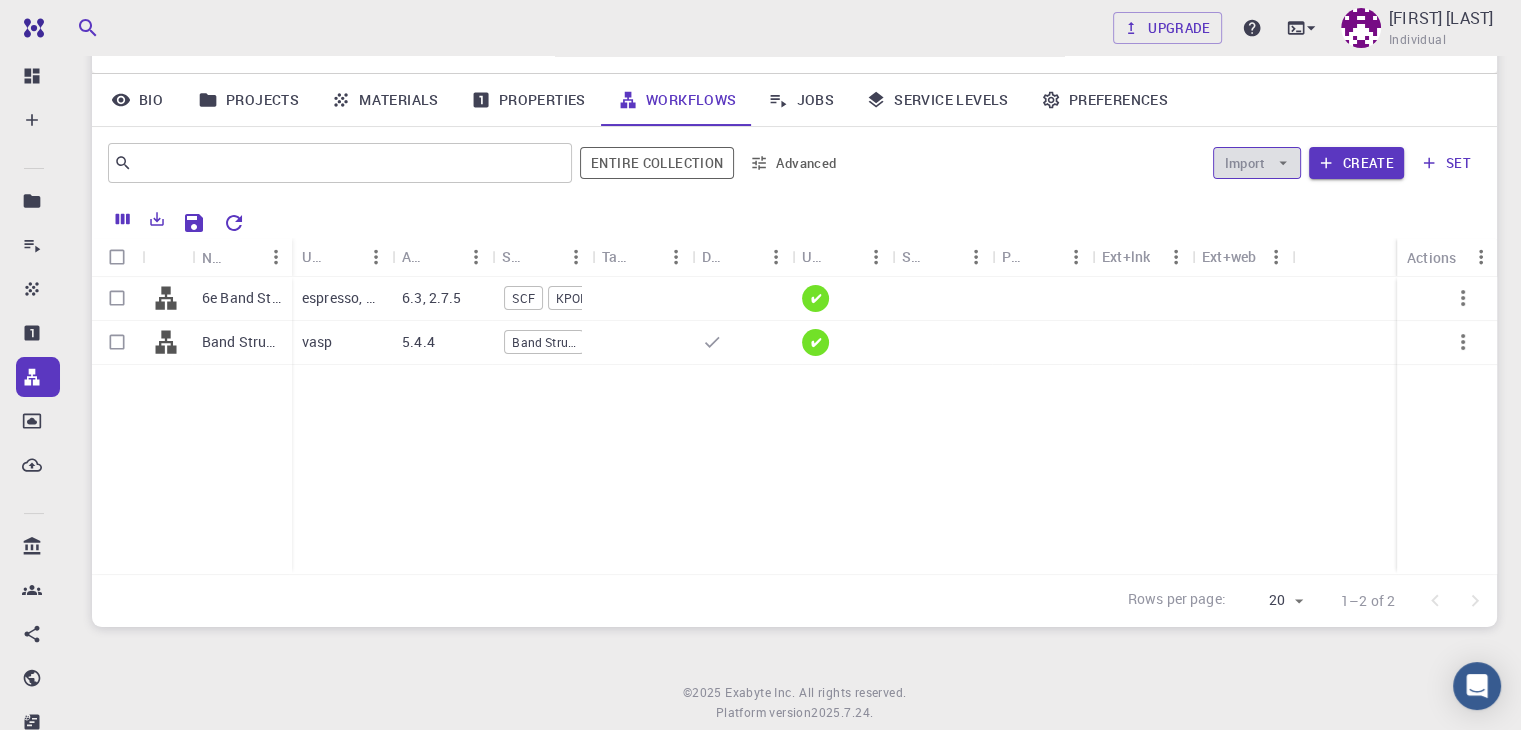click on "Import" at bounding box center (1256, 163) 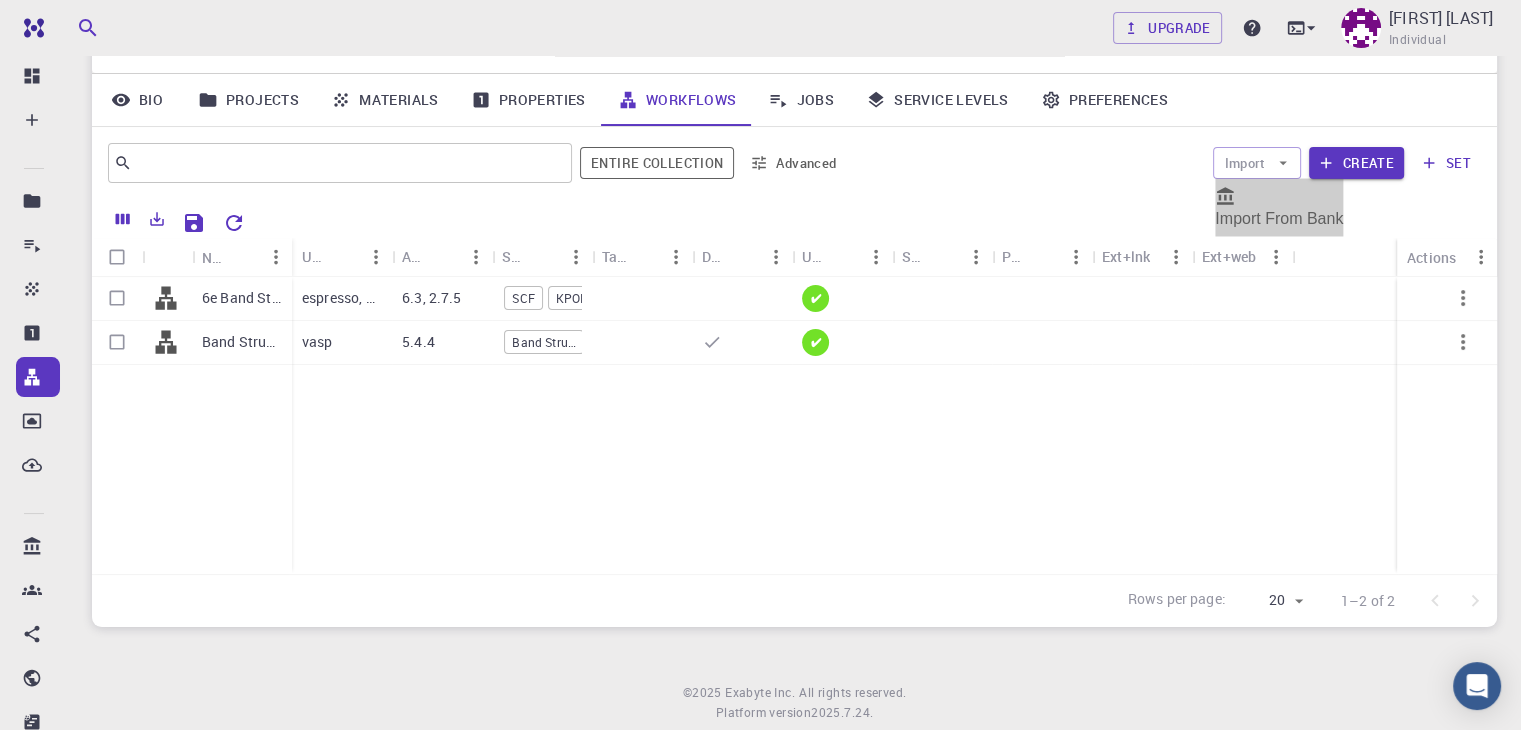 click 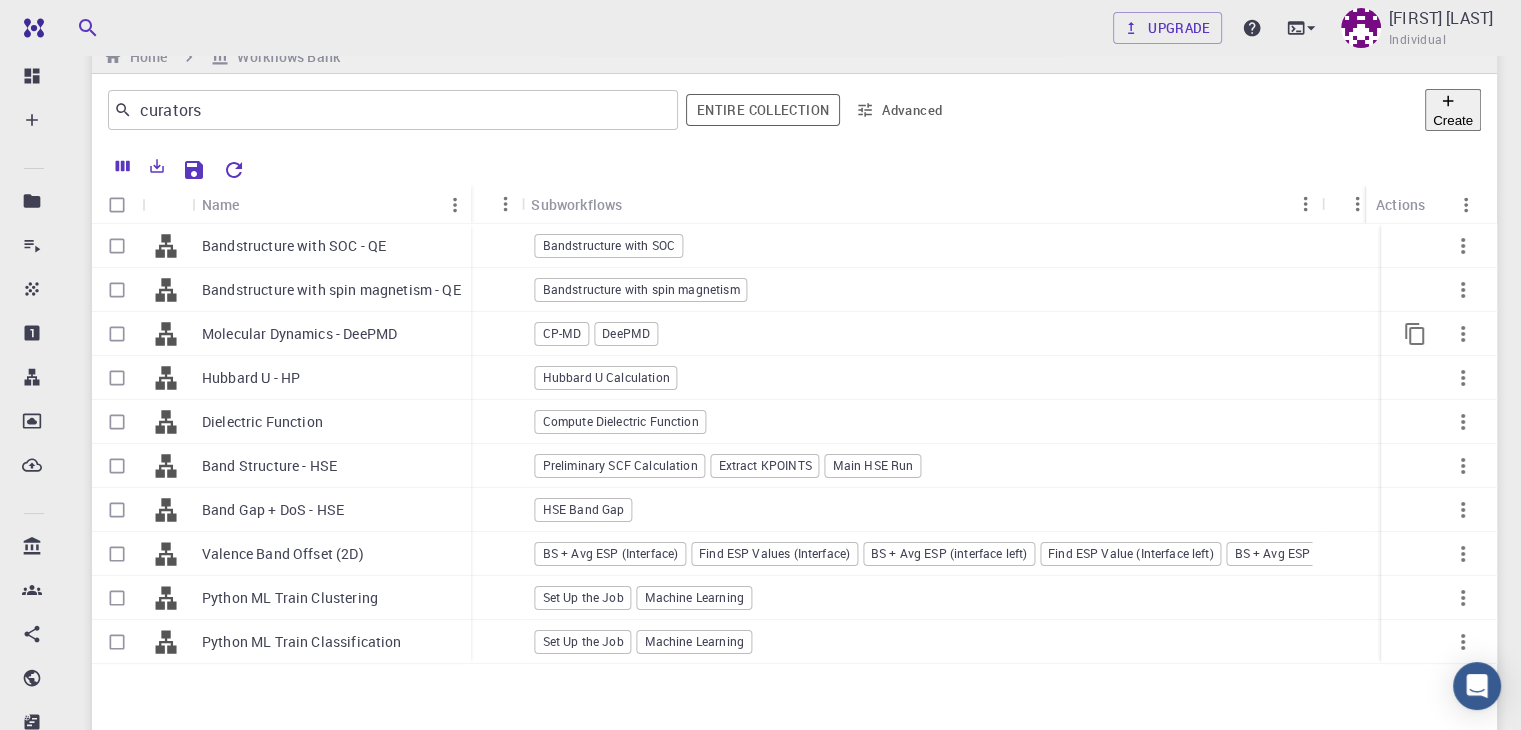 scroll, scrollTop: 0, scrollLeft: 232, axis: horizontal 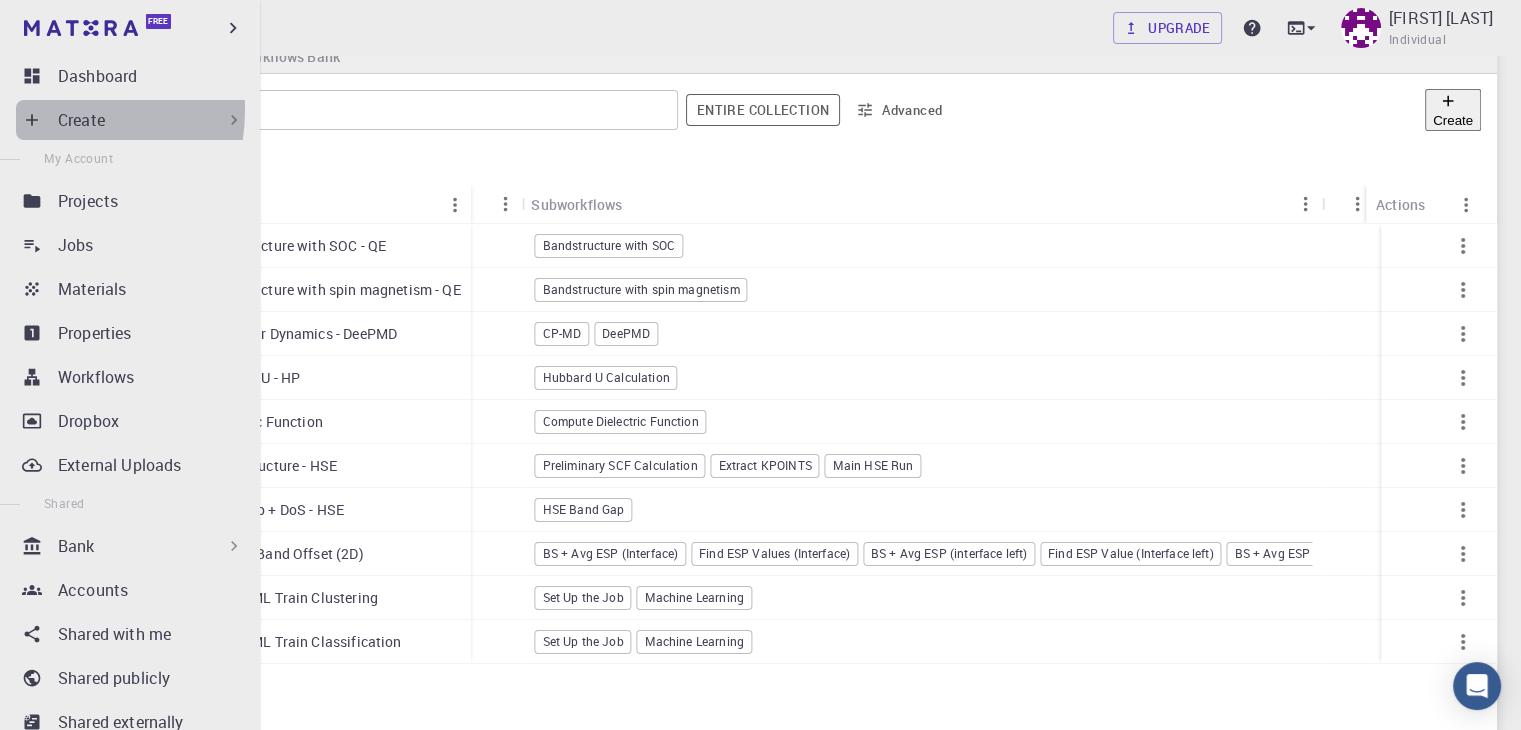 click 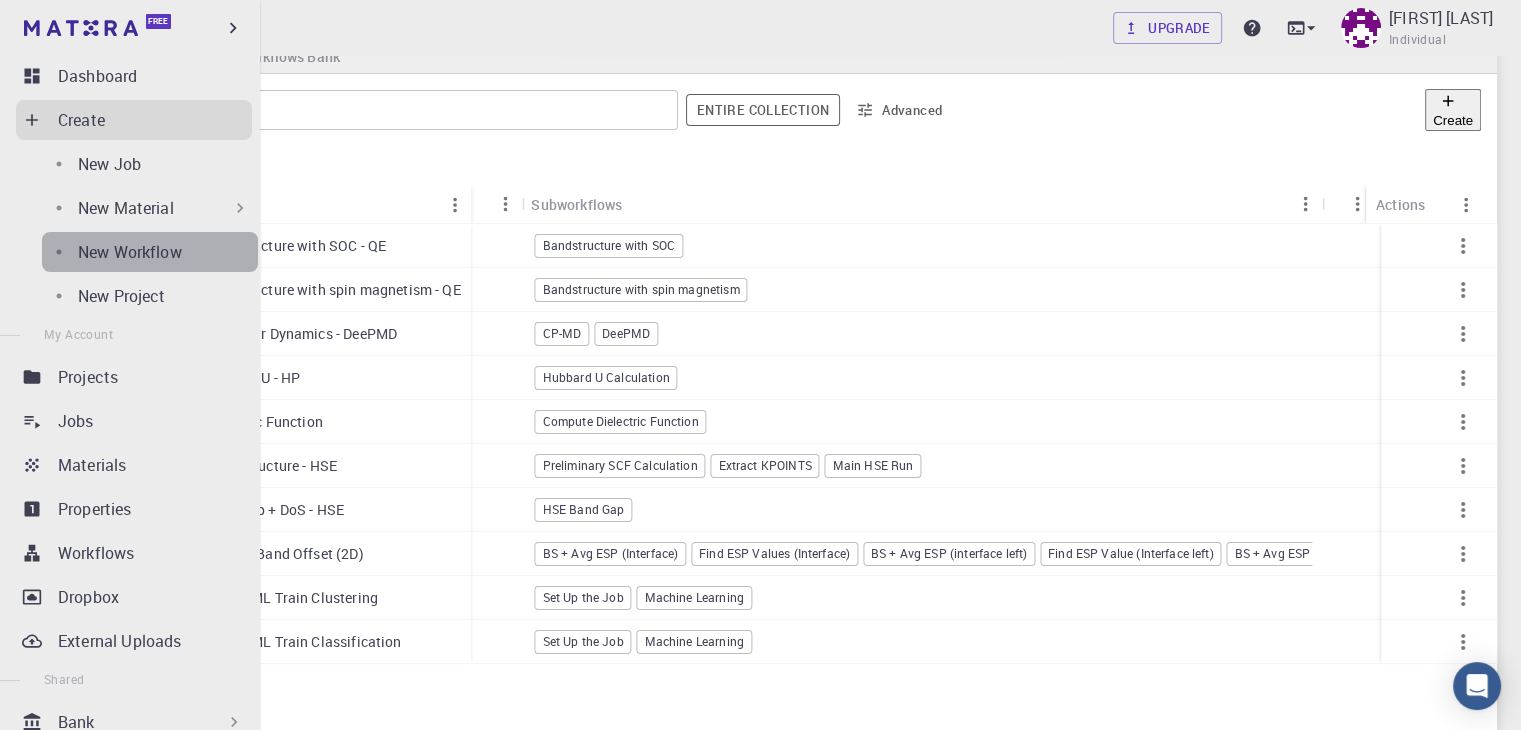 click on "New Workflow" at bounding box center (130, 252) 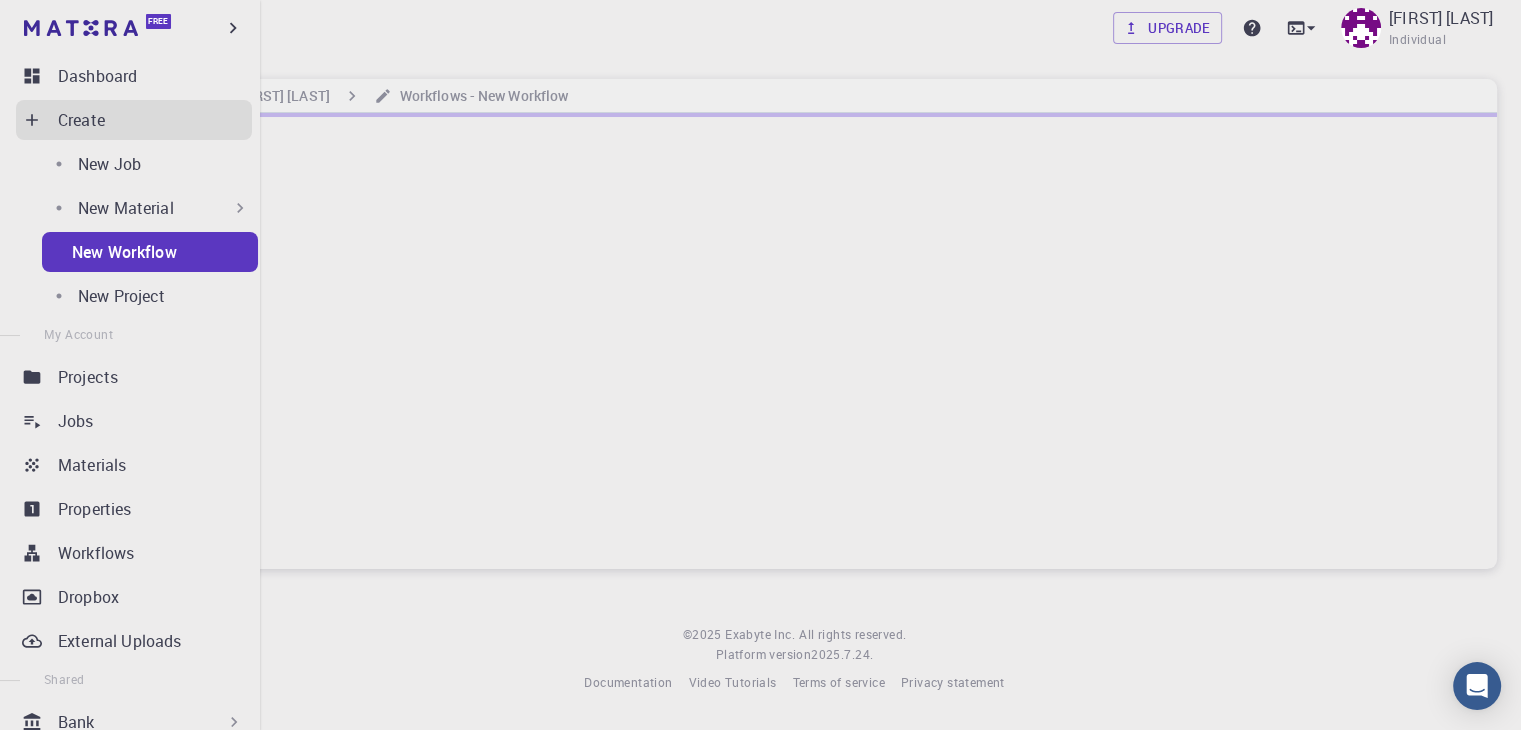 scroll, scrollTop: 0, scrollLeft: 0, axis: both 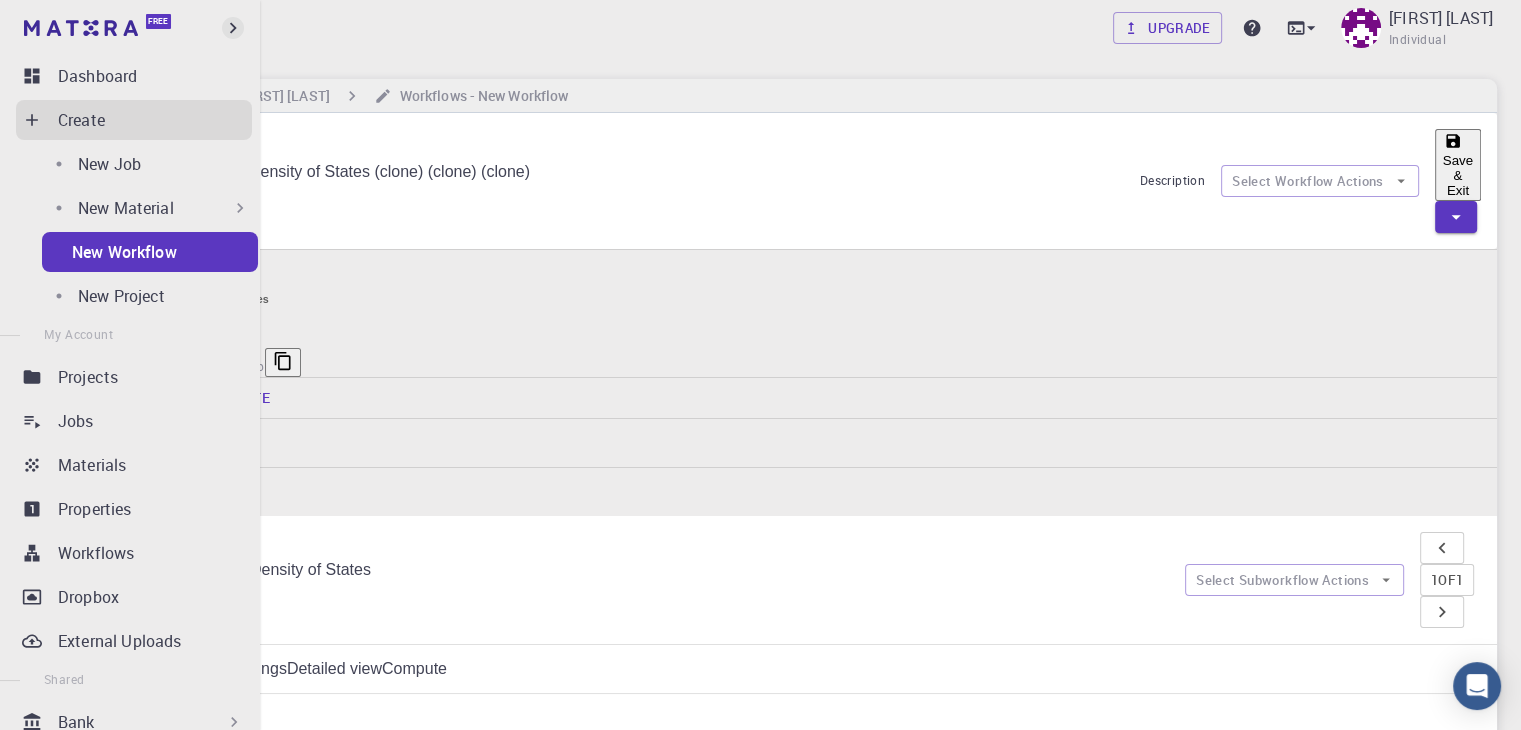 click 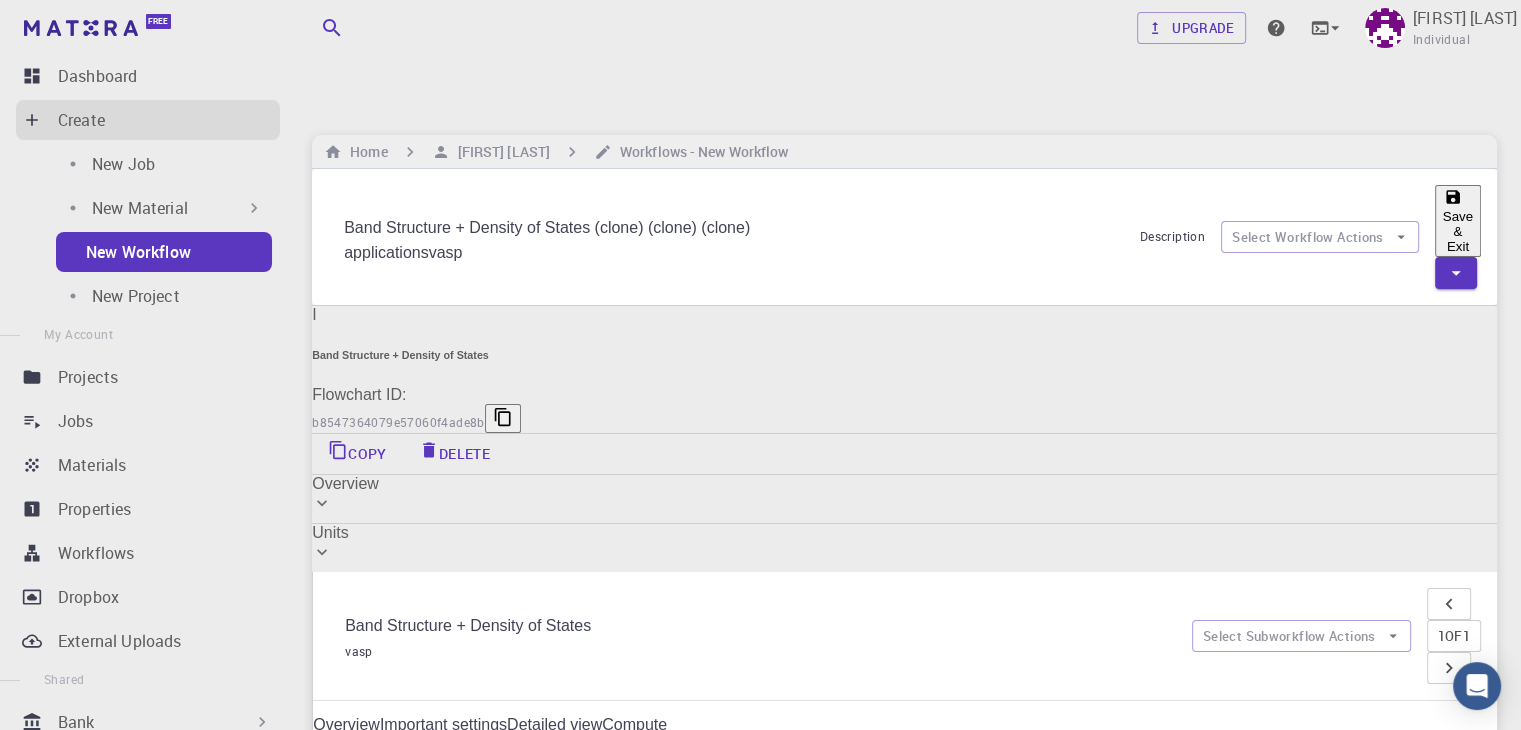 click 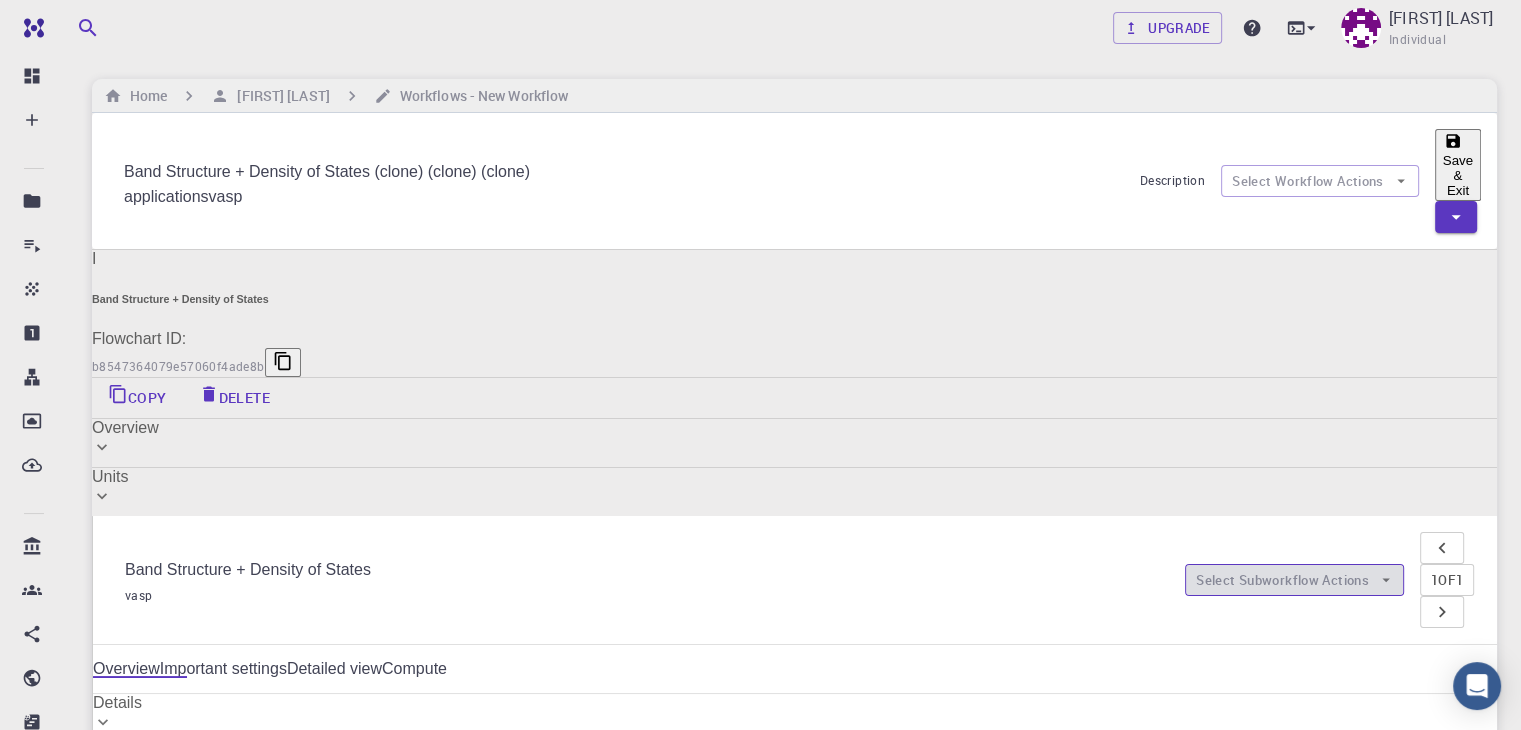 click on "Select Subworkflow Actions" at bounding box center (1294, 580) 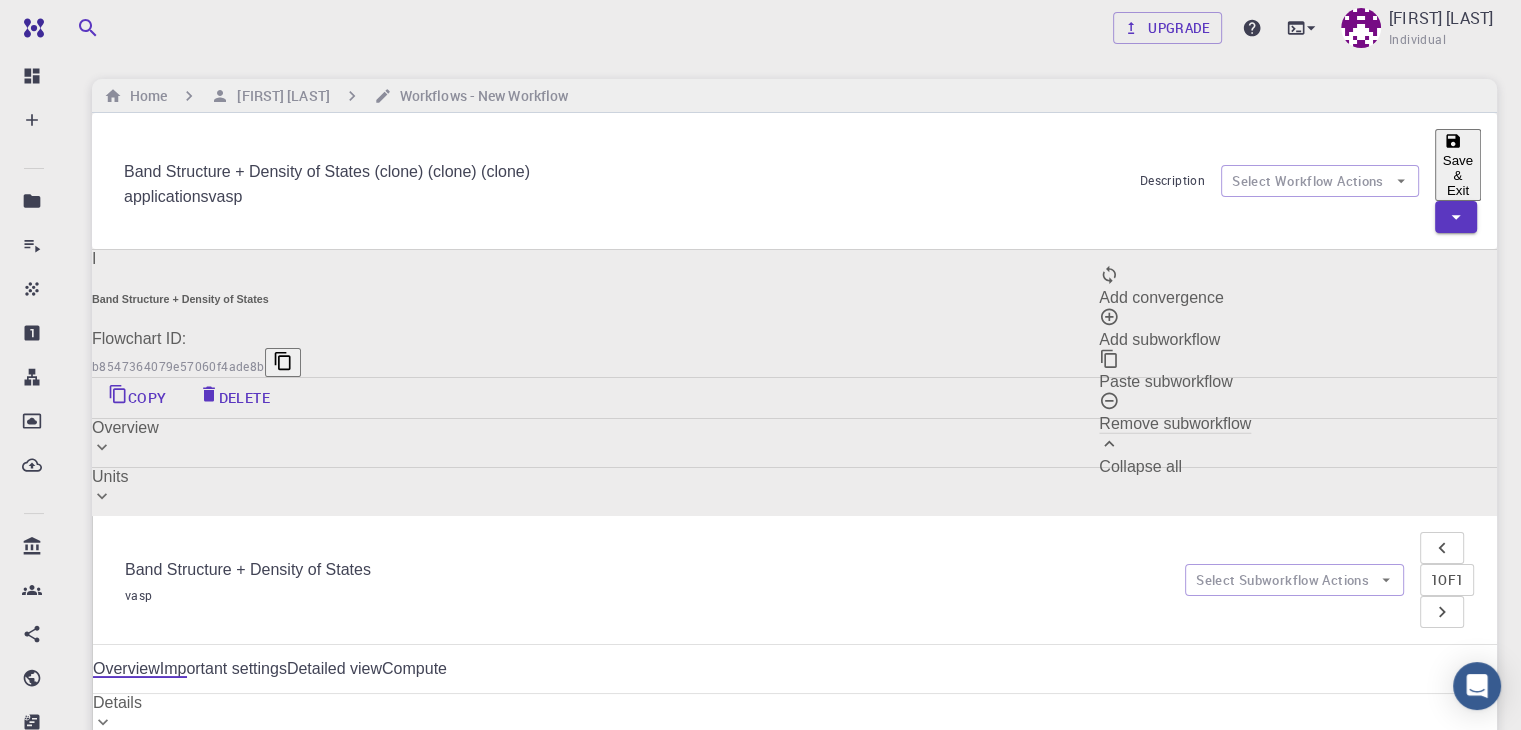 click on "Overview Important settings Detailed view Compute" at bounding box center (795, 669) 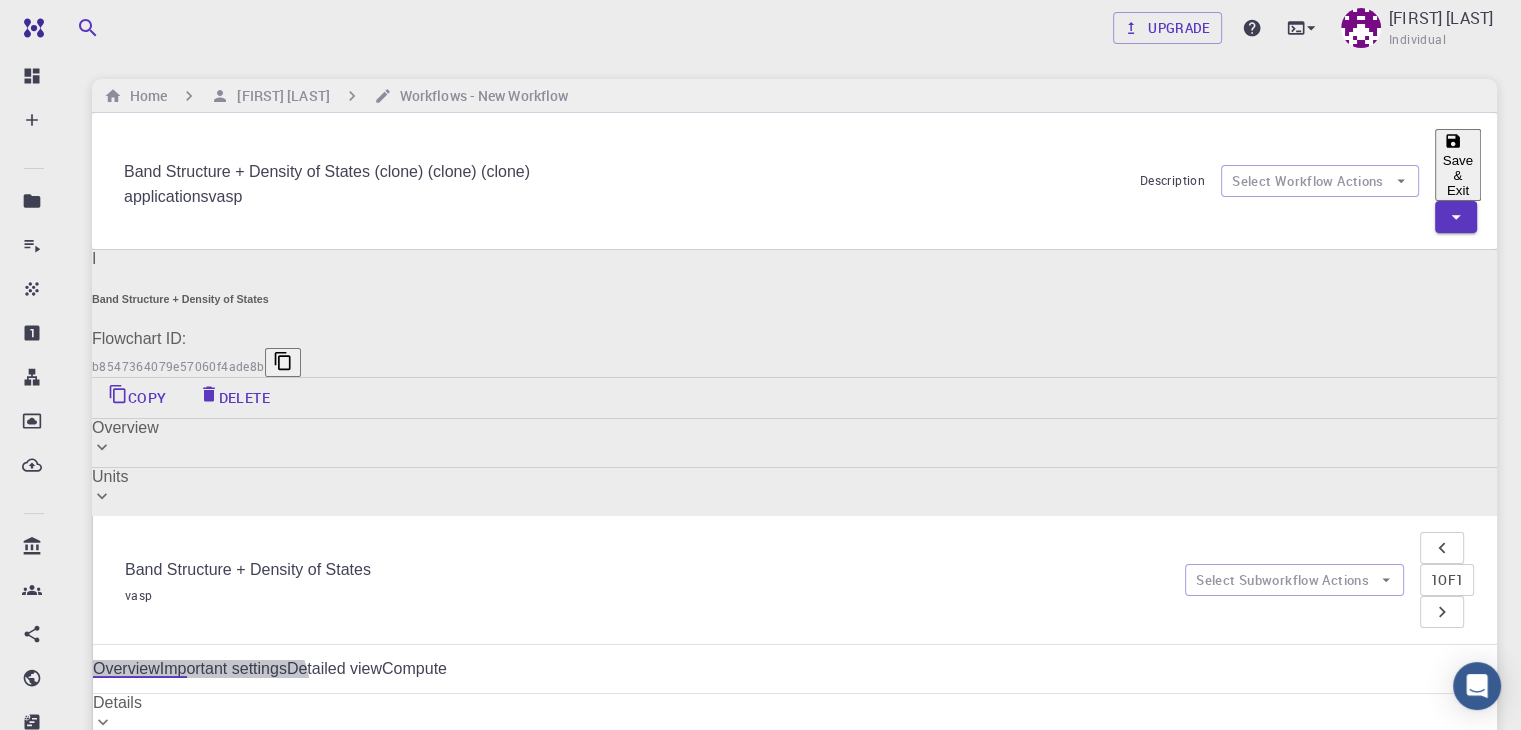 click on "Important settings" at bounding box center (223, 669) 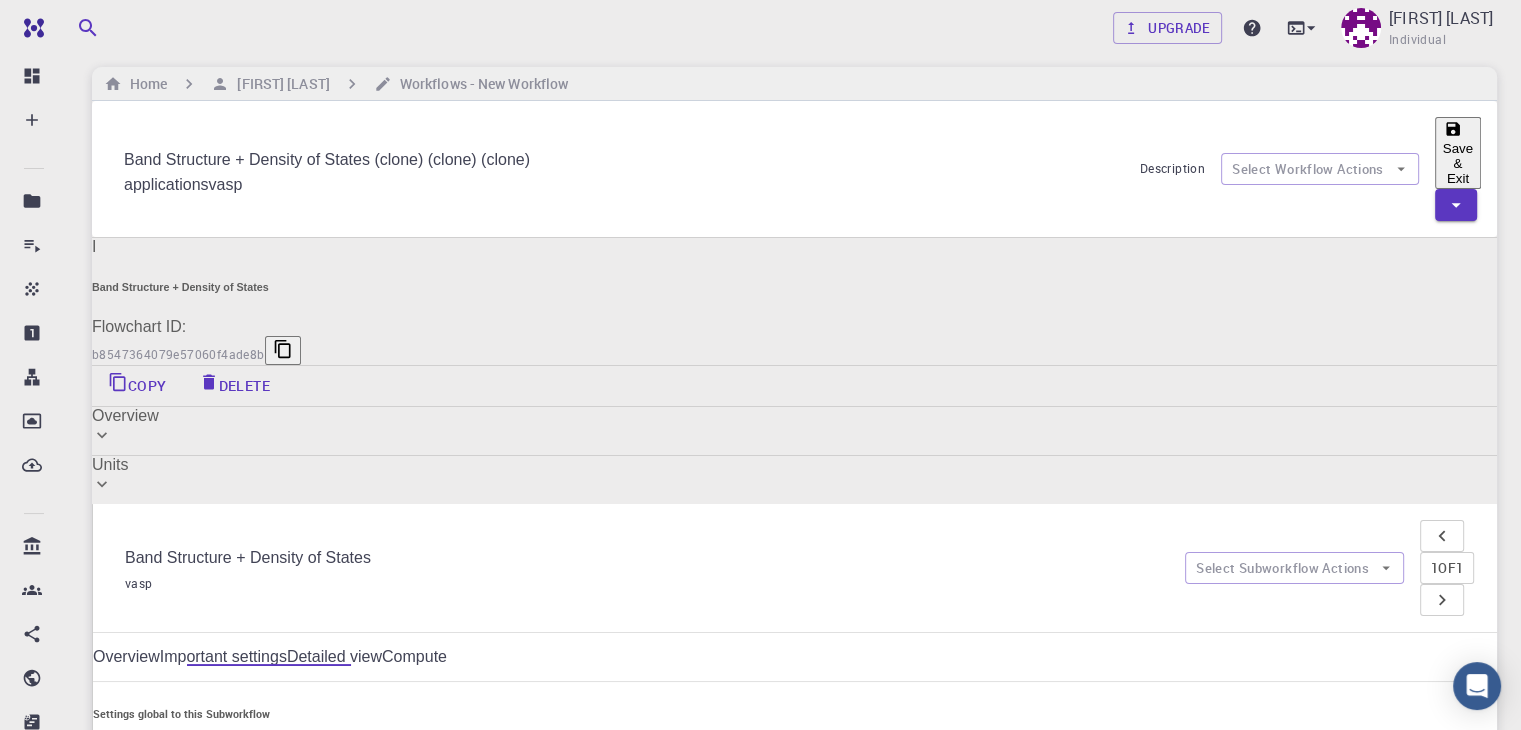scroll, scrollTop: 10, scrollLeft: 0, axis: vertical 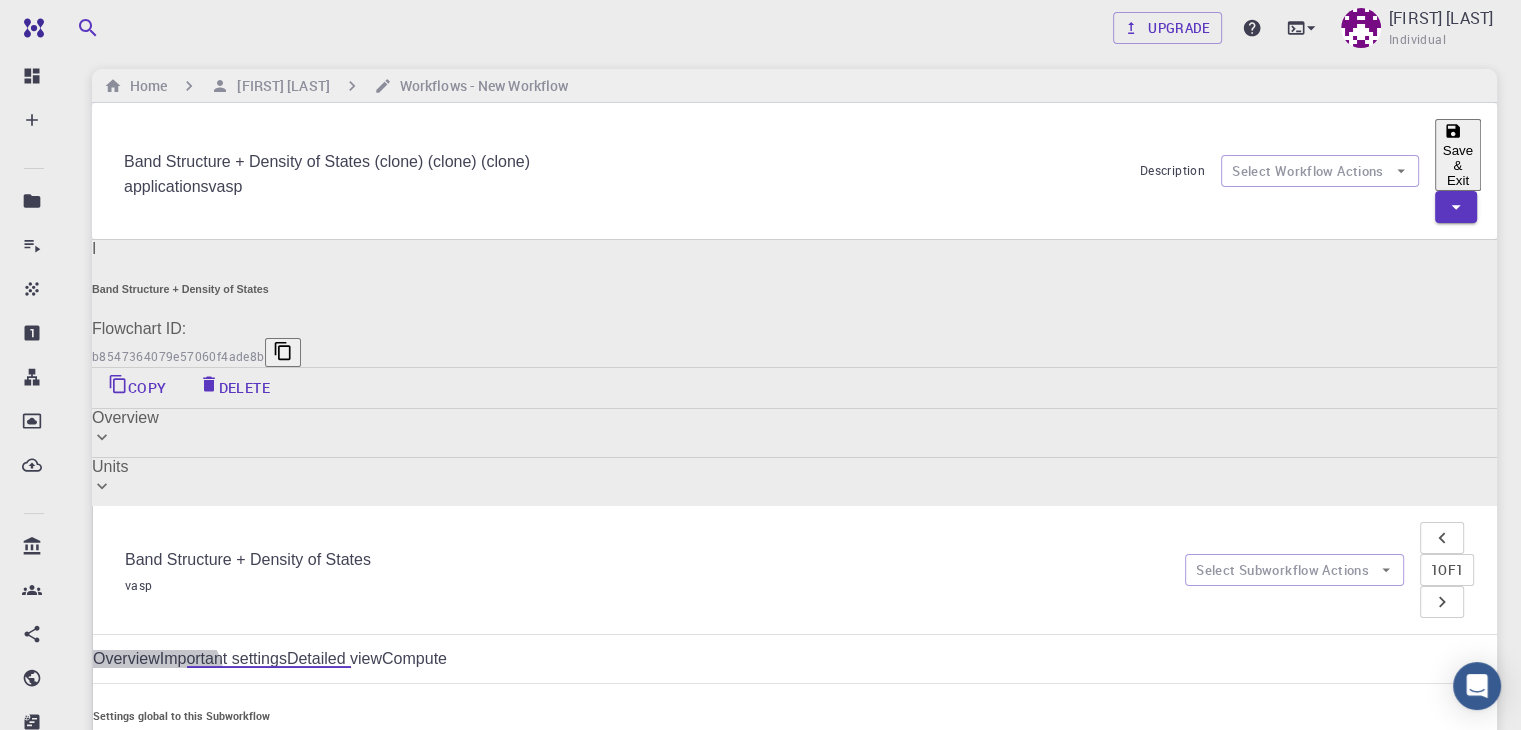 click on "Detailed view" at bounding box center (334, 659) 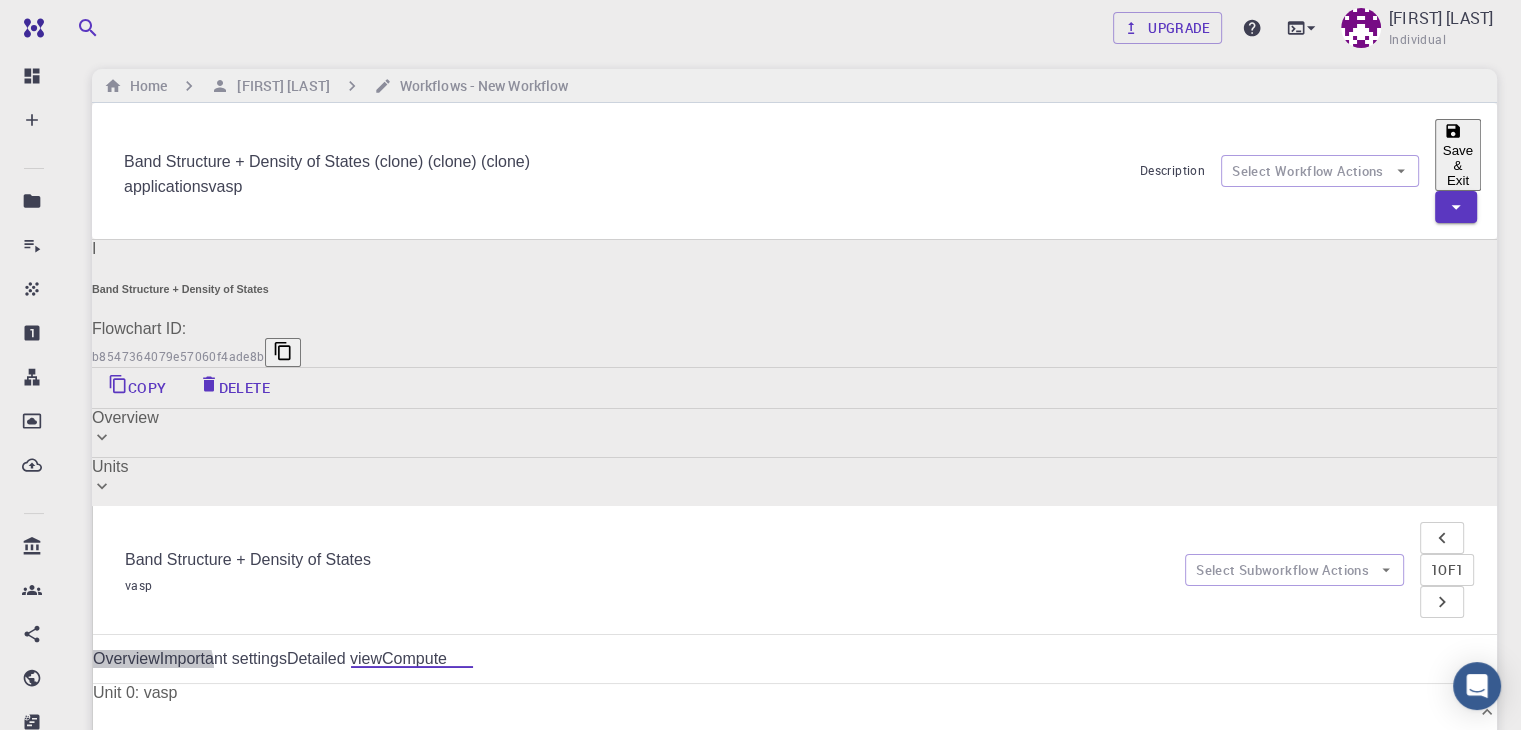 click on "Compute" at bounding box center (414, 659) 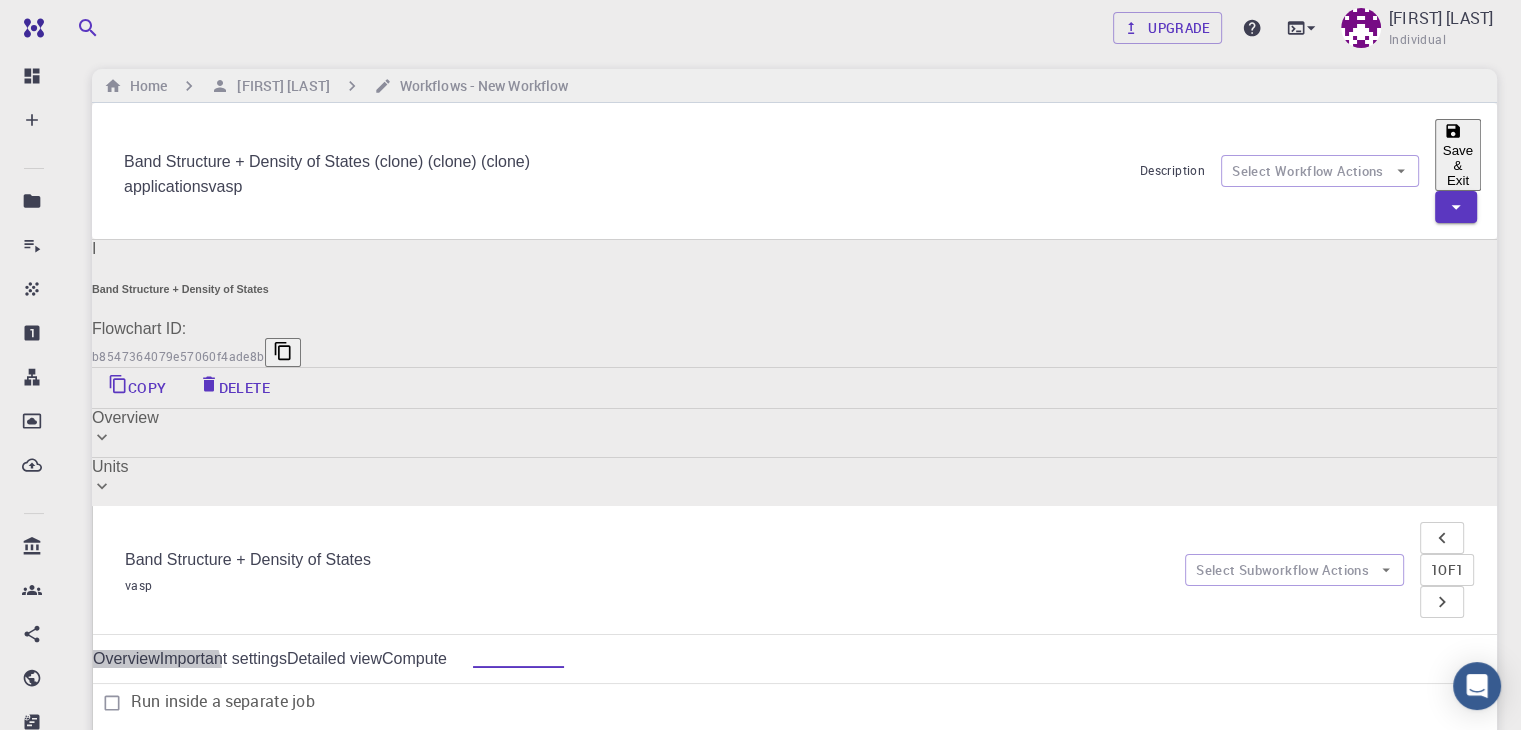 click on "Detailed view" at bounding box center (334, 659) 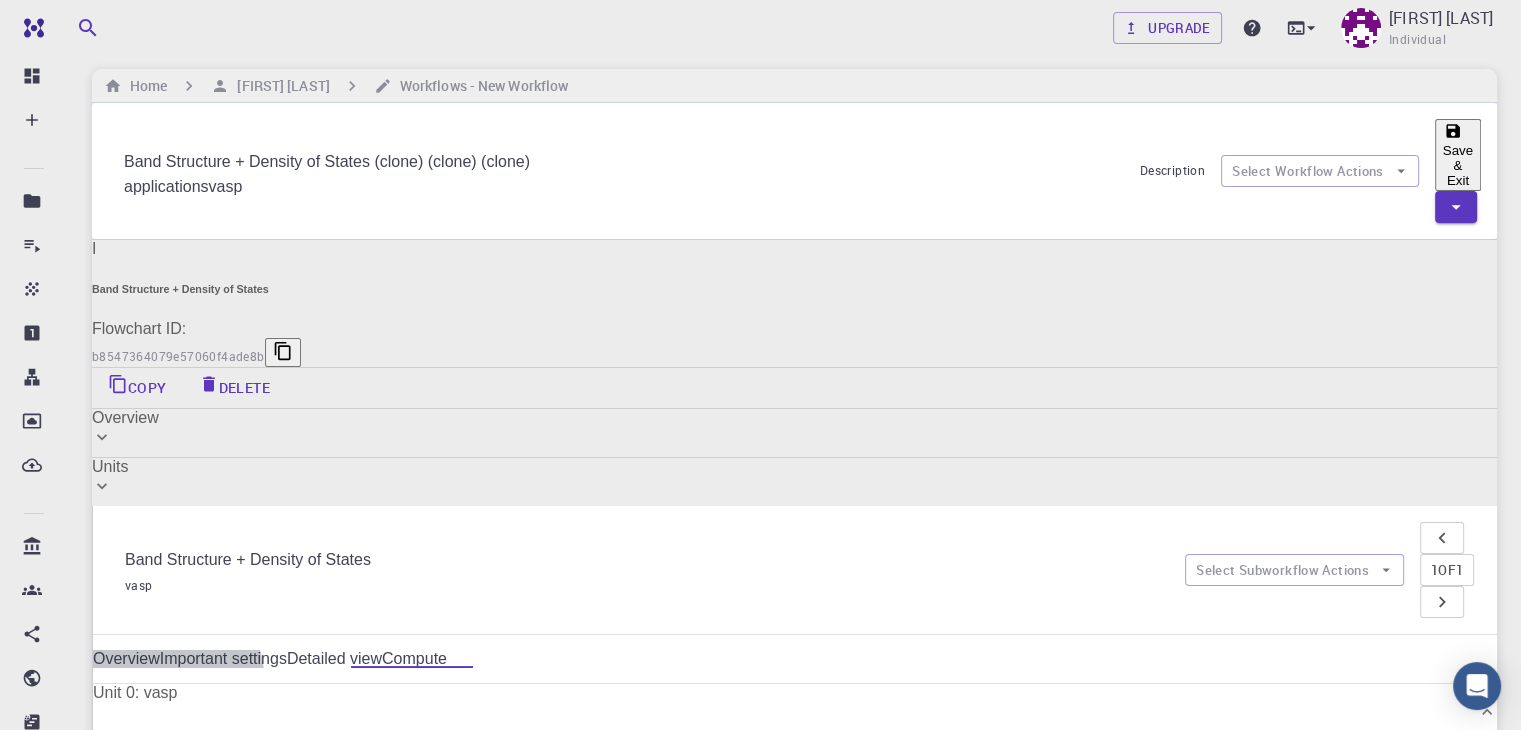 click on "Important settings" at bounding box center (223, 659) 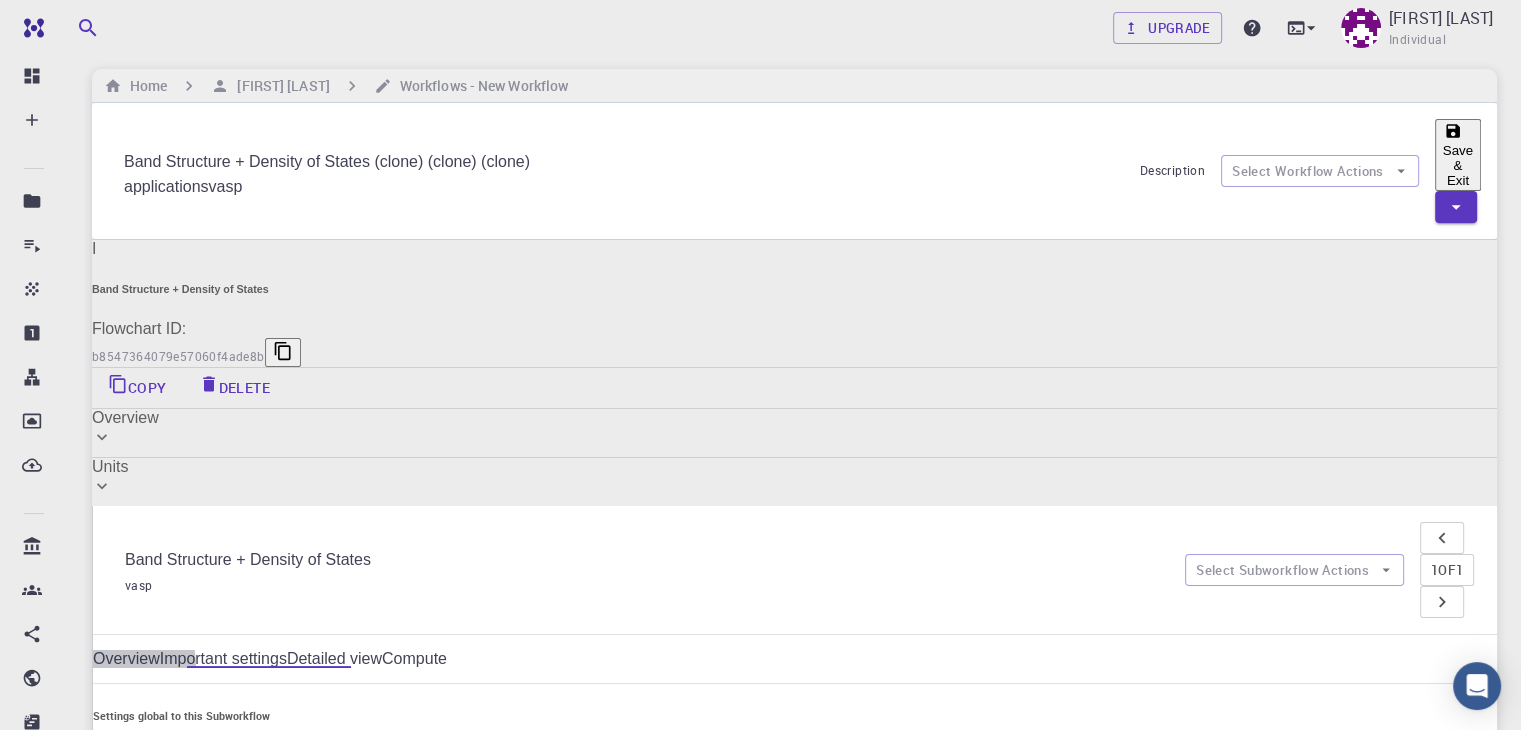click on "Overview" at bounding box center (126, 659) 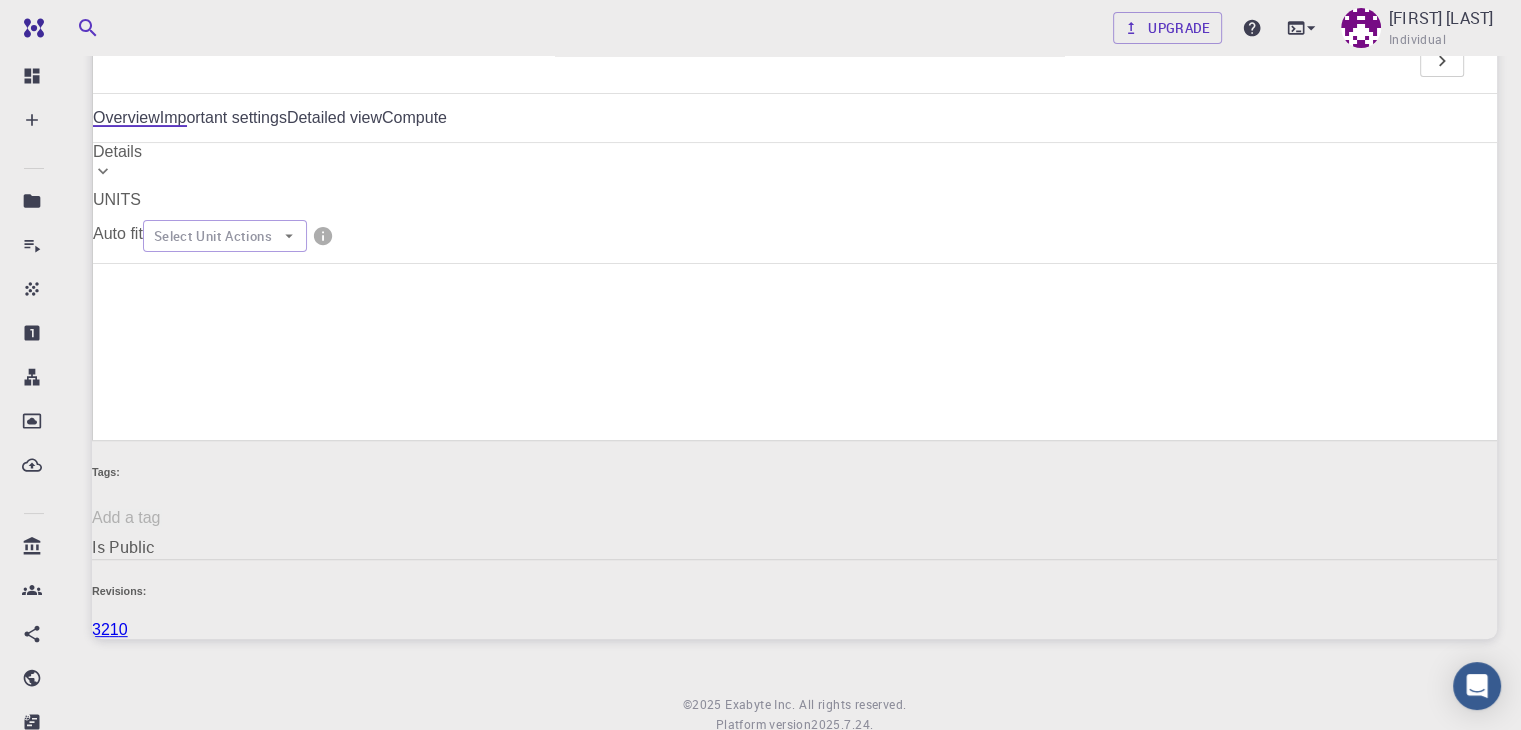 scroll, scrollTop: 528, scrollLeft: 0, axis: vertical 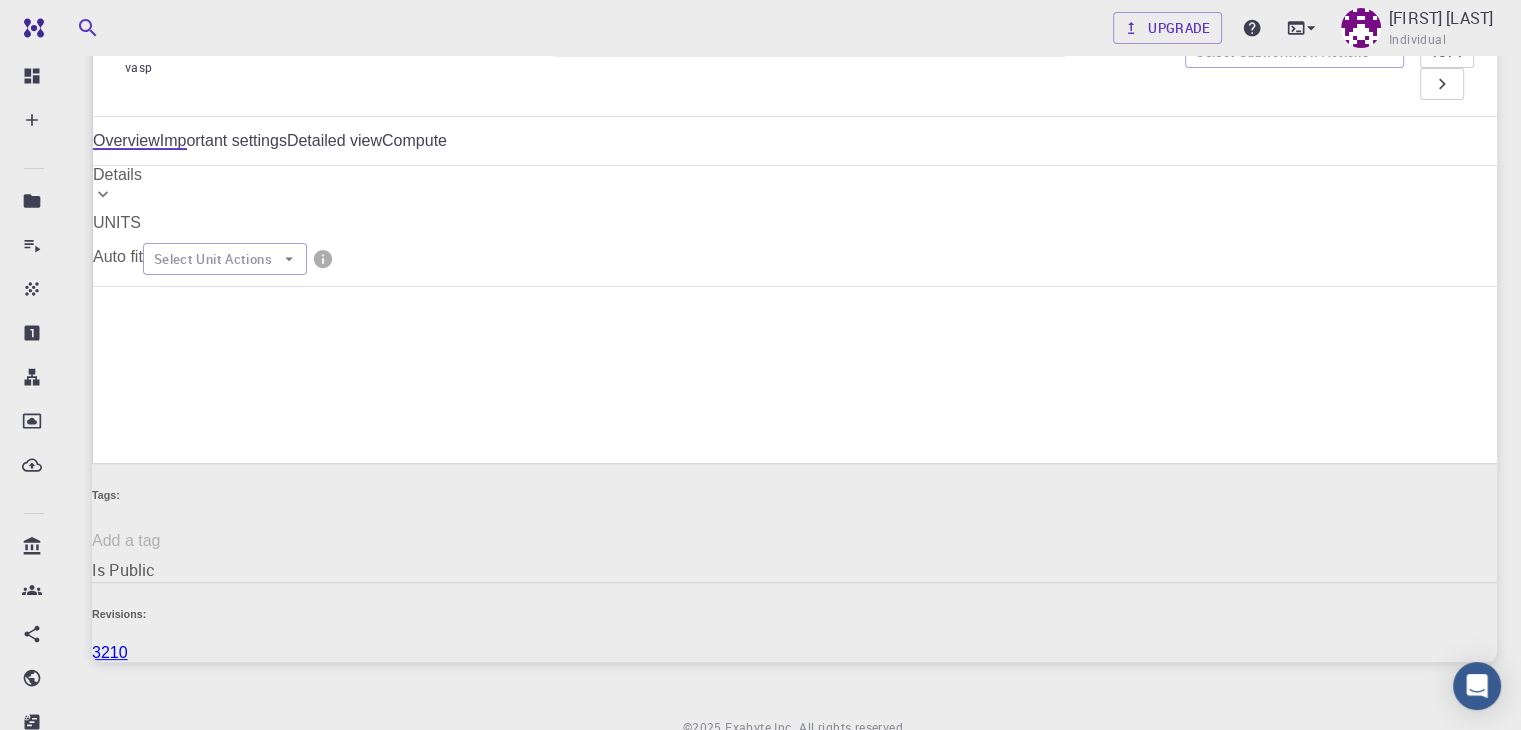 click on "Edit" at bounding box center [382, 689] 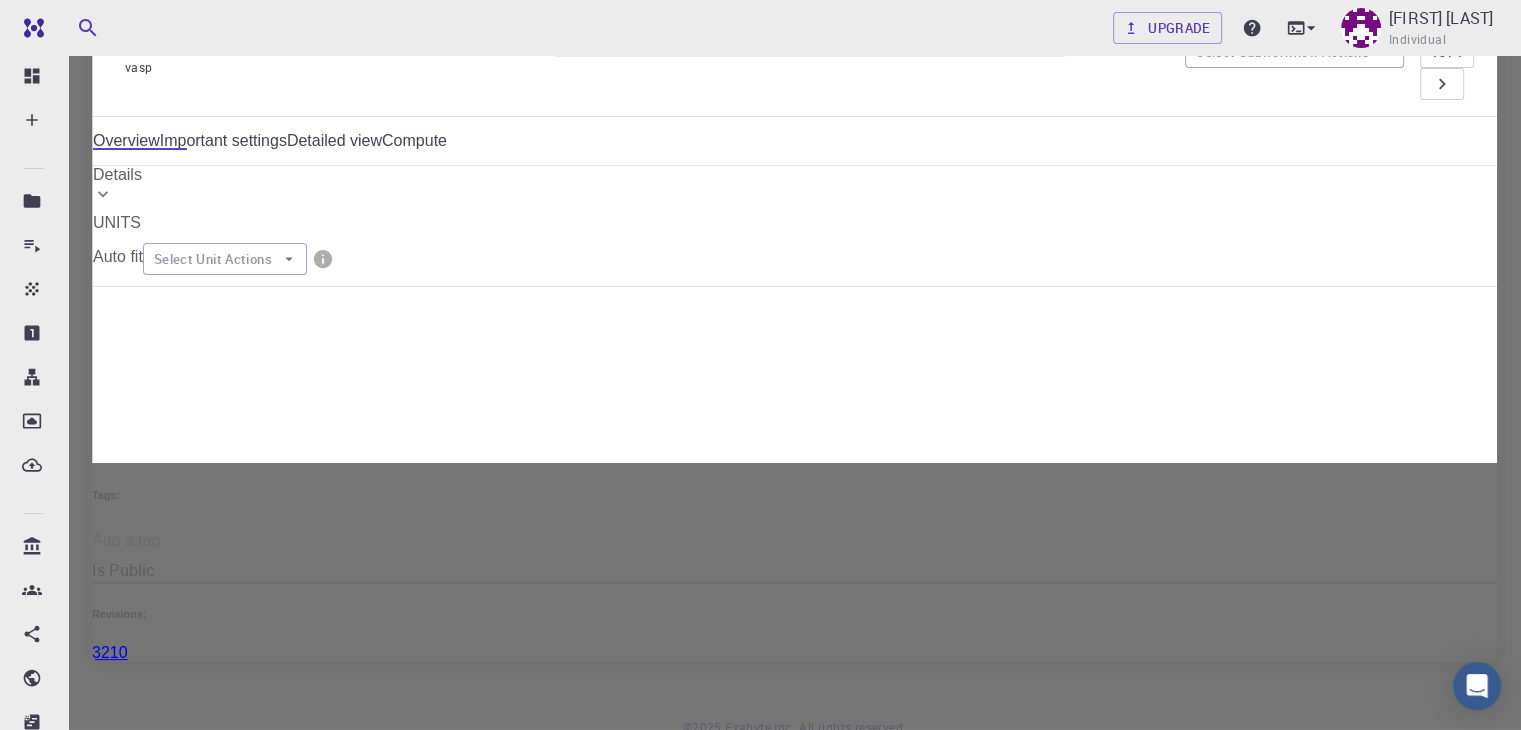 scroll, scrollTop: 261, scrollLeft: 0, axis: vertical 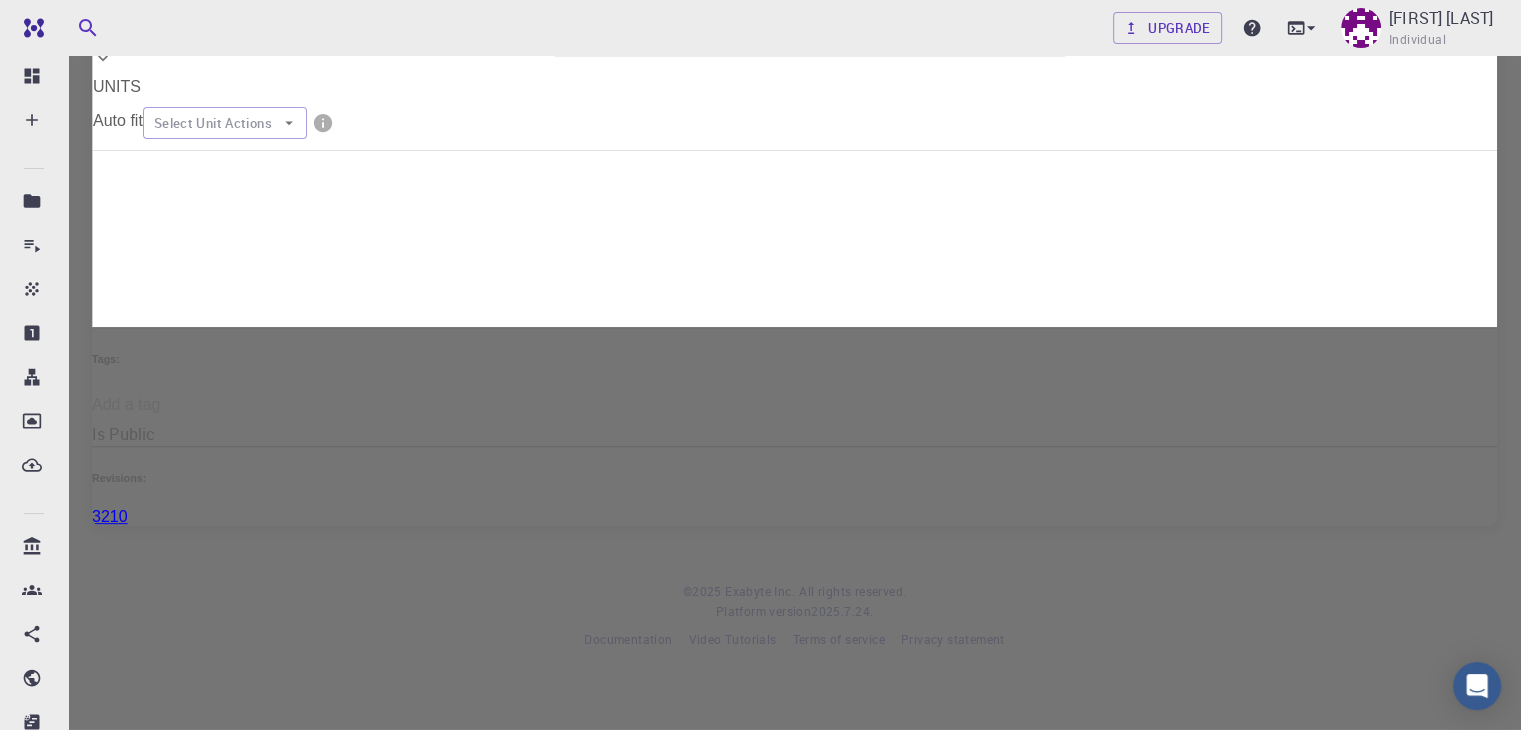 click on "KPOINTS" at bounding box center (651, 1252) 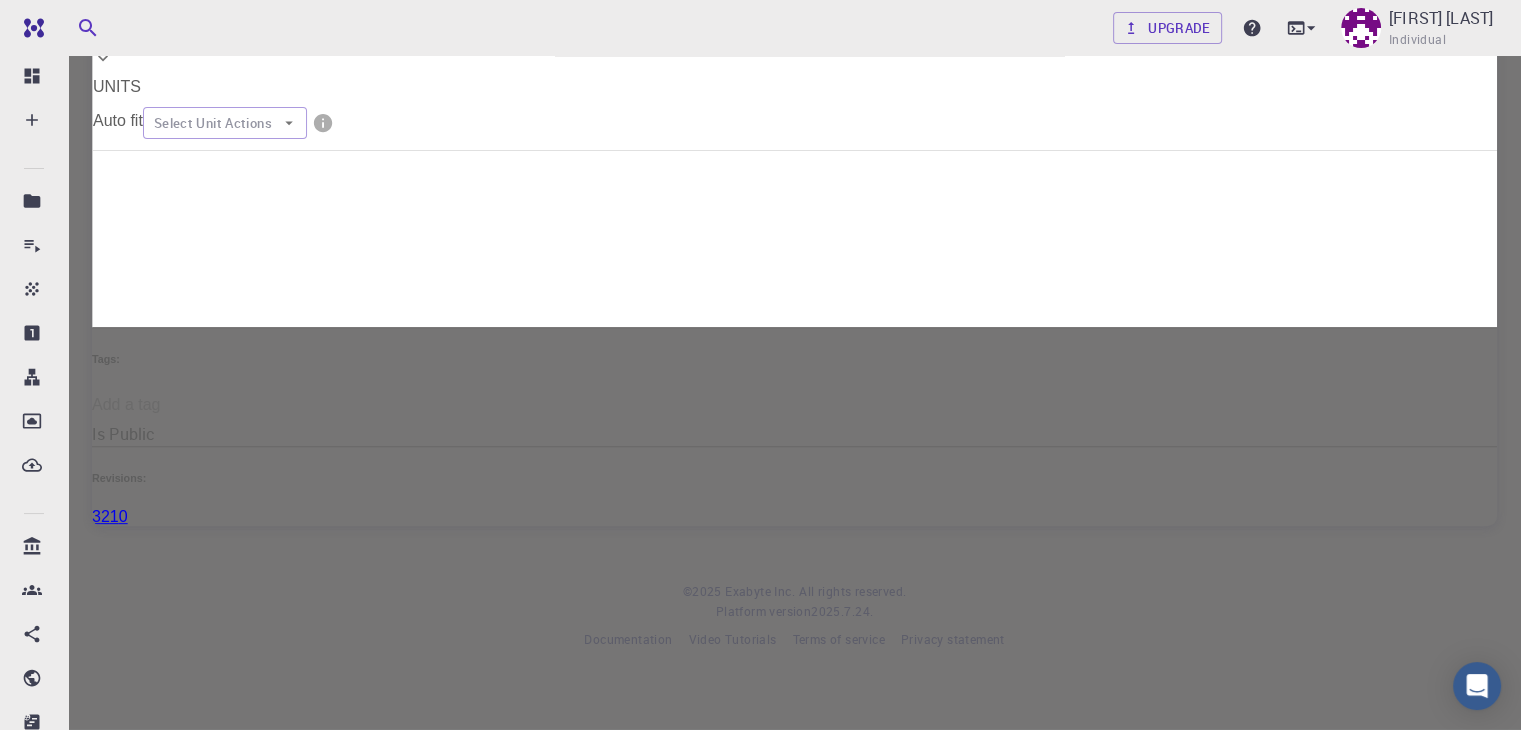 click on "POSCAR" at bounding box center (720, 1252) 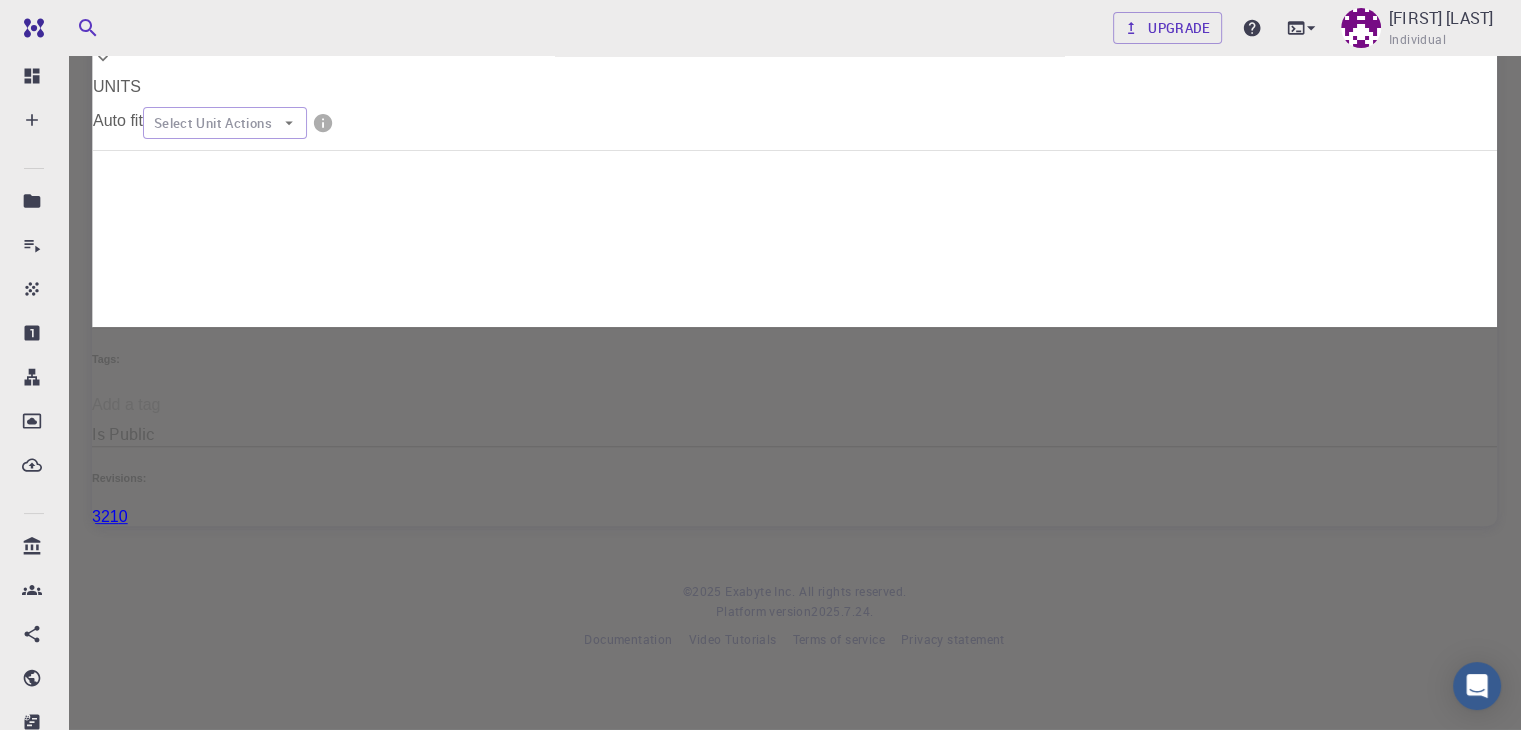 scroll, scrollTop: 0, scrollLeft: 0, axis: both 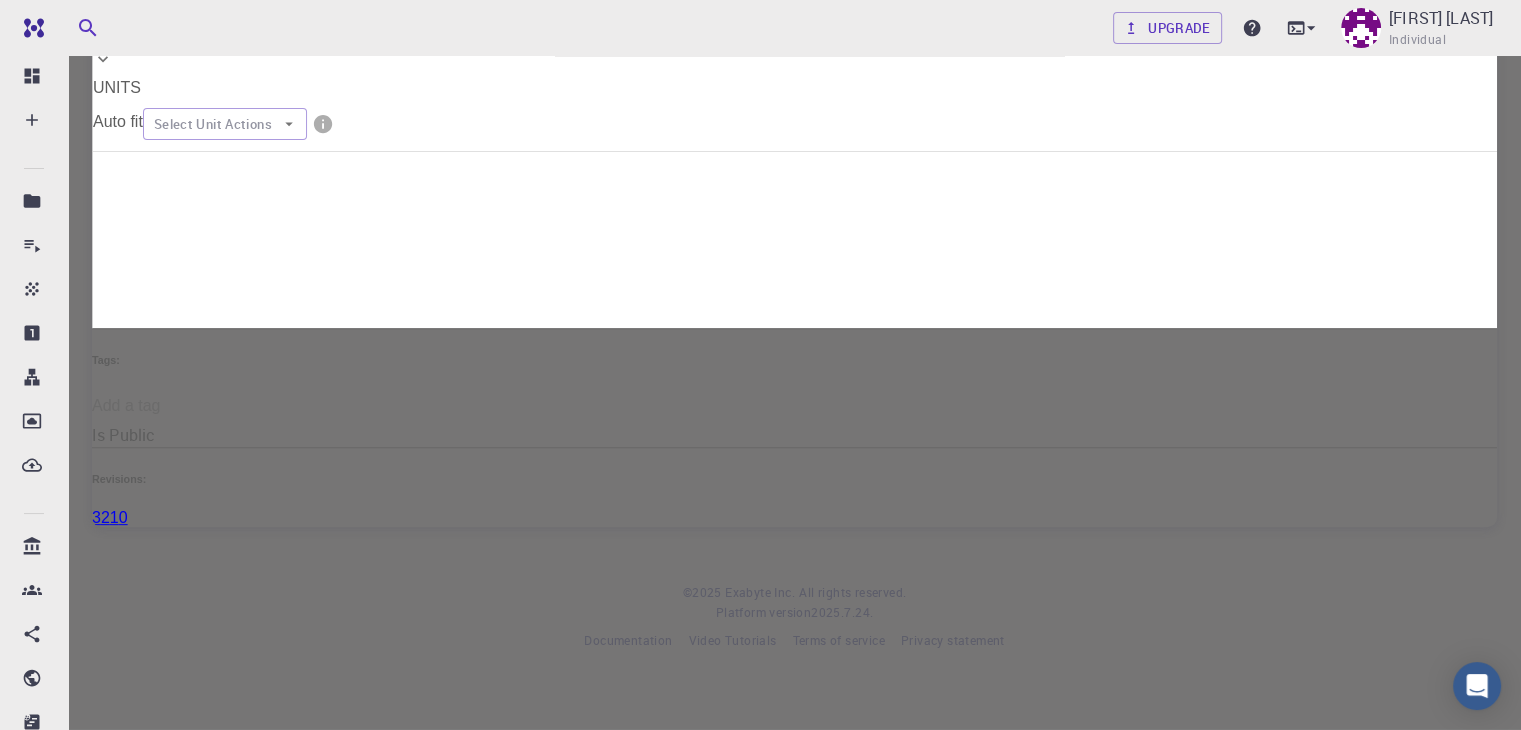click on "preview" at bounding box center (655, 2233) 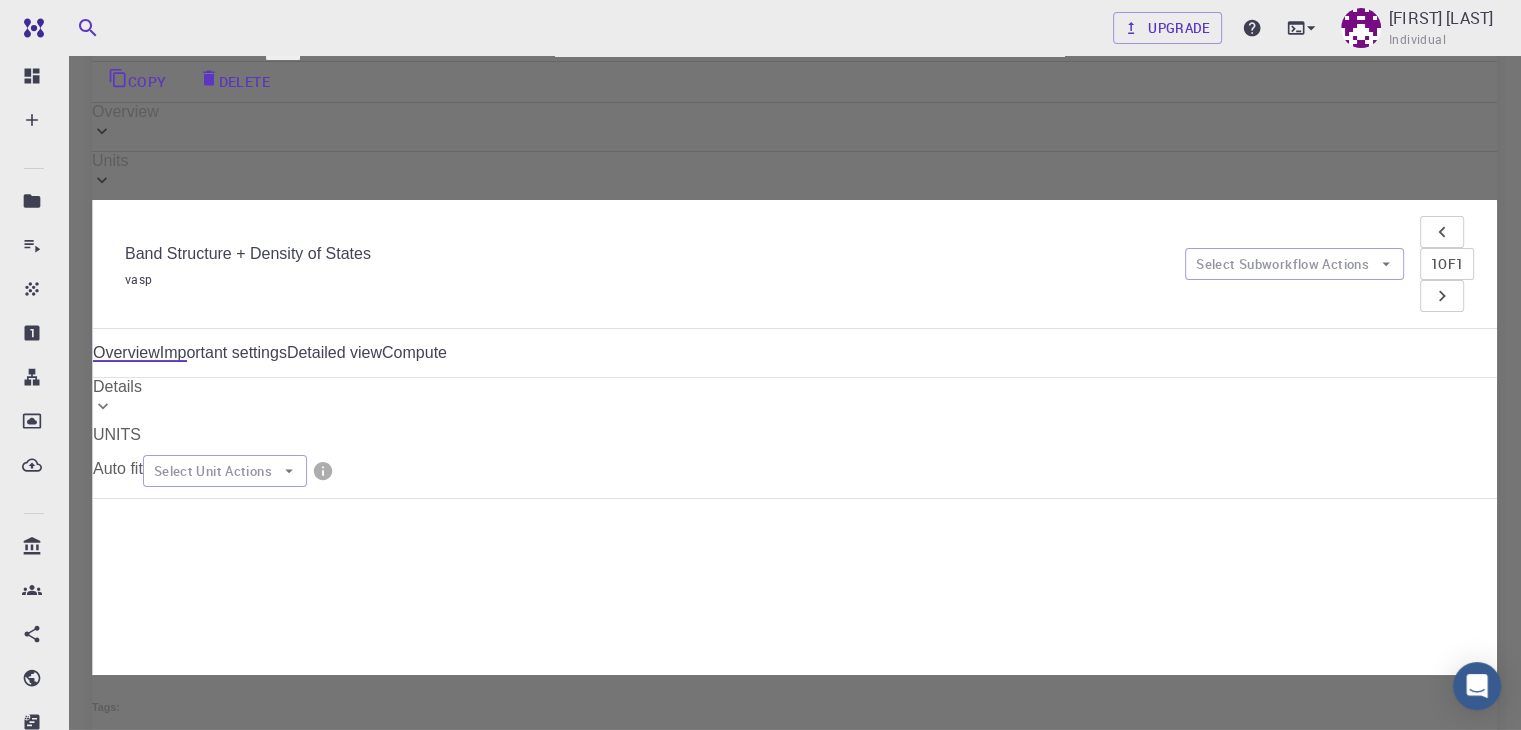 scroll, scrollTop: 316, scrollLeft: 0, axis: vertical 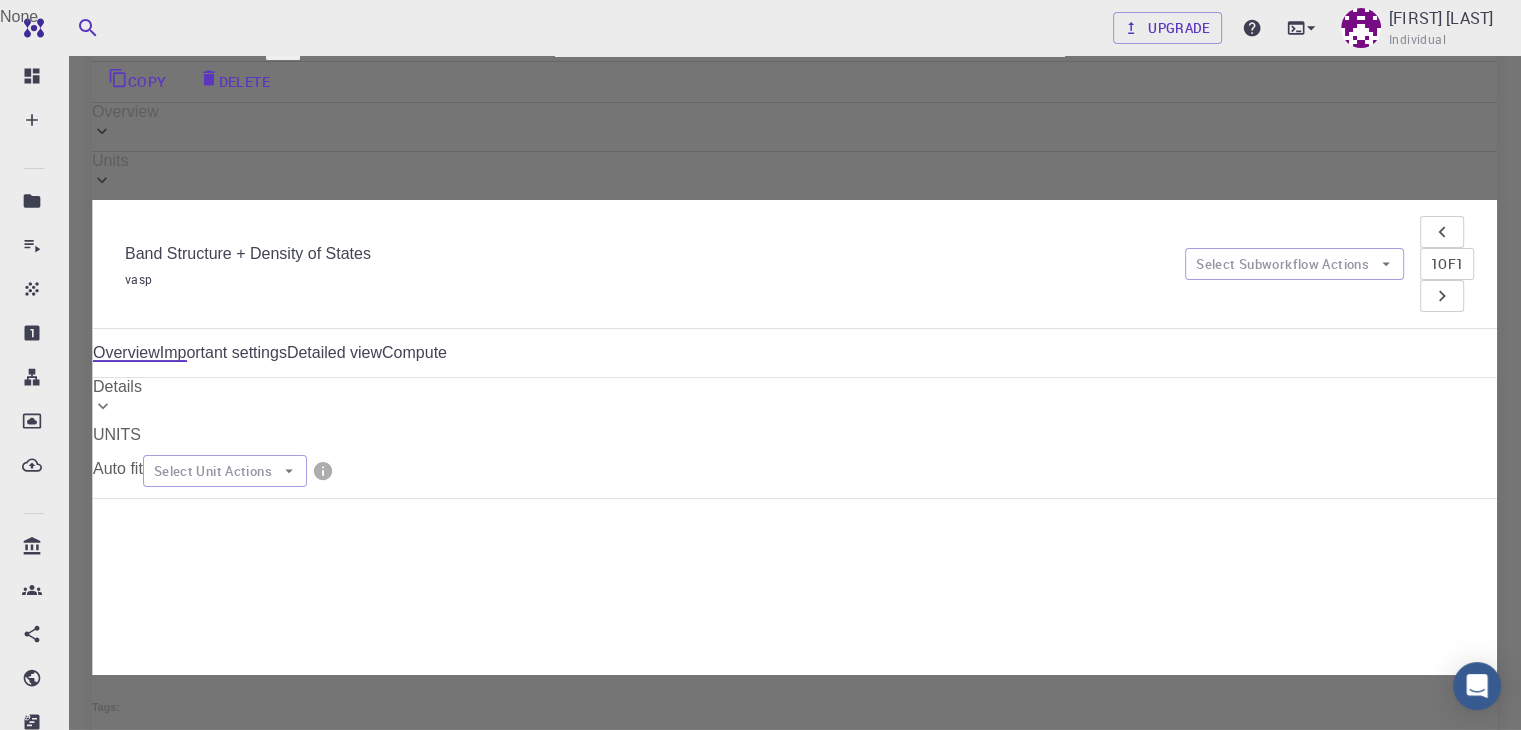 click on "Free Dashboard Create New Job New Material Create Material Upload File Import from Bank Import from 3rd Party New Workflow New Project Projects Jobs Materials Properties Workflows Dropbox External Uploads Bank Materials Workflows Accounts Shared with me Shared publicly Shared externally Documentation Contact Support Compute load: Low Upgrade [FIRST] [LAST] Individual Home [FIRST] [LAST] Workflows - New Workflow Band Structure + Density of States (clone) (clone) (clone) applications vasp Description Select Workflow Actions Save & Exit I Band Structure + Density of States Flowchart ID:  [HASH] Copy Delete Overview Properties density-of-states total-energy total-energy-contributions pressure fermi-energy atomic-forces total-force stress-tensor Draft Application Name Vienna Ab-initio Simulation Package vasp Name Version 5.4.4 5.4.4 Version Build Default Default Build Units 01 I vasp [HASH] Band Structure + Density of States vasp 1  of  1 Overview Name" at bounding box center (760, 1328) 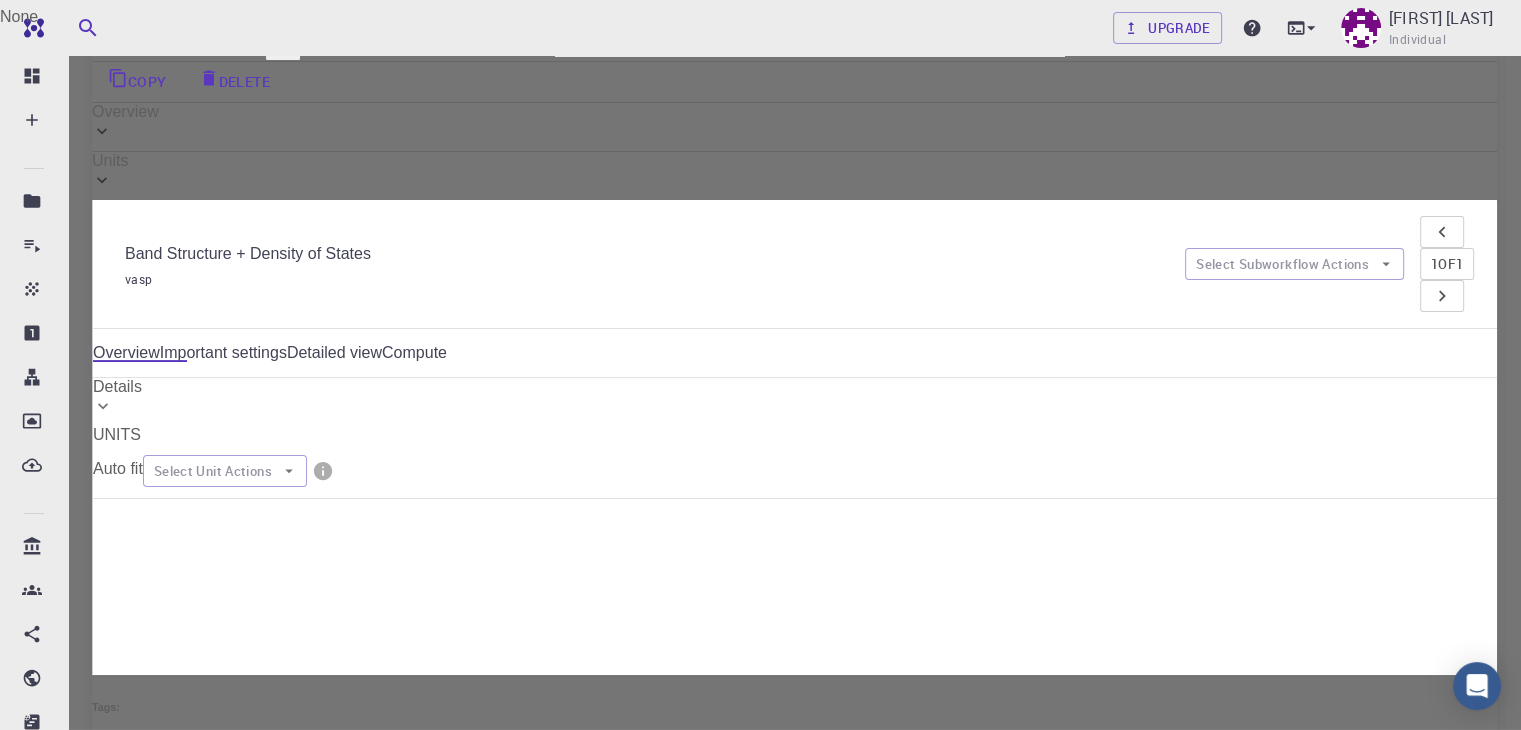 click at bounding box center [760, 365] 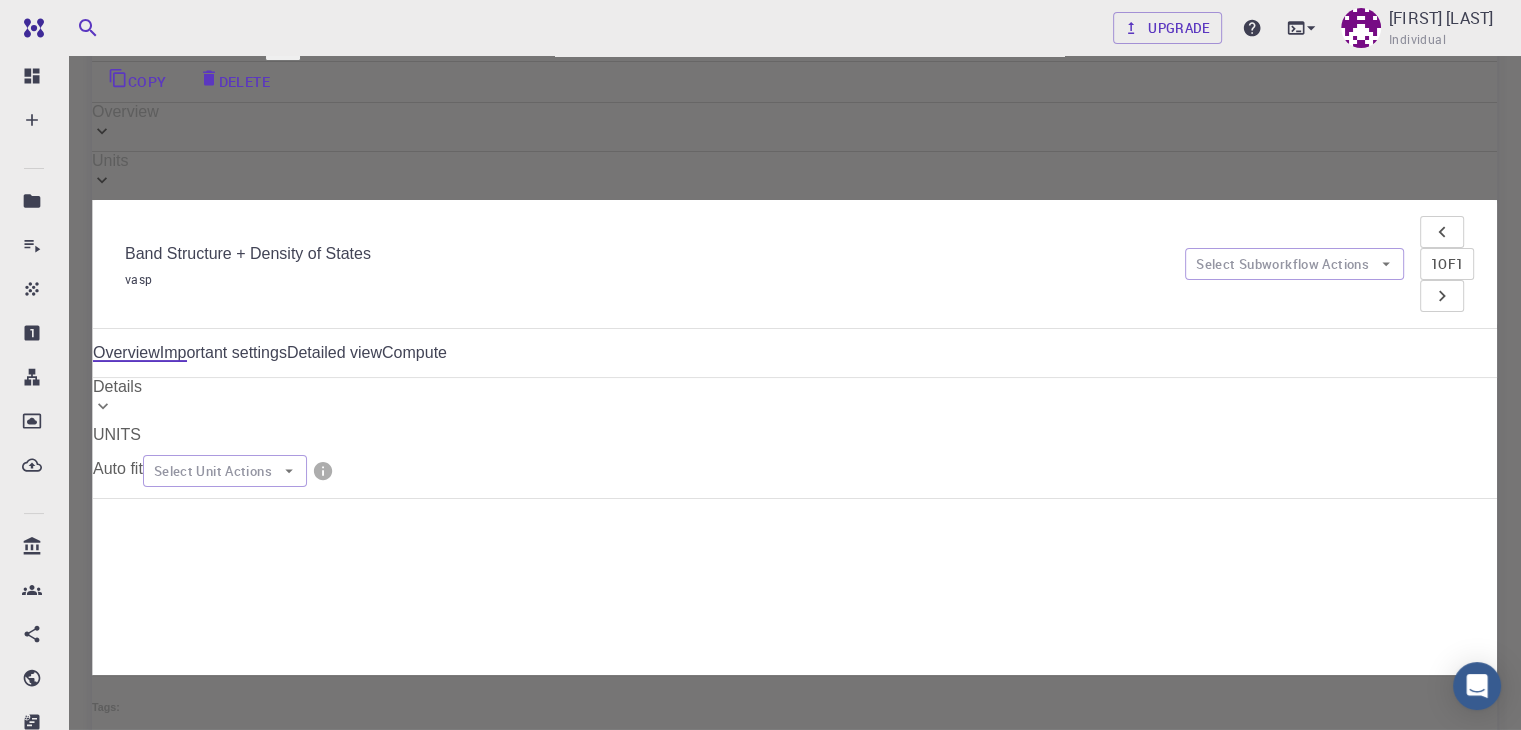 click on "Details" at bounding box center (760, 1495) 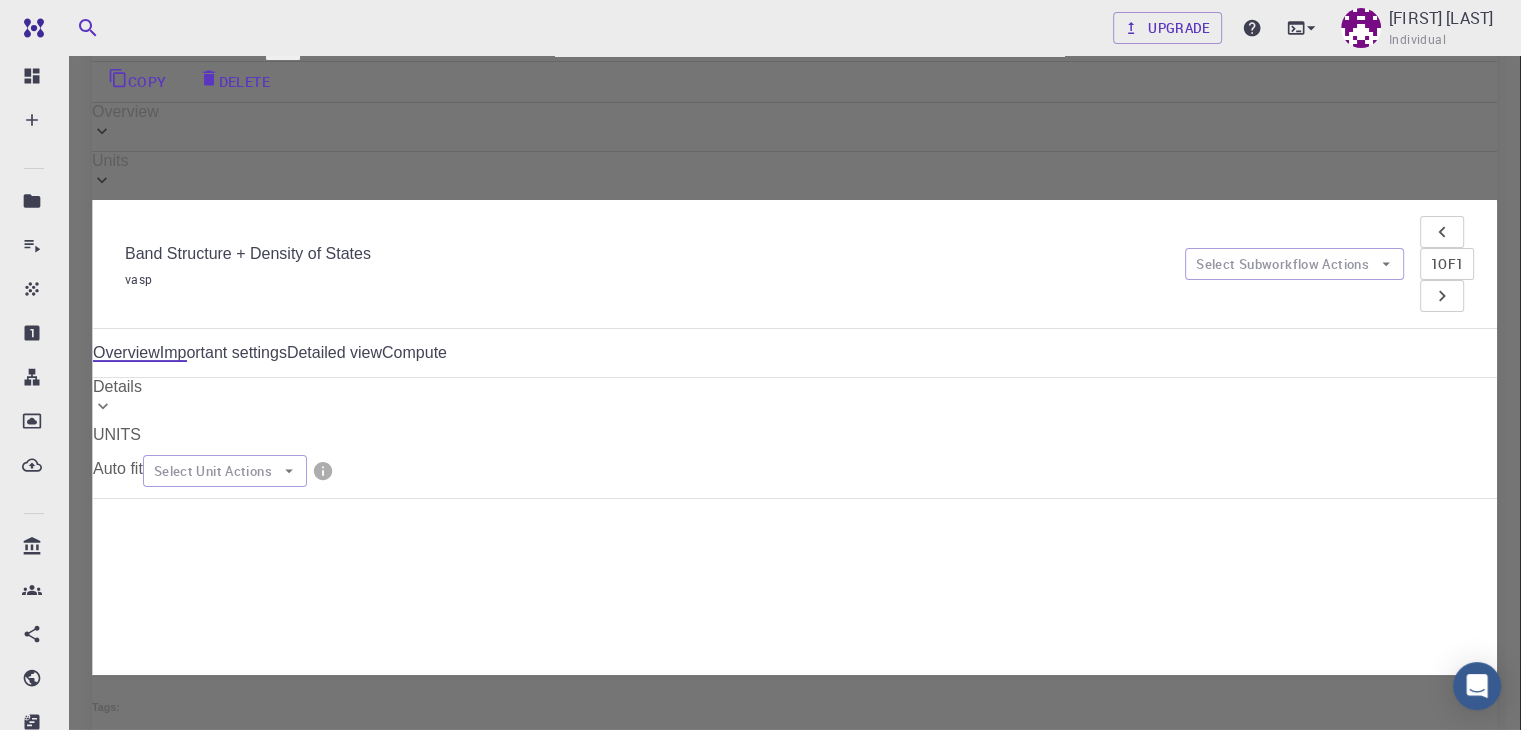 scroll, scrollTop: 0, scrollLeft: 0, axis: both 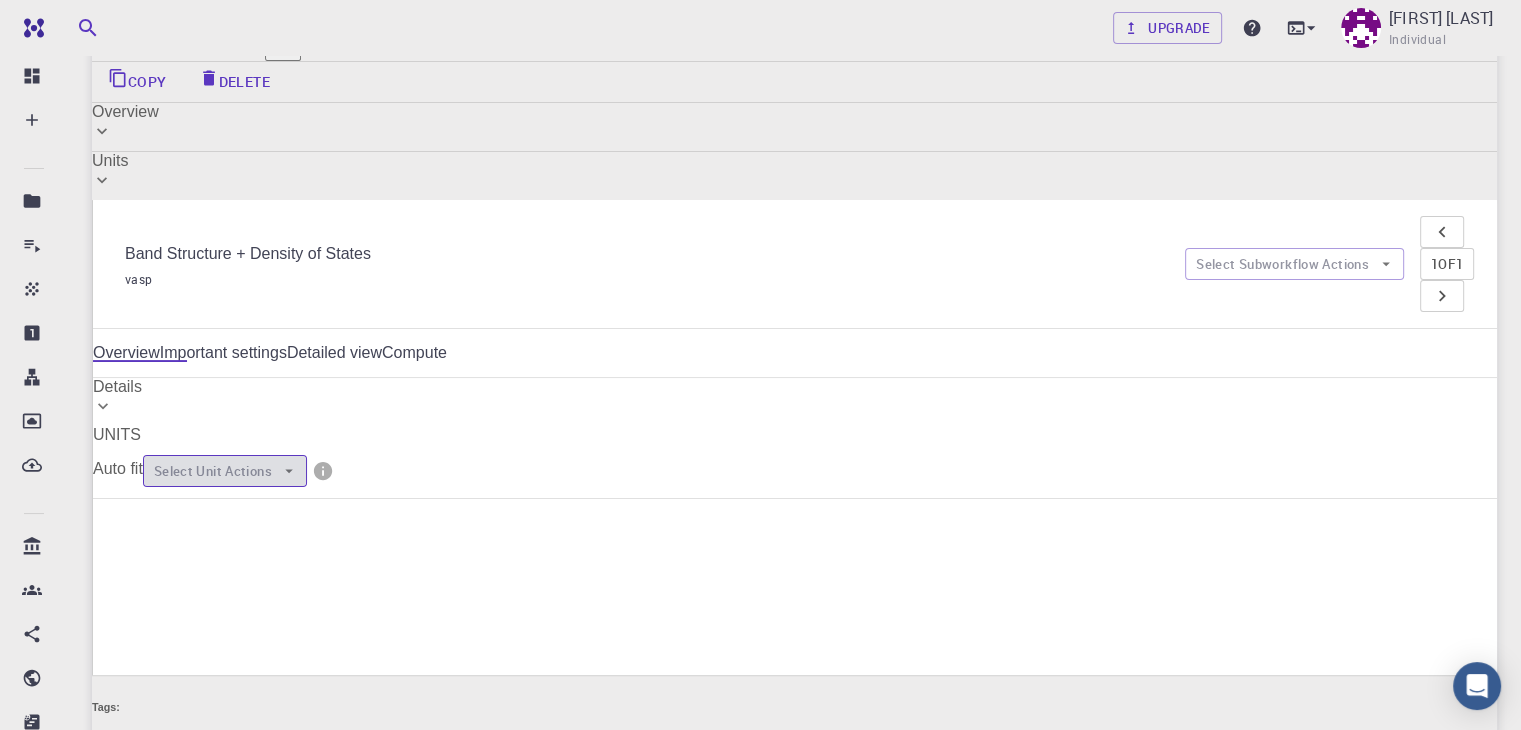 click on "Select Unit Actions" at bounding box center (225, 471) 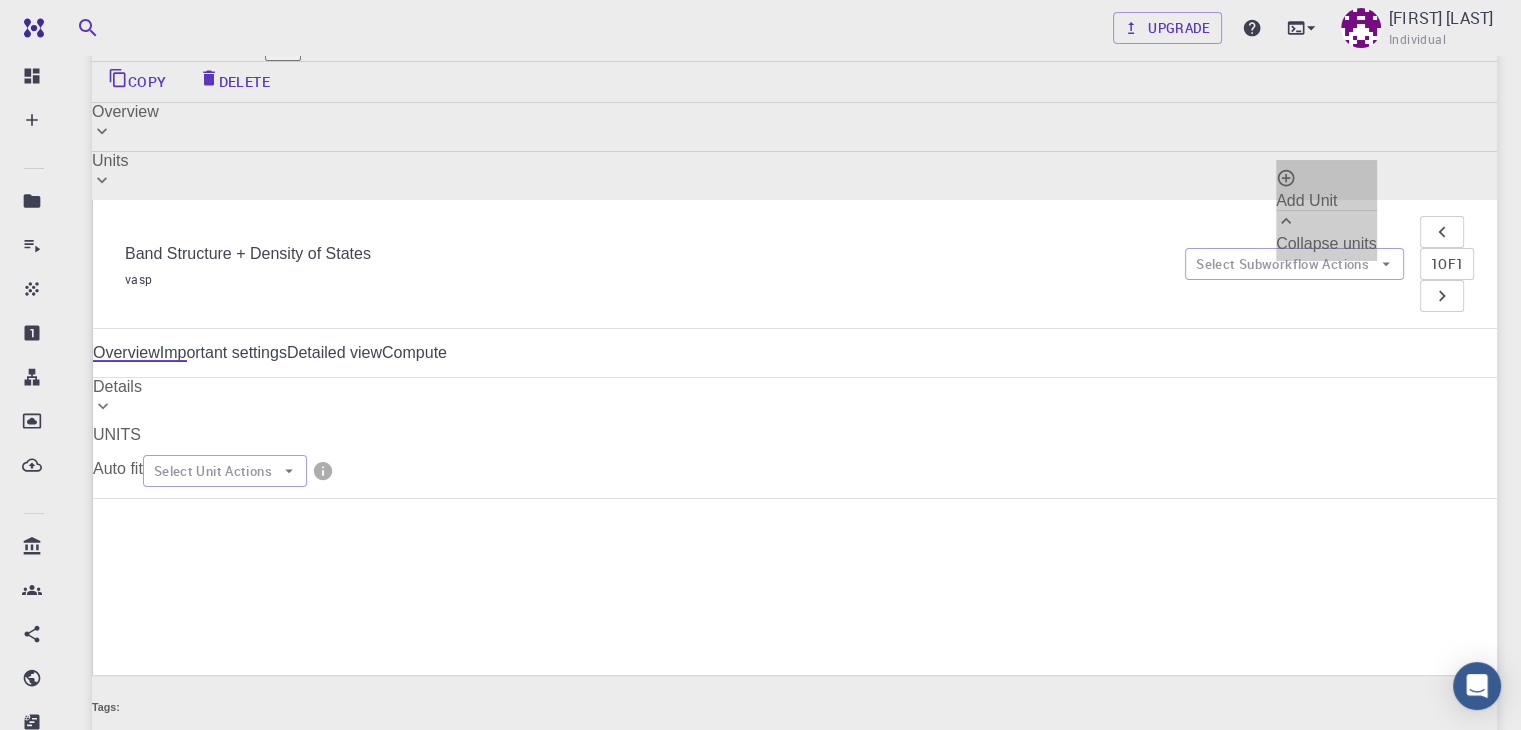 click on "Add Unit" at bounding box center (1326, 189) 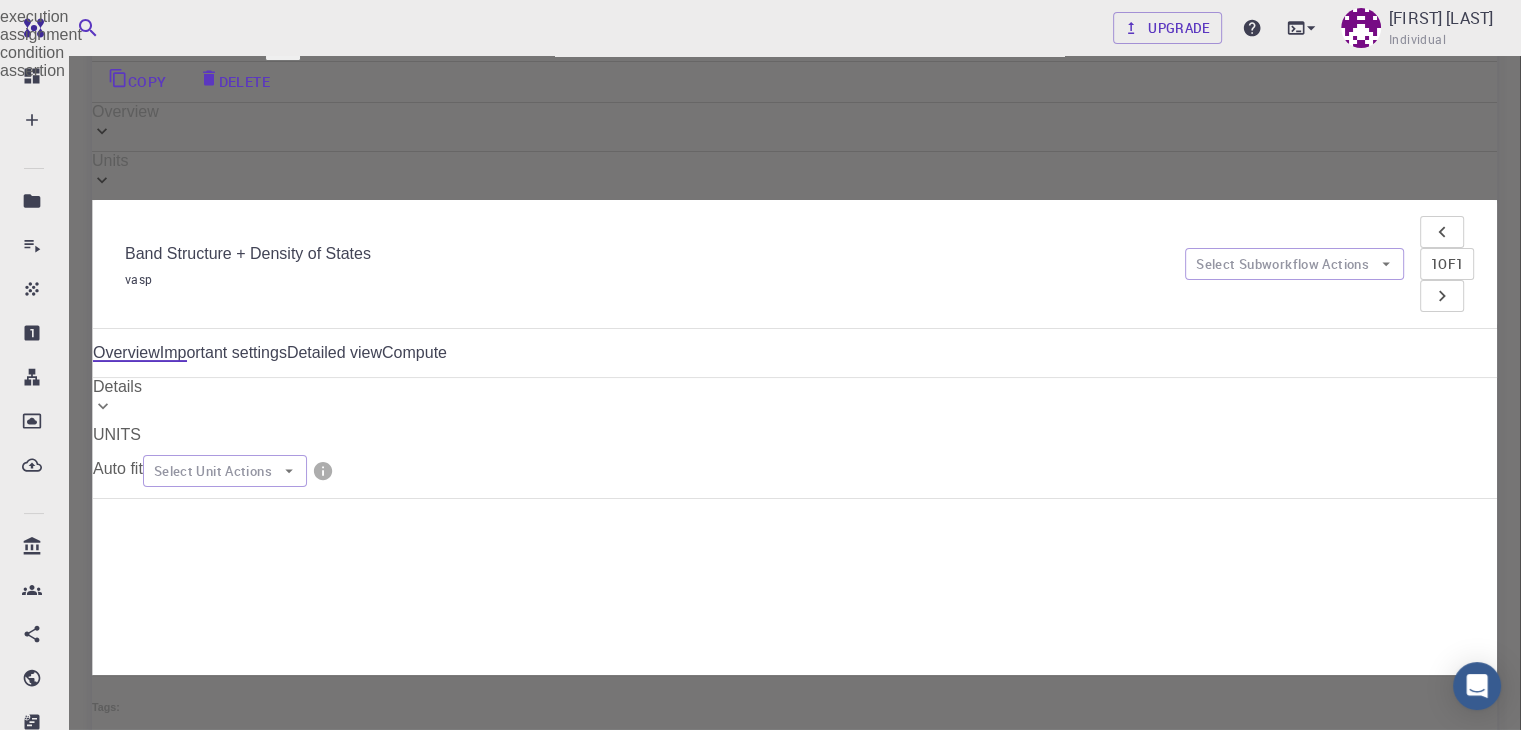 click on "Free Dashboard Create New Job New Material Create Material Upload File Import from Bank Import from 3rd Party New Workflow New Project Projects Jobs Materials Properties Workflows Dropbox External Uploads Bank Materials Workflows Accounts Shared with me Shared publicly Shared externally Documentation Contact Support Compute load: Low Upgrade [FIRST] [LAST] Individual Home [FIRST] [LAST] Workflows - New Workflow Band Structure + Density of States (clone) (clone) (clone) applications vasp Description Select Workflow Actions Save & Exit I Band Structure + Density of States Flowchart ID:  [HASH] Copy Delete Overview Properties density-of-states total-energy total-energy-contributions pressure fermi-energy atomic-forces total-force stress-tensor Draft Application Name Vienna Ab-initio Simulation Package vasp Name Version 5.4.4 5.4.4 Version Build Default Default Build Units 01 I vasp [HASH] Band Structure + Density of States vasp 1  of  1 Overview Name" at bounding box center (760, 640) 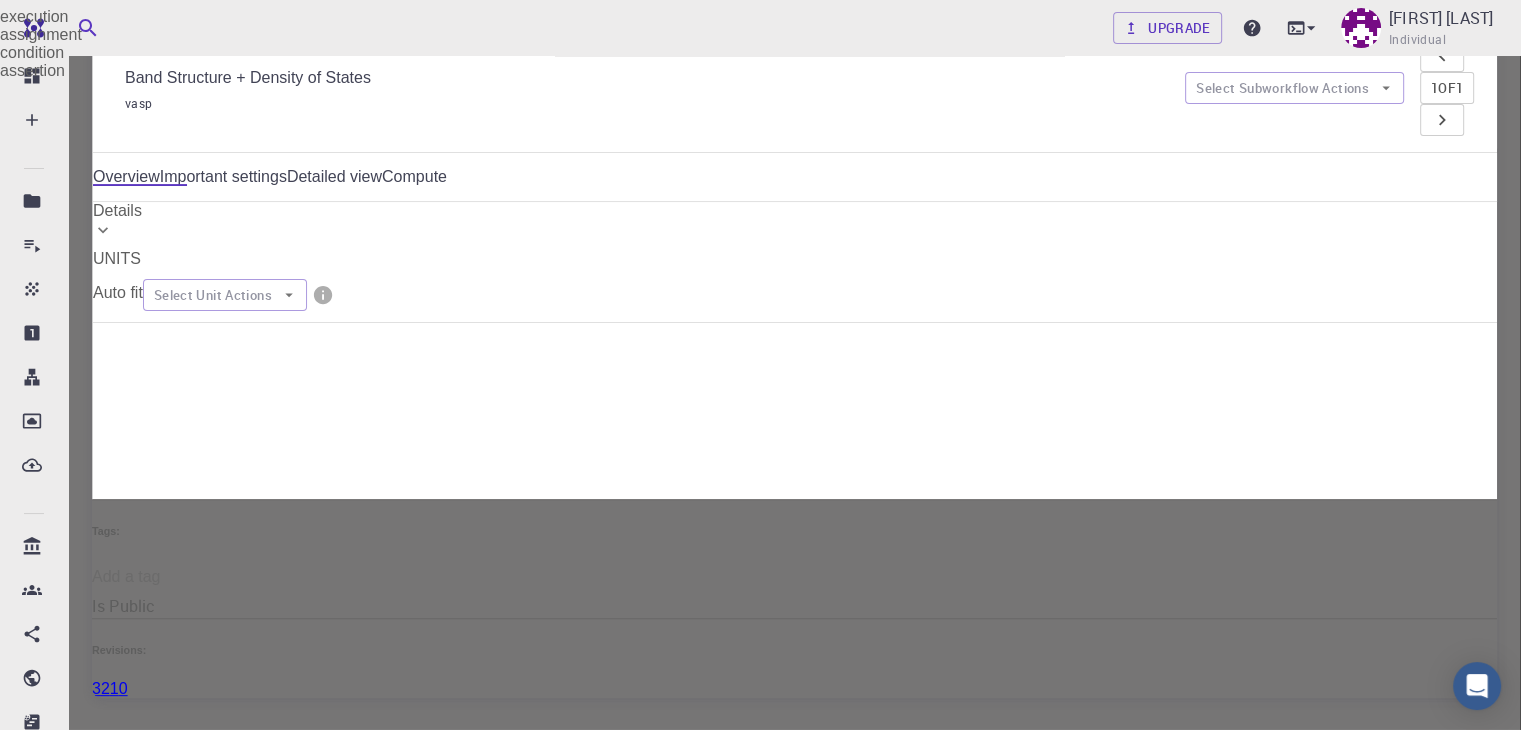scroll, scrollTop: 474, scrollLeft: 0, axis: vertical 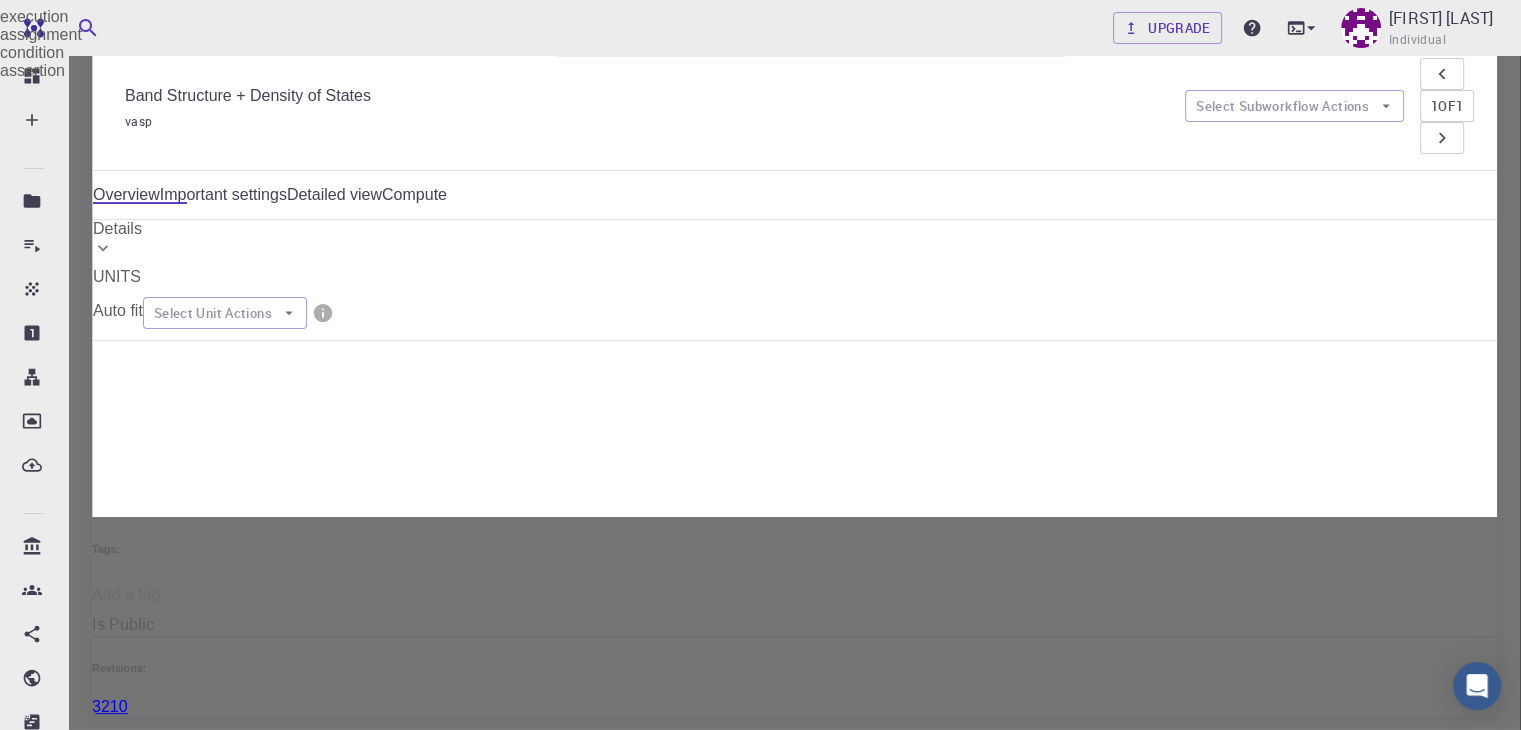drag, startPoint x: 1104, startPoint y: 403, endPoint x: 1024, endPoint y: 379, distance: 83.52245 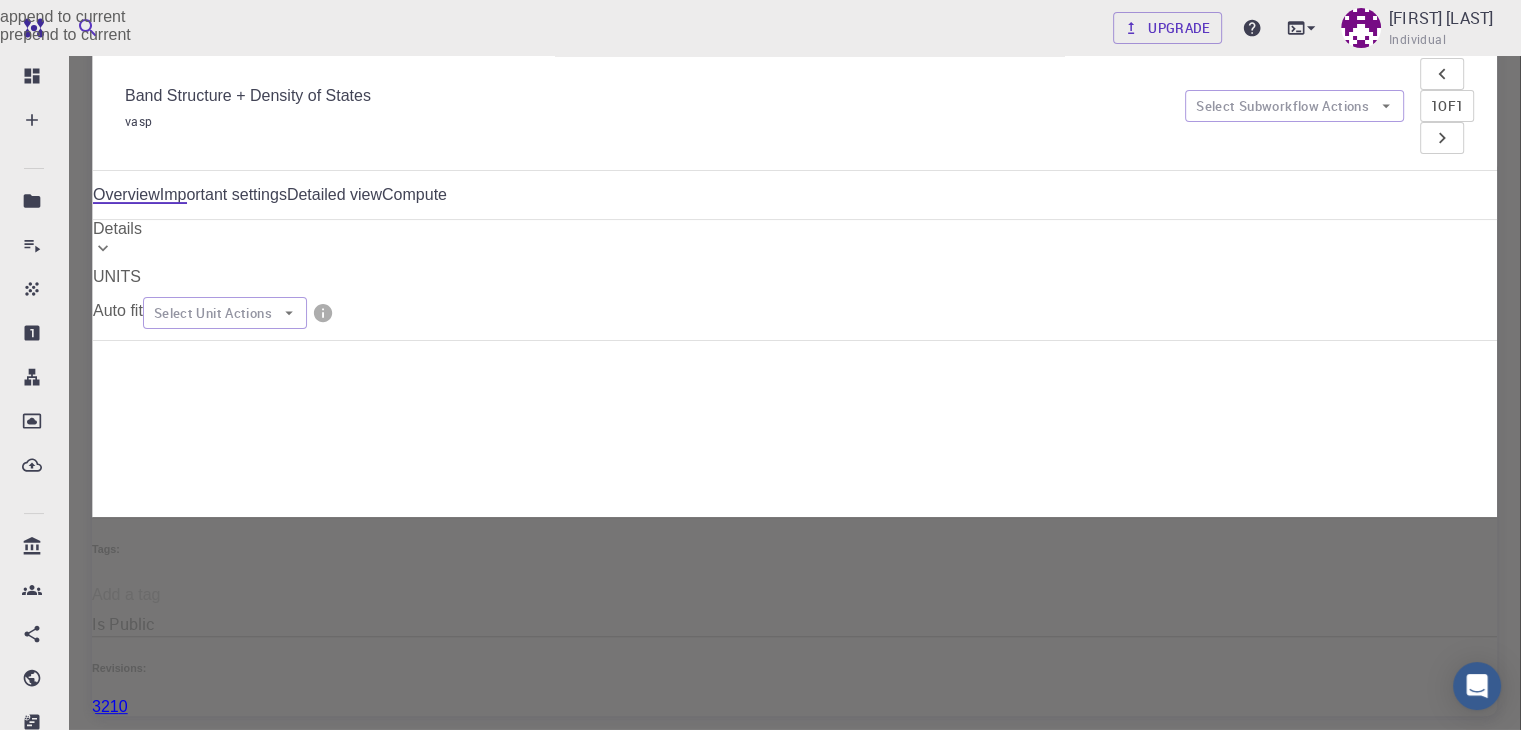 click on "Free Dashboard Create New Job New Material Create Material Upload File Import from Bank Import from 3rd Party New Workflow New Project Projects Jobs Materials Properties Workflows Dropbox External Uploads Bank Materials Workflows Accounts Shared with me Shared publicly Shared externally Documentation Contact Support Compute load: Low Upgrade [FIRST] [LAST] Individual Home [FIRST] [LAST] Workflows - New Workflow Band Structure + Density of States (clone) (clone) (clone) applications vasp Description Select Workflow Actions Save & Exit I Band Structure + Density of States Flowchart ID:  [HASH] Copy Delete Overview Properties density-of-states total-energy total-energy-contributions pressure fermi-energy atomic-forces total-force stress-tensor Draft Application Name Vienna Ab-initio Simulation Package vasp Name Version 5.4.4 5.4.4 Version Build Default Default Build Units 01 I vasp [HASH] Band Structure + Density of States vasp 1  of  1 Overview Name" at bounding box center [760, 482] 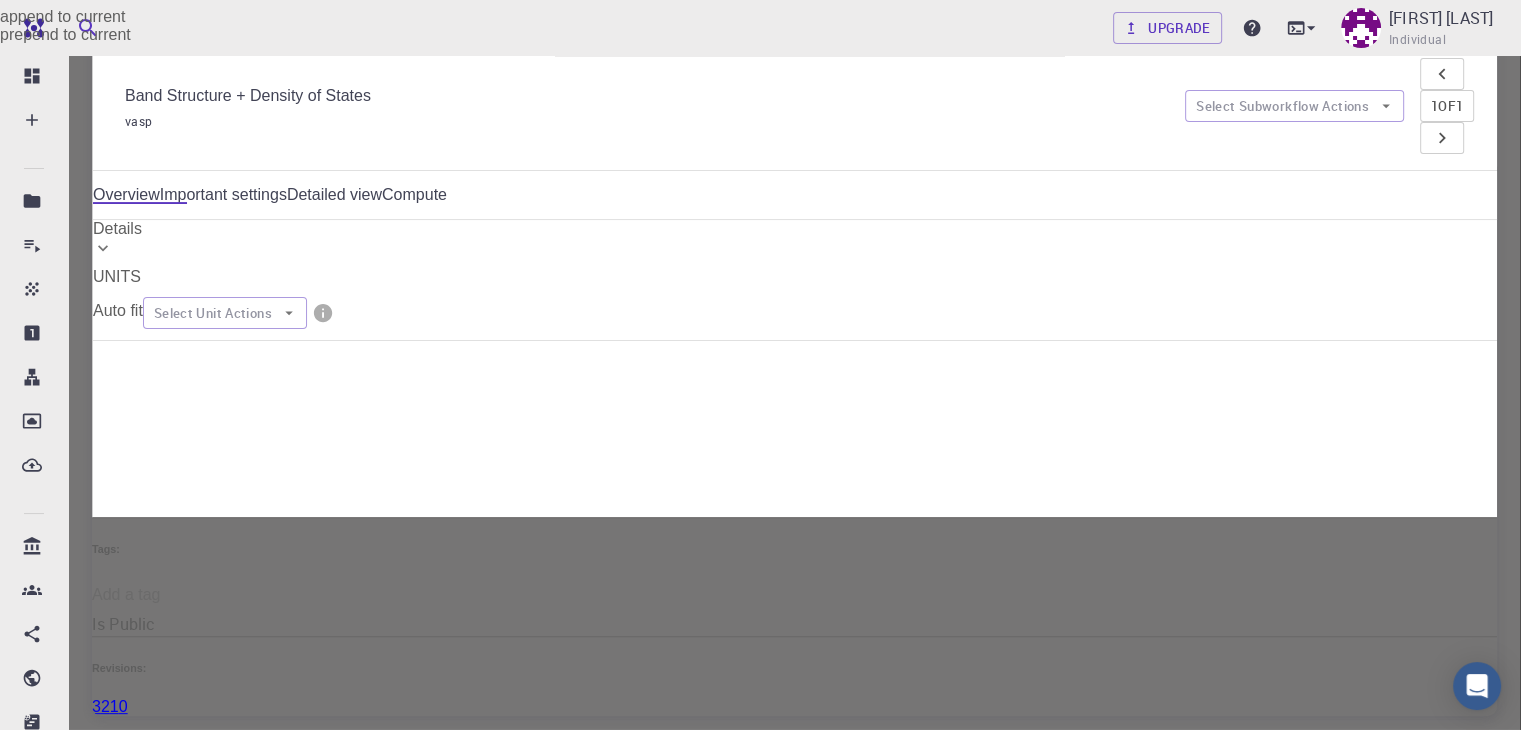 click at bounding box center [760, 365] 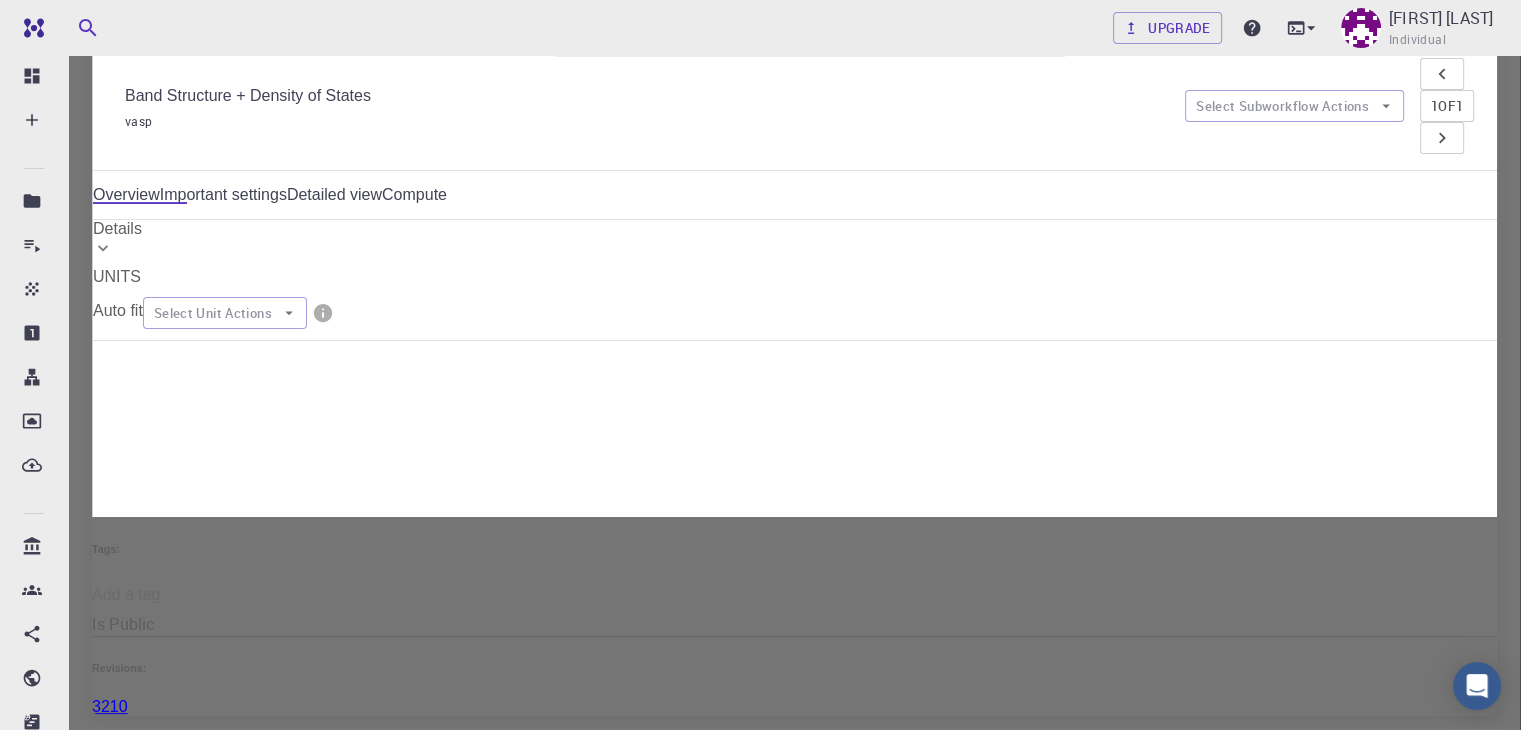 click 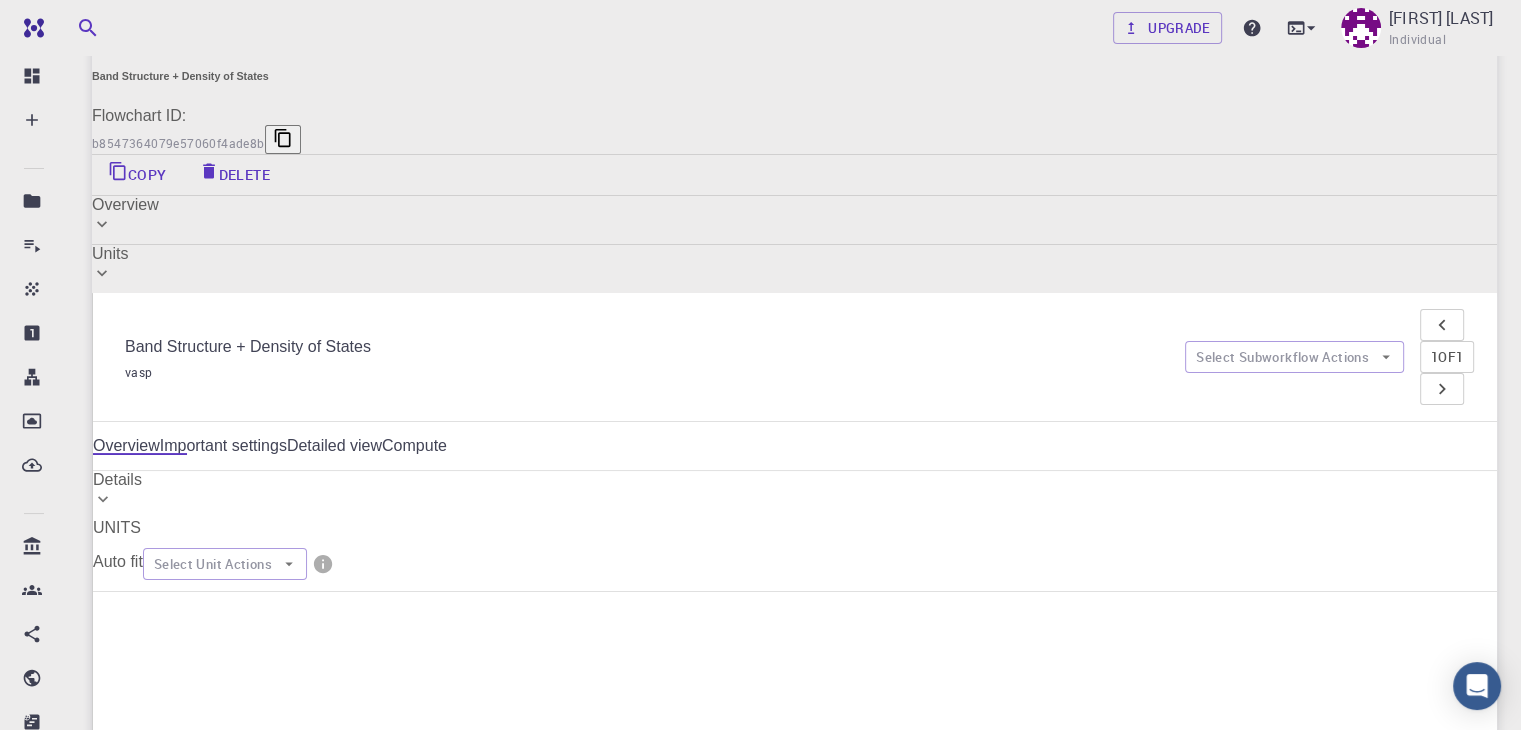 scroll, scrollTop: 0, scrollLeft: 0, axis: both 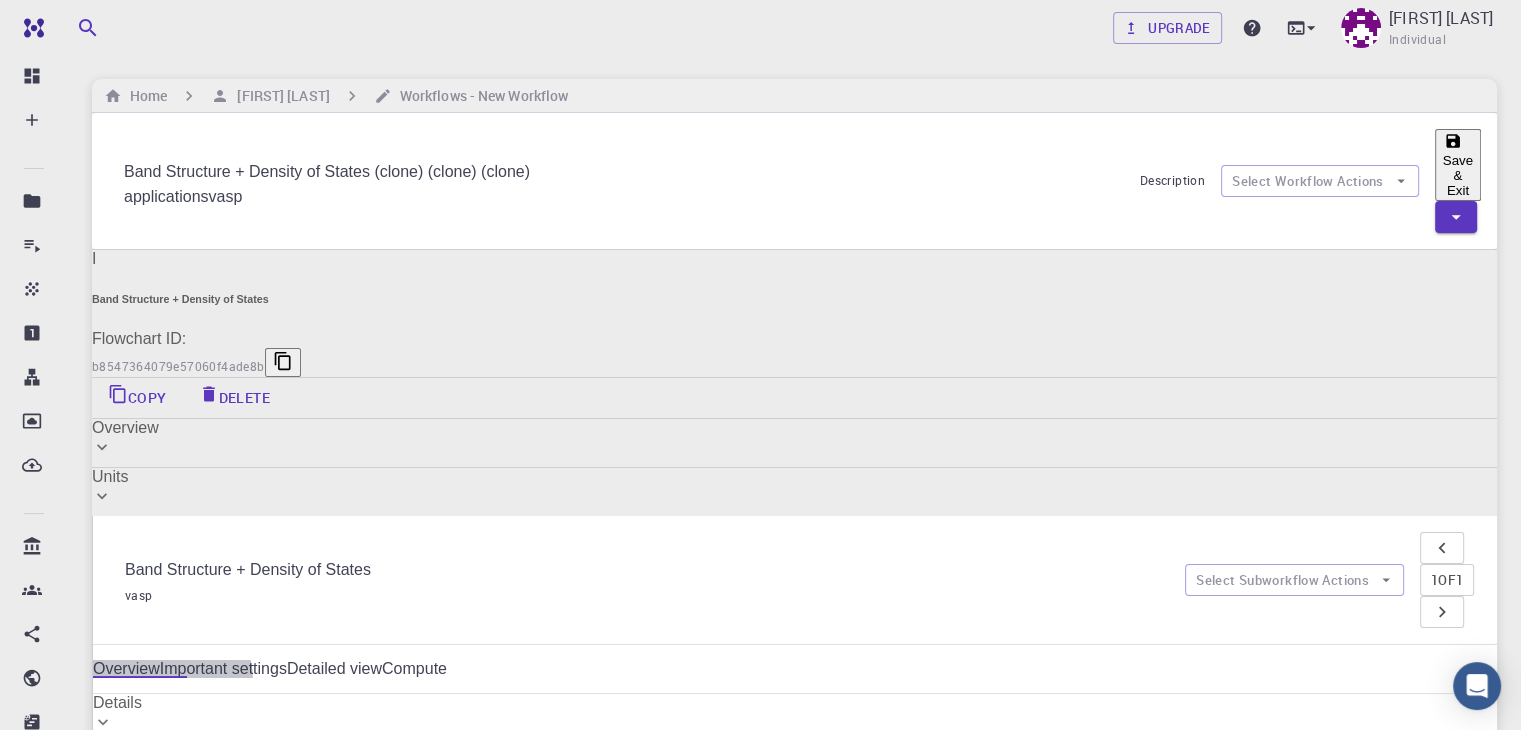 click on "Detailed view" at bounding box center [334, 669] 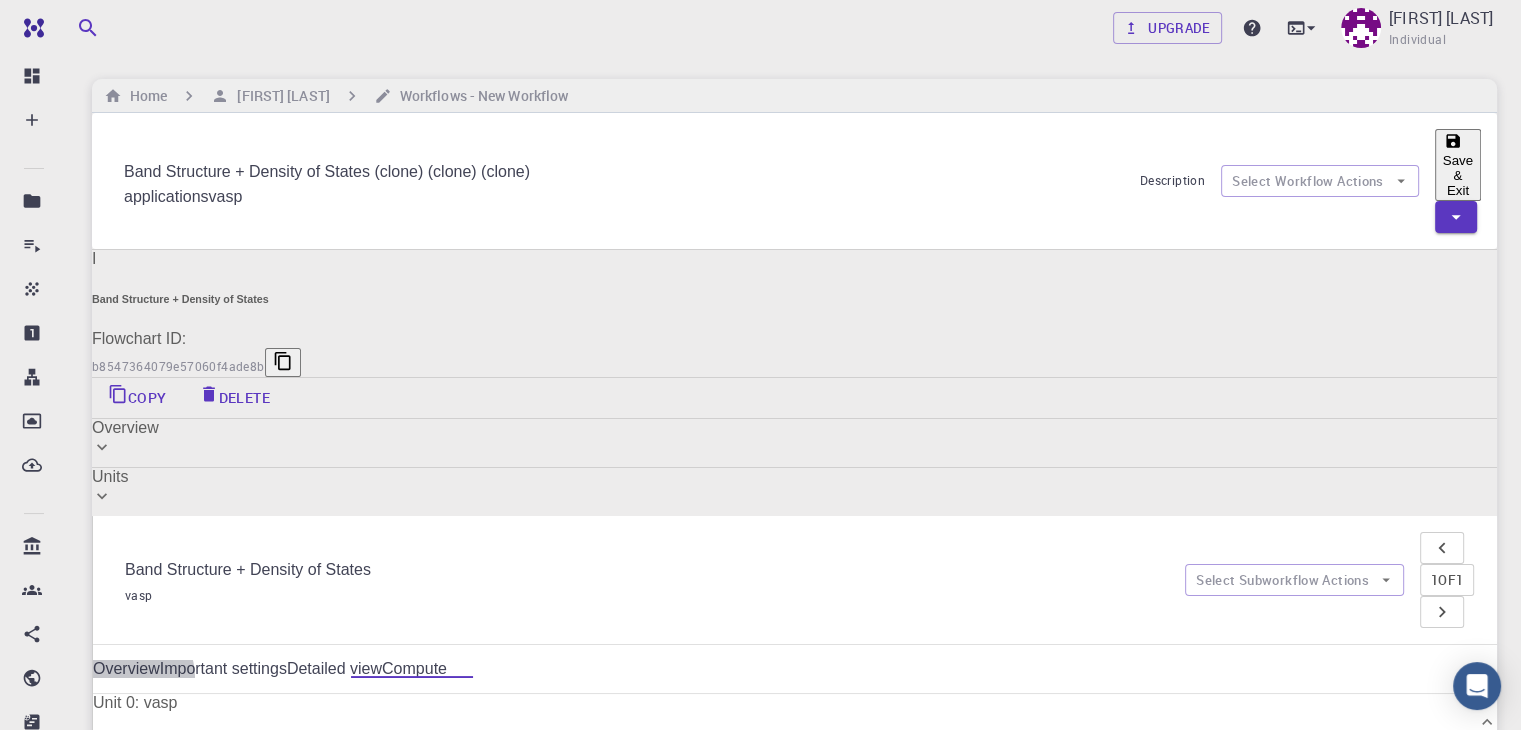click on "Compute" at bounding box center [414, 669] 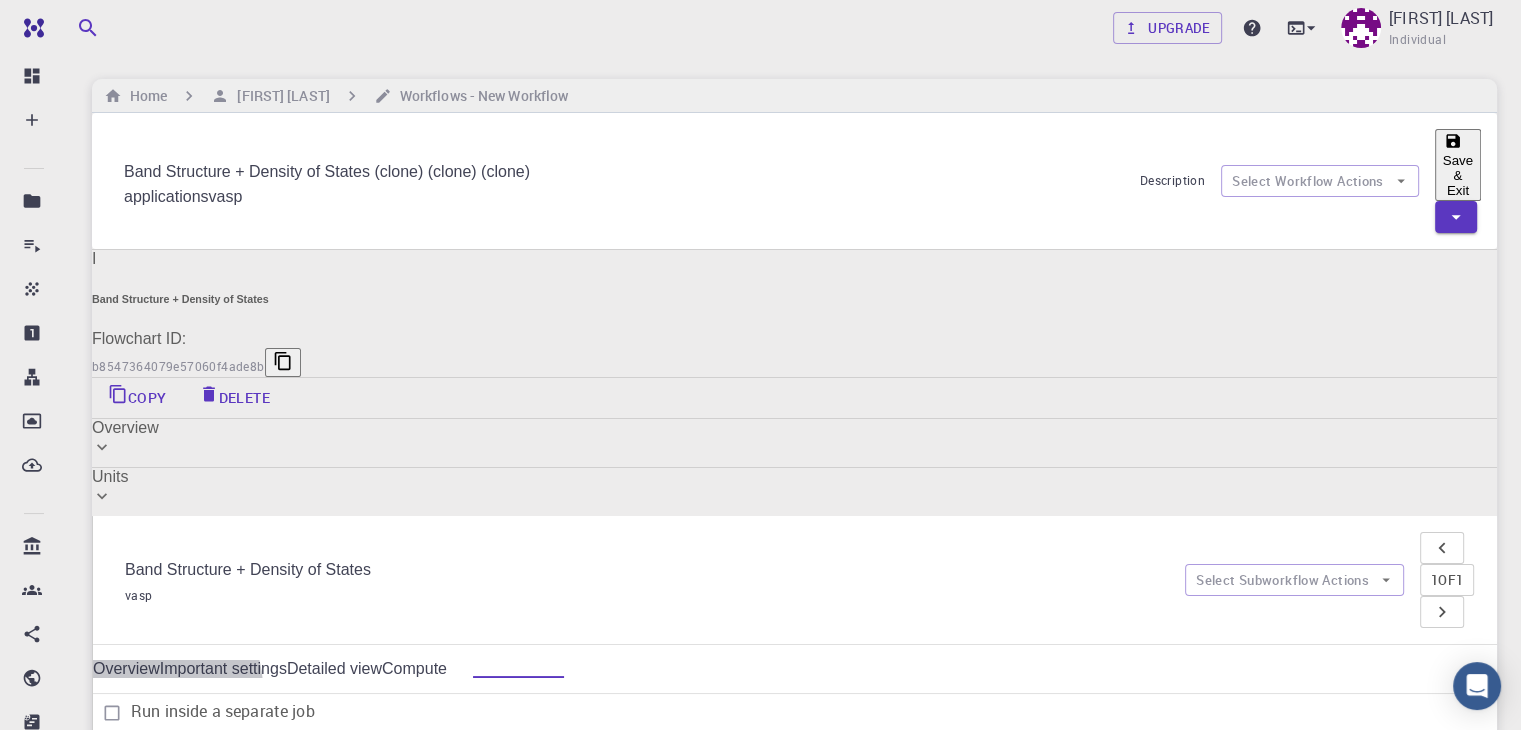 click on "Important settings" at bounding box center [223, 669] 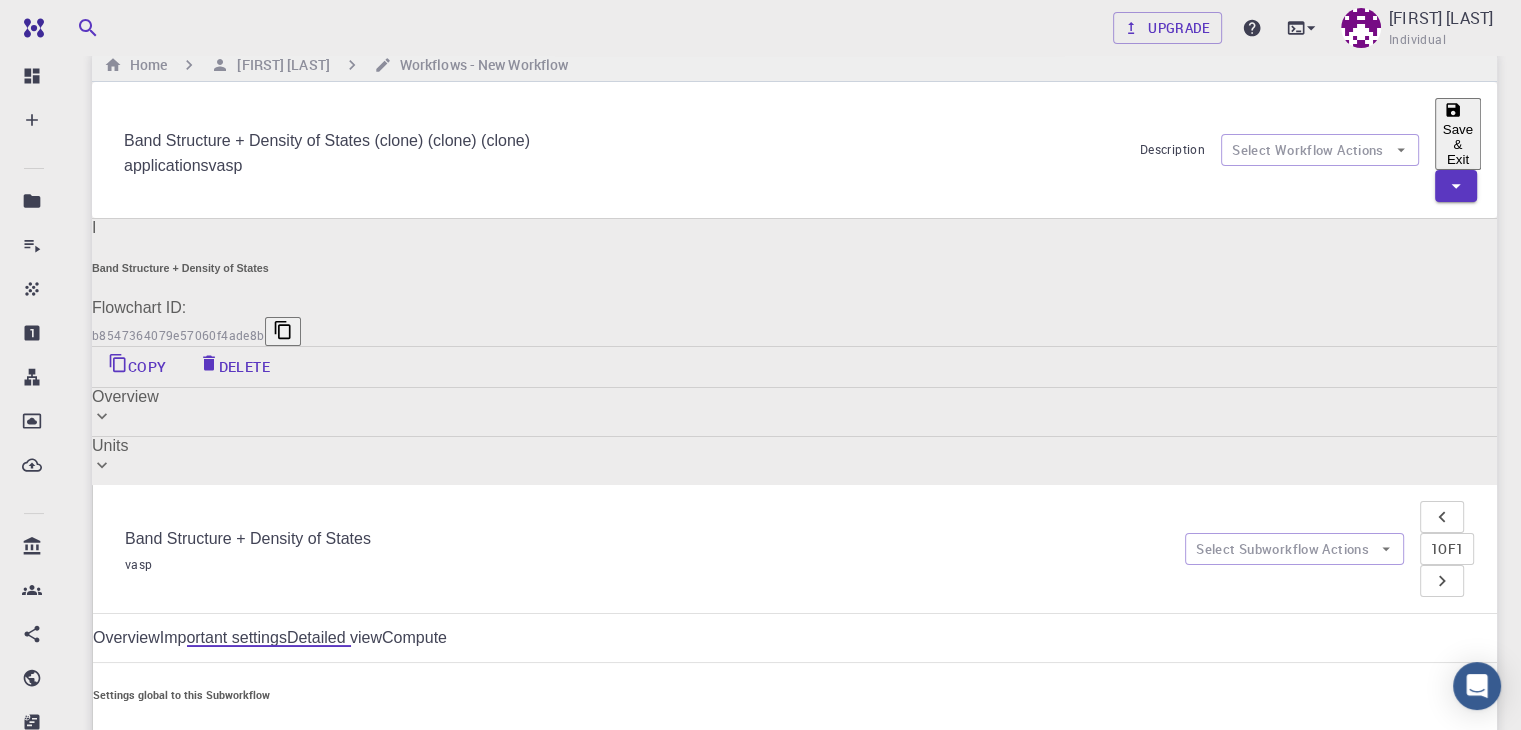 scroll, scrollTop: 379, scrollLeft: 0, axis: vertical 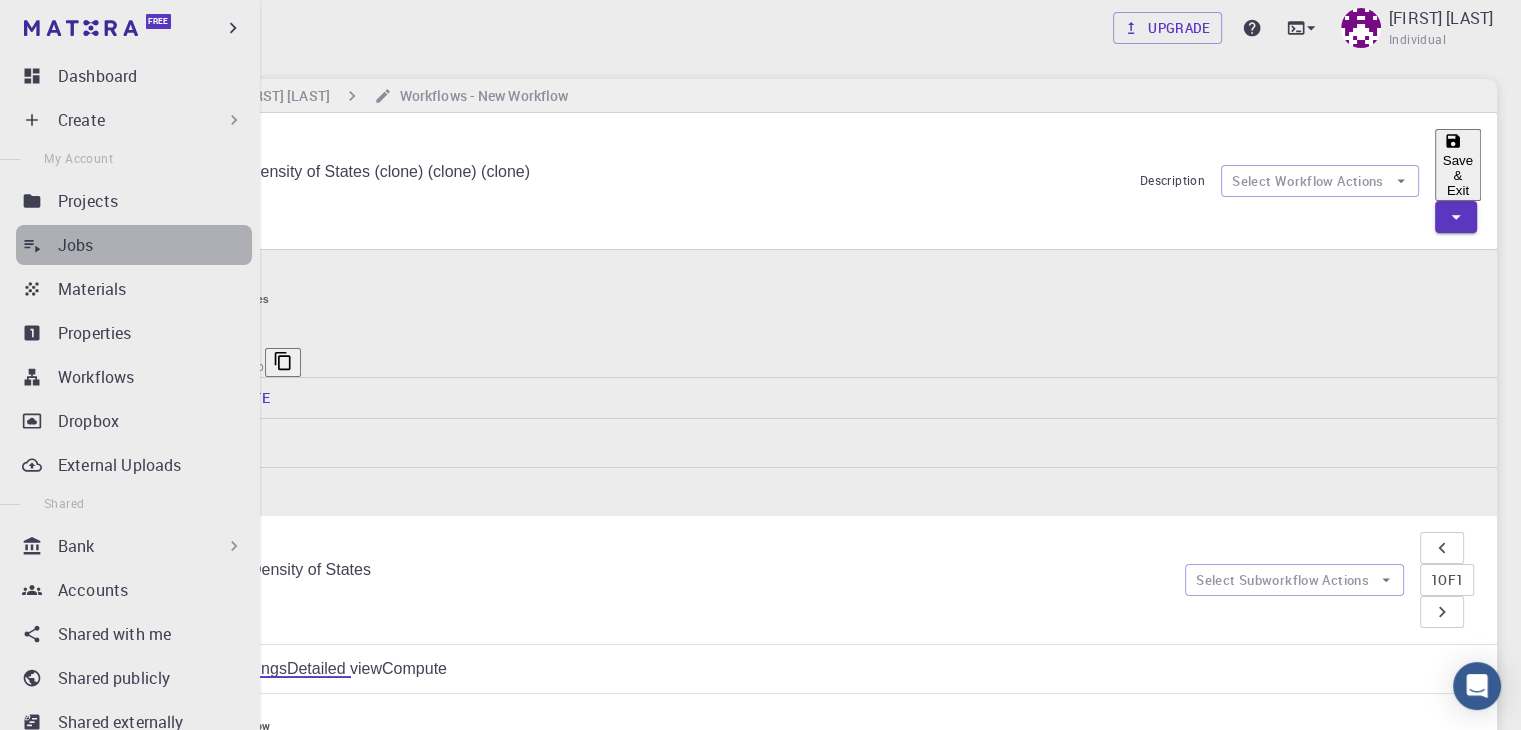 click on "Jobs" at bounding box center [155, 245] 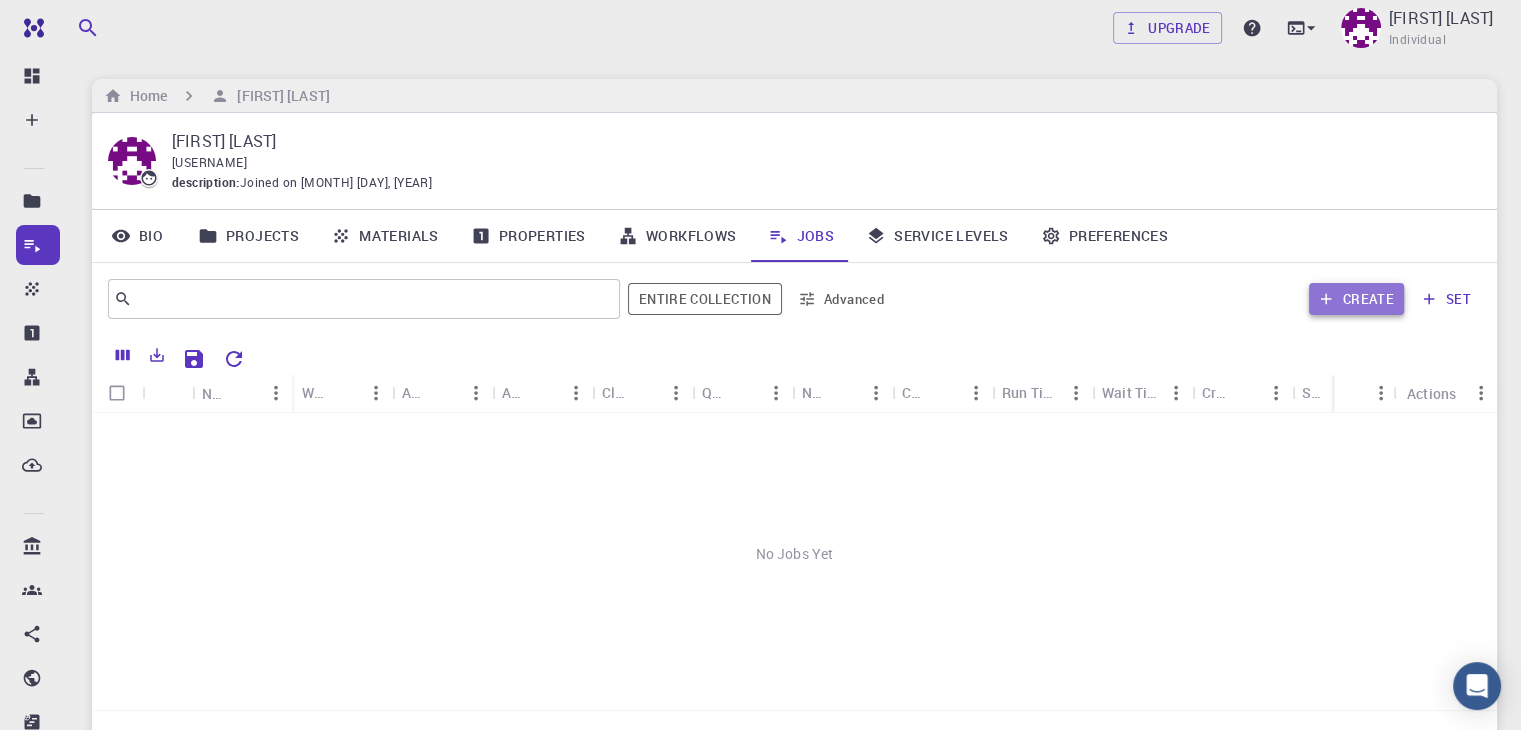 click on "Create" at bounding box center [1356, 299] 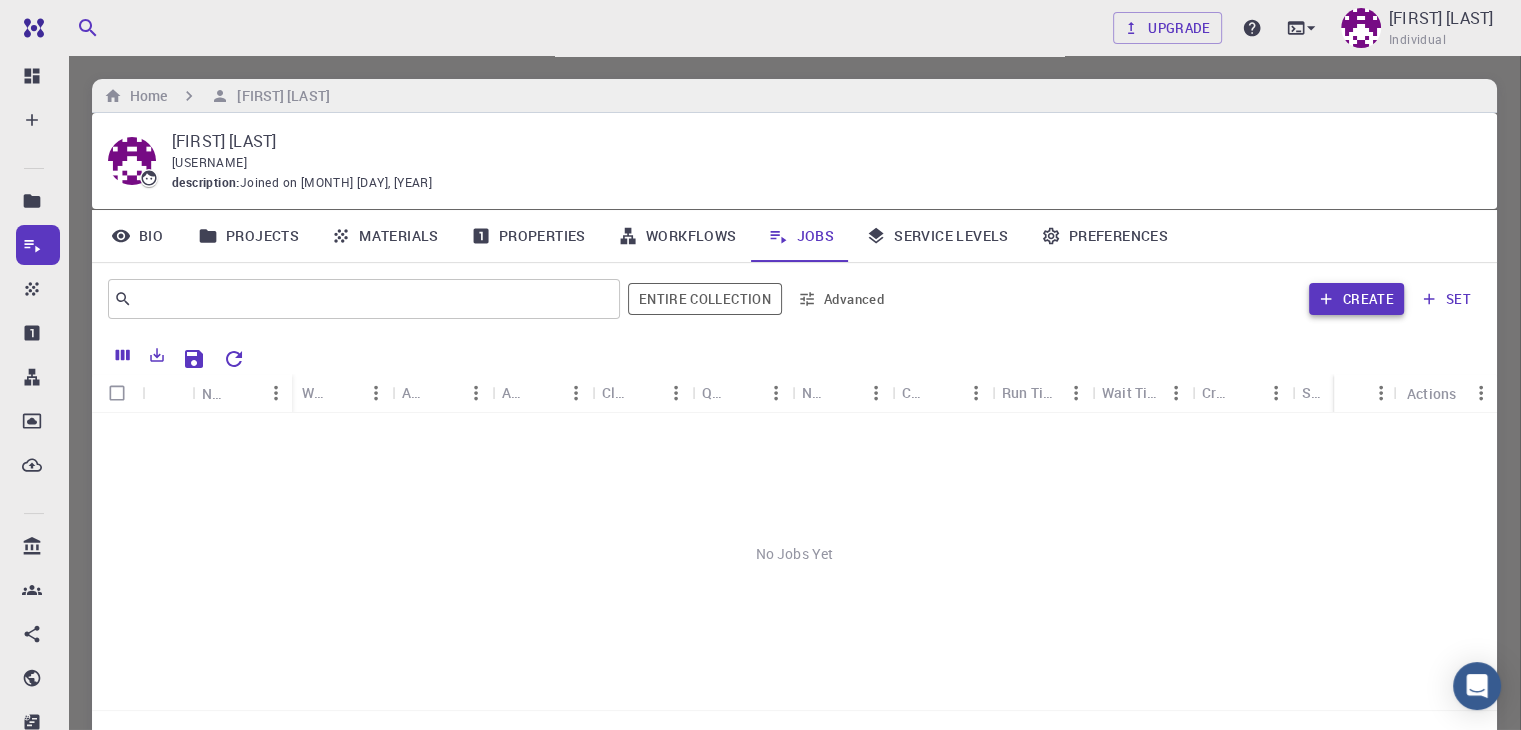 type on "[HASH]" 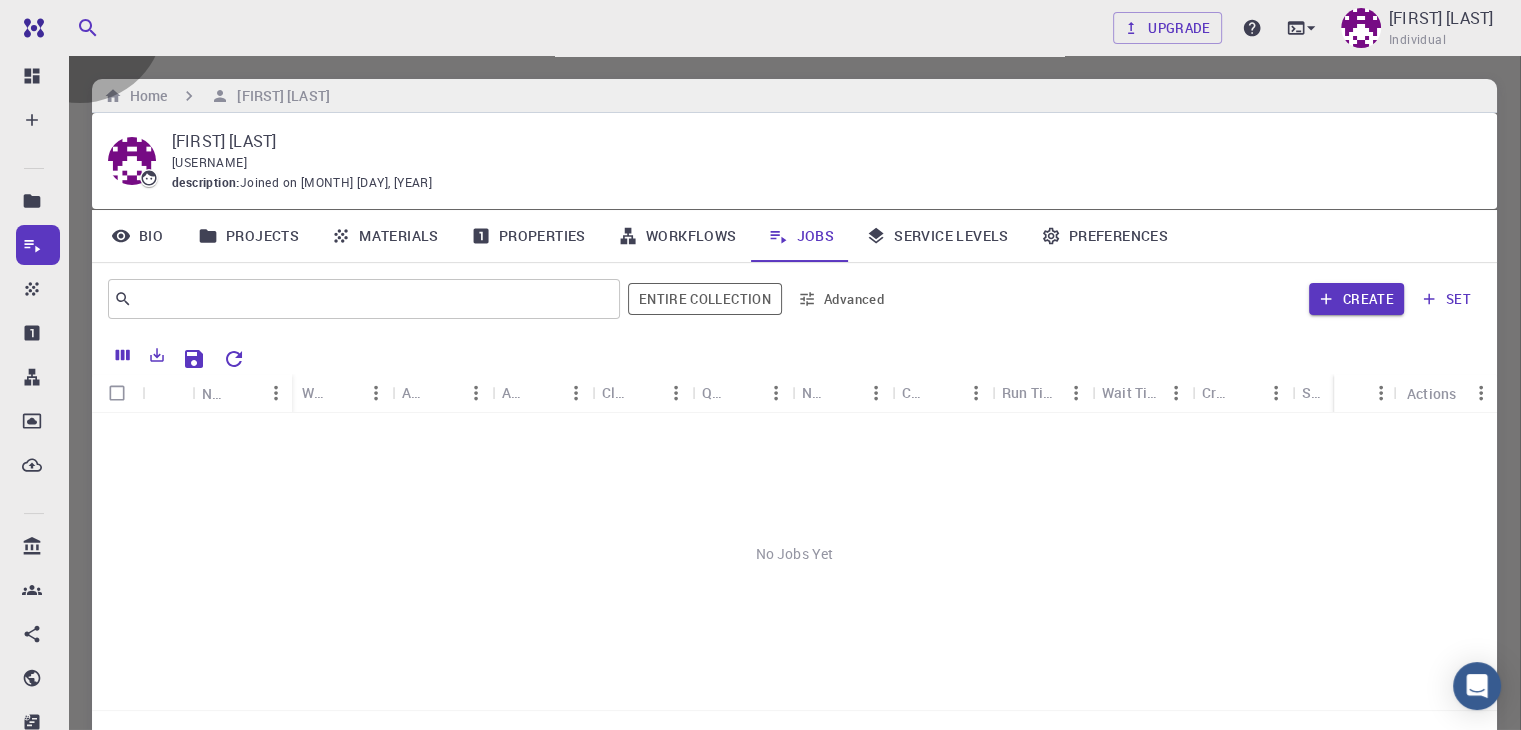 click on "Create New Job" at bounding box center [804, 1275] 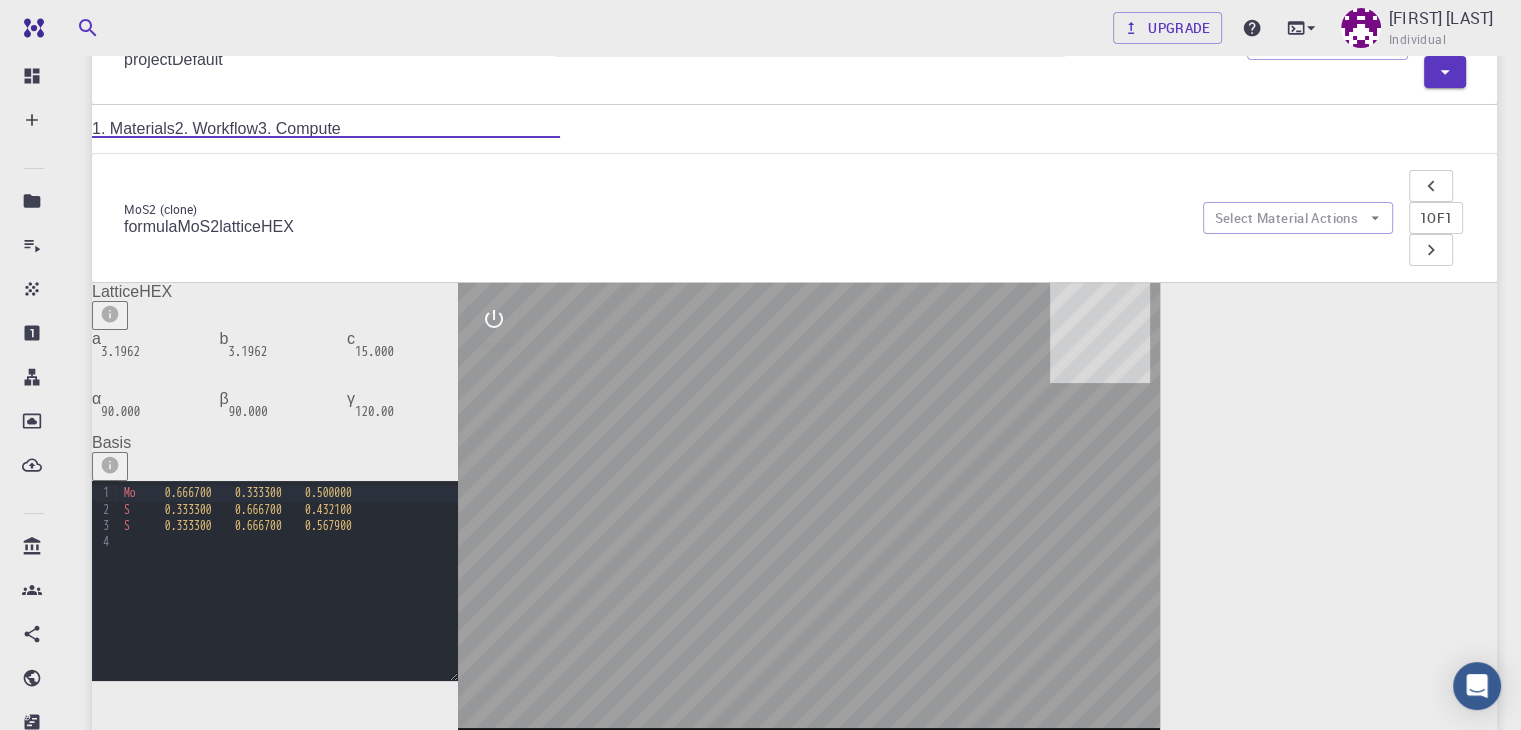scroll, scrollTop: 127, scrollLeft: 0, axis: vertical 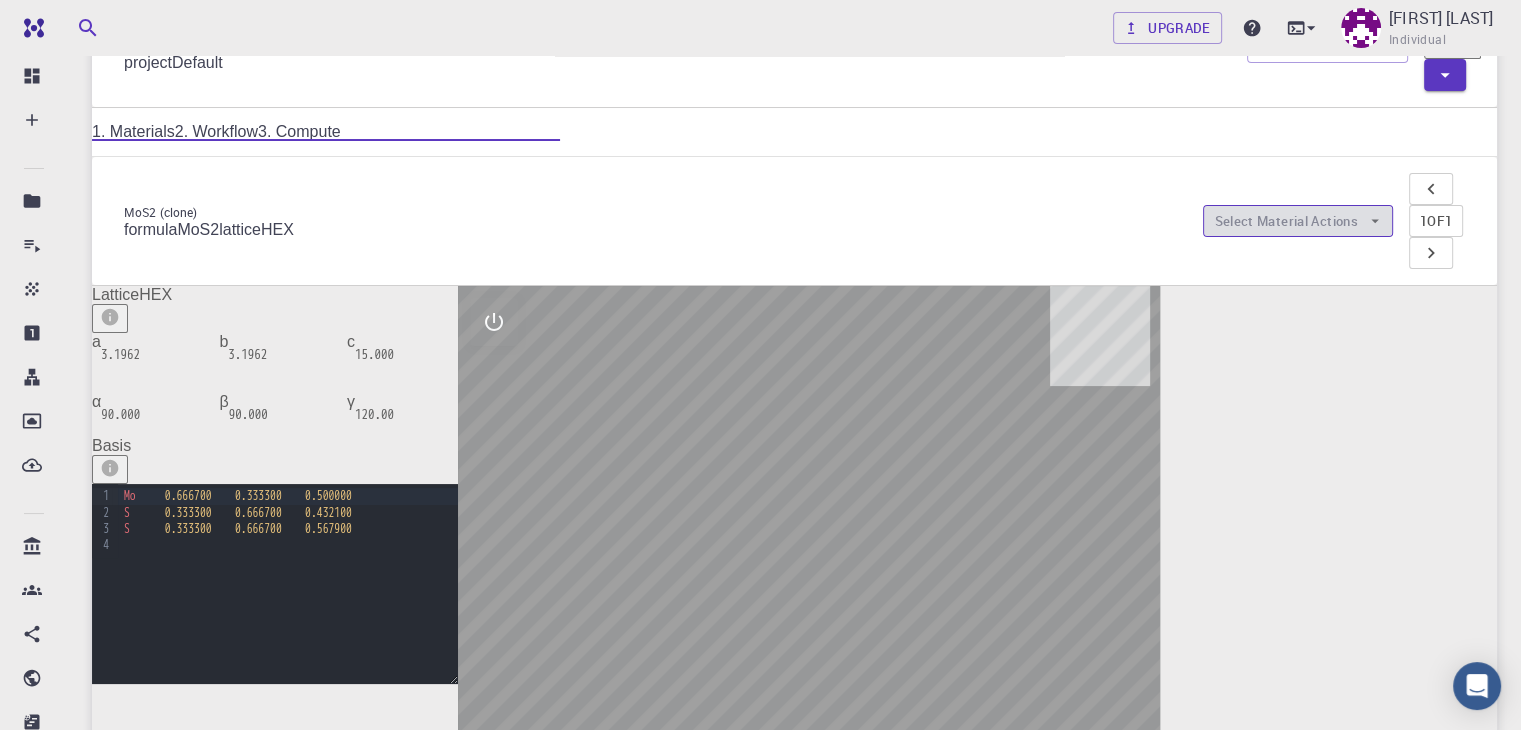 click on "Select Material Actions" at bounding box center (1298, 221) 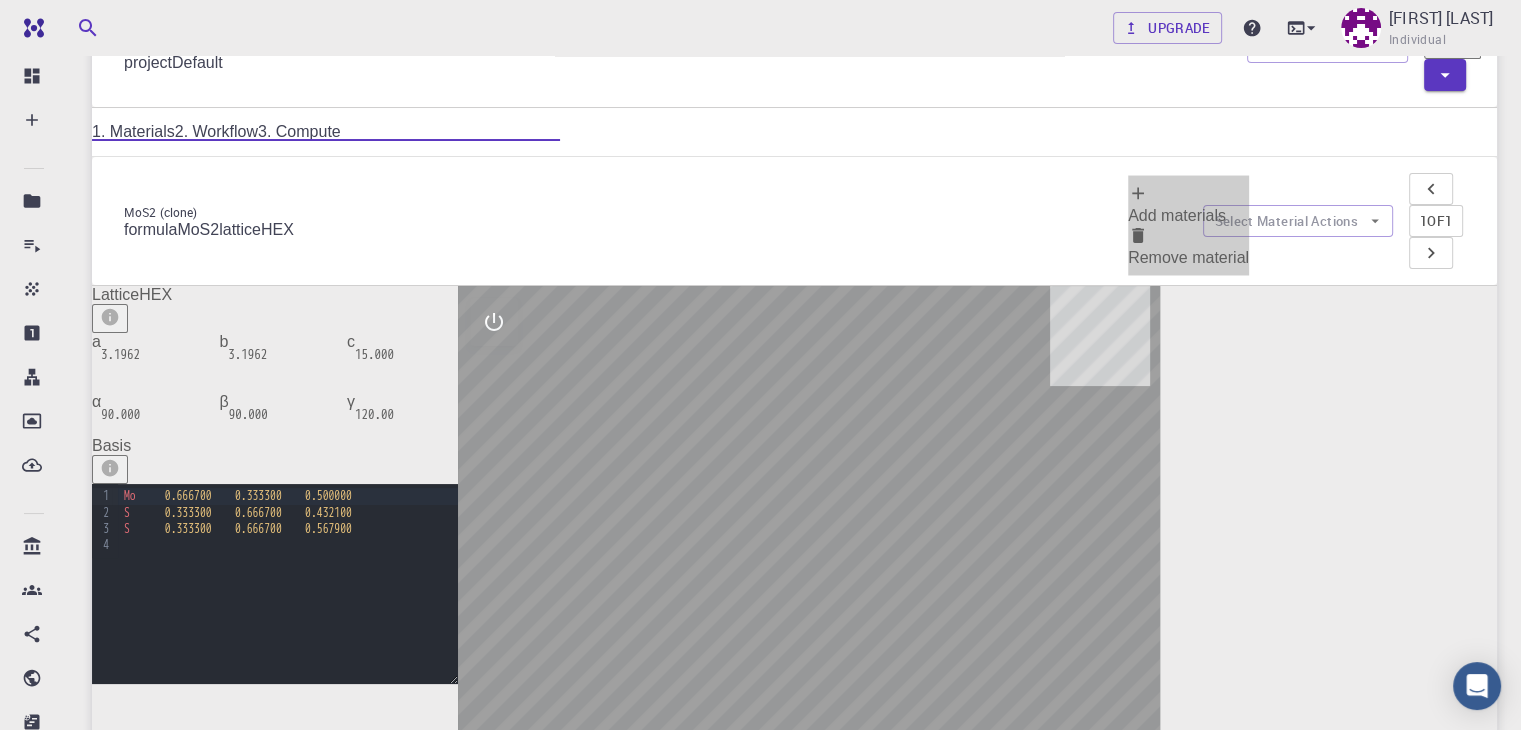 click on "Add materials" at bounding box center (1177, 215) 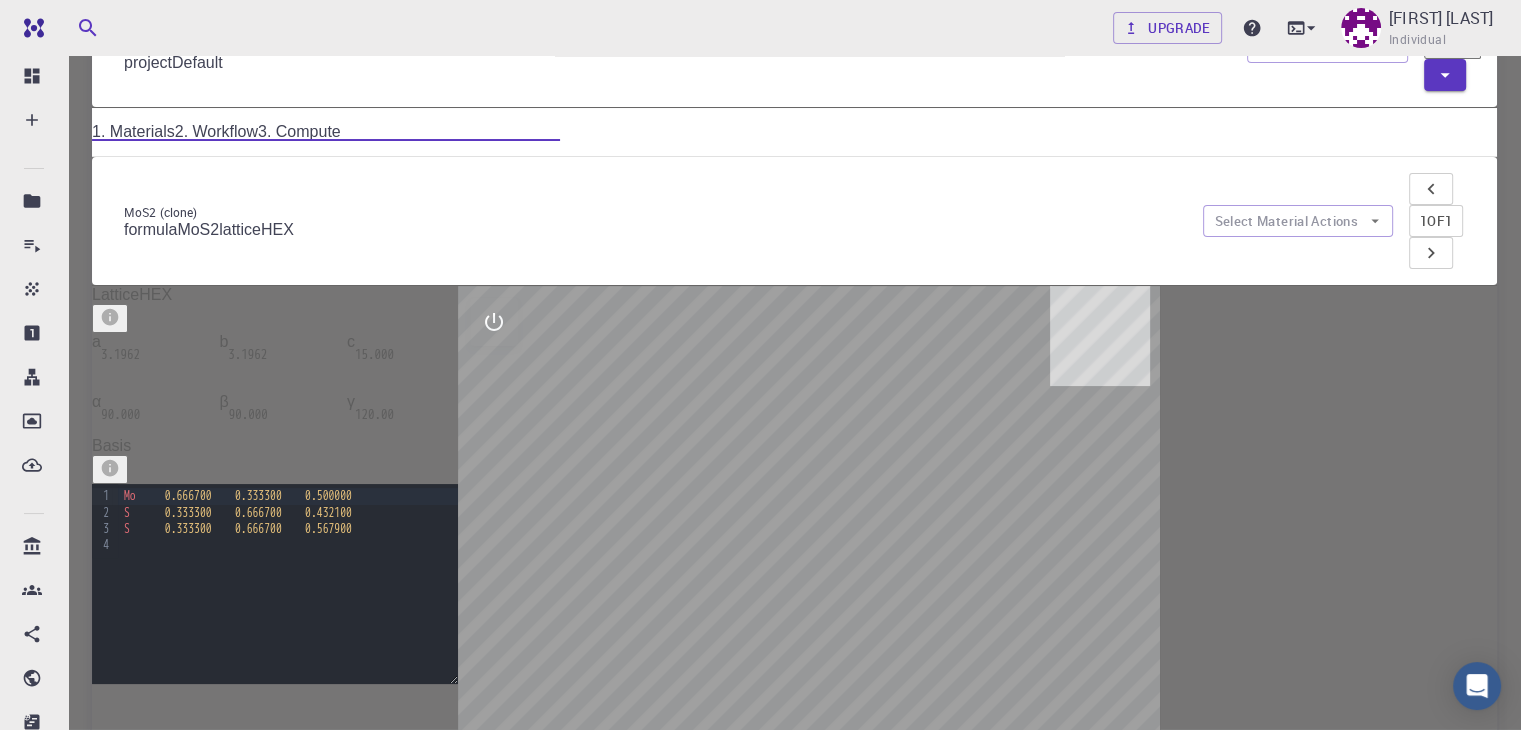 scroll, scrollTop: 0, scrollLeft: 0, axis: both 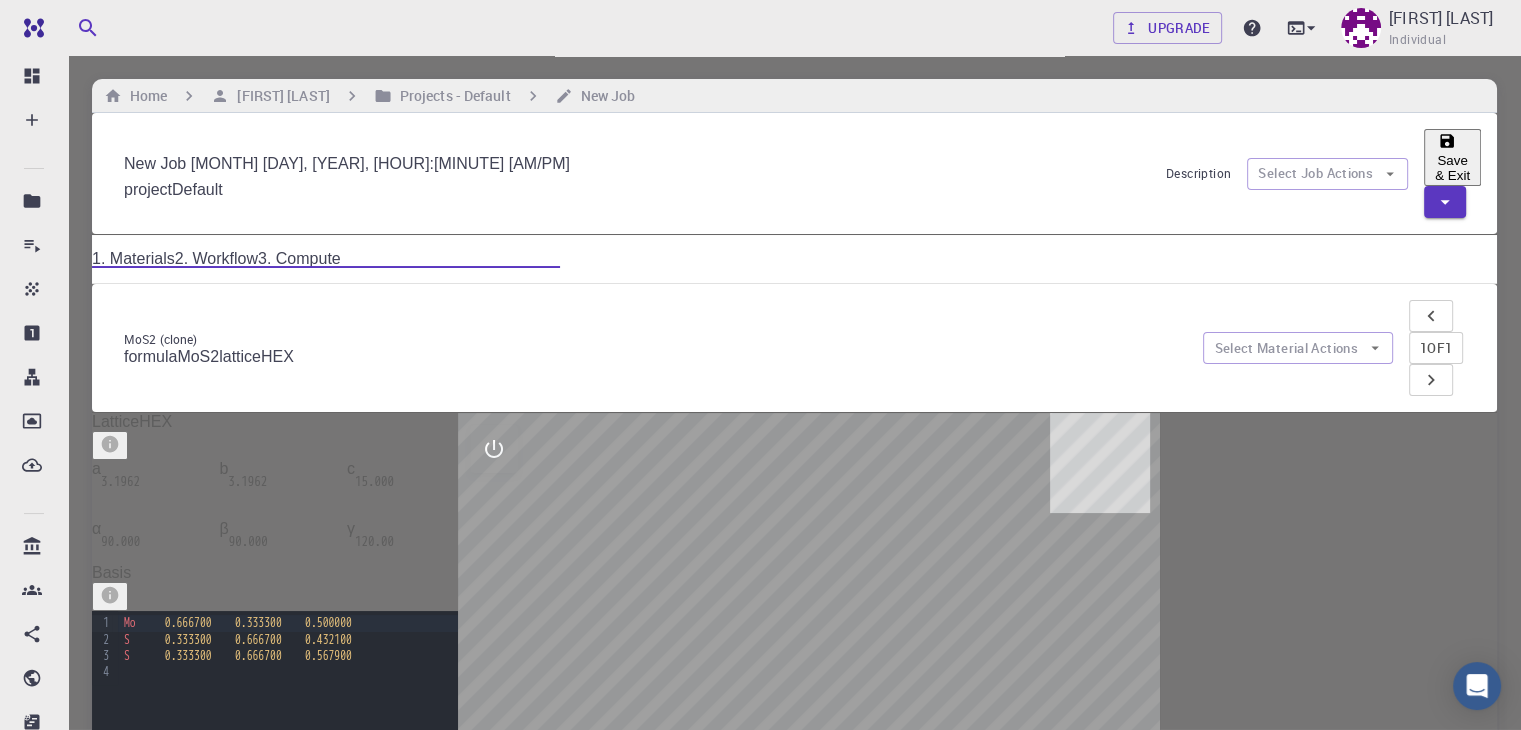 click at bounding box center (75, 1520) 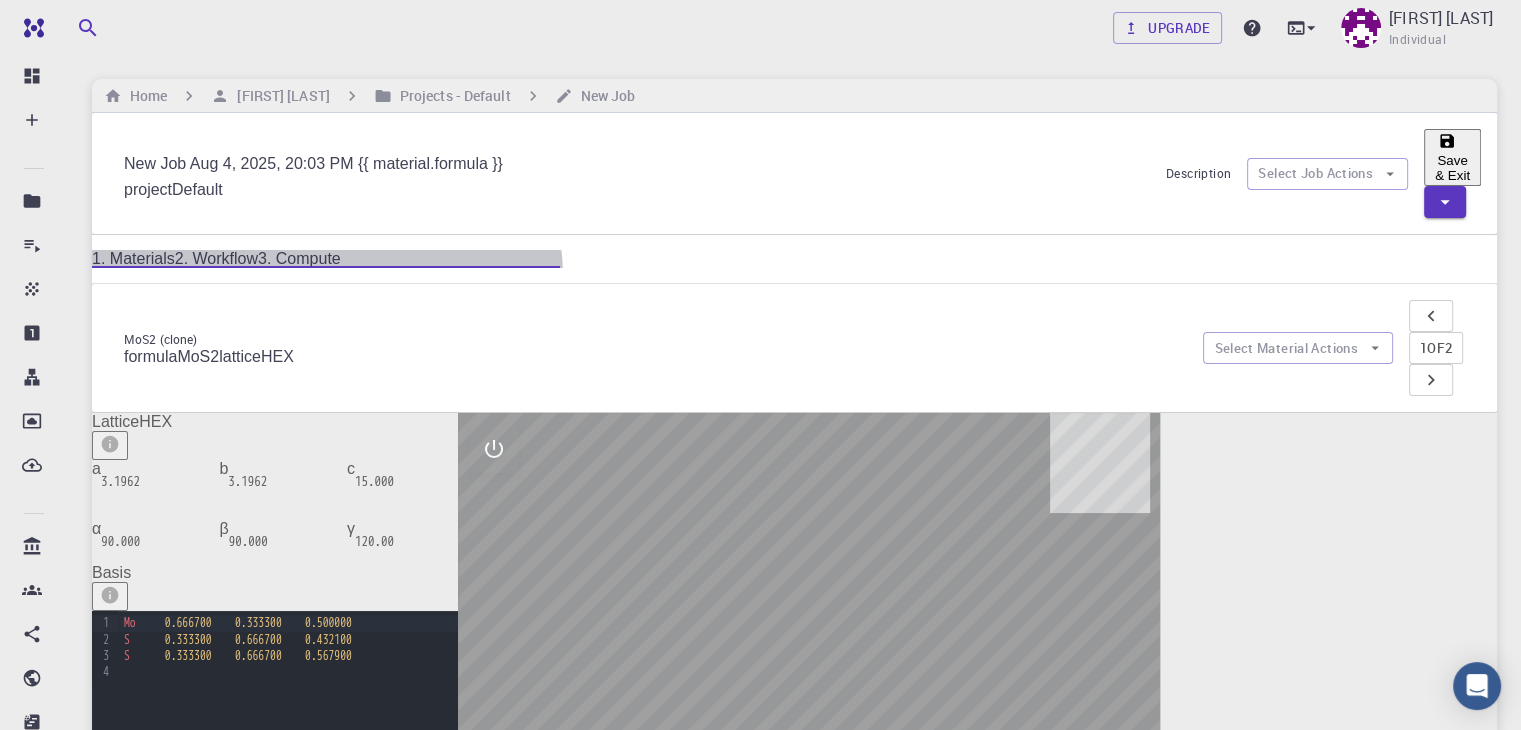 click on "2. Workflow" at bounding box center [216, 258] 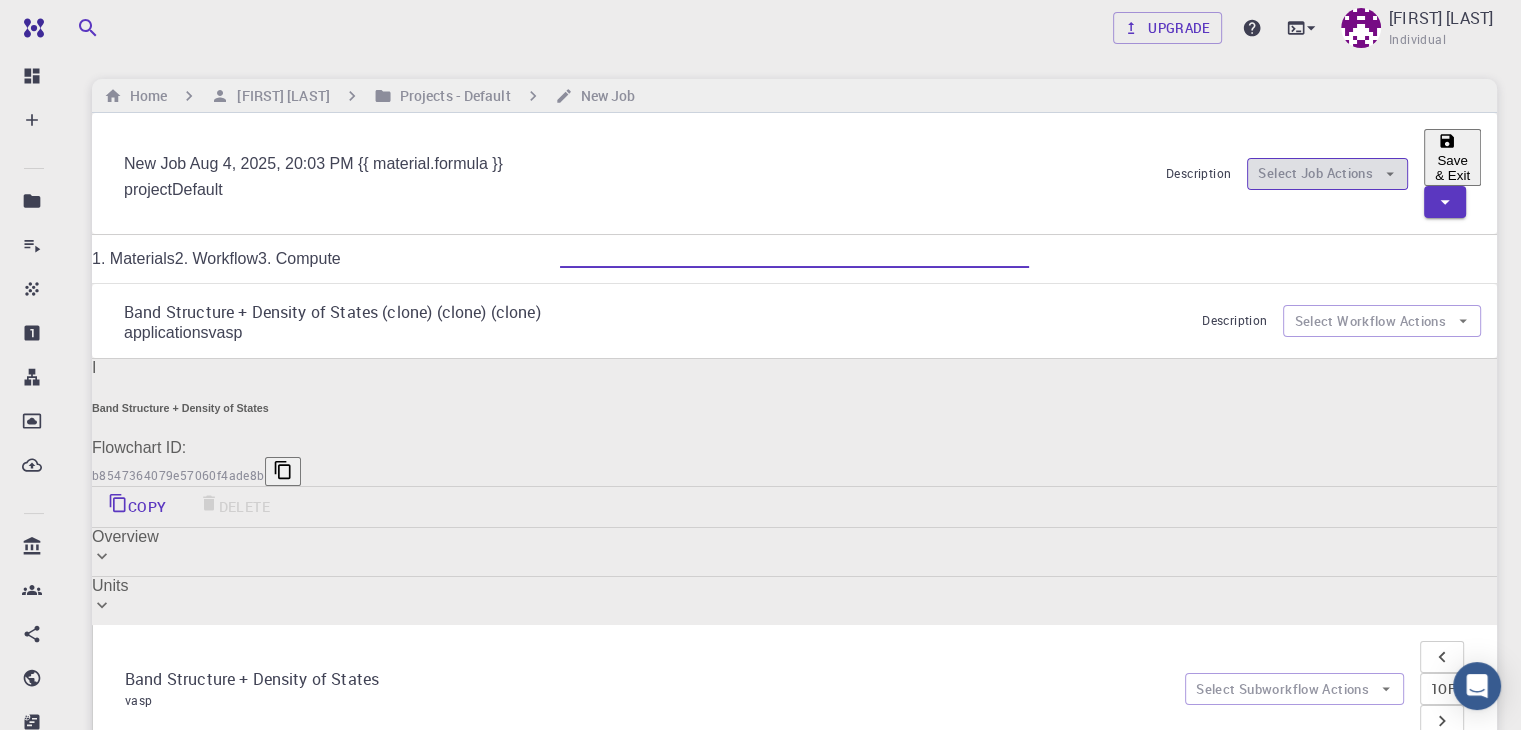 click on "Select Job Actions" at bounding box center (1327, 174) 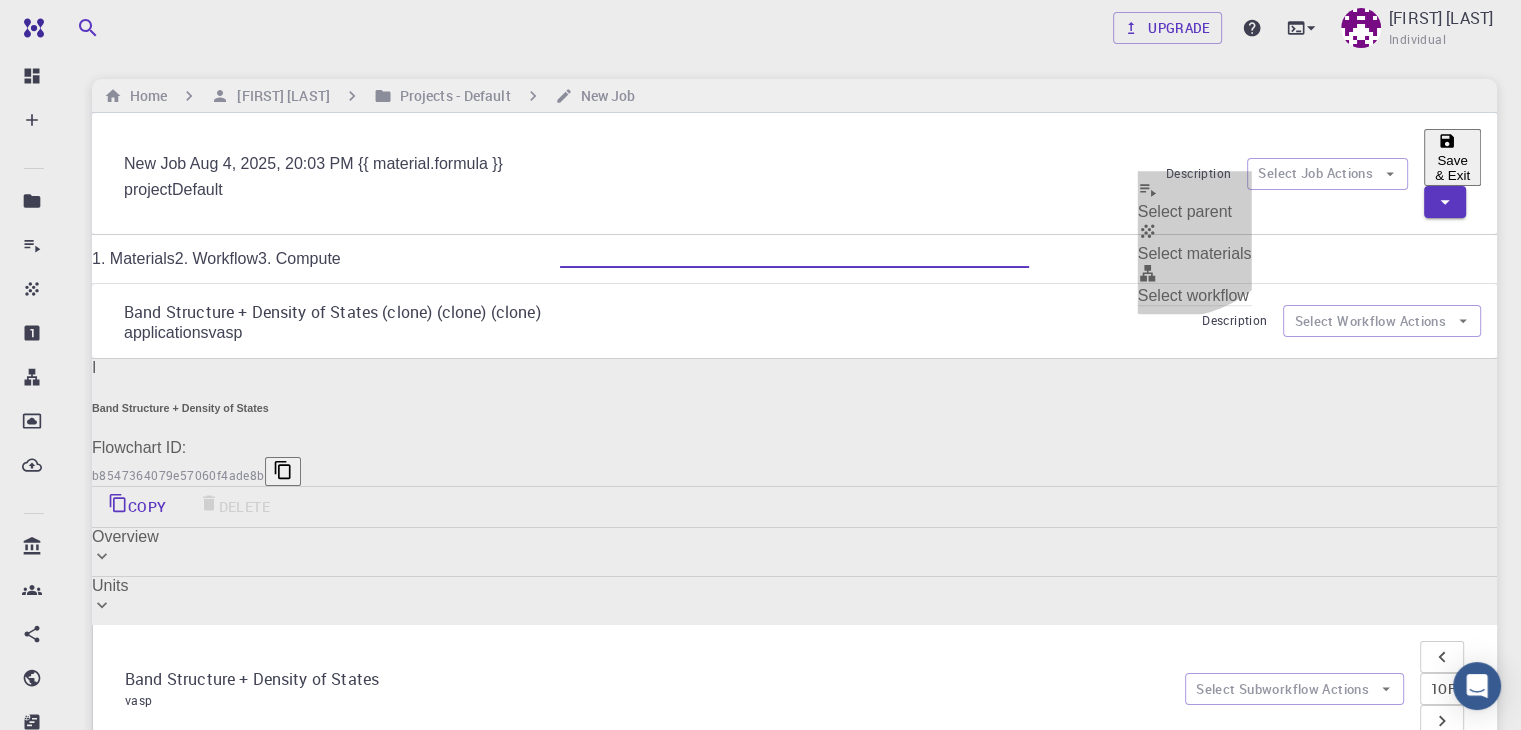 click 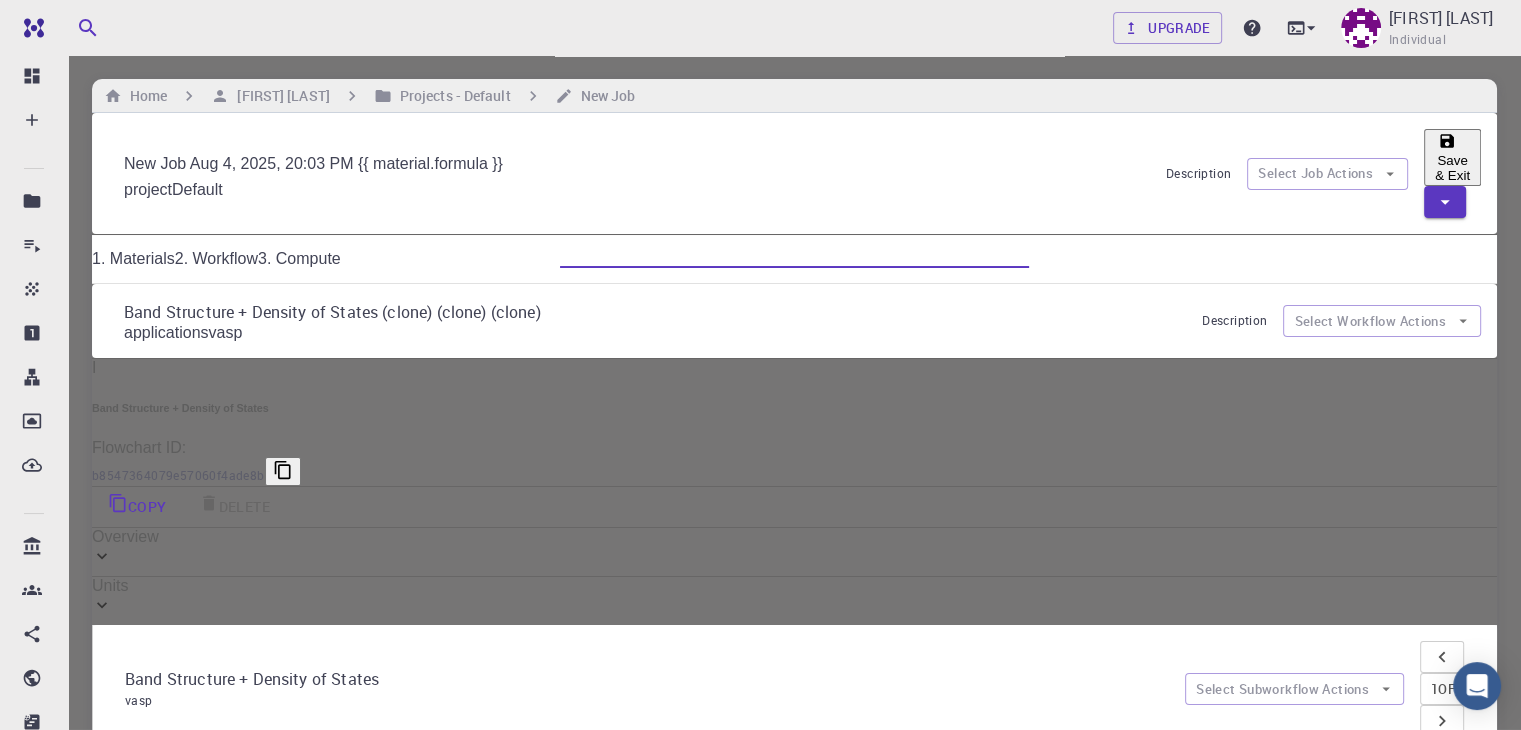 click at bounding box center [25, 1626] 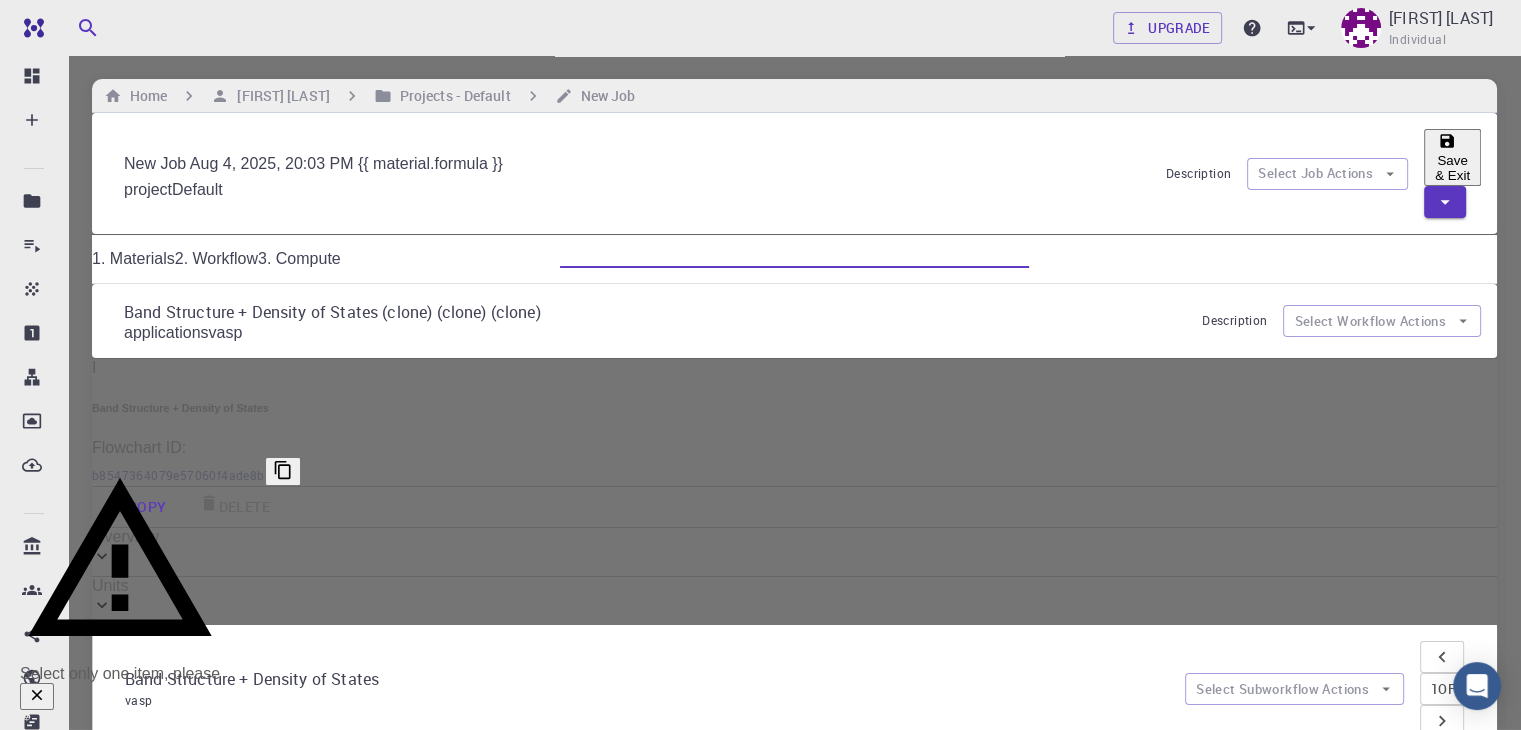 click on "6e Band Structure (editclone) (clone) (clone)" at bounding box center [252, 1626] 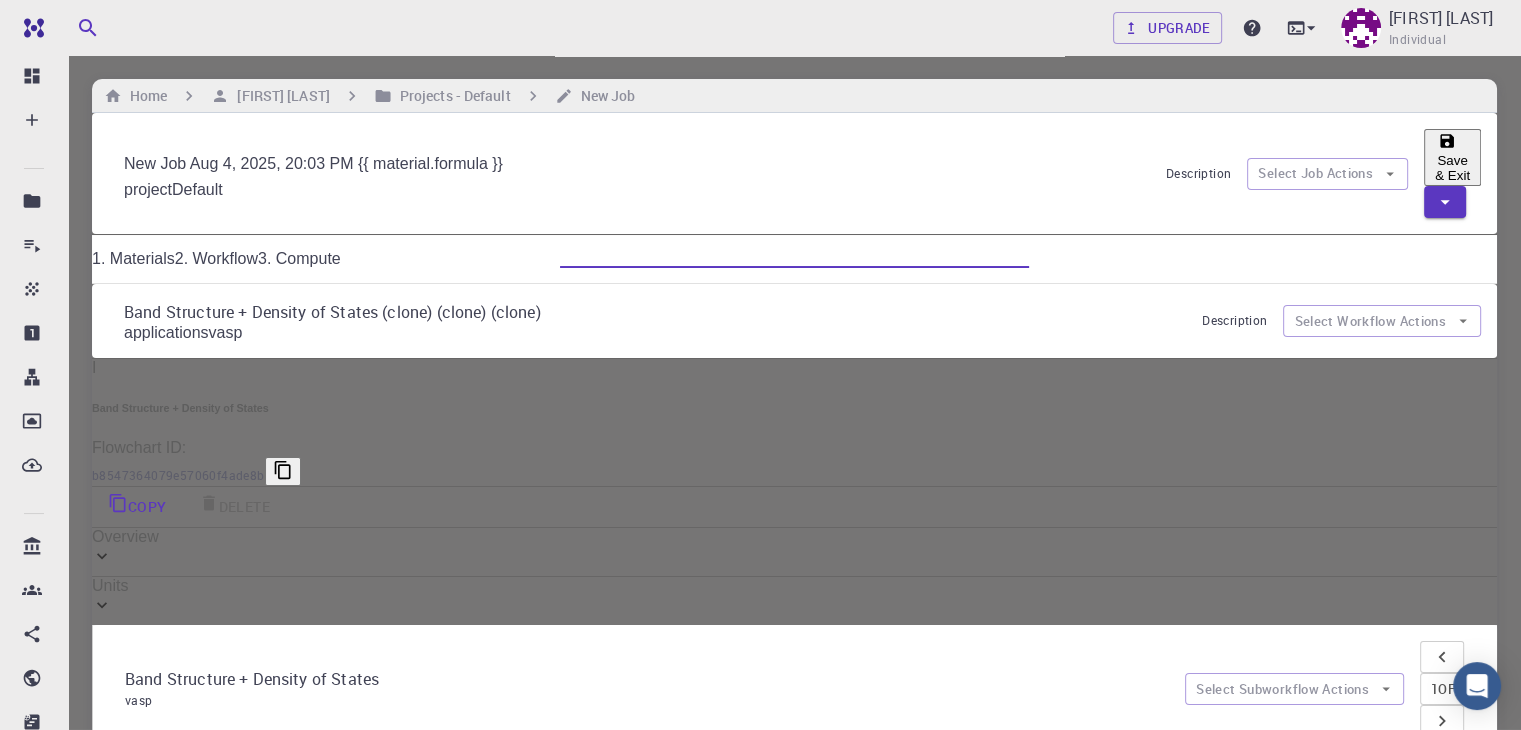 click 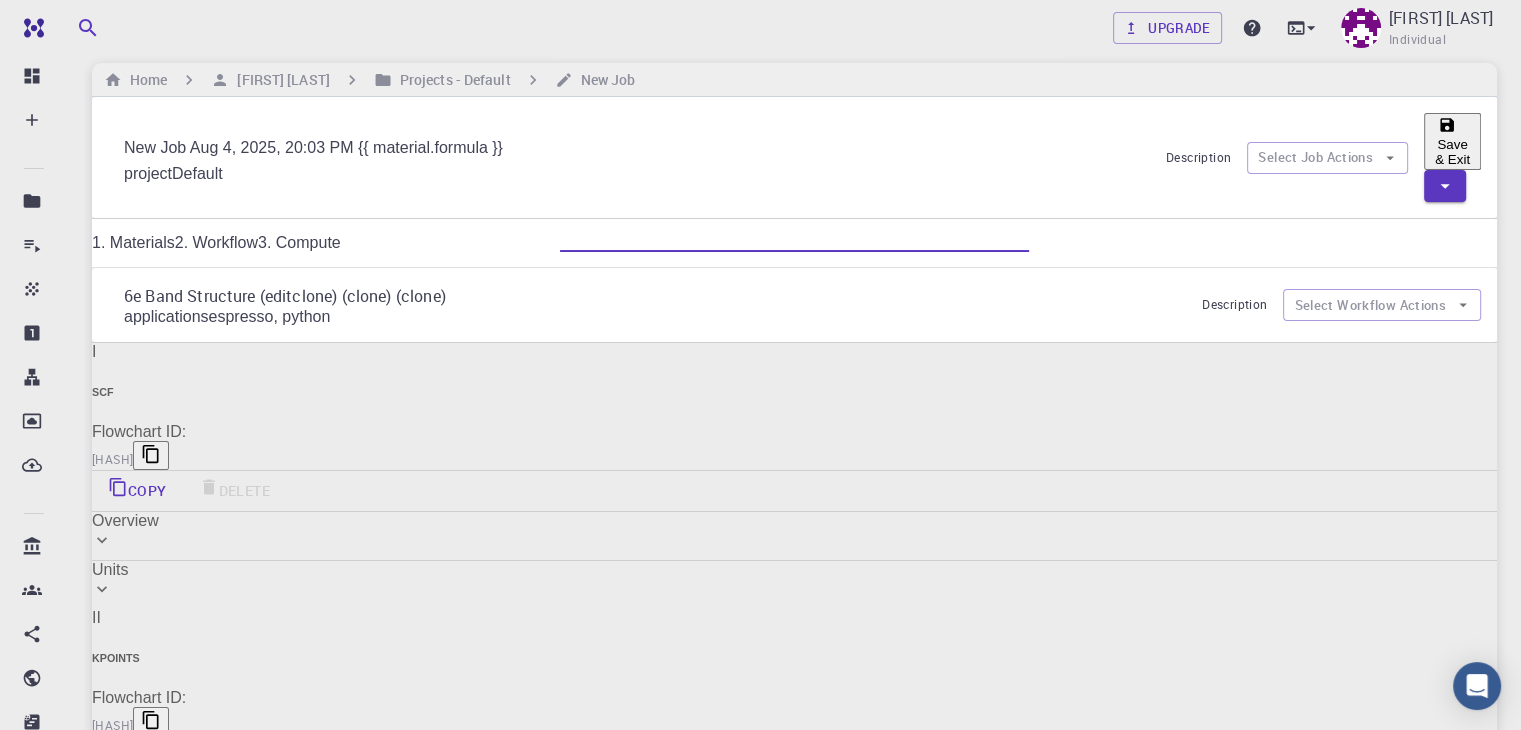 scroll, scrollTop: 0, scrollLeft: 0, axis: both 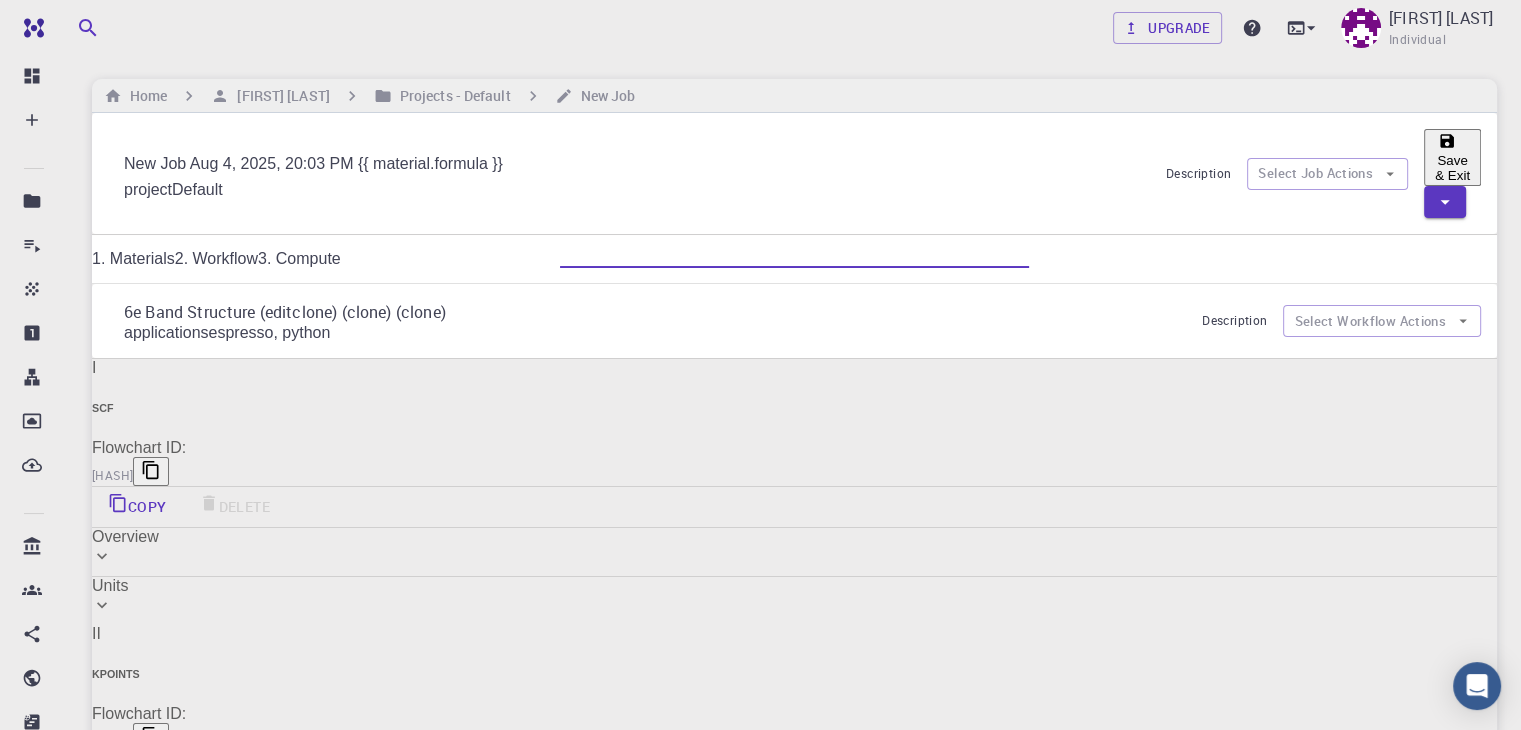 click on "Important settings" at bounding box center (223, 1310) 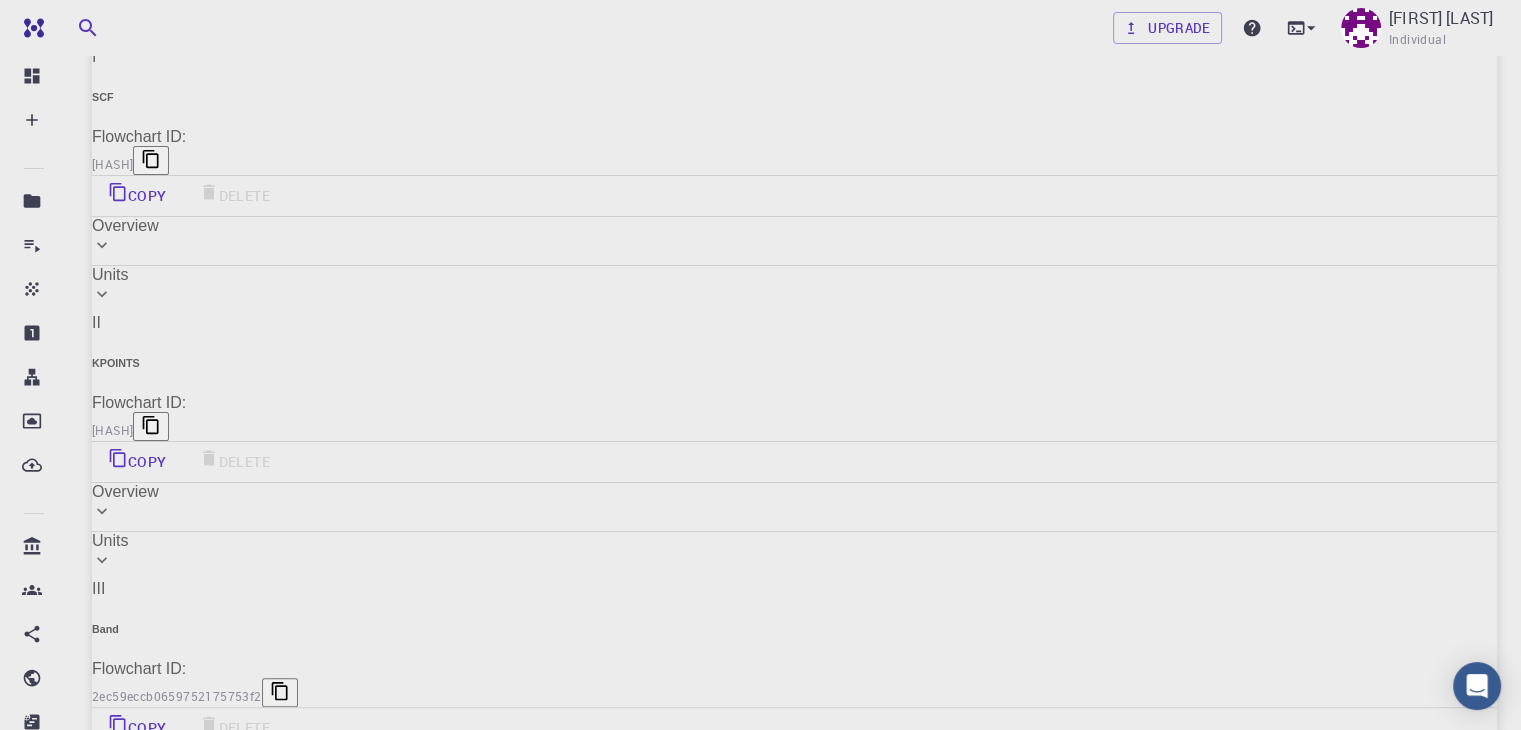 scroll, scrollTop: 308, scrollLeft: 0, axis: vertical 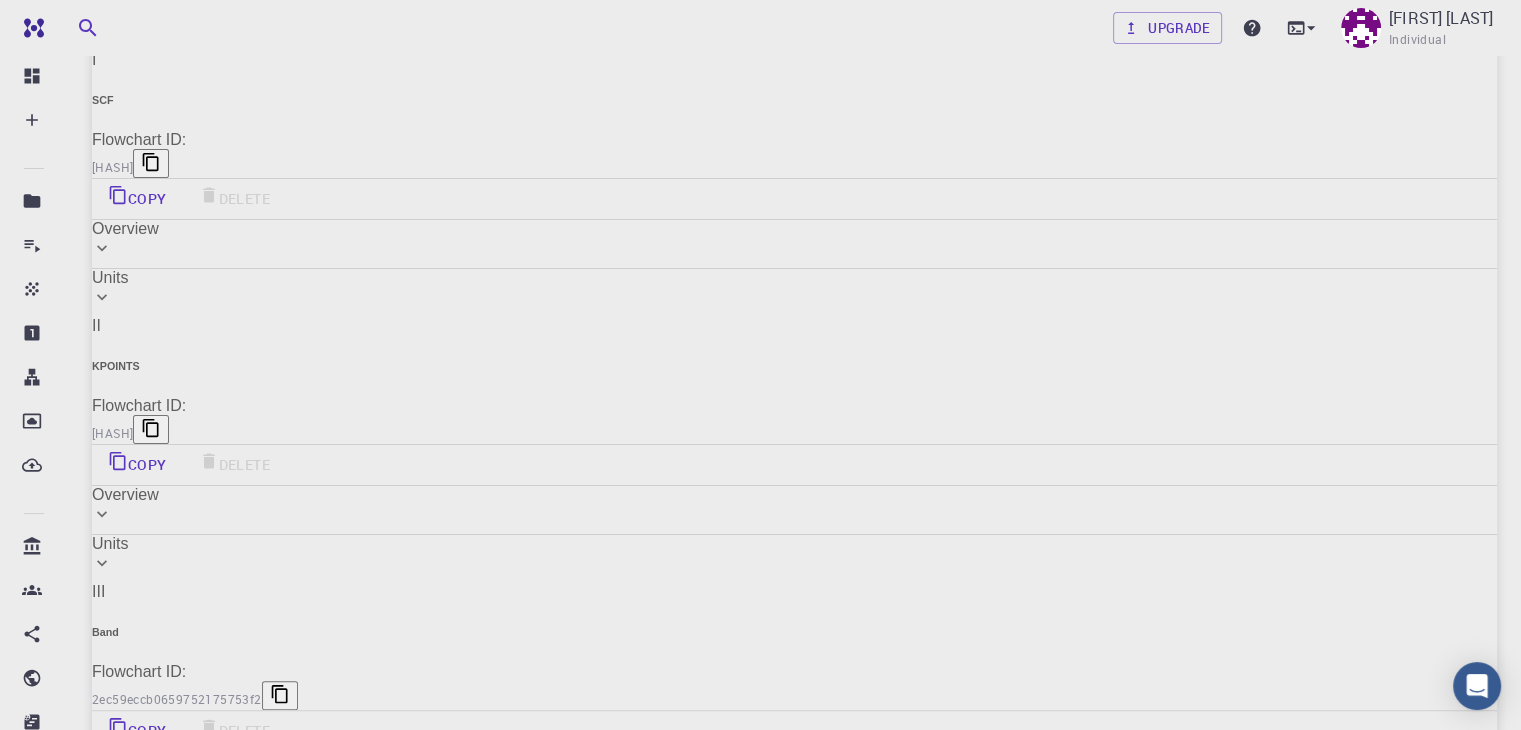 click on "Detailed view" at bounding box center [334, 1002] 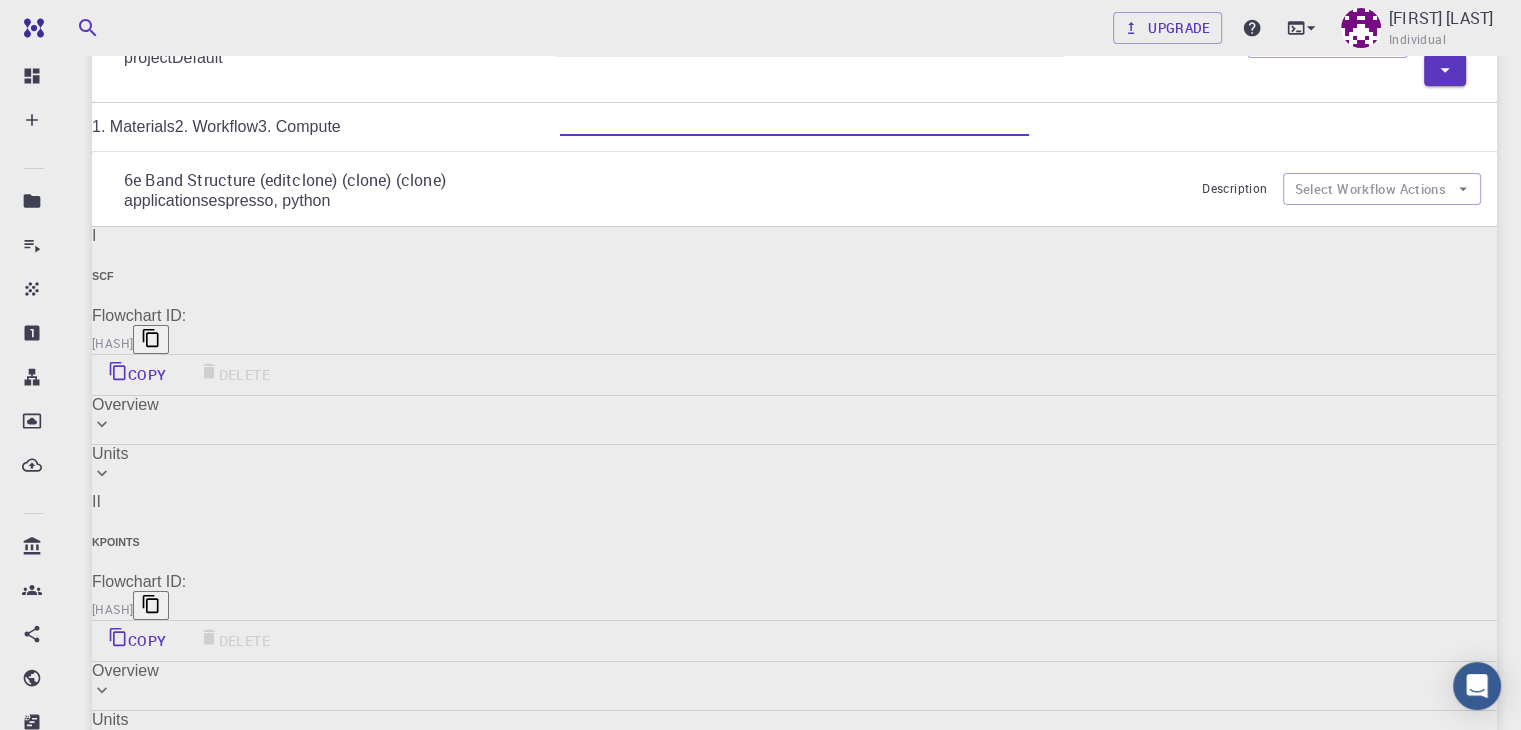 scroll, scrollTop: 126, scrollLeft: 0, axis: vertical 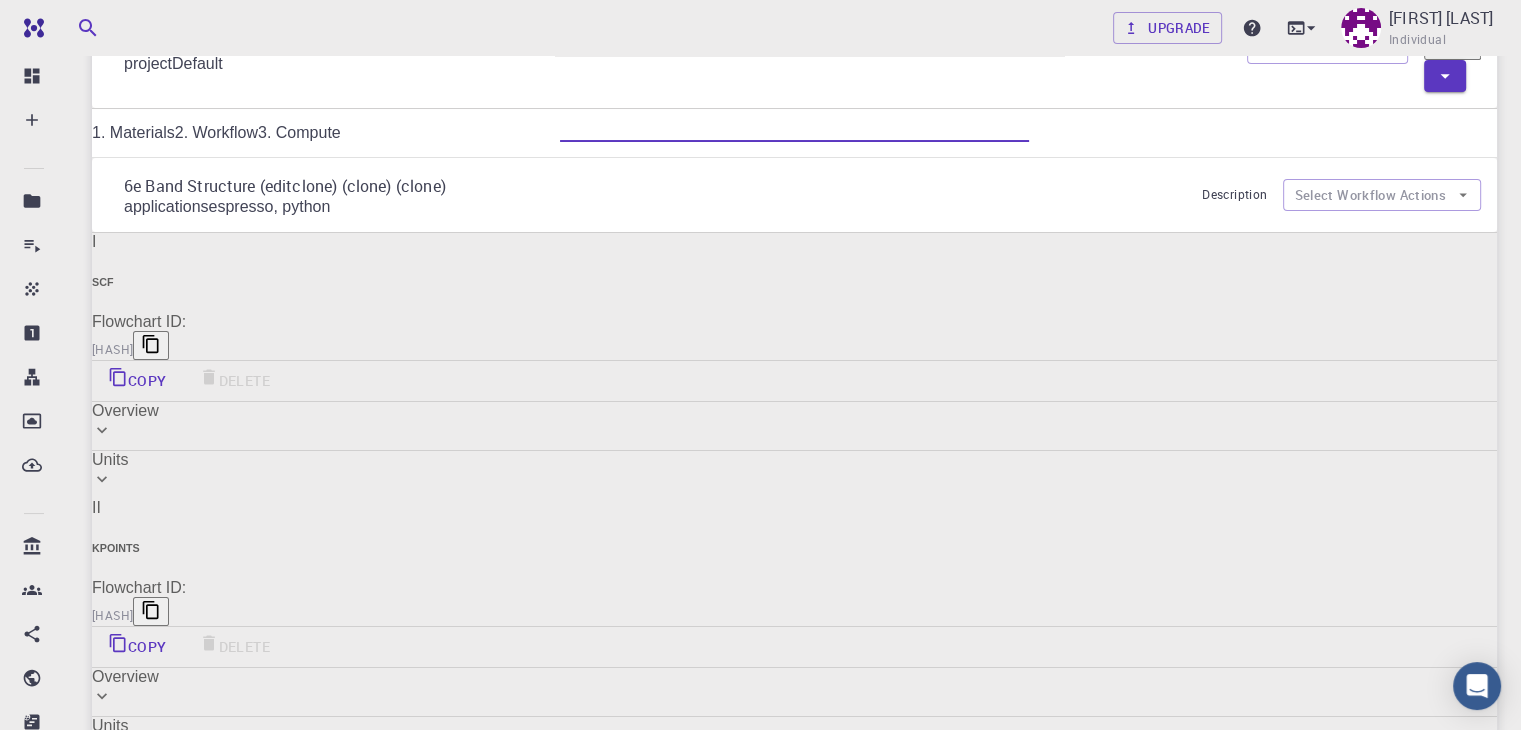 click on "Compute" at bounding box center [414, 1184] 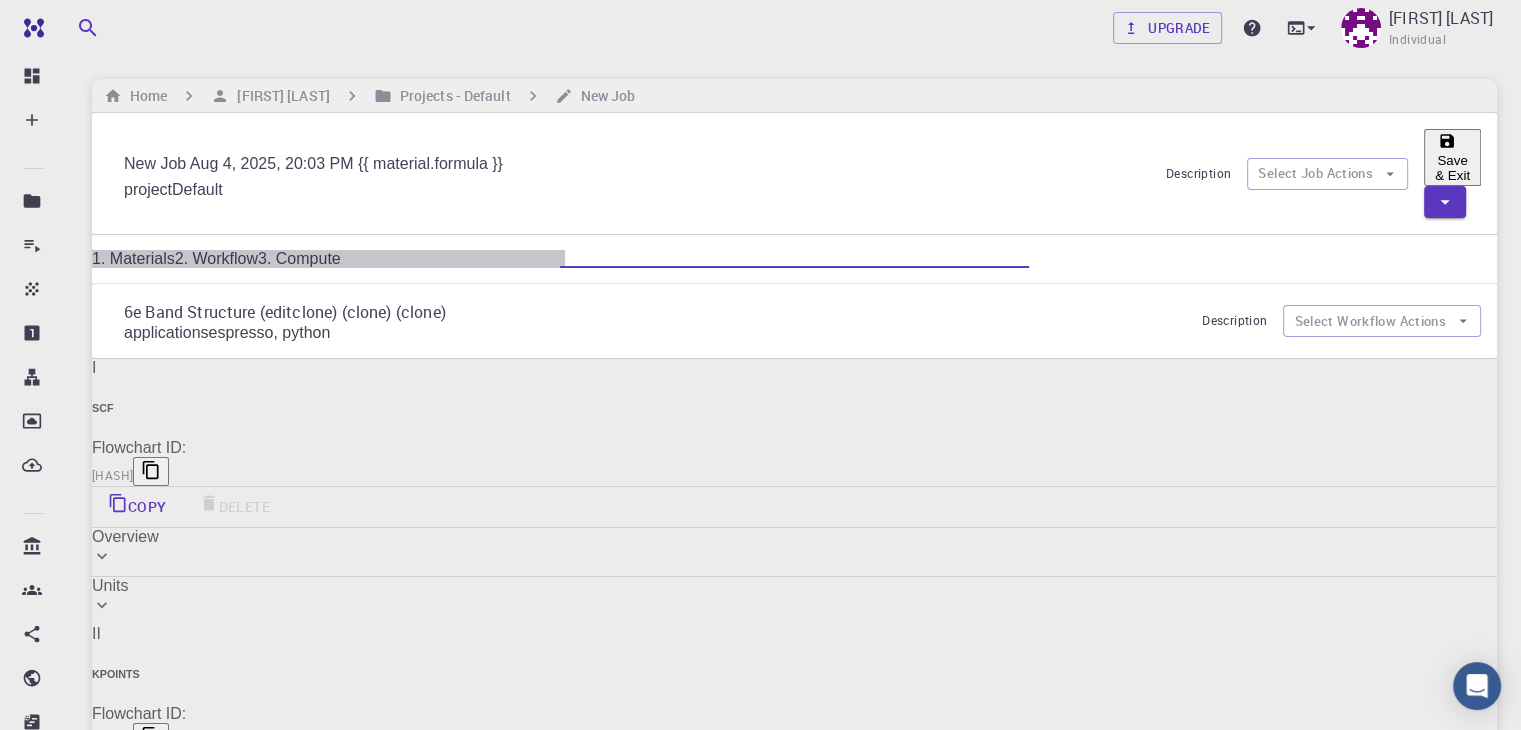 click on "3. Compute" at bounding box center (299, 258) 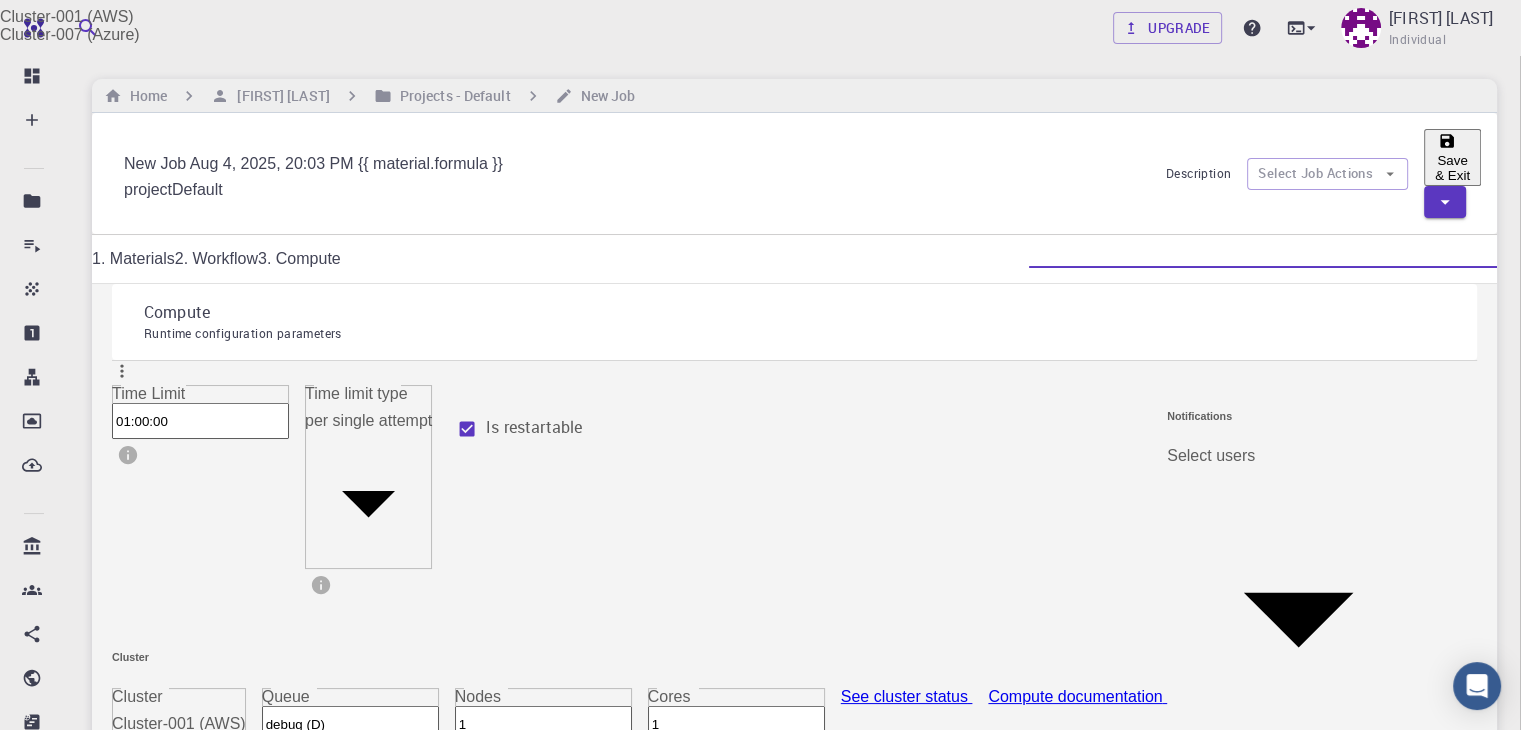 click on "Free Dashboard Create New Job New Material Create Material Upload File Import from Bank Import from 3rd Party New Workflow New Project Projects Jobs Materials Properties Workflows Dropbox External Uploads Bank Materials Workflows Accounts Shared with me Shared publicly Shared externally Documentation Contact Support Compute load: Low Upgrade [FIRST] [LAST] Individual Home [FIRST] [LAST] Projects - Default New Job New Job Aug [DD], [YYYY], [HH]:[MM] [AM/PM] {{ material.formula }} project Default Description Select Job Actions Save & Exit 1. Materials 2. Workflow 3. Compute Compute Runtime configuration parameters Time Limit 01:00:00 Time Limit   Time limit type per single attempt 0 Time limit type     Is restartable Cluster Cluster Cluster-001 (AWS) 0 Cluster   Queue debug (D) Queue   Nodes 1 Nodes   Cores 1 Cores   See cluster status   Compute documentation   Notifications Select users ​ Select users Events Choose events to trigger notifications Started Aborted Ended ©  [YYYY]   Exabyte Inc.   2025.7.24" at bounding box center [760, 577] 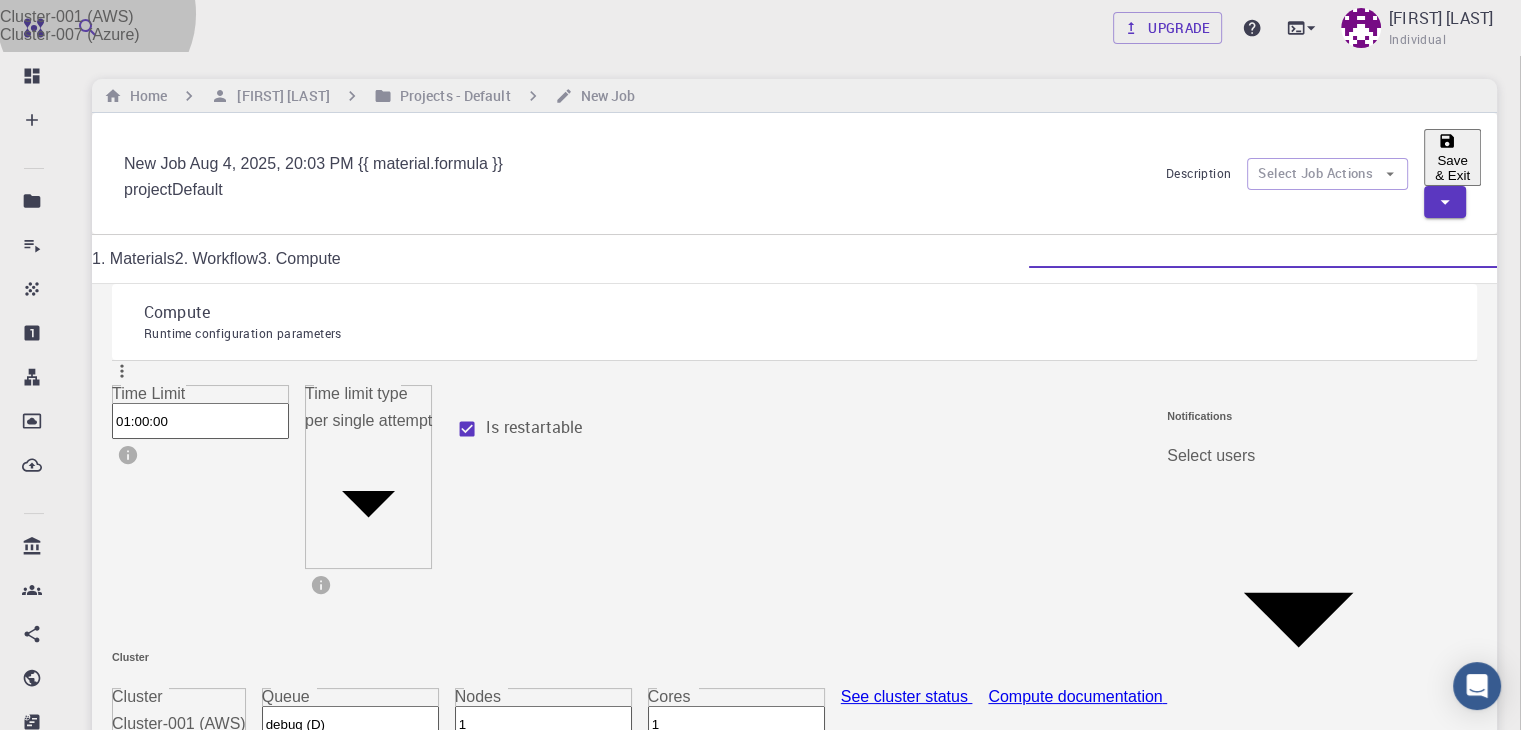 click on "Cluster-007 (Azure)" at bounding box center (760, 35) 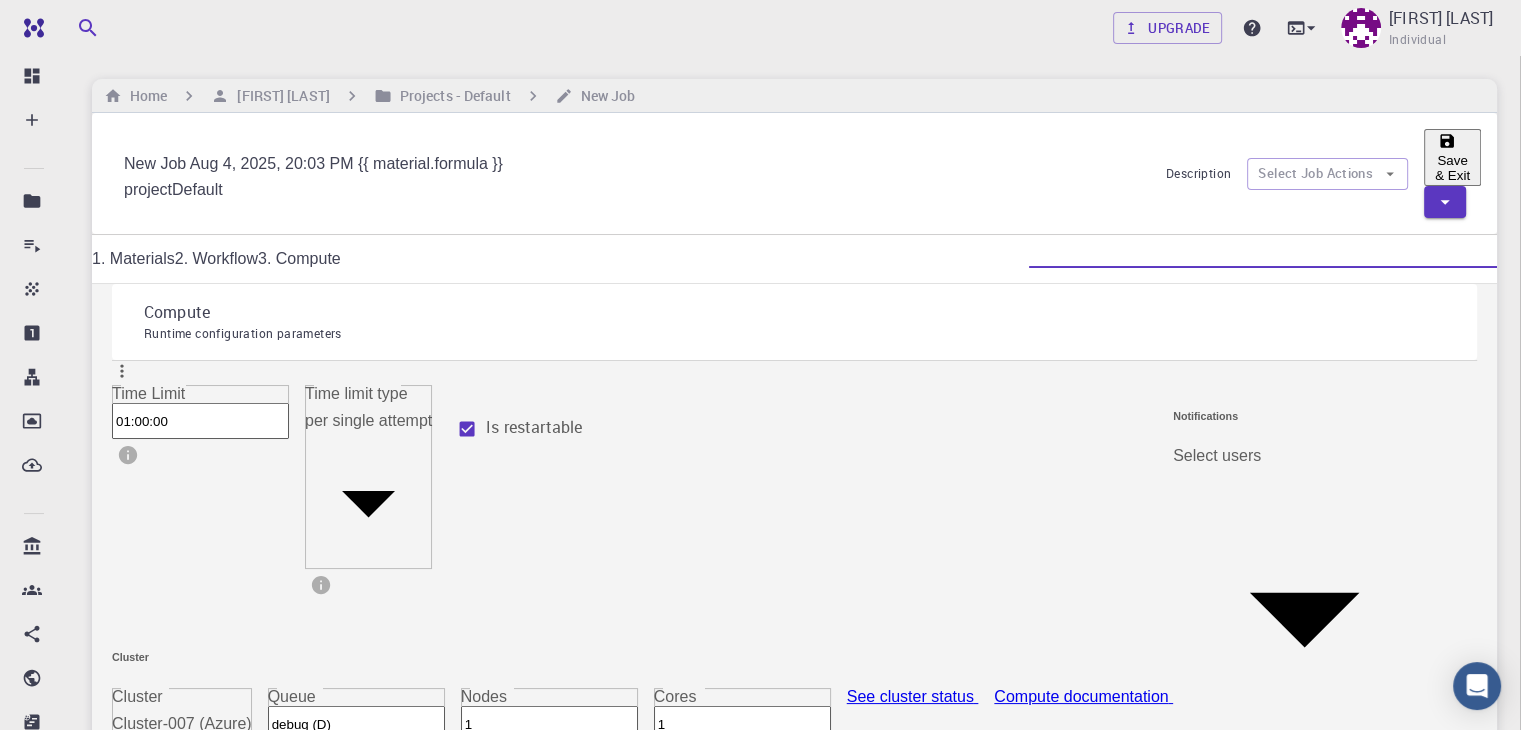 click on "1" at bounding box center [549, 724] 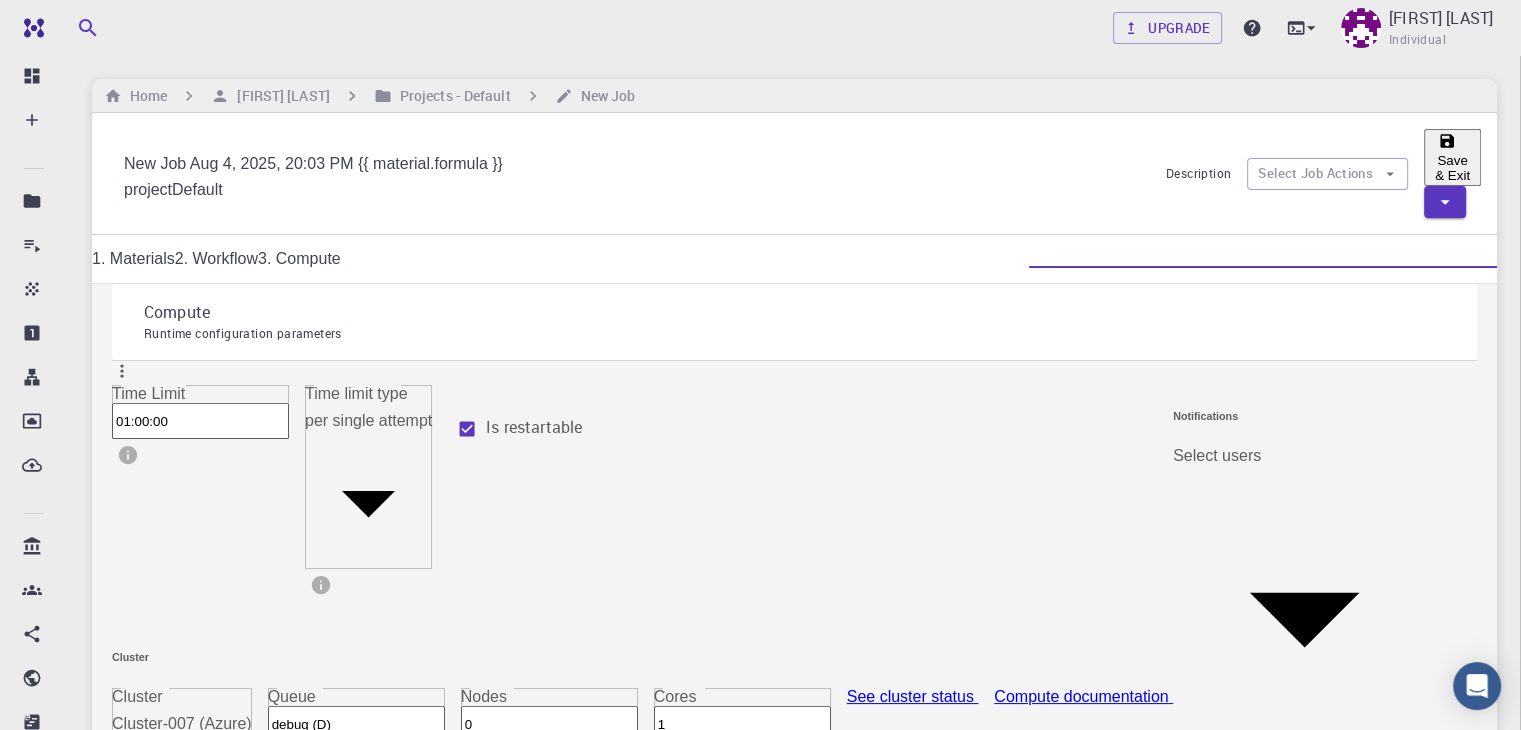 click on "0" at bounding box center [549, 724] 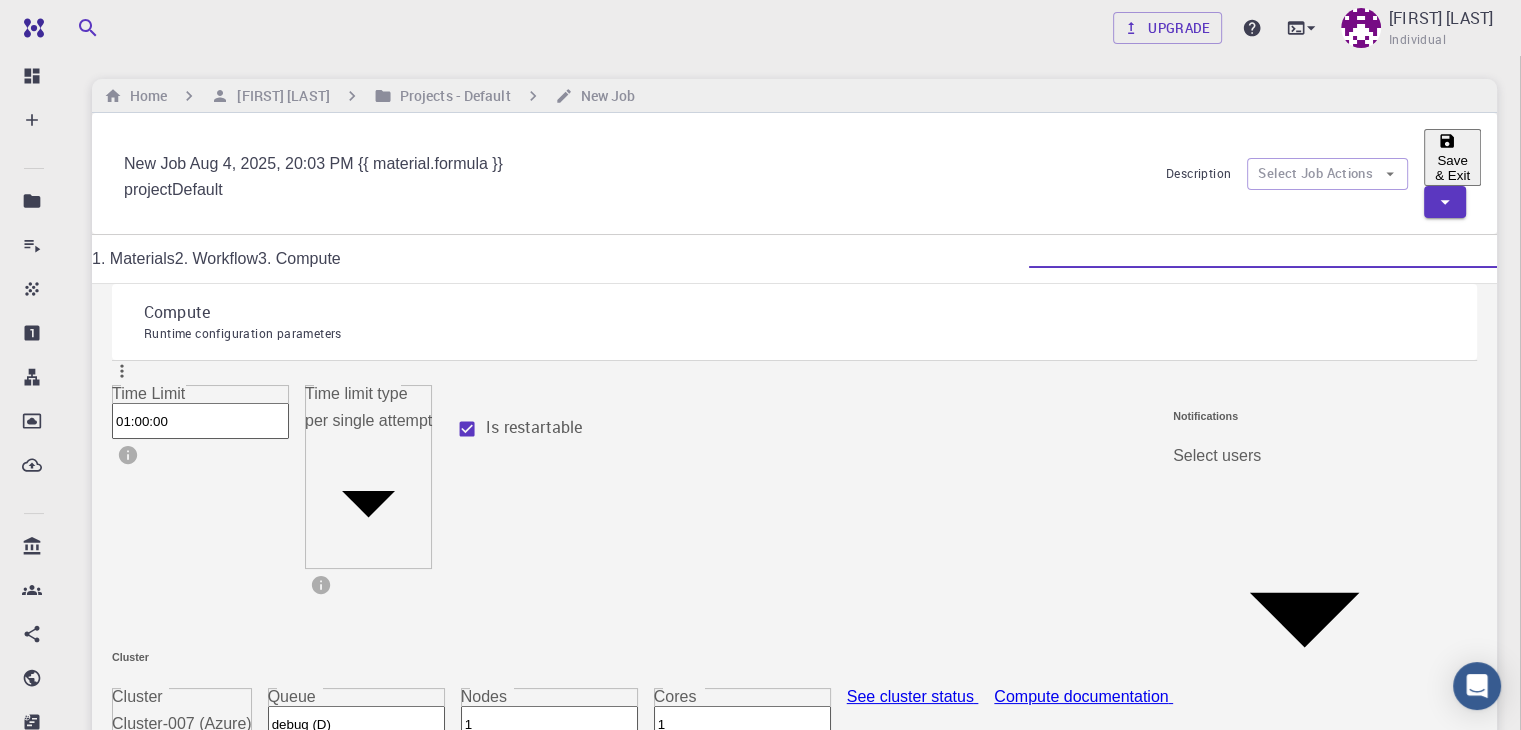 click on "1" at bounding box center (549, 724) 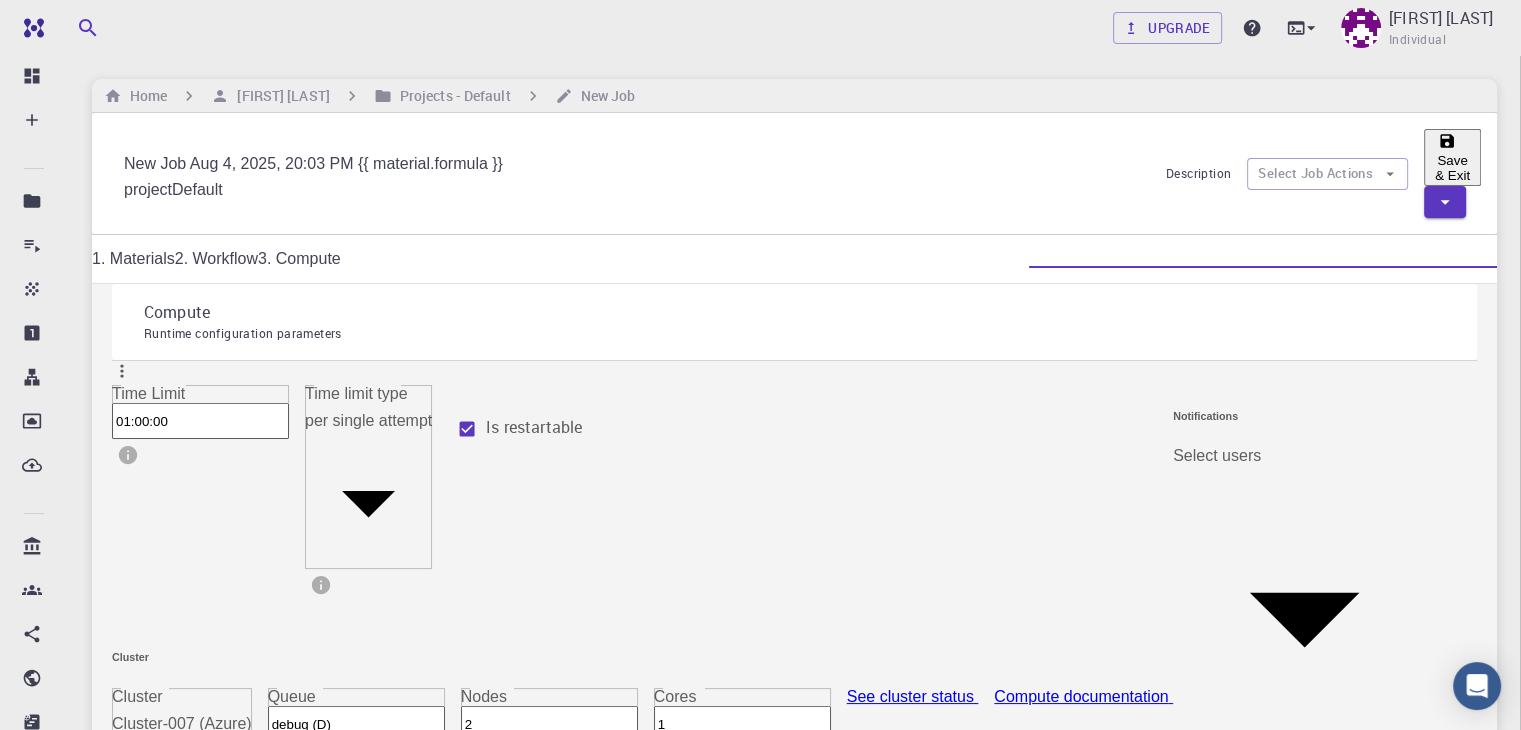 type on "2" 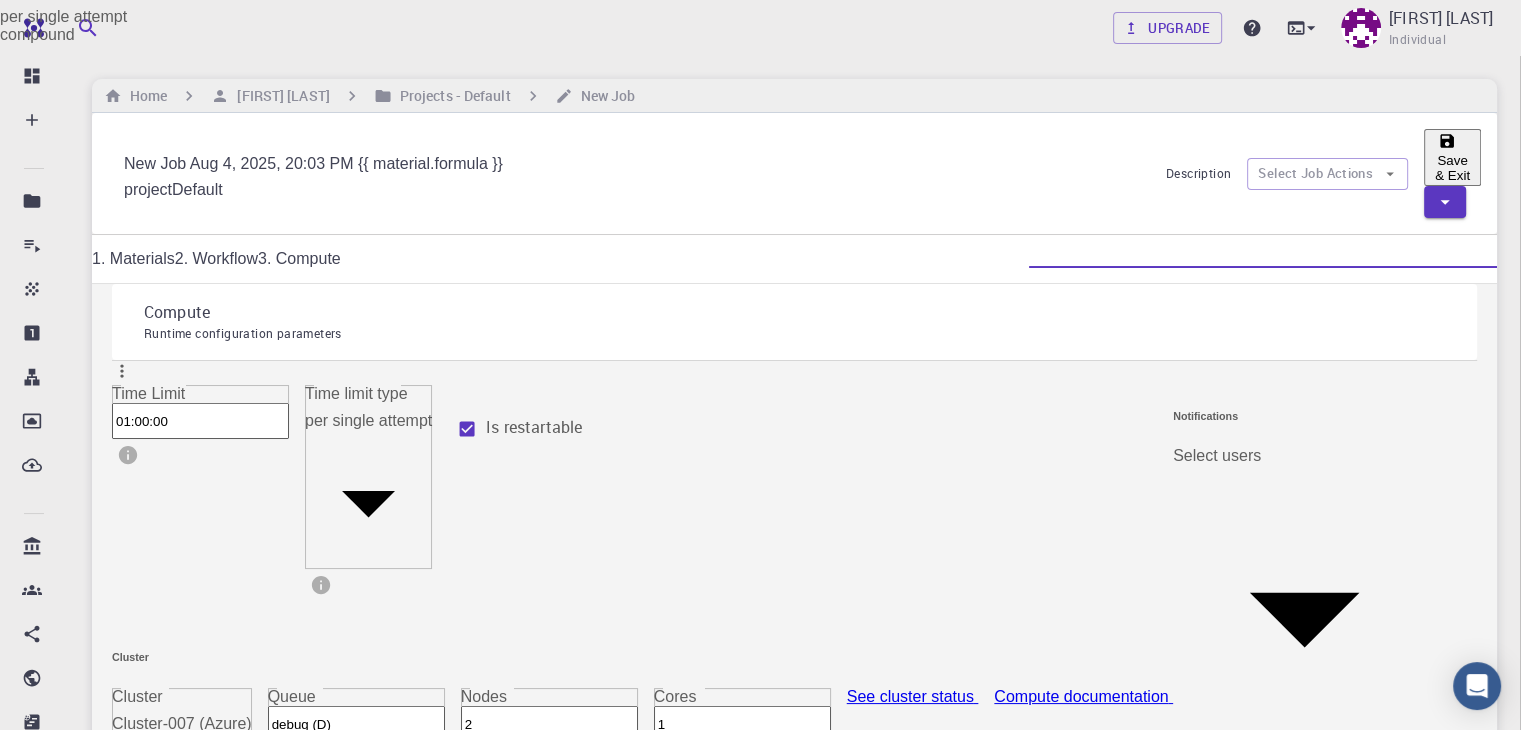 click at bounding box center [760, 365] 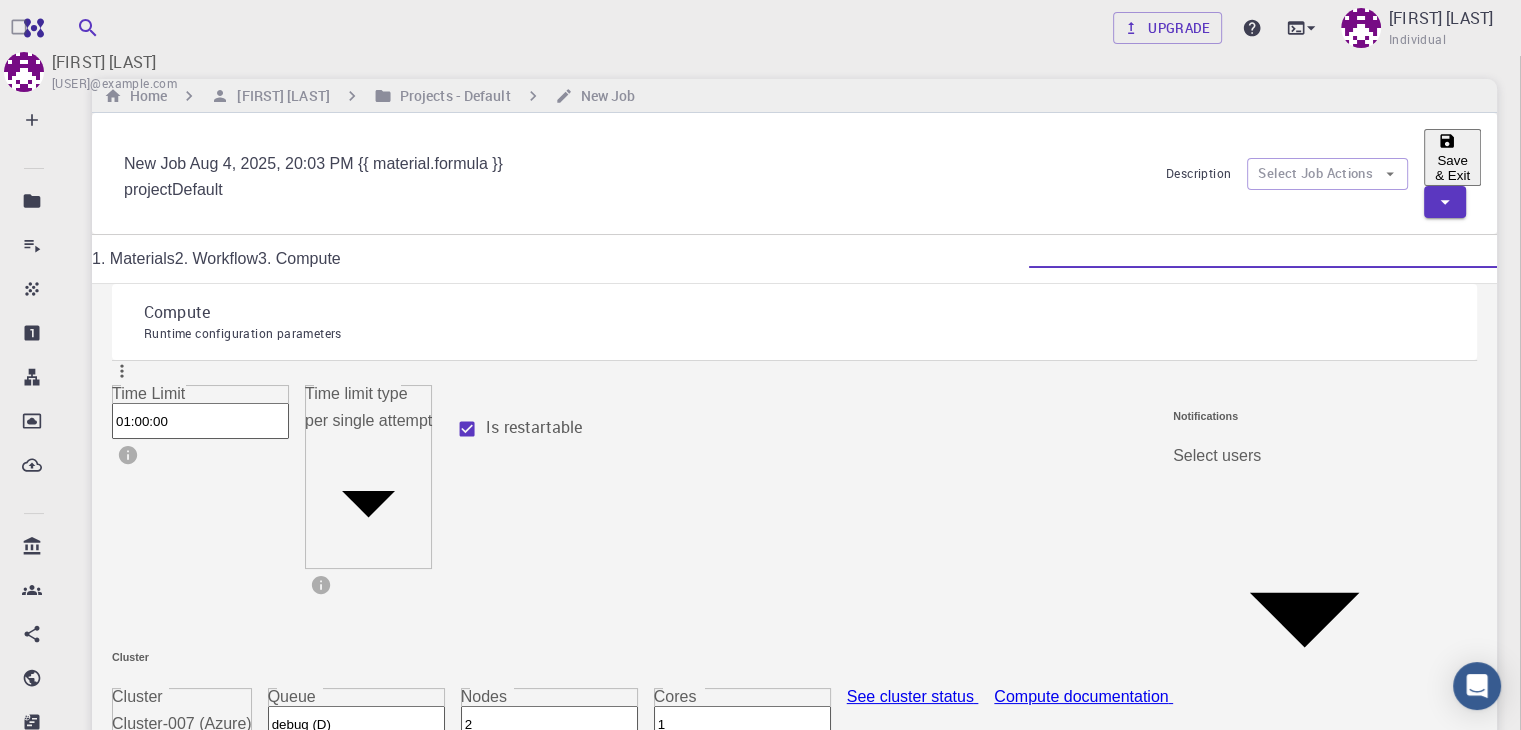 click on "Free Dashboard Create New Job New Material Create Material Upload File Import from Bank Import from 3rd Party New Workflow New Project Projects Jobs Materials Properties Workflows Dropbox External Uploads Bank Materials Workflows Accounts Shared with me Shared publicly Shared externally Documentation Contact Support Compute load: Low Upgrade [FIRST] [LAST] Individual Home [FIRST] [LAST] Projects - Default New Job New Job Aug [DD], [YYYY], [HH]:[MM] [AM/PM] {{ material.formula }} project Default Description Select Job Actions Save & Exit 1. Materials 2. Workflow 3. Compute Compute Runtime configuration parameters Time Limit 01:00:00 Time Limit   Time limit type per single attempt 0 Time limit type     Is restartable Cluster Cluster Cluster-007 (Azure) 1 Cluster   Queue debug (D) Queue   Nodes 2 Nodes   Cores 1 Cores   See cluster status   Compute documentation   Notifications Select users ​ Select users Events Choose events to trigger notifications Started Aborted Ended ©  [YYYY]   Exabyte Inc.   ." at bounding box center (760, 579) 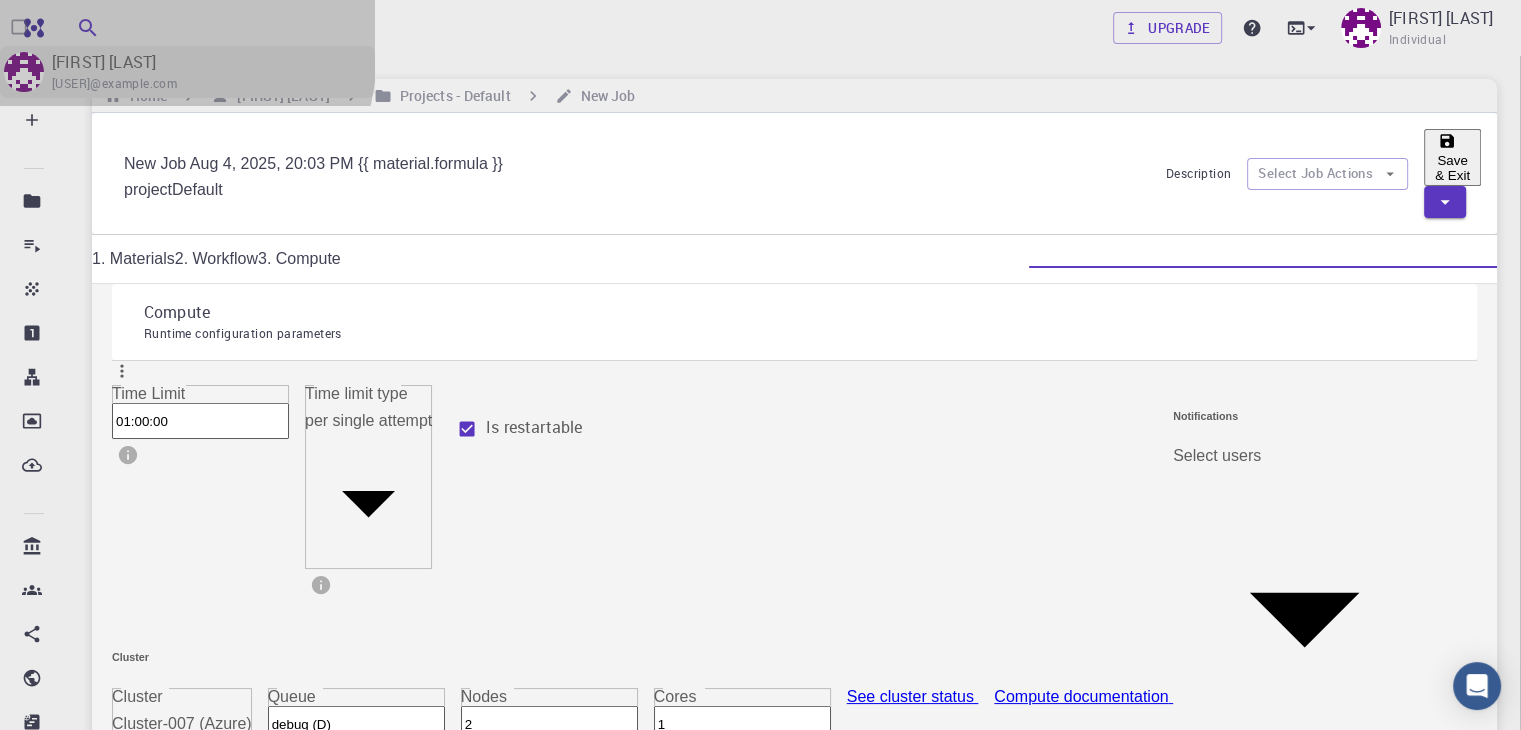 click on "[FIRST] [LAST] [USER]@example.com" at bounding box center (187, 72) 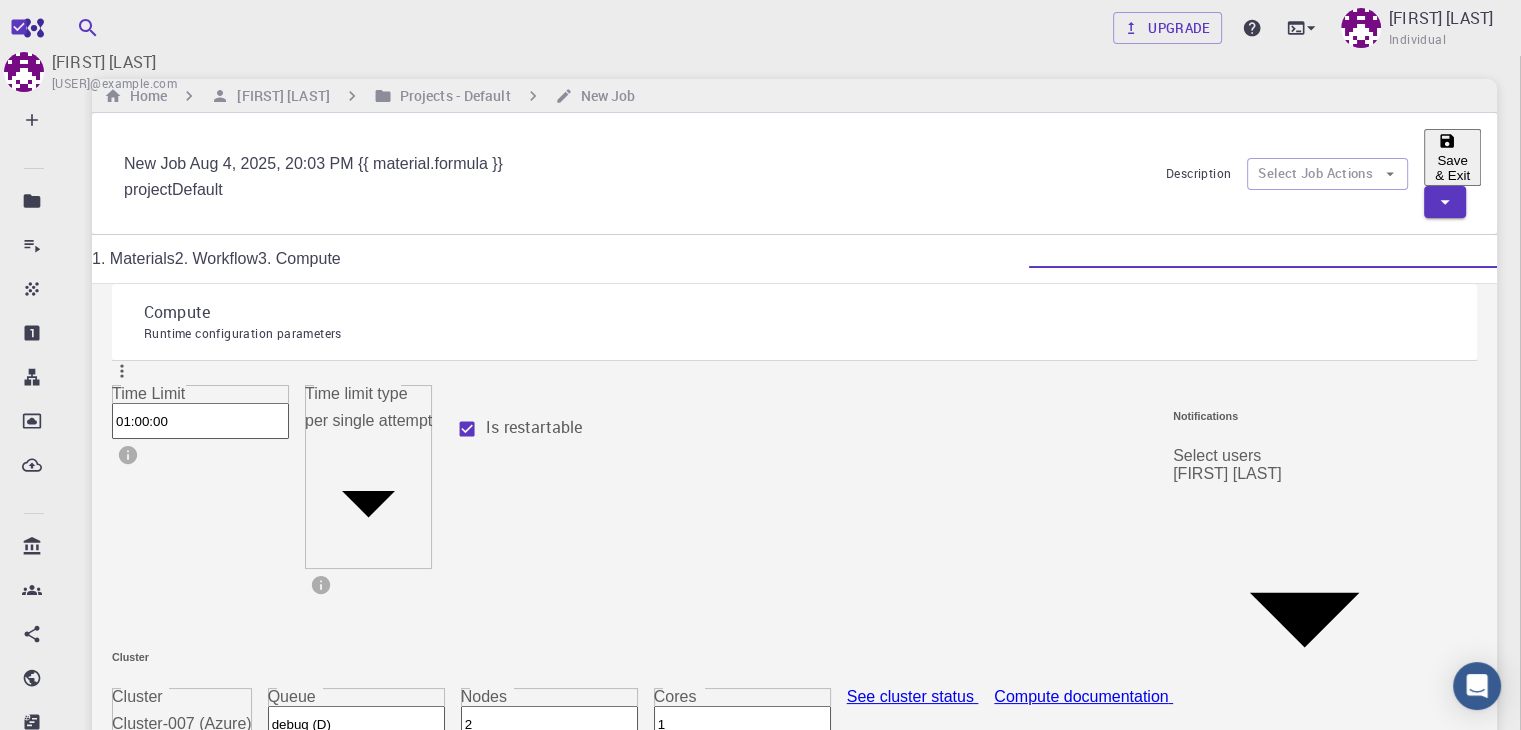 click at bounding box center [760, 365] 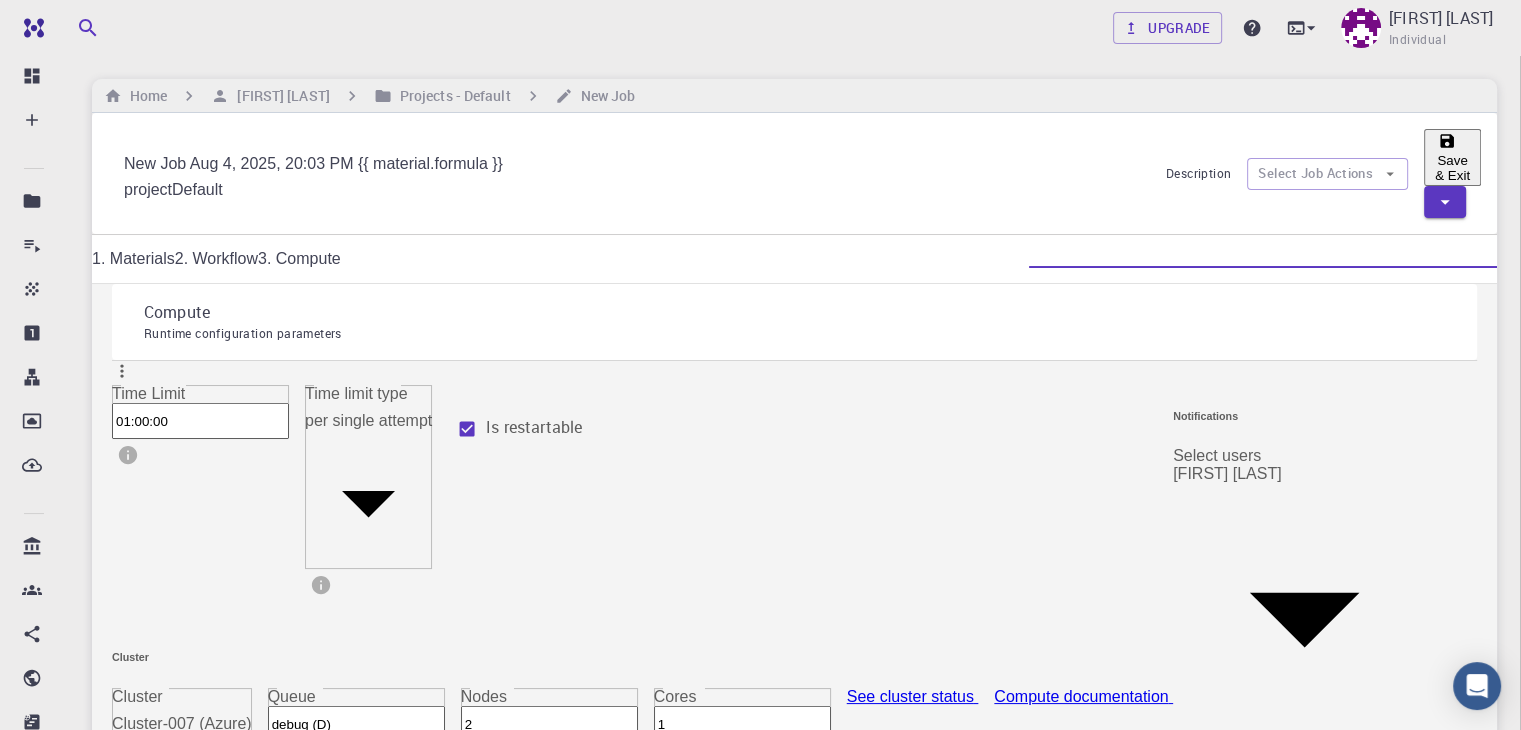 click on "Save & Exit" at bounding box center (1452, 157) 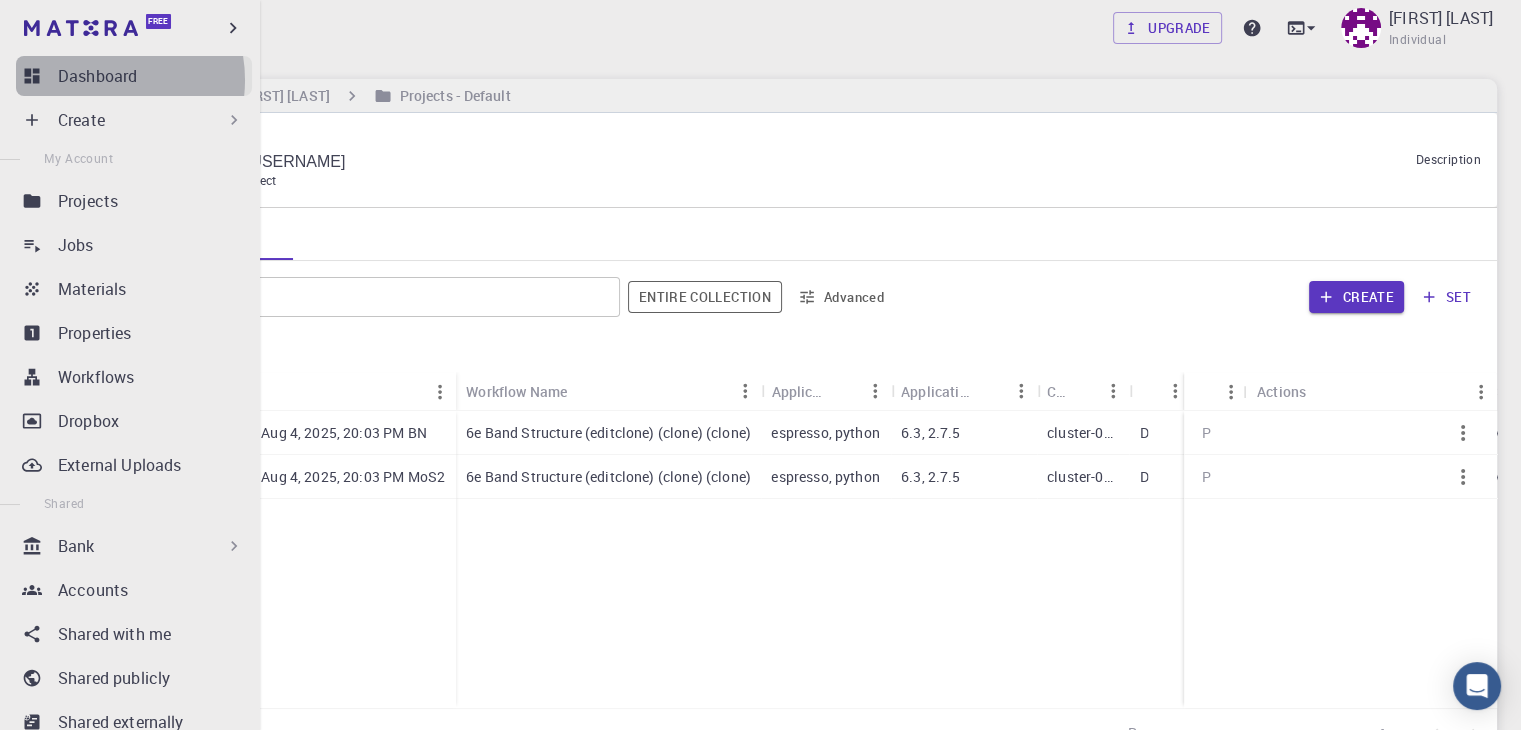 click on "Dashboard" at bounding box center [97, 76] 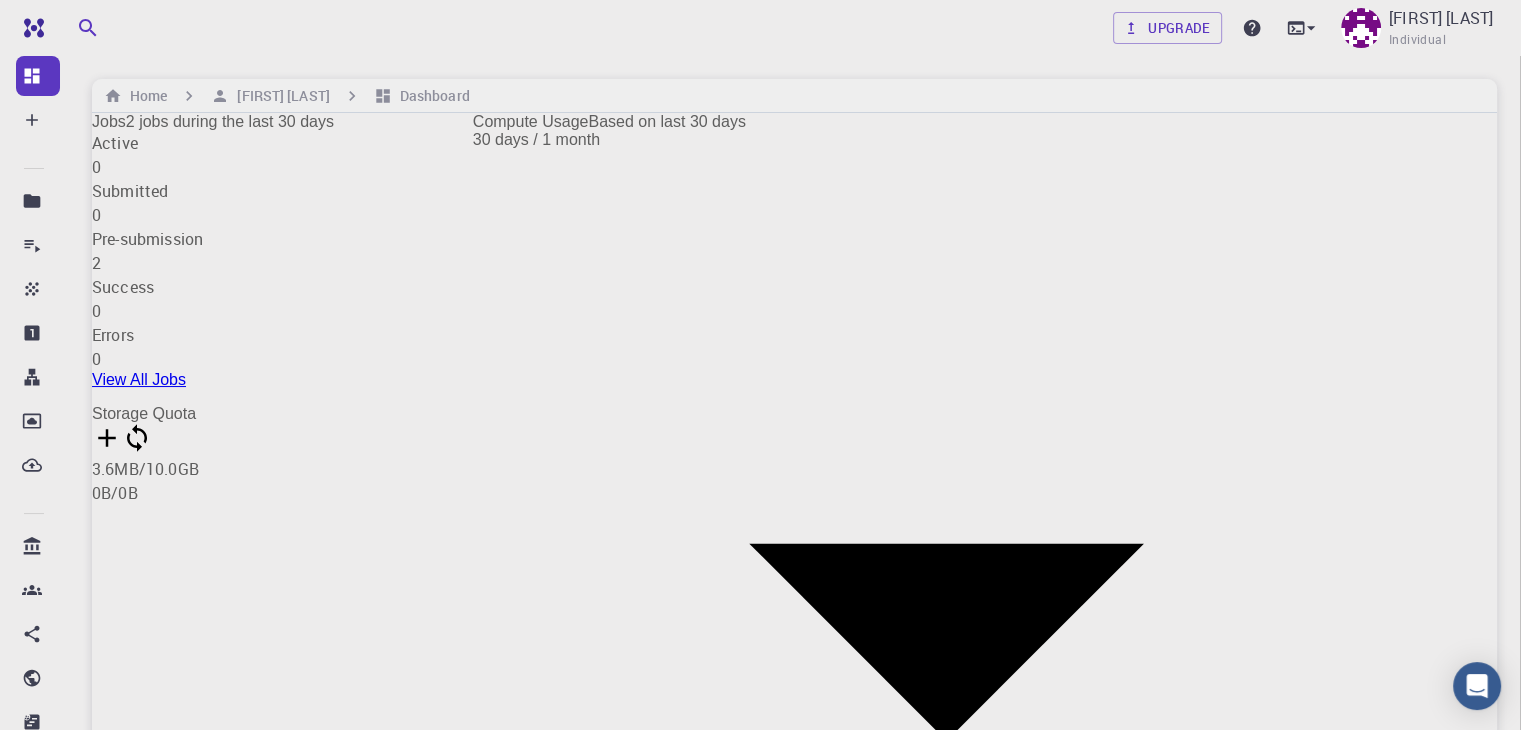 click on "2 jobs during the last 30 days" at bounding box center (230, 121) 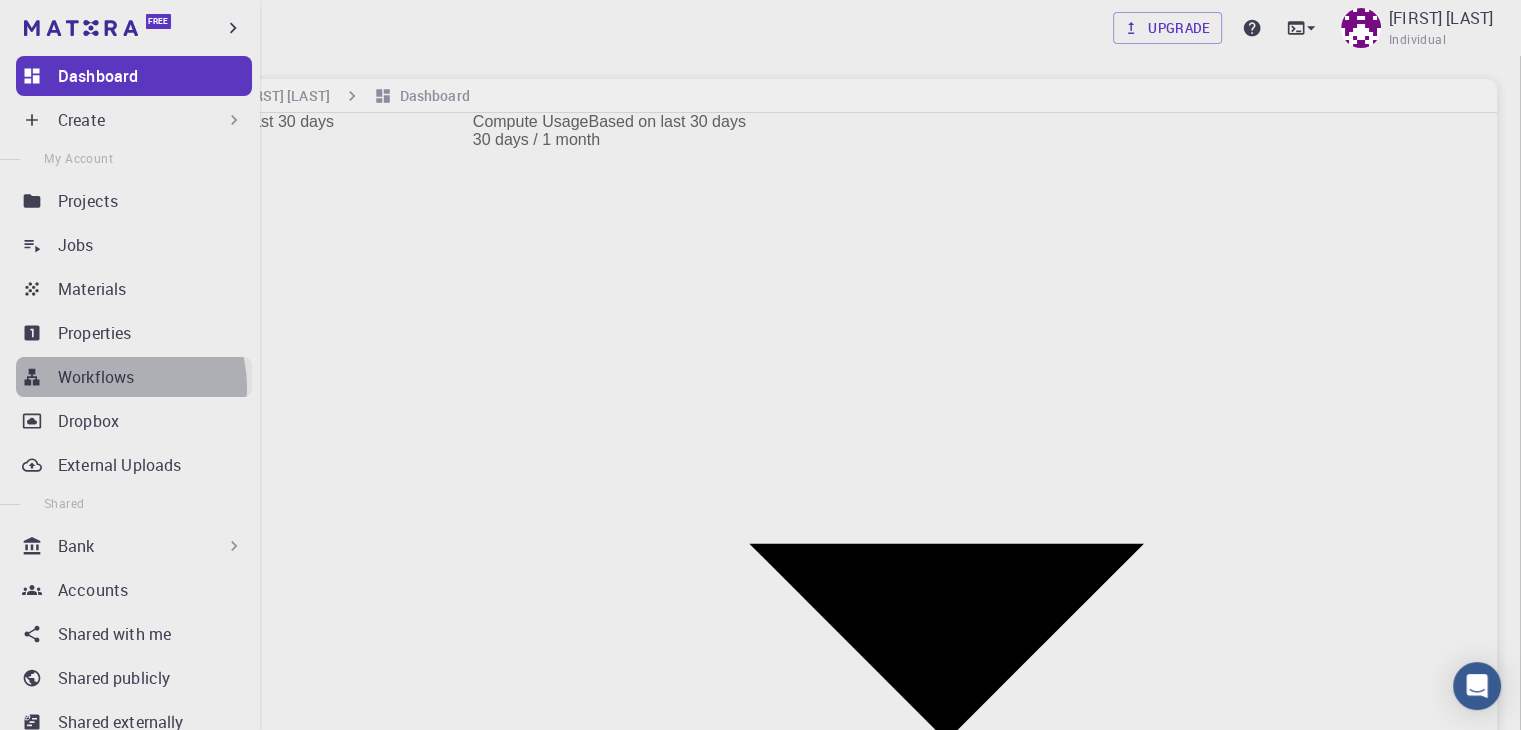 click on "Workflows" at bounding box center [96, 377] 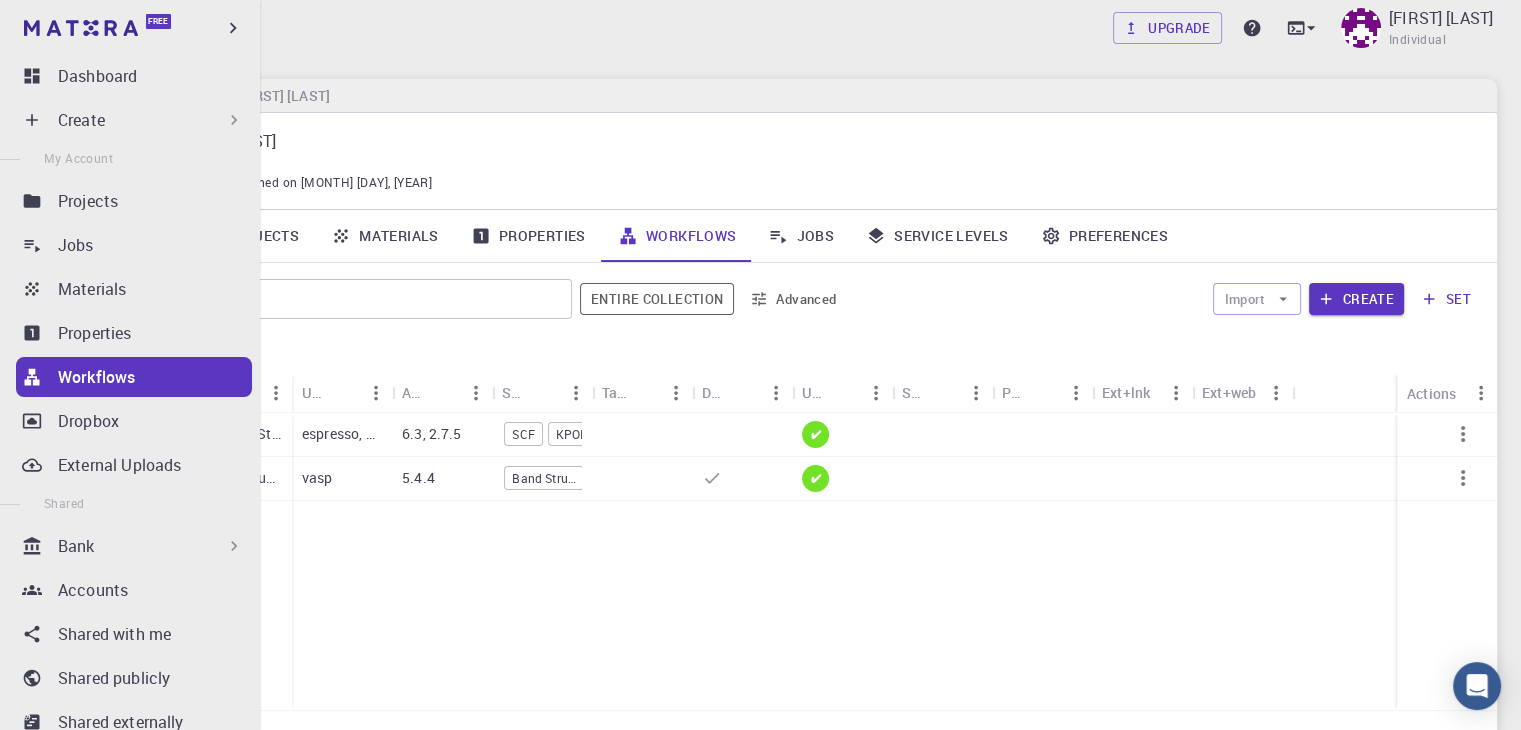 click on "Workflows" at bounding box center [96, 377] 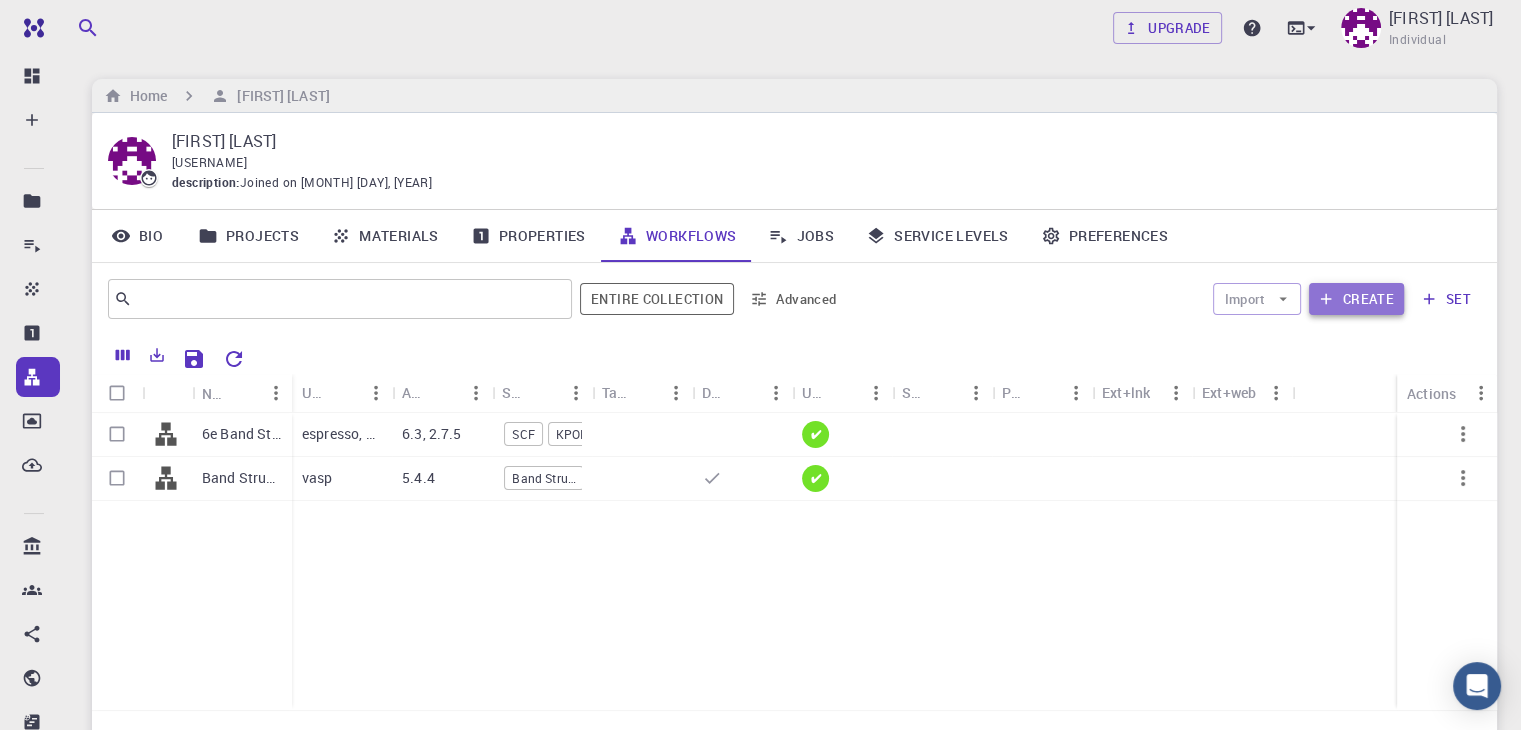 click on "Create" at bounding box center [1356, 299] 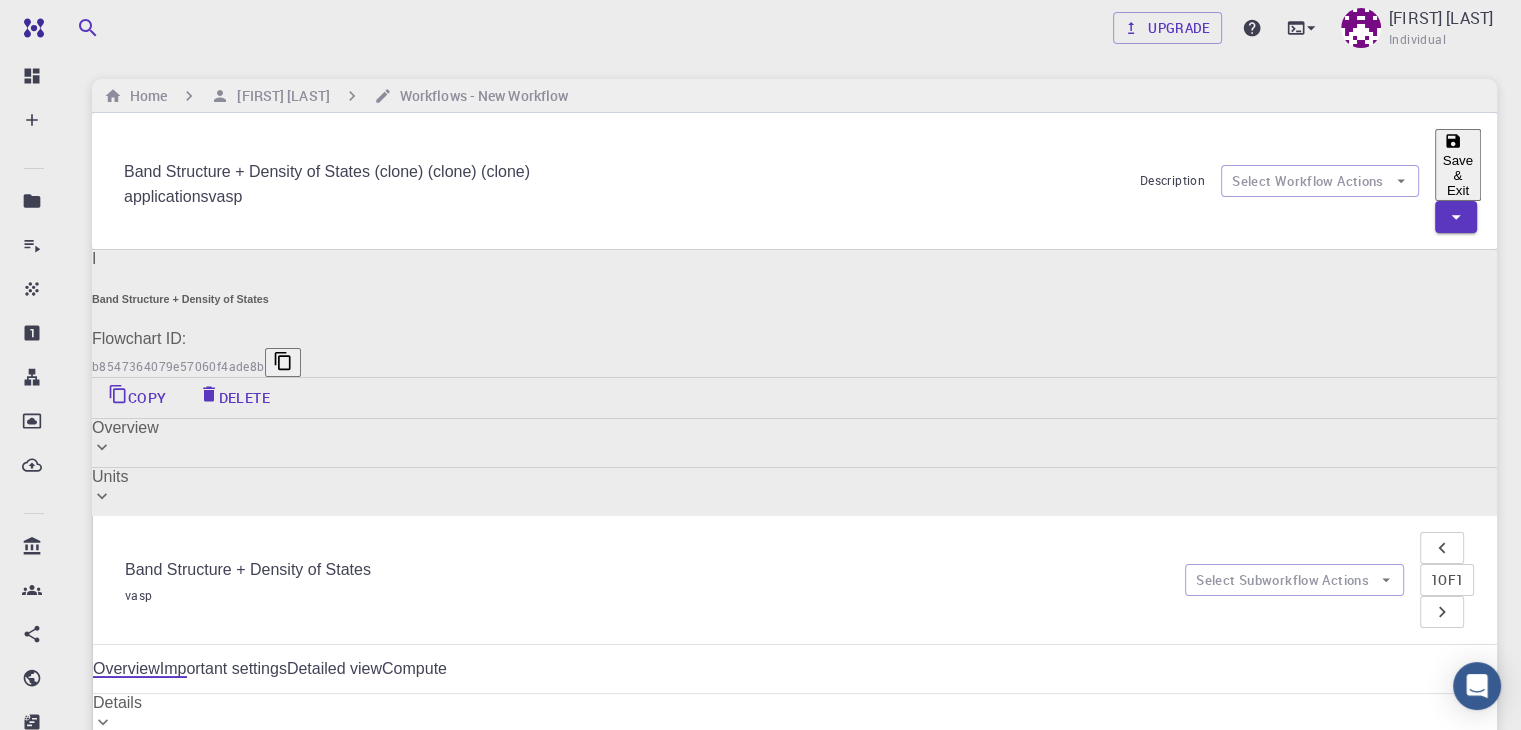 click on "Band Structure + Density of States (clone) (clone) (clone)" at bounding box center [624, 172] 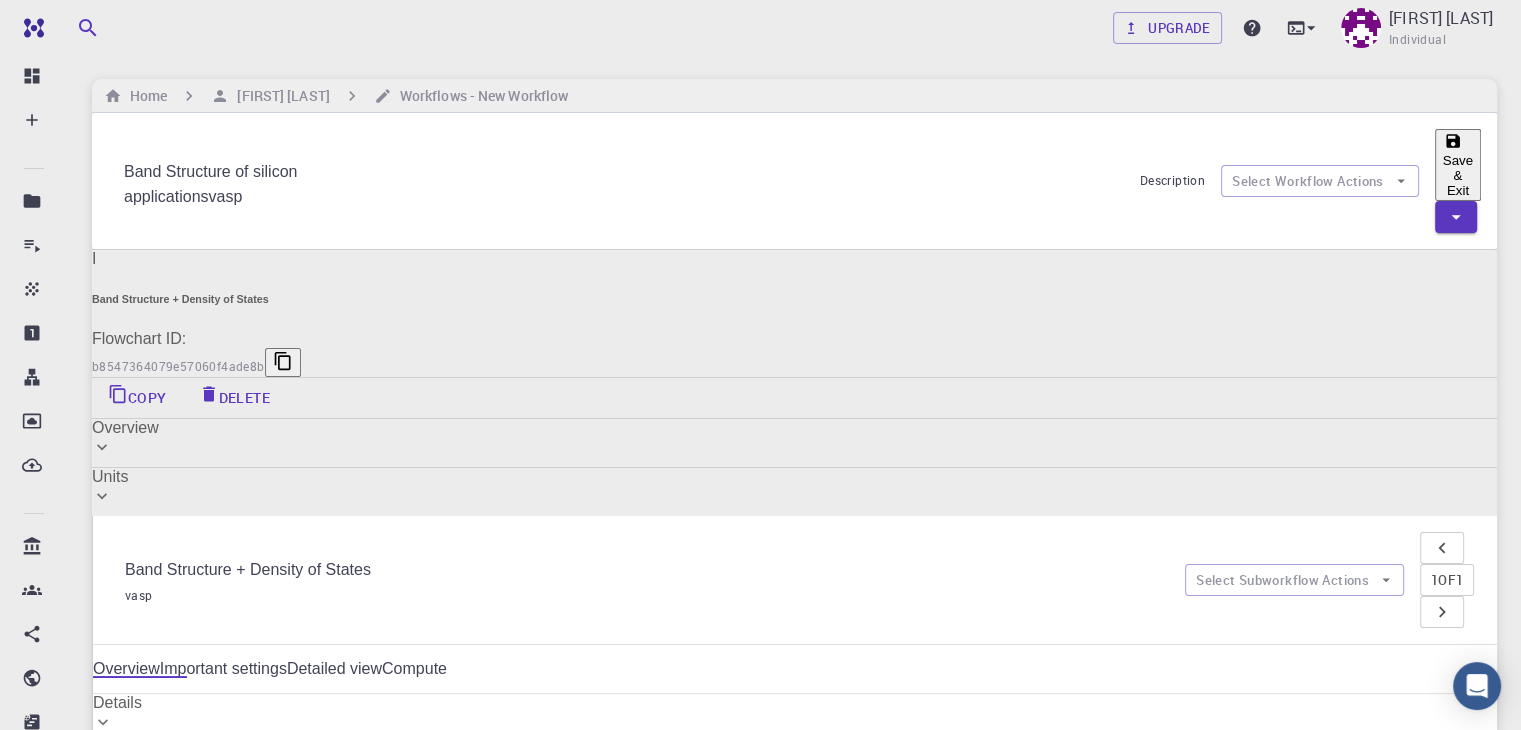 type on "Band Structure of silicon" 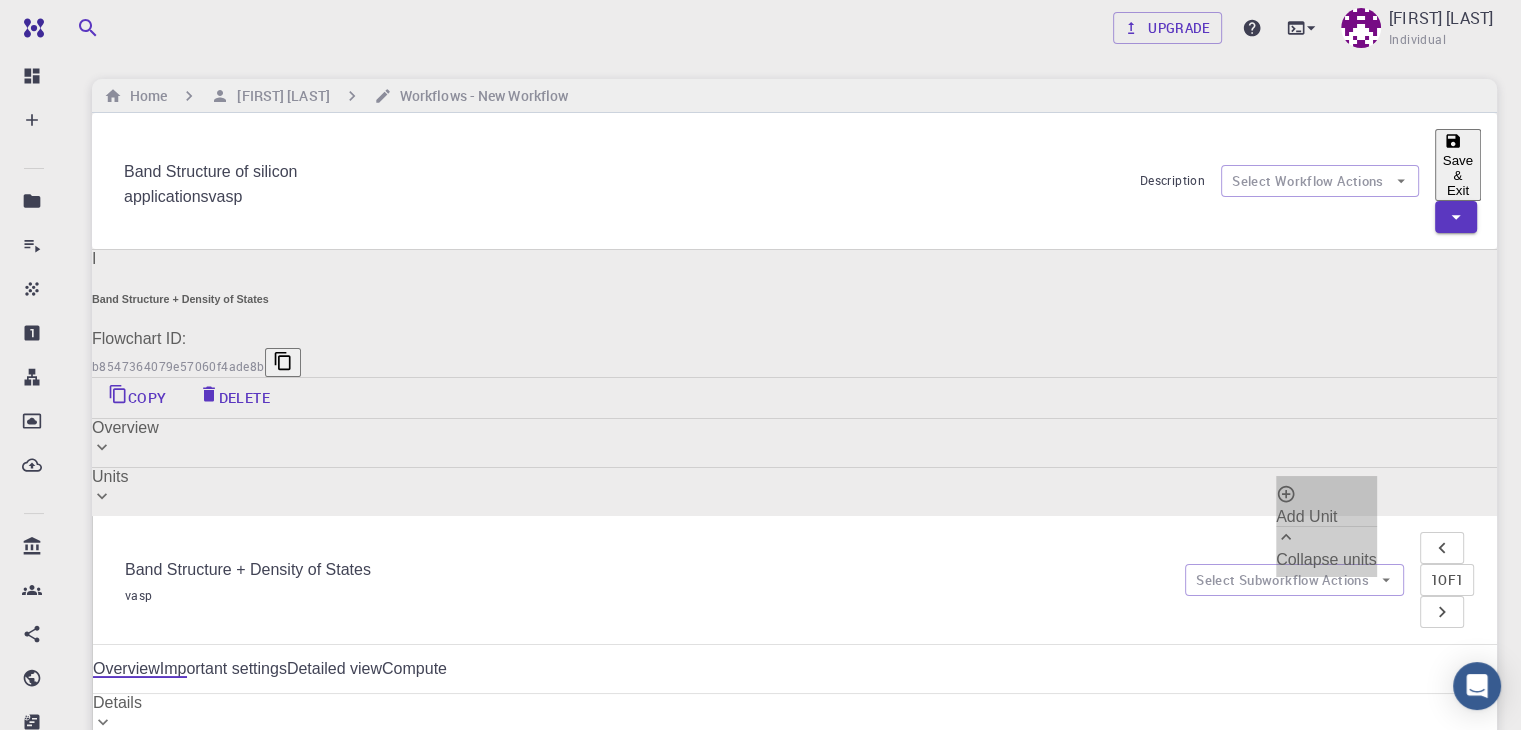 click on "Add Unit" at bounding box center (1326, 505) 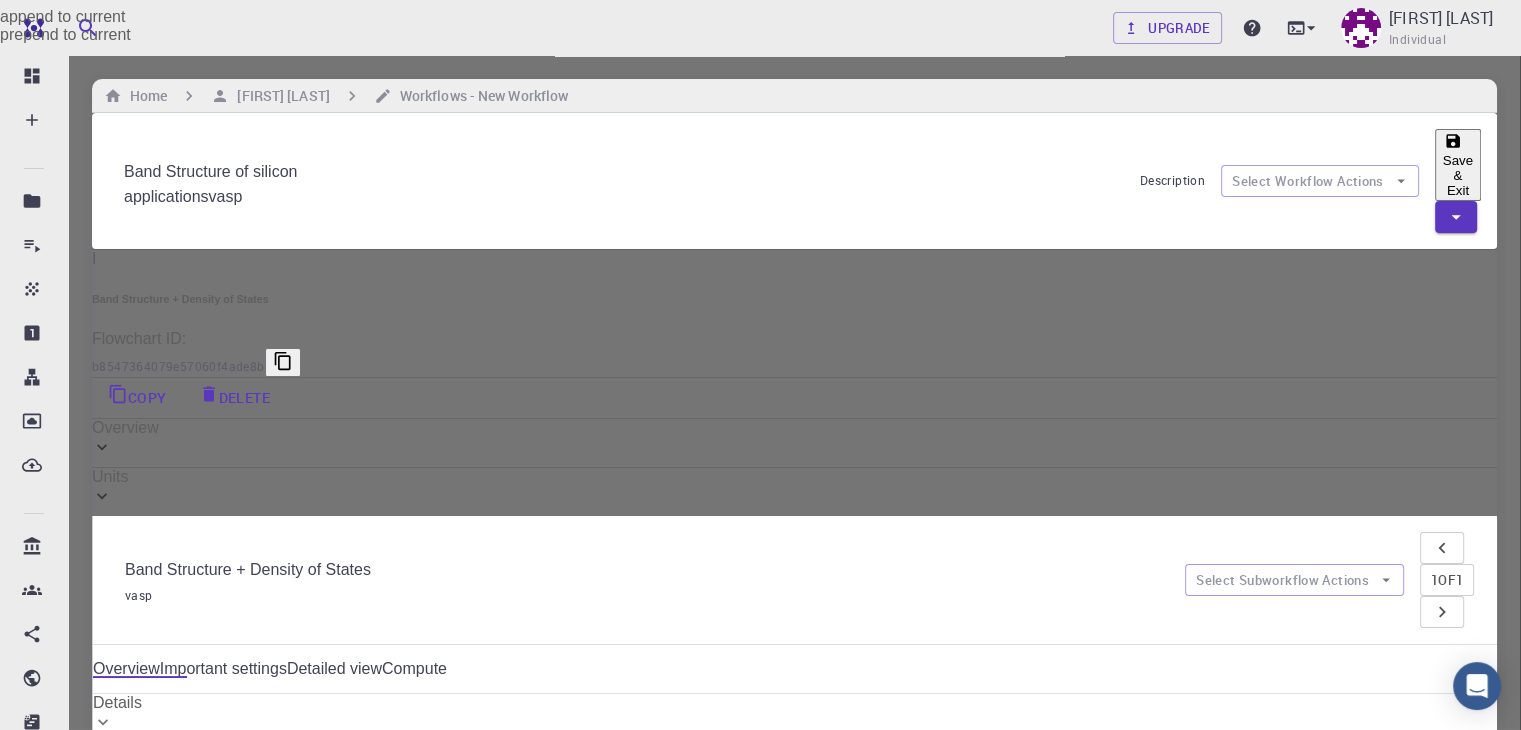 click on "Free Dashboard Create New Job New Material Create Material Upload File Import from Bank Import from 3rd Party New Workflow New Project Projects Jobs Materials Properties Workflows Dropbox External Uploads Bank Materials Workflows Accounts Shared with me Shared publicly Shared externally Documentation Contact Support Compute load: Low Upgrade [USERNAME] Individual Home [USERNAME] Workflows - New Workflow Band Structure of silicon applications vasp Description Select Workflow Actions Save & Exit I Band Structure + Density of States Flowchart ID:  b8547364079e57060f4ade8b Copy Delete Overview Properties density-of-states total-energy total-energy-contributions pressure fermi-energy atomic-forces total-force stress-tensor Draft Application Name Vienna Ab-initio Simulation Package vasp Name Version 5.4.4 5.4.4 Version Build Default Default Build Units 01 I vasp 0b3f7c35-b71f-4641-9e3e-54416c7bae3e Band Structure + Density of States vasp Select Subworkflow Actions 1  of  1 Overview Compute GW" at bounding box center (760, 956) 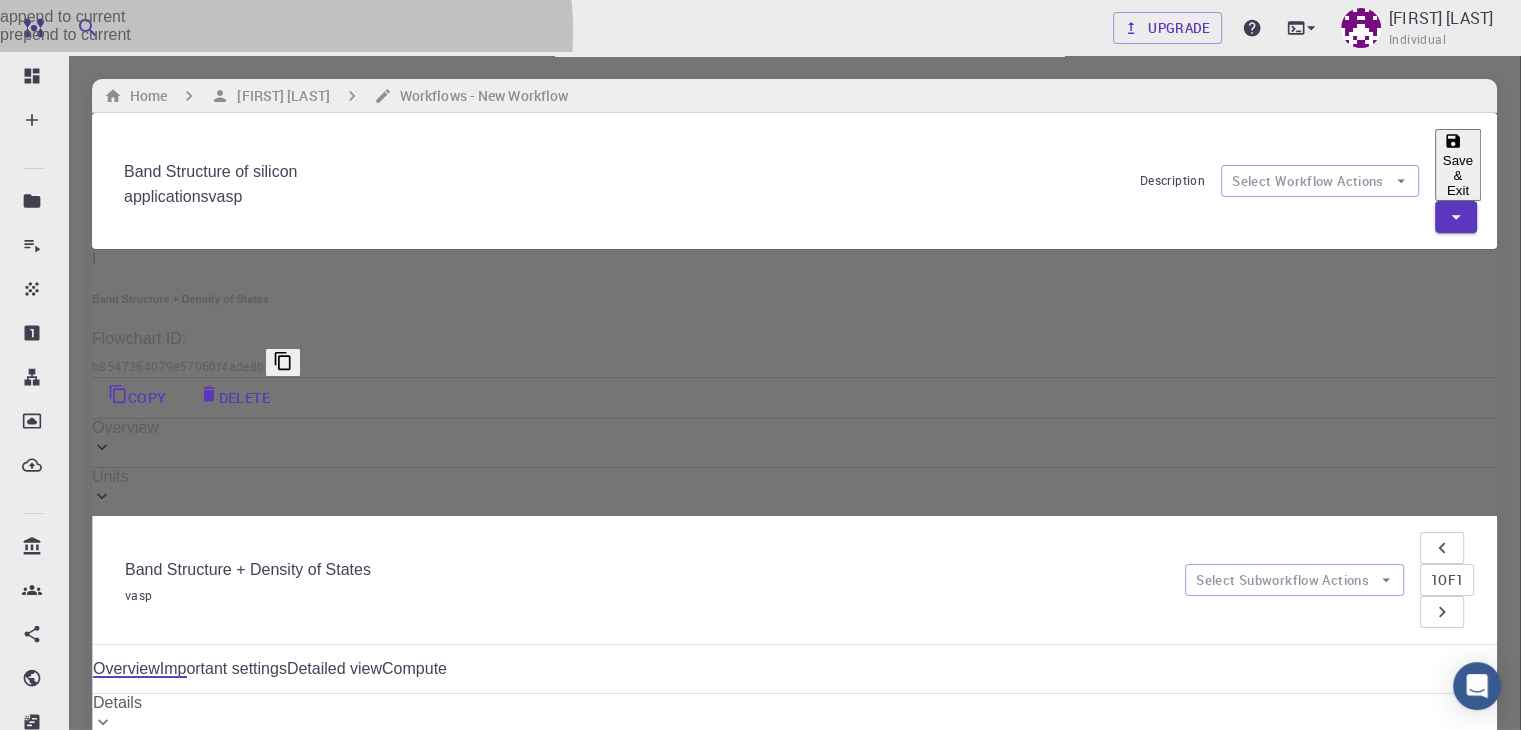 click on "prepend to current" at bounding box center [760, 35] 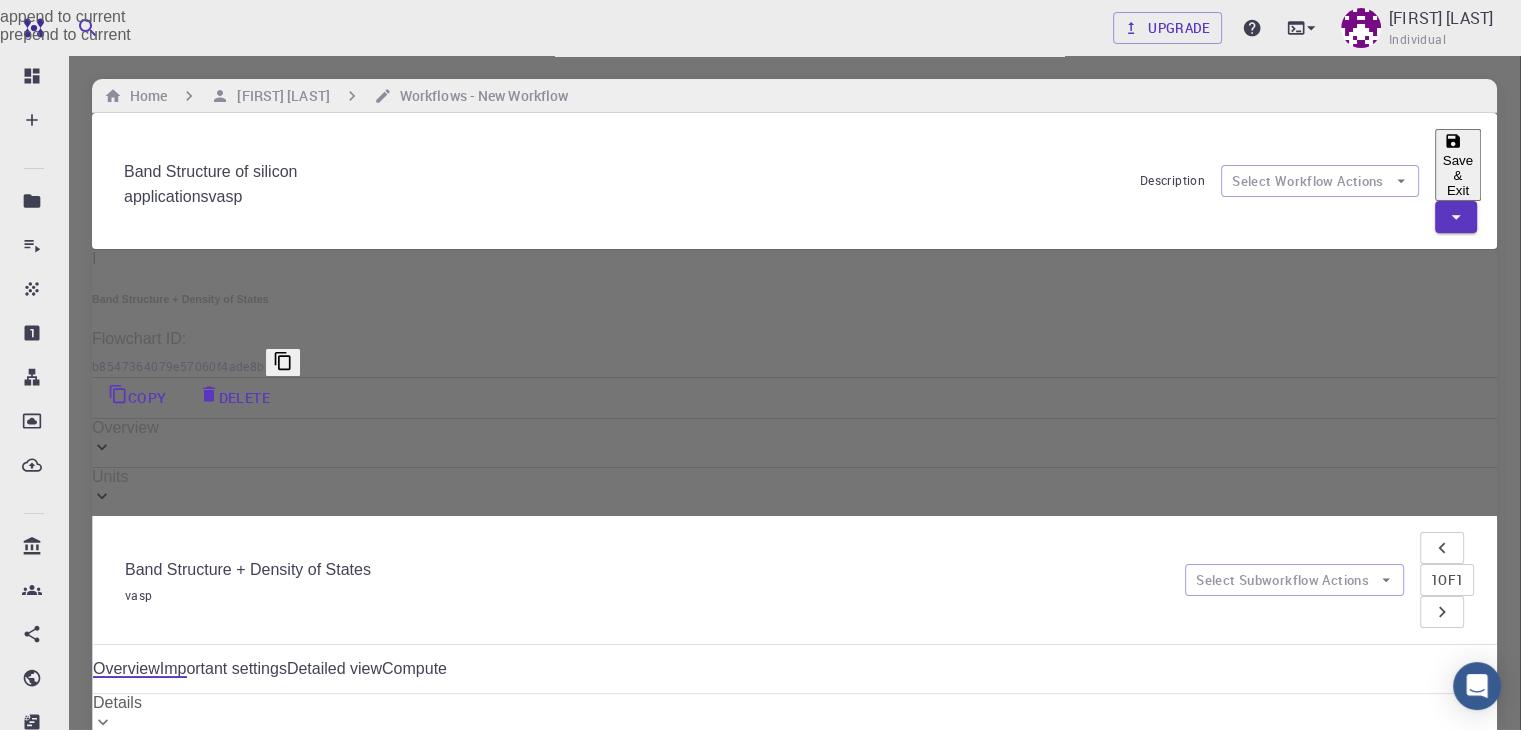 click on "Free Dashboard Create New Job New Material Create Material Upload File Import from Bank Import from 3rd Party New Workflow New Project Projects Jobs Materials Properties Workflows Dropbox External Uploads Bank Materials Workflows Accounts Shared with me Shared publicly Shared externally Documentation Contact Support Compute load: Low Upgrade [USERNAME] Individual Home [USERNAME] Workflows - New Workflow Band Structure of silicon applications vasp Description Select Workflow Actions Save & Exit I Band Structure + Density of States Flowchart ID:  b8547364079e57060f4ade8b Copy Delete Overview Properties density-of-states total-energy total-energy-contributions pressure fermi-energy atomic-forces total-force stress-tensor Draft Application Name Vienna Ab-initio Simulation Package vasp Name Version 5.4.4 5.4.4 Version Build Default Default Build Units 01 I vasp 0b3f7c35-b71f-4641-9e3e-54416c7bae3e Band Structure + Density of States vasp Select Subworkflow Actions 1  of  1 Overview Compute GW" at bounding box center (760, 956) 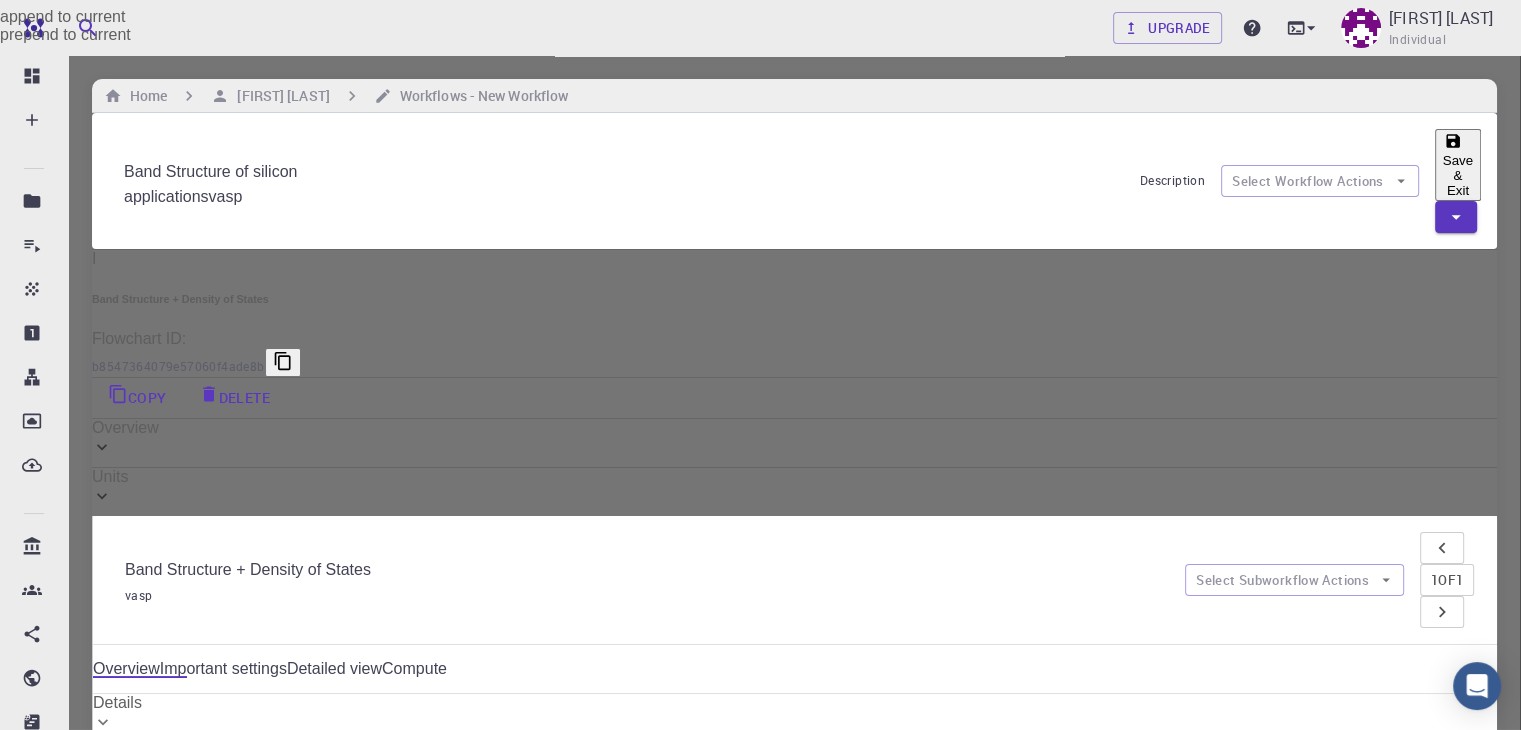 click at bounding box center [760, 365] 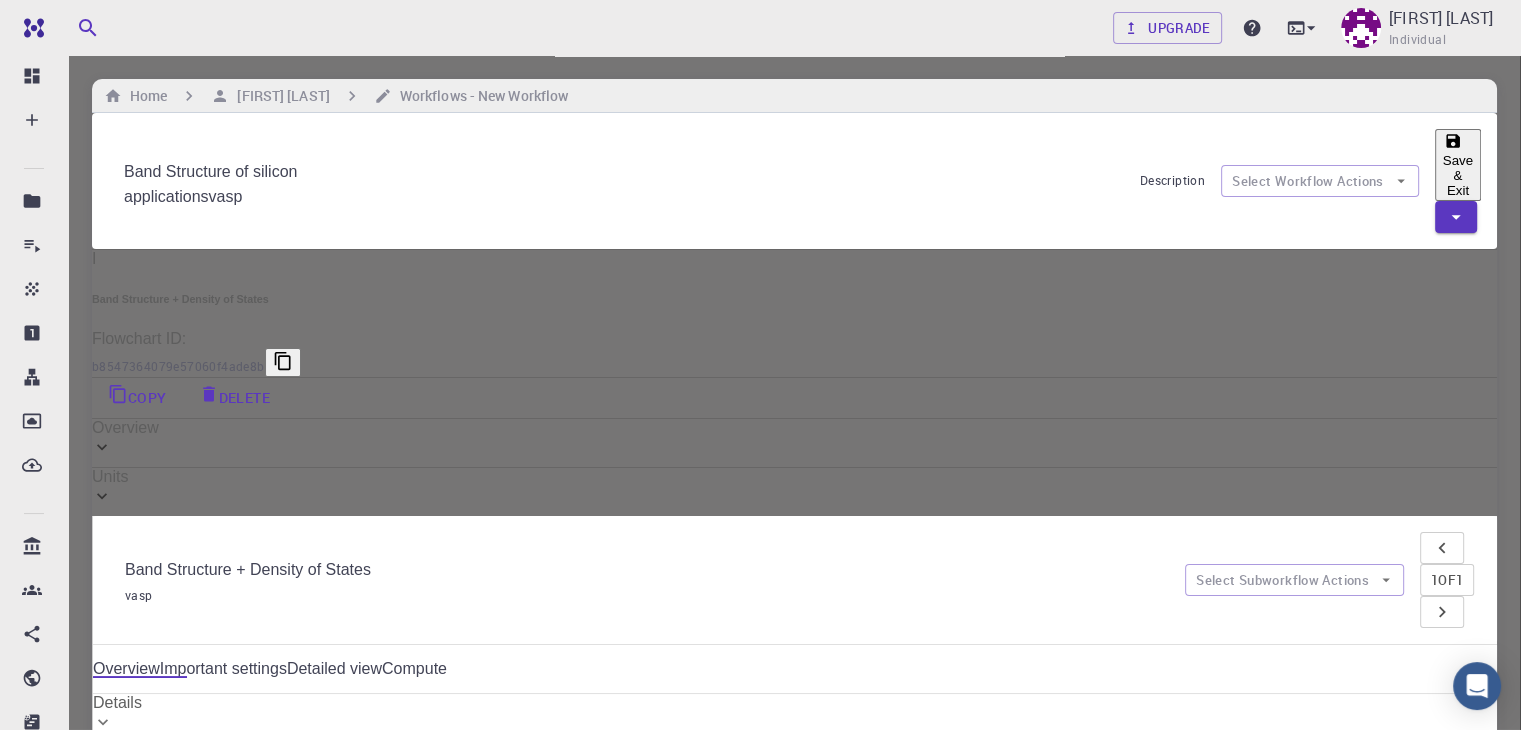 click on "Free Dashboard Create New Job New Material Create Material Upload File Import from Bank Import from 3rd Party New Workflow New Project Projects Jobs Materials Properties Workflows Dropbox External Uploads Bank Materials Workflows Accounts Shared with me Shared publicly Shared externally Documentation Contact Support Compute load: Low Upgrade [USERNAME] Individual Home [USERNAME] Workflows - New Workflow Band Structure of silicon applications vasp Description Select Workflow Actions Save & Exit I Band Structure + Density of States Flowchart ID:  b8547364079e57060f4ade8b Copy Delete Overview Properties density-of-states total-energy total-energy-contributions pressure fermi-energy atomic-forces total-force stress-tensor Draft Application Name Vienna Ab-initio Simulation Package vasp Name Version 5.4.4 5.4.4 Version Build Default Default Build Units 01 I vasp 0b3f7c35-b71f-4641-9e3e-54416c7bae3e Band Structure + Density of States vasp Select Subworkflow Actions 1  of  1 Overview Compute GW" at bounding box center [760, 956] 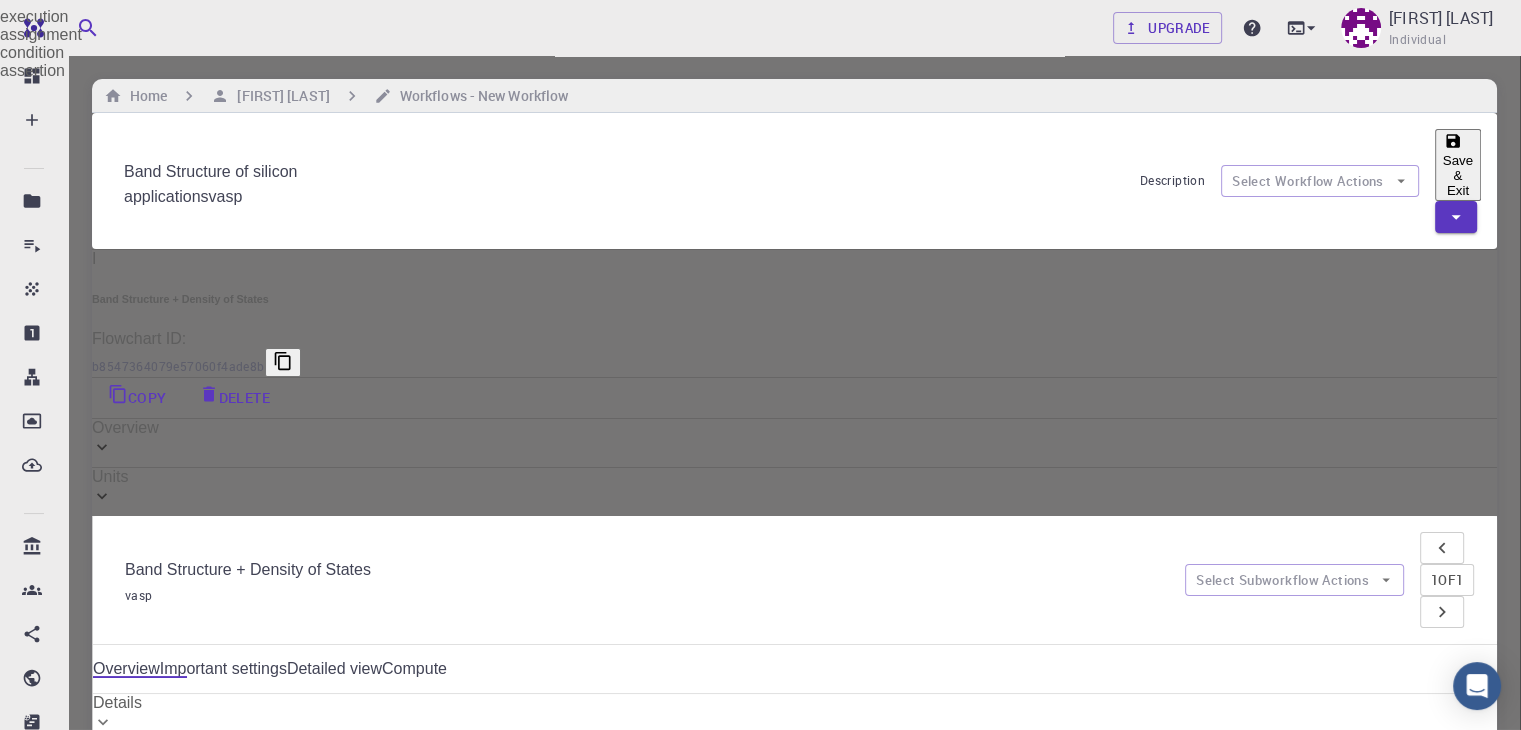 click at bounding box center (760, 365) 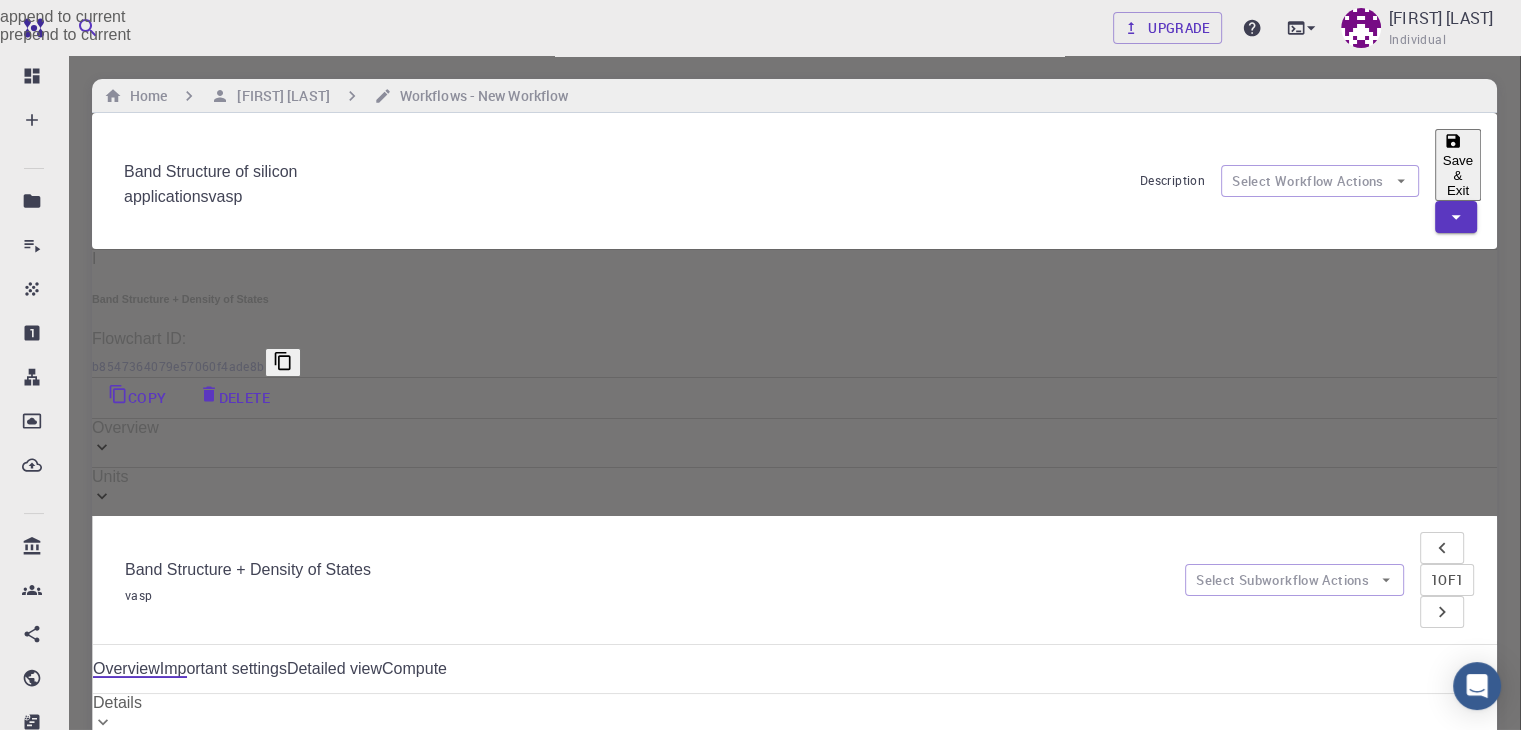 click on "Free Dashboard Create New Job New Material Create Material Upload File Import from Bank Import from 3rd Party New Workflow New Project Projects Jobs Materials Properties Workflows Dropbox External Uploads Bank Materials Workflows Accounts Shared with me Shared publicly Shared externally Documentation Contact Support Compute load: Low Upgrade [USERNAME] Individual Home [USERNAME] Workflows - New Workflow Band Structure of silicon applications vasp Description Select Workflow Actions Save & Exit I Band Structure + Density of States Flowchart ID:  b8547364079e57060f4ade8b Copy Delete Overview Properties density-of-states total-energy total-energy-contributions pressure fermi-energy atomic-forces total-force stress-tensor Draft Application Name Vienna Ab-initio Simulation Package vasp Name Version 5.4.4 5.4.4 Version Build Default Default Build Units 01 I vasp 0b3f7c35-b71f-4641-9e3e-54416c7bae3e Band Structure + Density of States vasp Select Subworkflow Actions 1  of  1 Overview Compute GW" at bounding box center (760, 956) 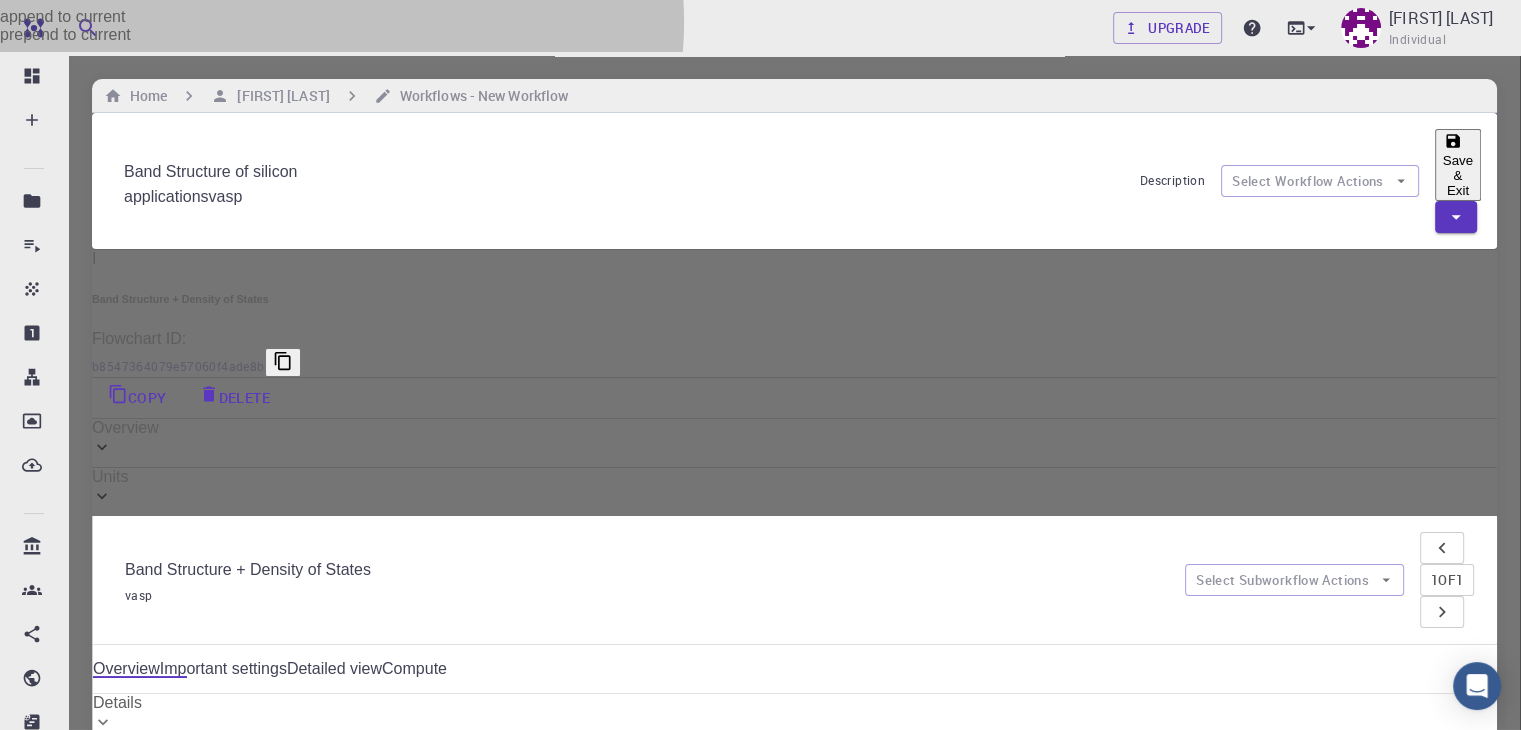 click on "append to current" at bounding box center [760, 17] 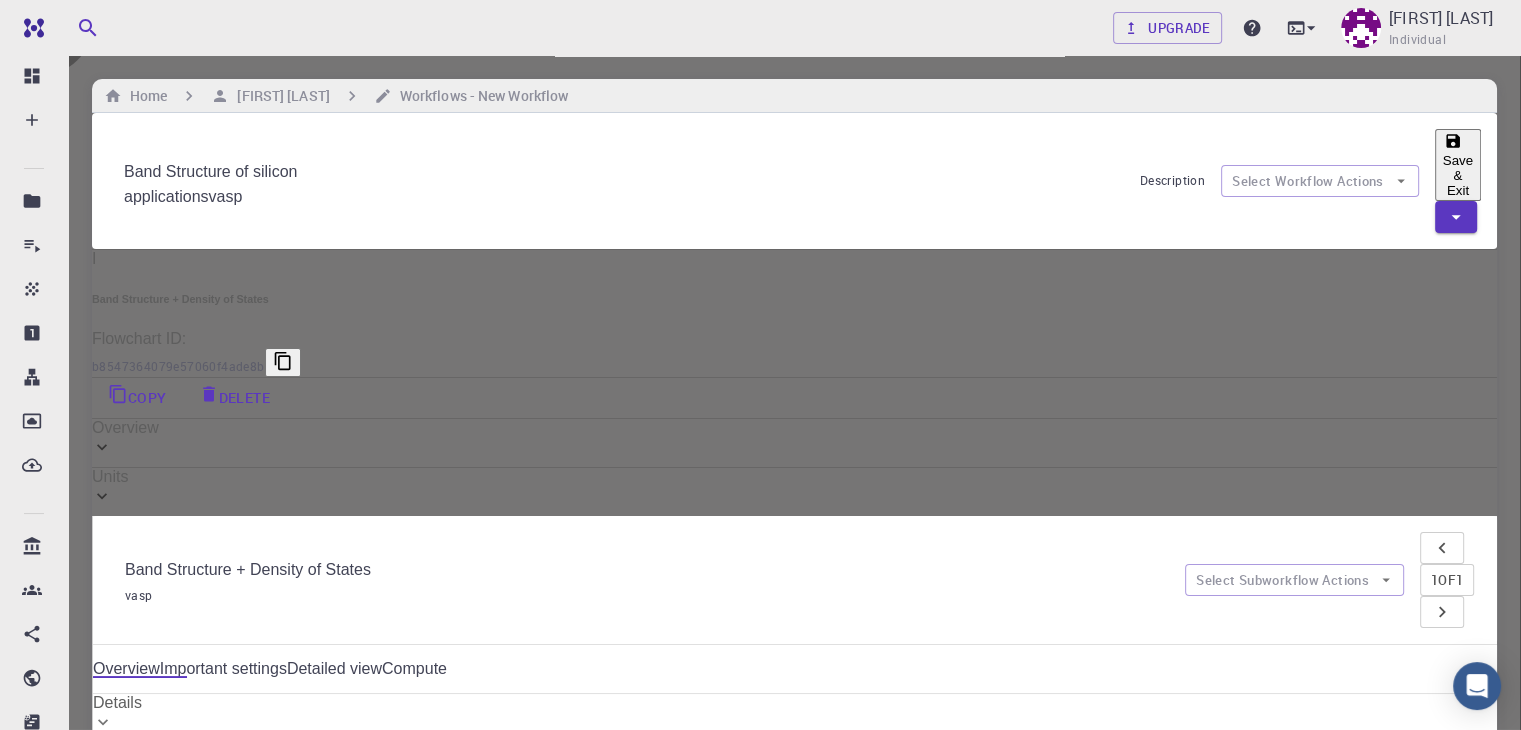 click on "Apply" at bounding box center [804, 1892] 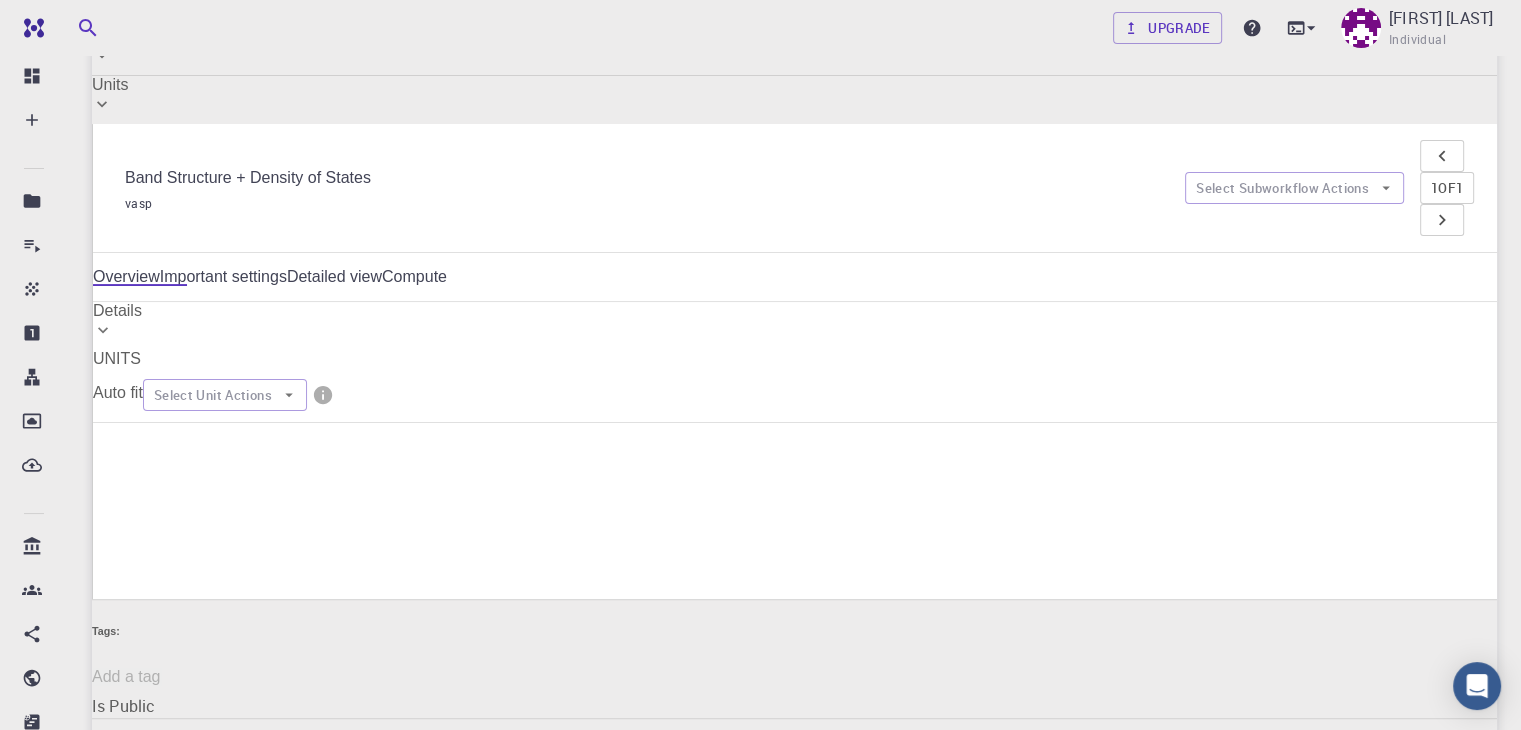 scroll, scrollTop: 394, scrollLeft: 0, axis: vertical 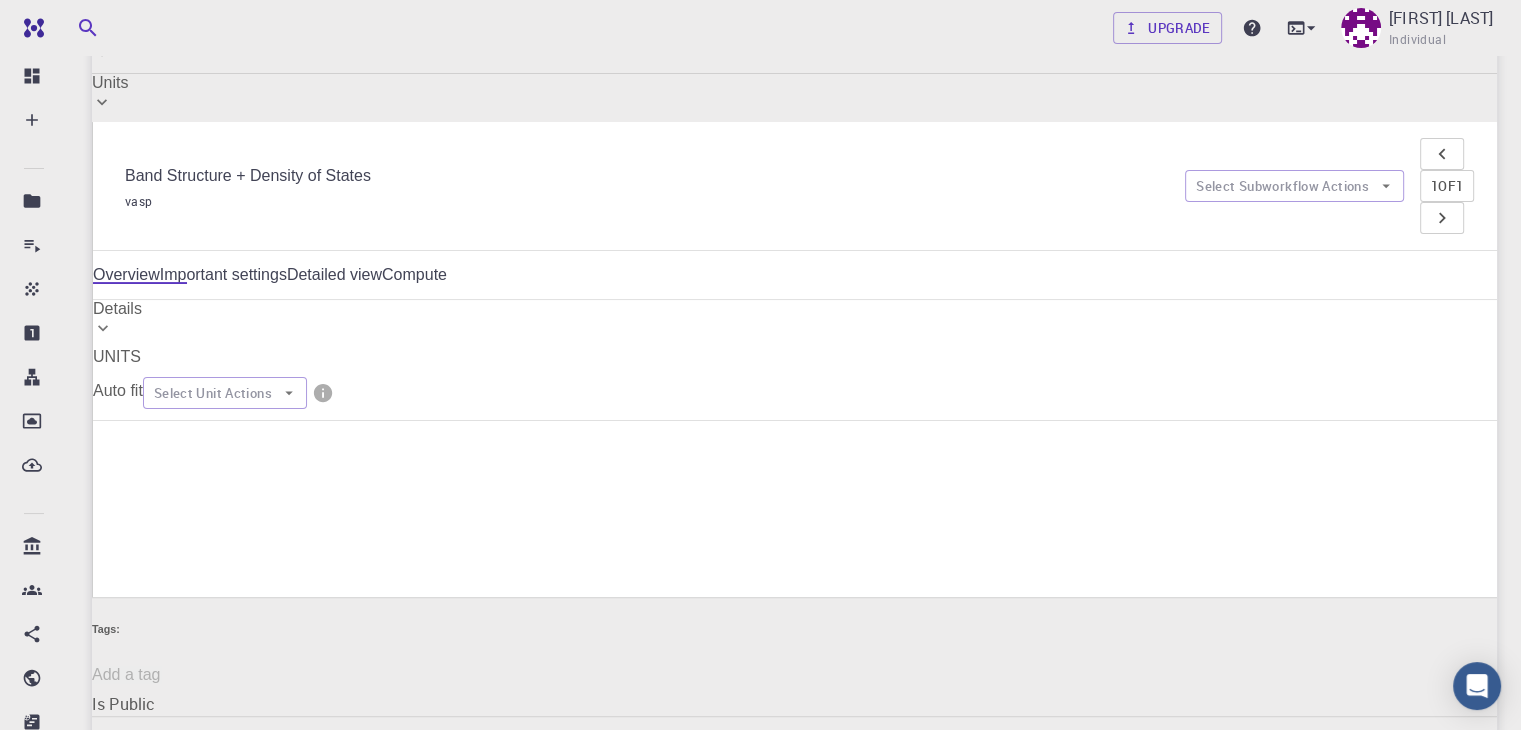 click on "Start" at bounding box center [525, 456] 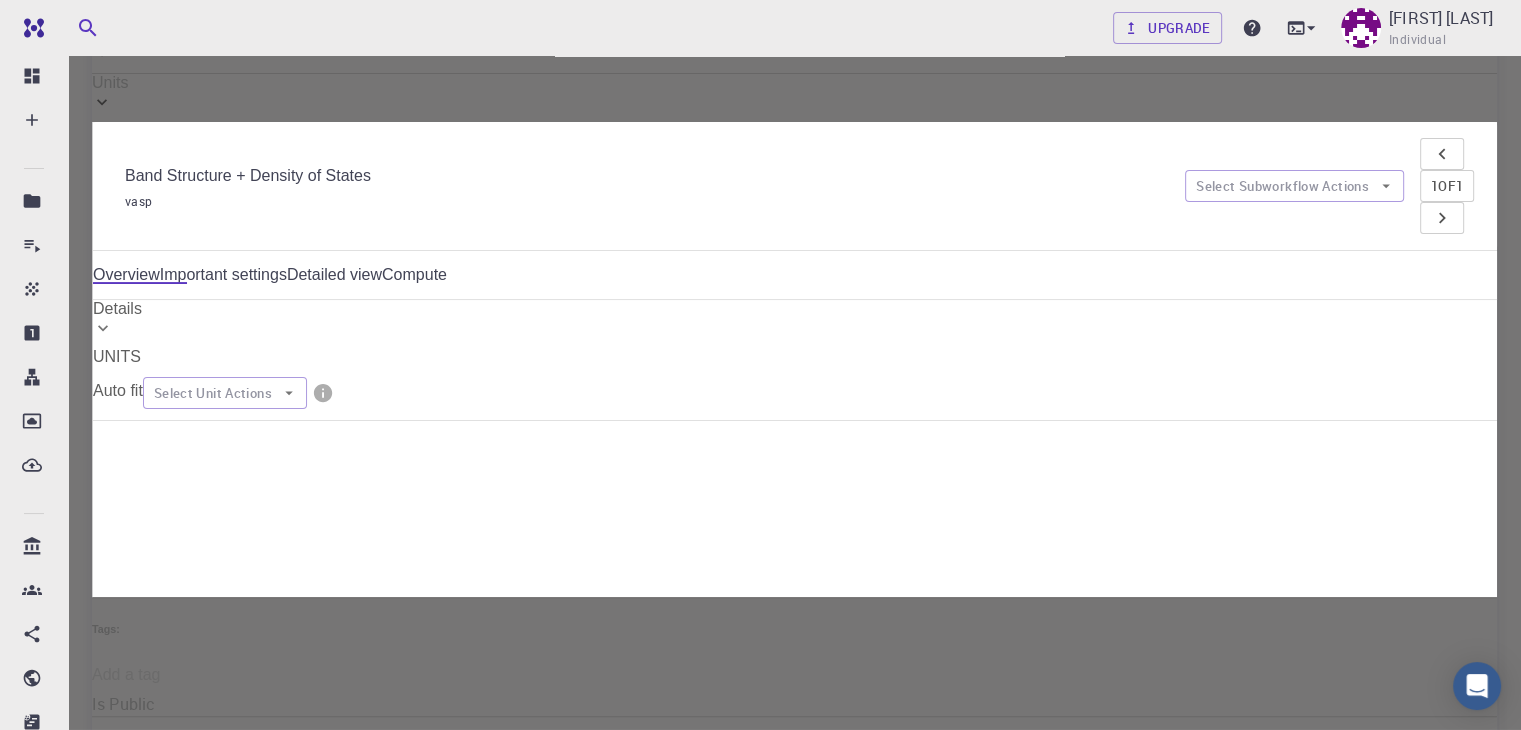 scroll, scrollTop: 0, scrollLeft: 0, axis: both 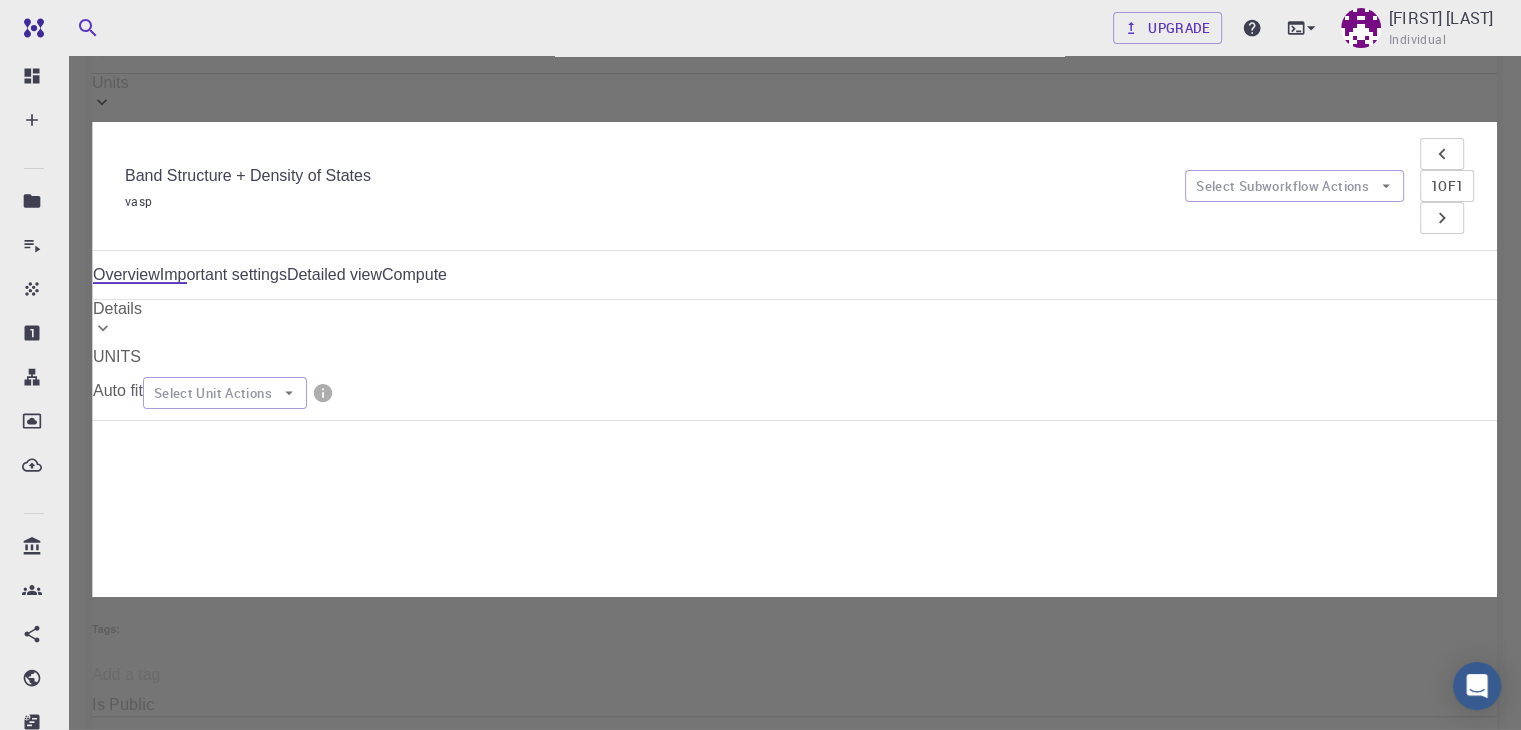 click on "Details" at bounding box center [760, 1402] 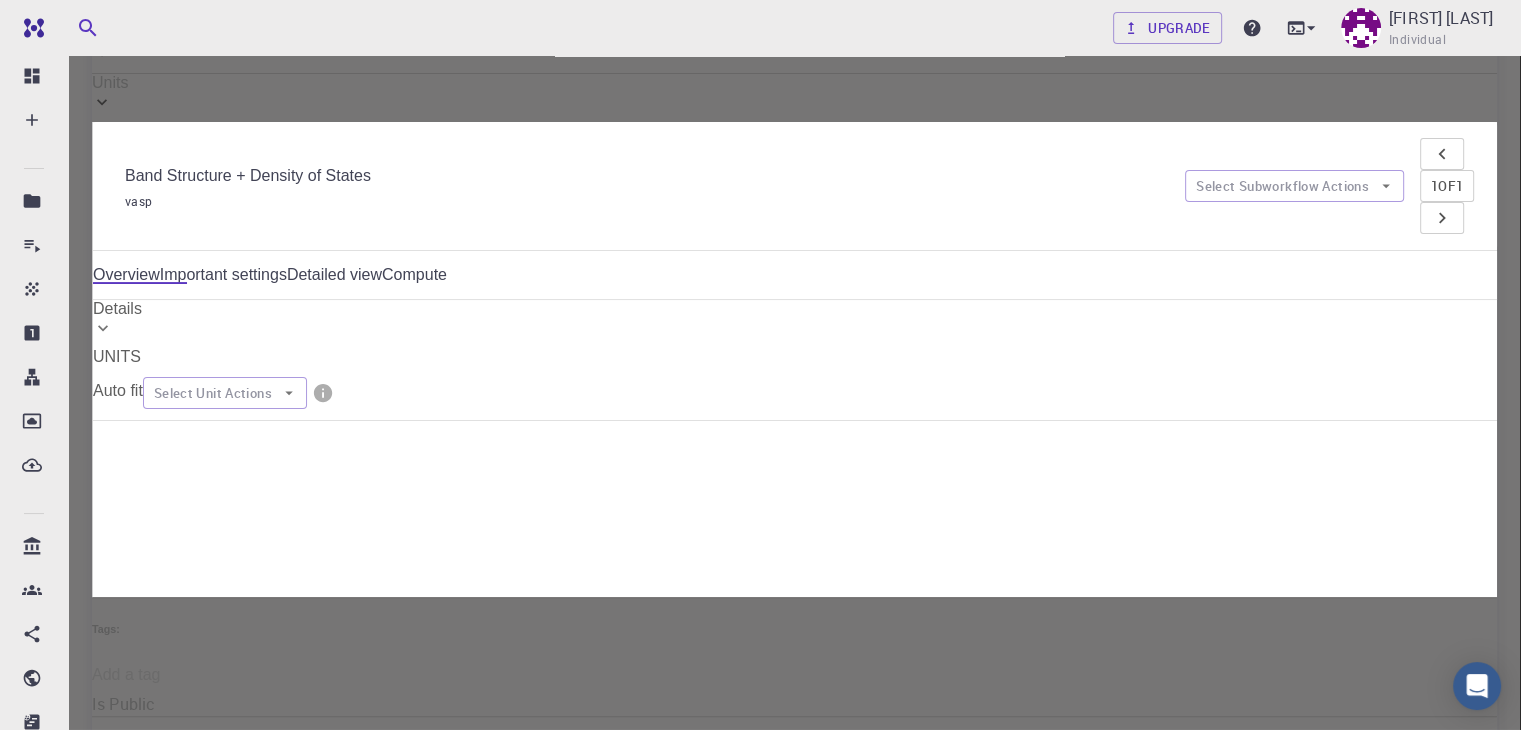 scroll, scrollTop: 139, scrollLeft: 0, axis: vertical 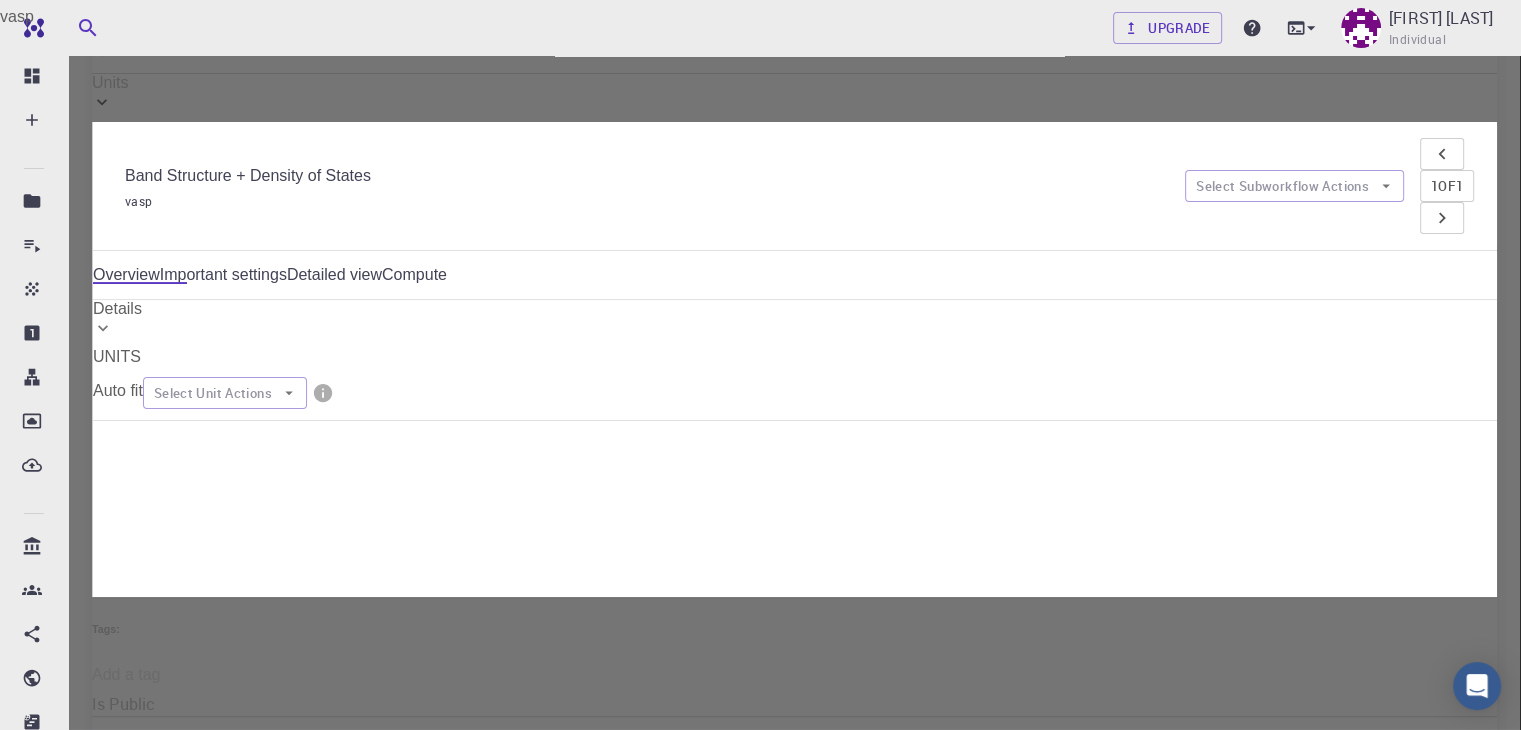 click on "Free Dashboard Create New Job New Material Create Material Upload File Import from Bank Import from 3rd Party New Workflow New Project Projects Jobs Materials Properties Workflows Dropbox External Uploads Bank Materials Workflows Accounts Shared with me Shared publicly Shared externally Documentation Contact Support Compute load: Low Upgrade [USERNAME] Individual Home [USERNAME] Workflows - New Workflow Band Structure of silicon applications vasp Description Select Workflow Actions Save & Exit I Band Structure + Density of States Flowchart ID:  b8547364079e57060f4ade8b Copy Delete Overview Properties density-of-states total-energy total-energy-contributions pressure fermi-energy atomic-forces total-force stress-tensor total-energy total-energy-contributions pressure fermi-energy atomic-forces total-force stress-tensor Draft Application Name Vienna Ab-initio Simulation Package vasp Name Version 5.4.4 5.4.4 Version Build Default Default Build Units 01 I vasp 02 I bdd82a77dab485ad1aba1f11" at bounding box center (760, 2673) 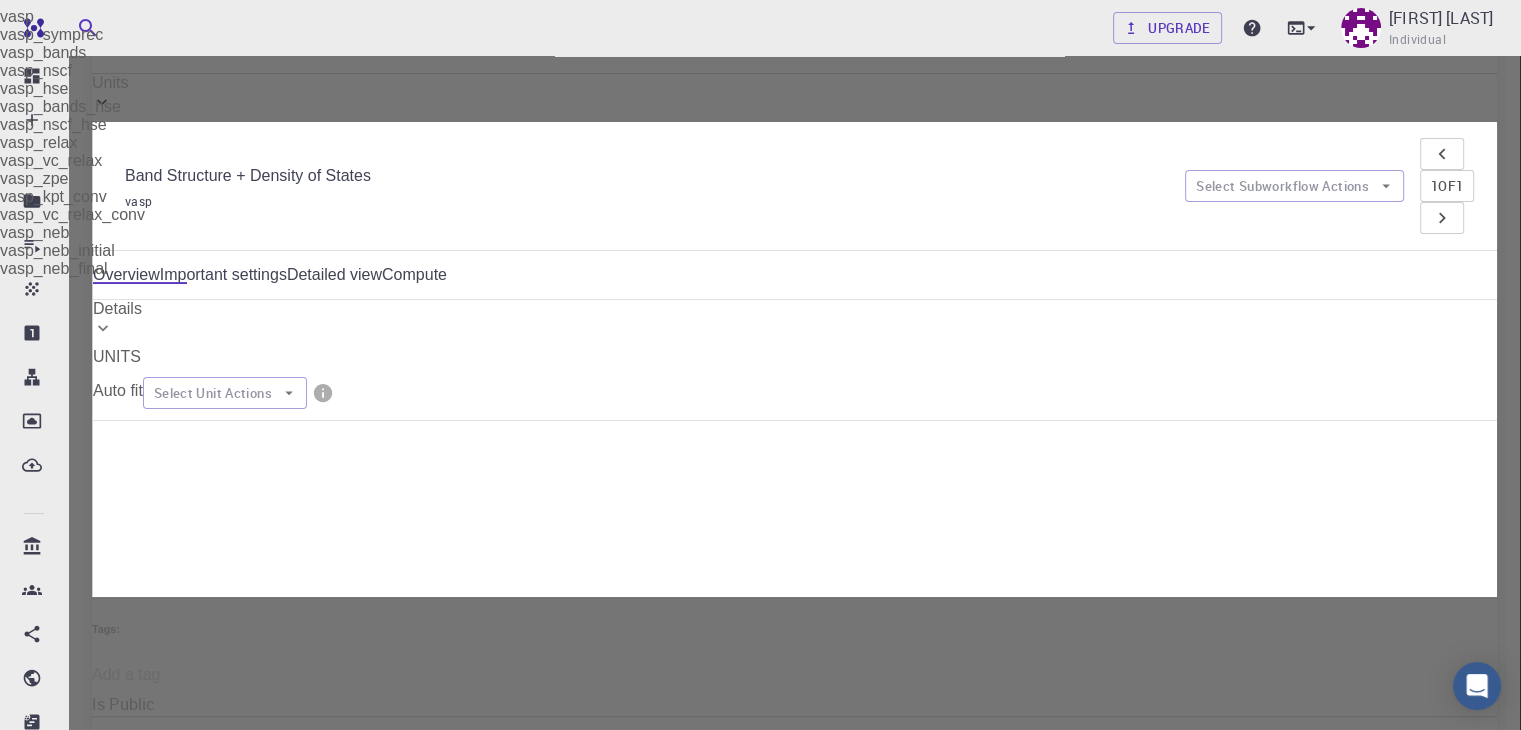 click on "Free Dashboard Create New Job New Material Create Material Upload File Import from Bank Import from 3rd Party New Workflow New Project Projects Jobs Materials Properties Workflows Dropbox External Uploads Bank Materials Workflows Accounts Shared with me Shared publicly Shared externally Documentation Contact Support Compute load: Low Upgrade [USERNAME] Individual Home [USERNAME] Workflows - New Workflow Band Structure of silicon applications vasp Description Select Workflow Actions Save & Exit I Band Structure + Density of States Flowchart ID:  b8547364079e57060f4ade8b Copy Delete Overview Properties density-of-states total-energy total-energy-contributions pressure fermi-energy atomic-forces total-force stress-tensor total-energy total-energy-contributions pressure fermi-energy atomic-forces total-force stress-tensor Draft Application Name Vienna Ab-initio Simulation Package vasp Name Version 5.4.4 5.4.4 Version Build Default Default Build Units 01 I vasp 02 I bdd82a77dab485ad1aba1f11" at bounding box center (760, 2673) 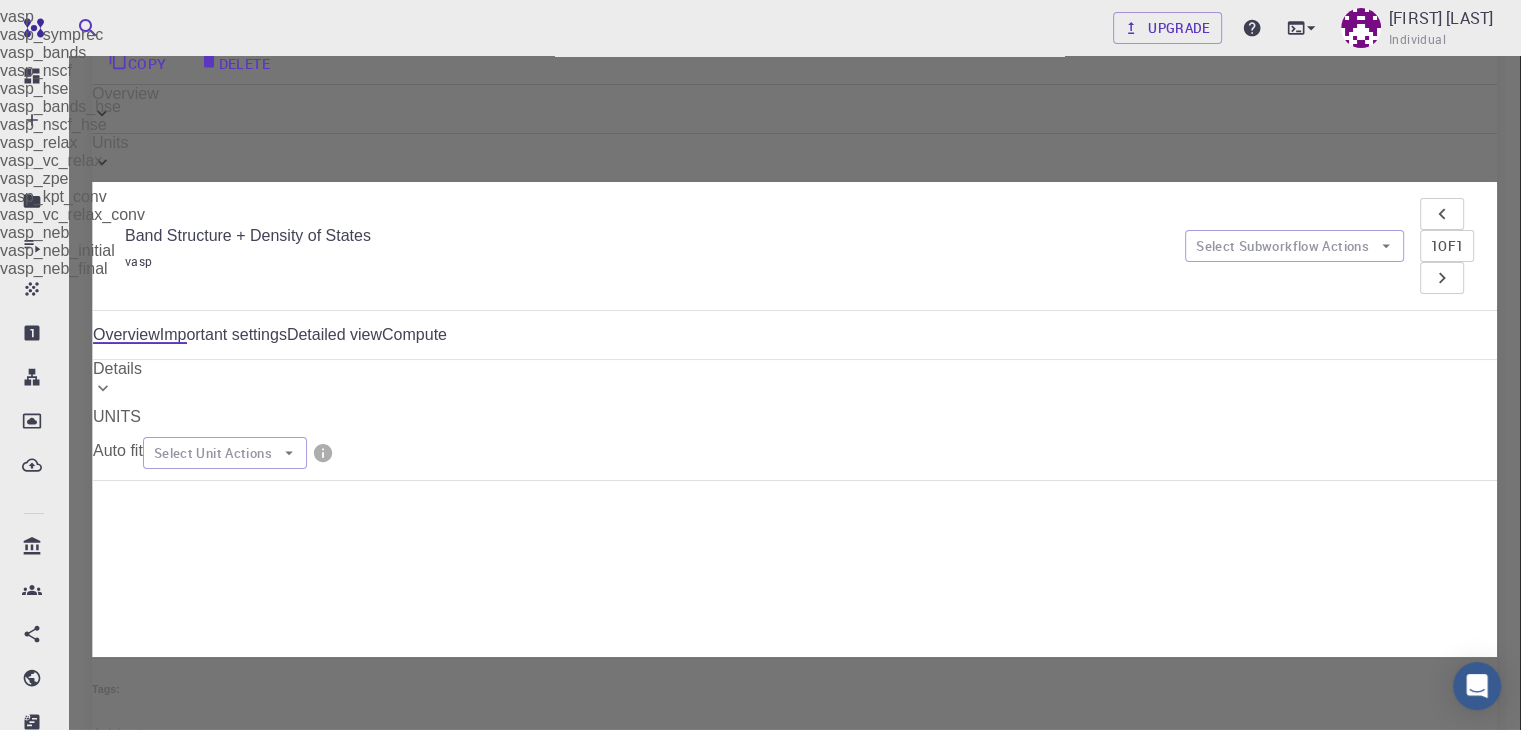 scroll, scrollTop: 664, scrollLeft: 0, axis: vertical 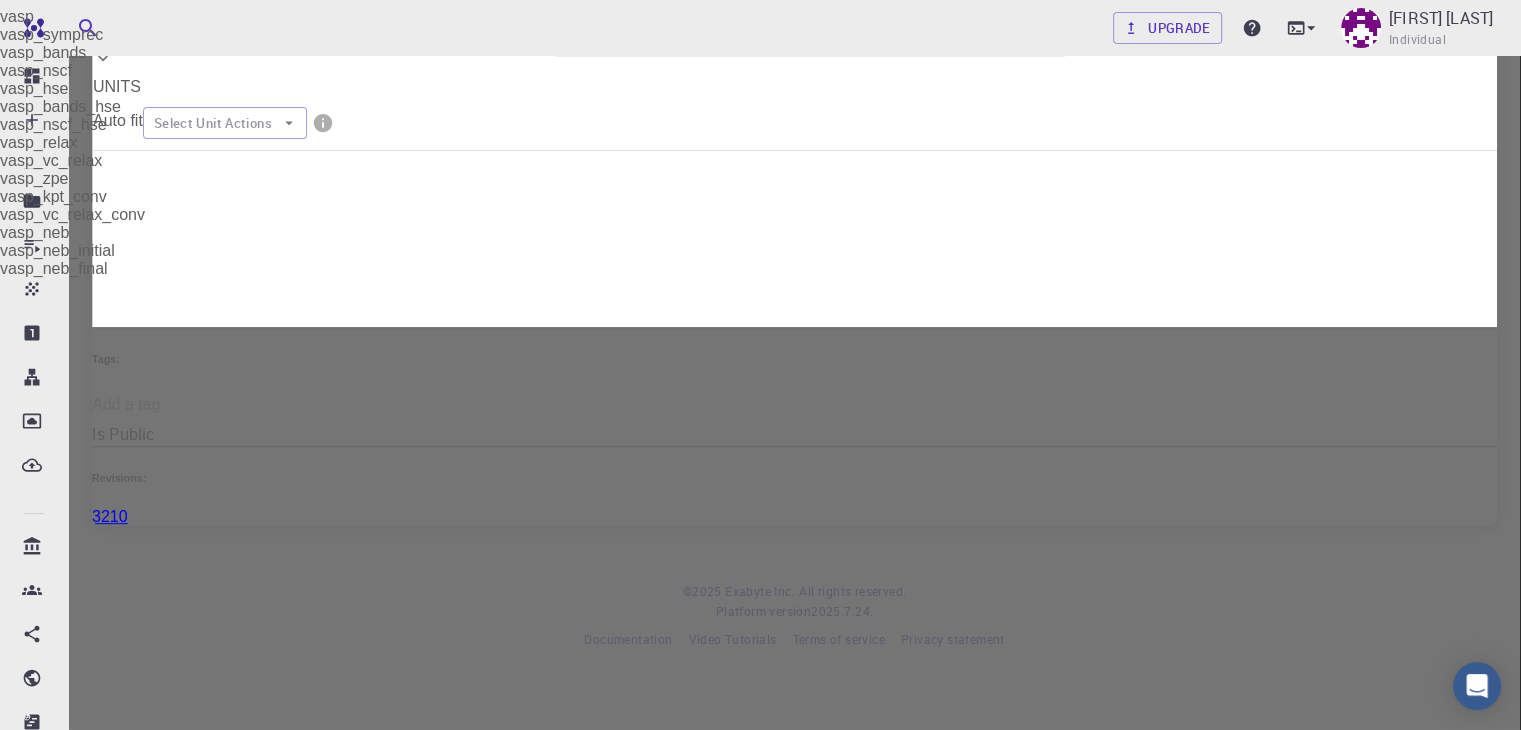 click at bounding box center [760, 365] 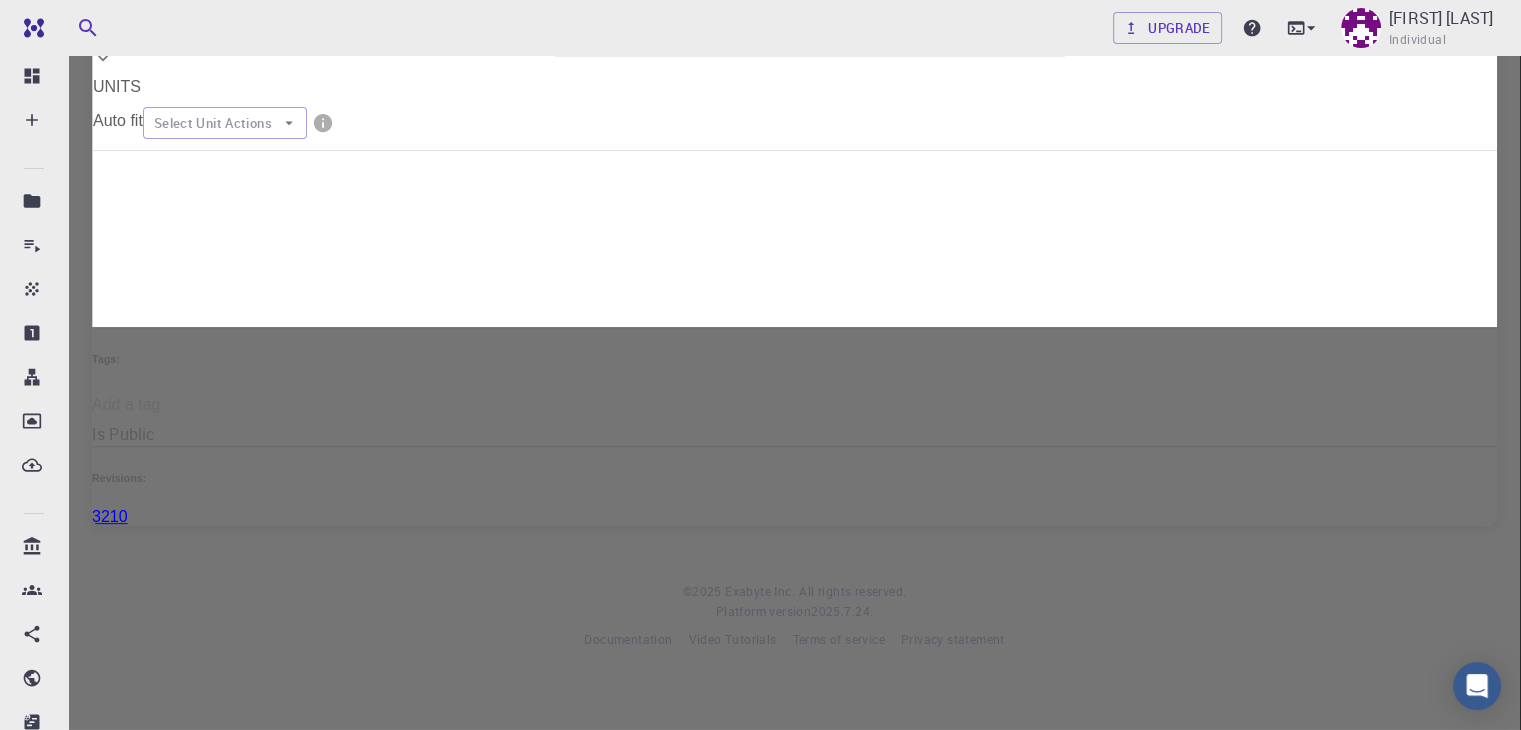 click 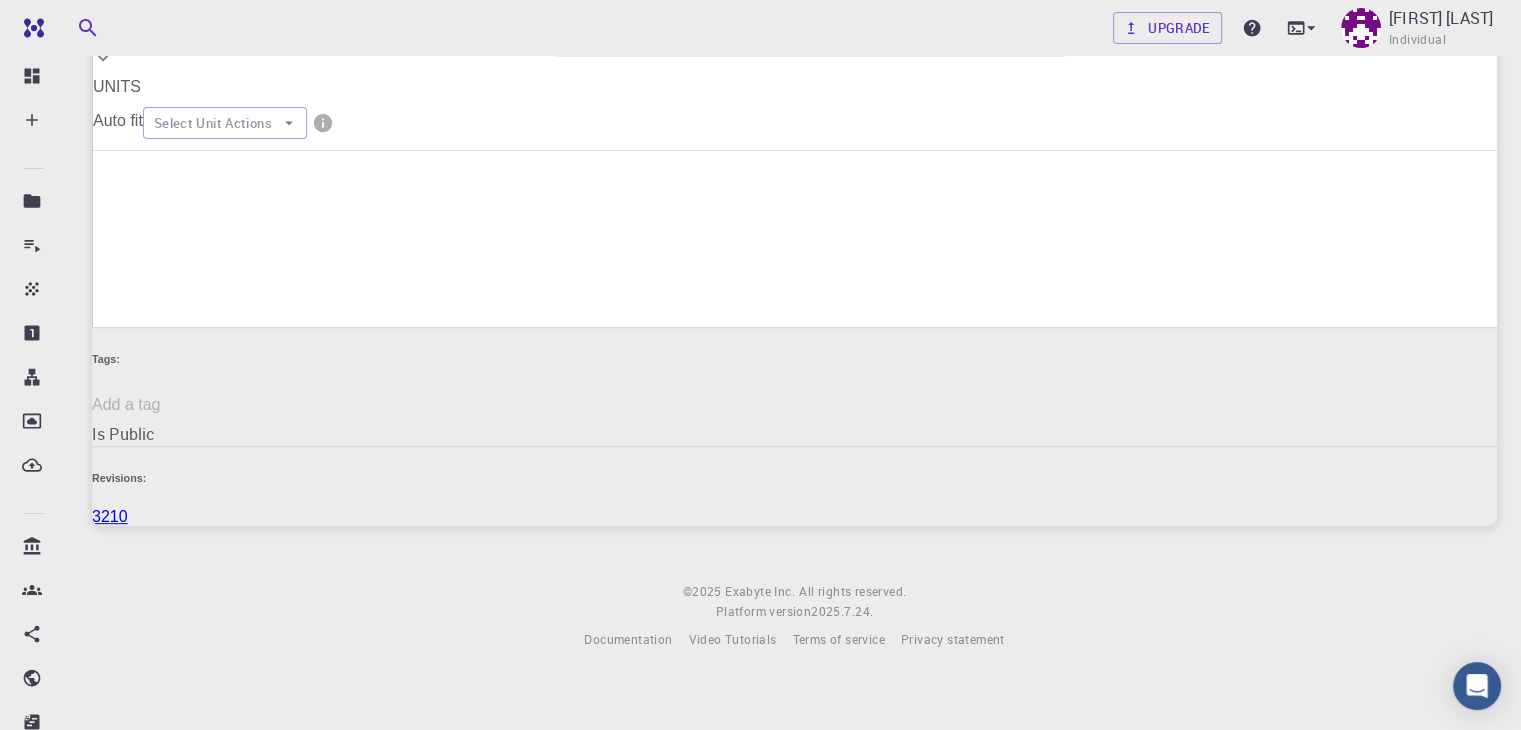 click on "Edit" at bounding box center [412, 570] 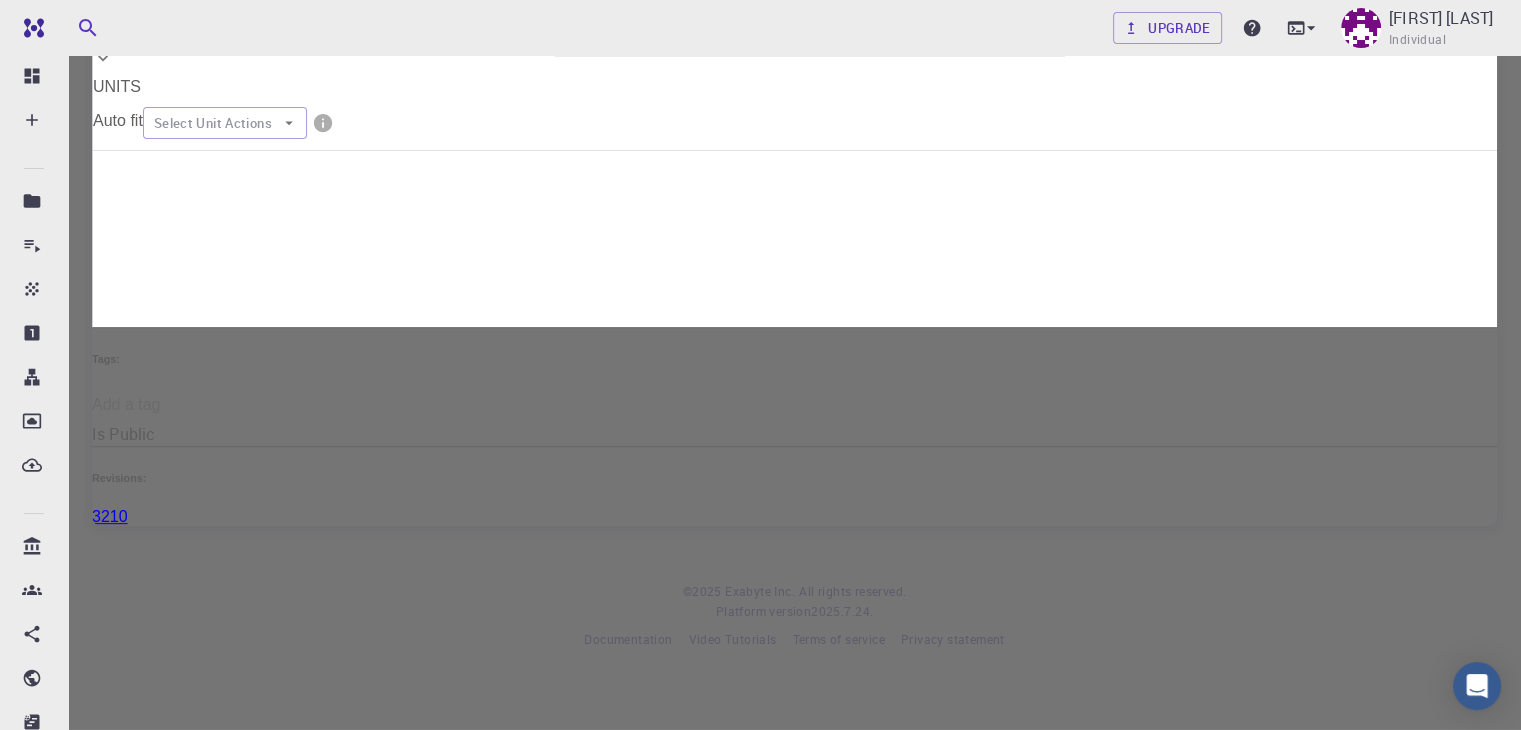 click on "Details" at bounding box center [760, 1147] 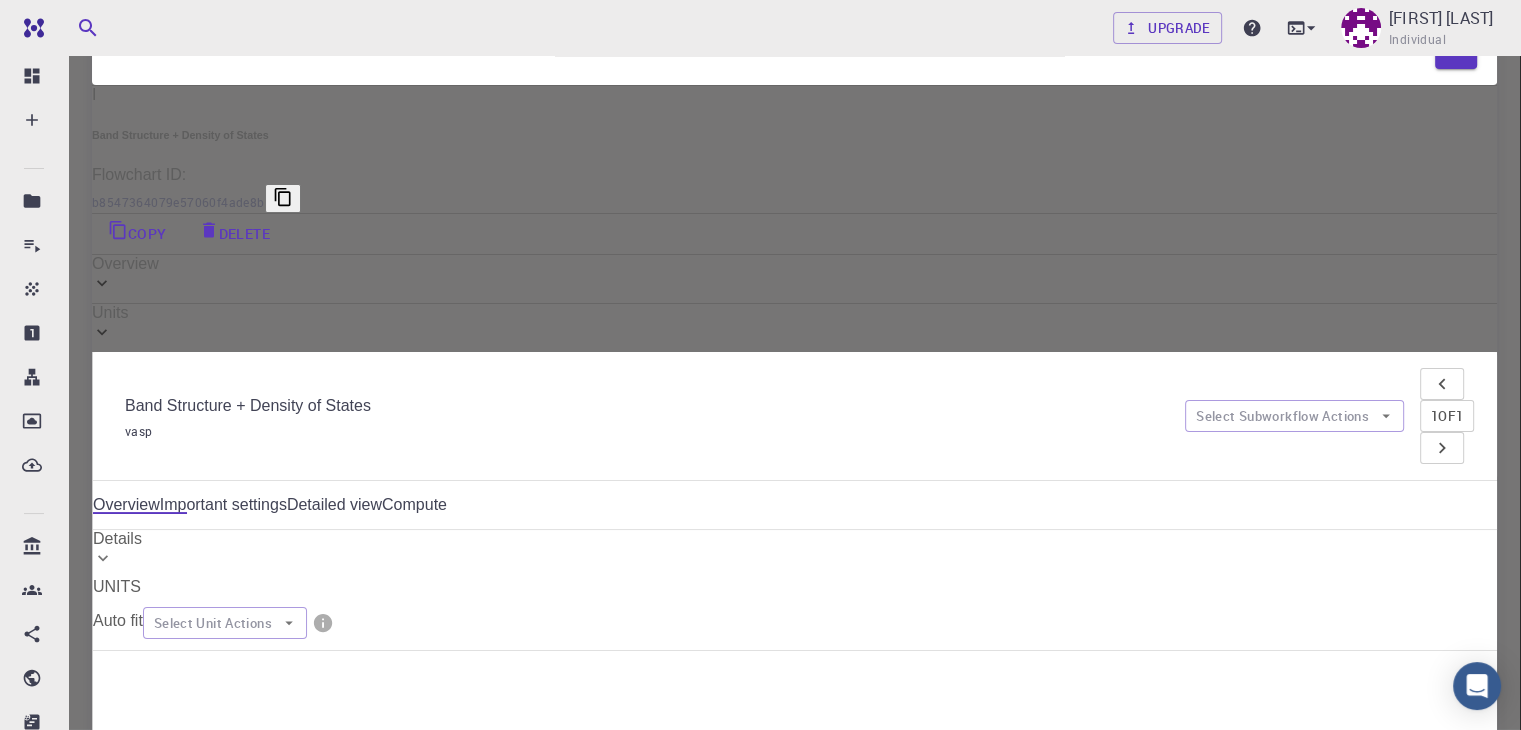 scroll, scrollTop: 164, scrollLeft: 0, axis: vertical 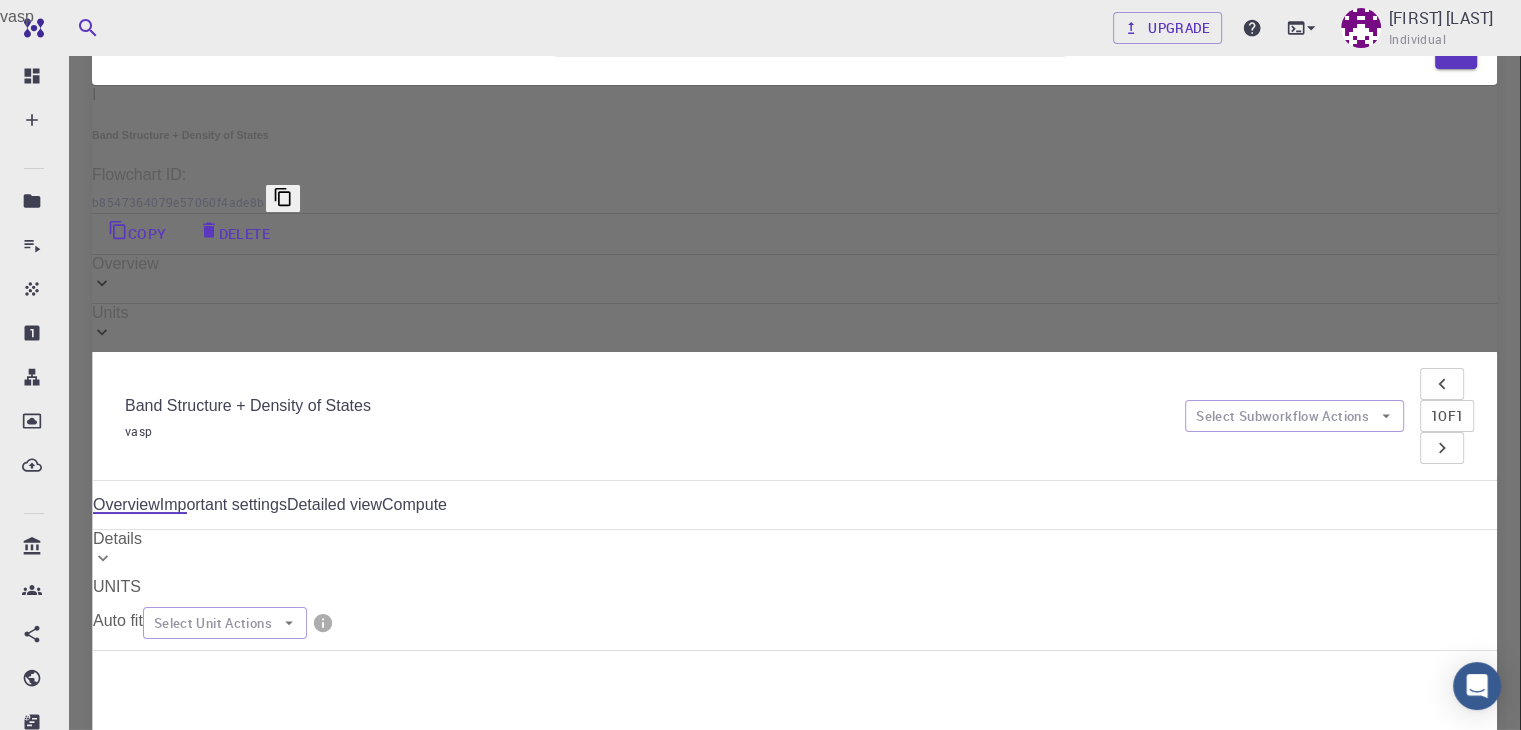 click on "Free Dashboard Create New Job New Material Create Material Upload File Import from Bank Import from 3rd Party New Workflow New Project Projects Jobs Materials Properties Workflows Dropbox External Uploads Bank Materials Workflows Accounts Shared with me Shared publicly Shared externally Documentation Contact Support Compute load: Low Upgrade [USERNAME] Individual Home [USERNAME] Workflows - New Workflow Band Structure of silicon applications vasp Description Select Workflow Actions Save & Exit I Band Structure + Density of States Flowchart ID:  b8547364079e57060f4ade8b Copy Delete Overview Properties density-of-states total-energy total-energy-contributions pressure fermi-energy atomic-forces total-force stress-tensor total-energy total-energy-contributions pressure fermi-energy atomic-forces total-force stress-tensor Draft Application Name Vienna Ab-initio Simulation Package vasp Name Version 5.4.4 5.4.4 Version Build Default Default Build Units 01 I vasp 02 I bdd82a77dab485ad1aba1f11" at bounding box center (760, 2694) 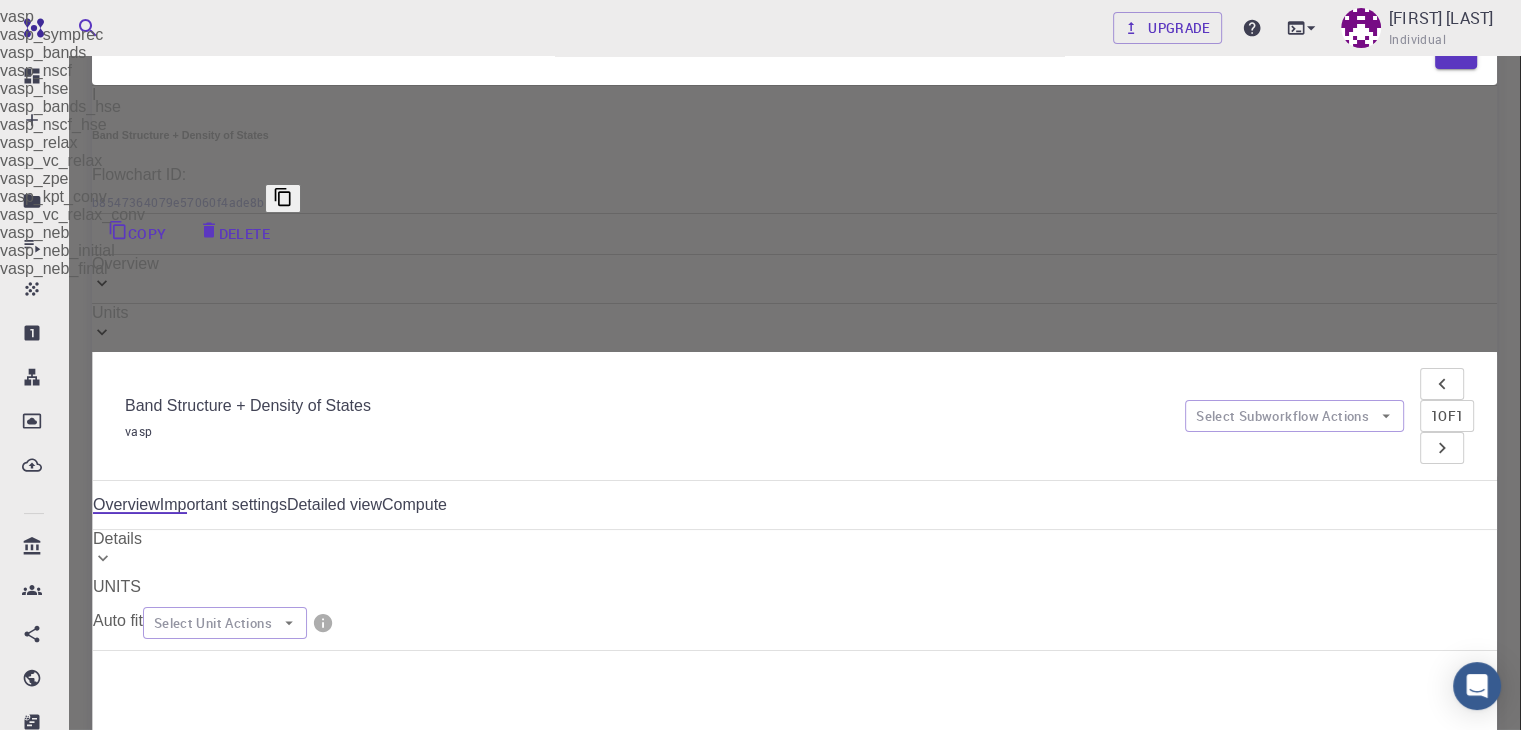 click on "Free Dashboard Create New Job New Material Create Material Upload File Import from Bank Import from 3rd Party New Workflow New Project Projects Jobs Materials Properties Workflows Dropbox External Uploads Bank Materials Workflows Accounts Shared with me Shared publicly Shared externally Documentation Contact Support Compute load: Low Upgrade [USERNAME] Individual Home [USERNAME] Workflows - New Workflow Band Structure of silicon applications vasp Description Select Workflow Actions Save & Exit I Band Structure + Density of States Flowchart ID:  b8547364079e57060f4ade8b Copy Delete Overview Properties density-of-states total-energy total-energy-contributions pressure fermi-energy atomic-forces total-force stress-tensor total-energy total-energy-contributions pressure fermi-energy atomic-forces total-force stress-tensor Draft Application Name Vienna Ab-initio Simulation Package vasp Name Version 5.4.4 5.4.4 Version Build Default Default Build Units 01 I vasp 02 I bdd82a77dab485ad1aba1f11" at bounding box center [760, 2694] 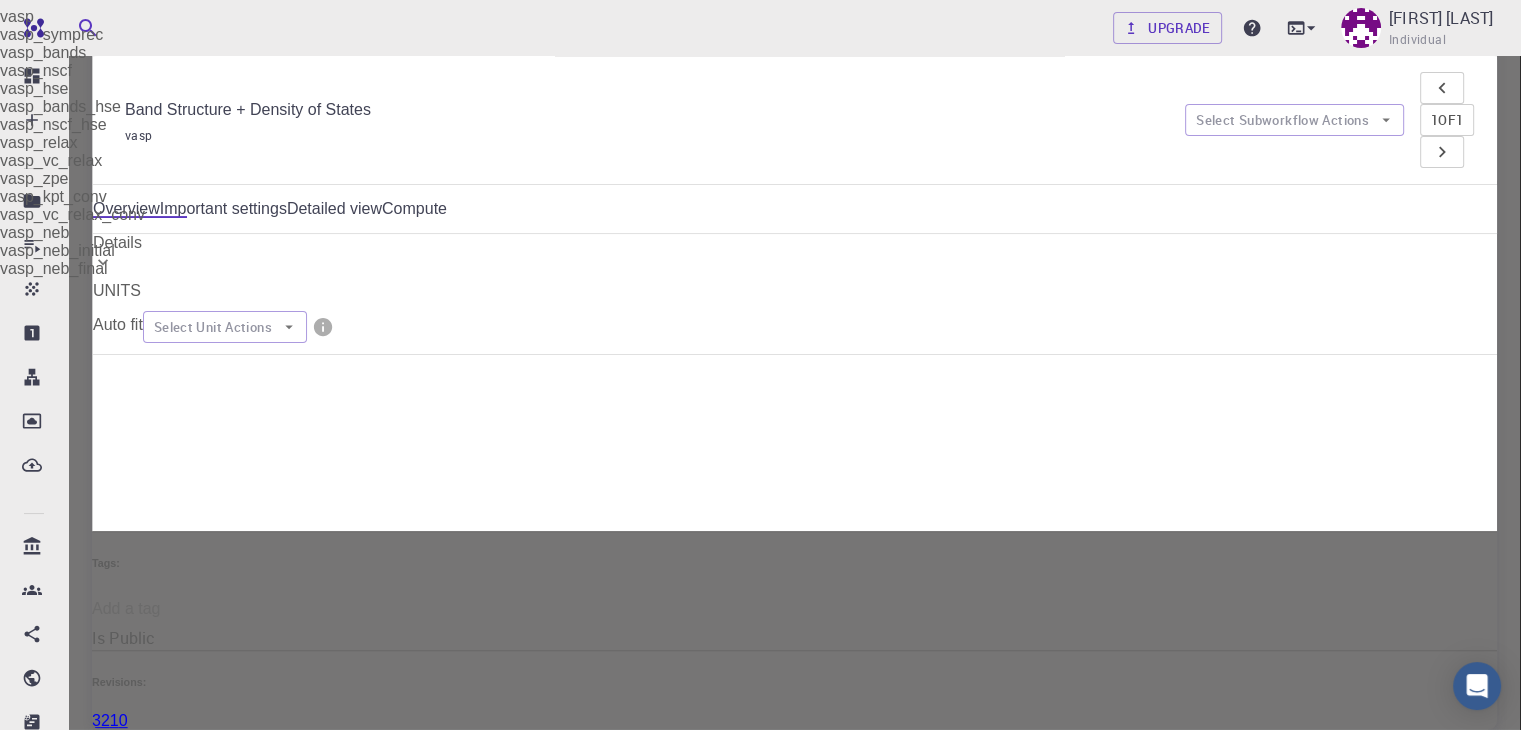 scroll, scrollTop: 664, scrollLeft: 0, axis: vertical 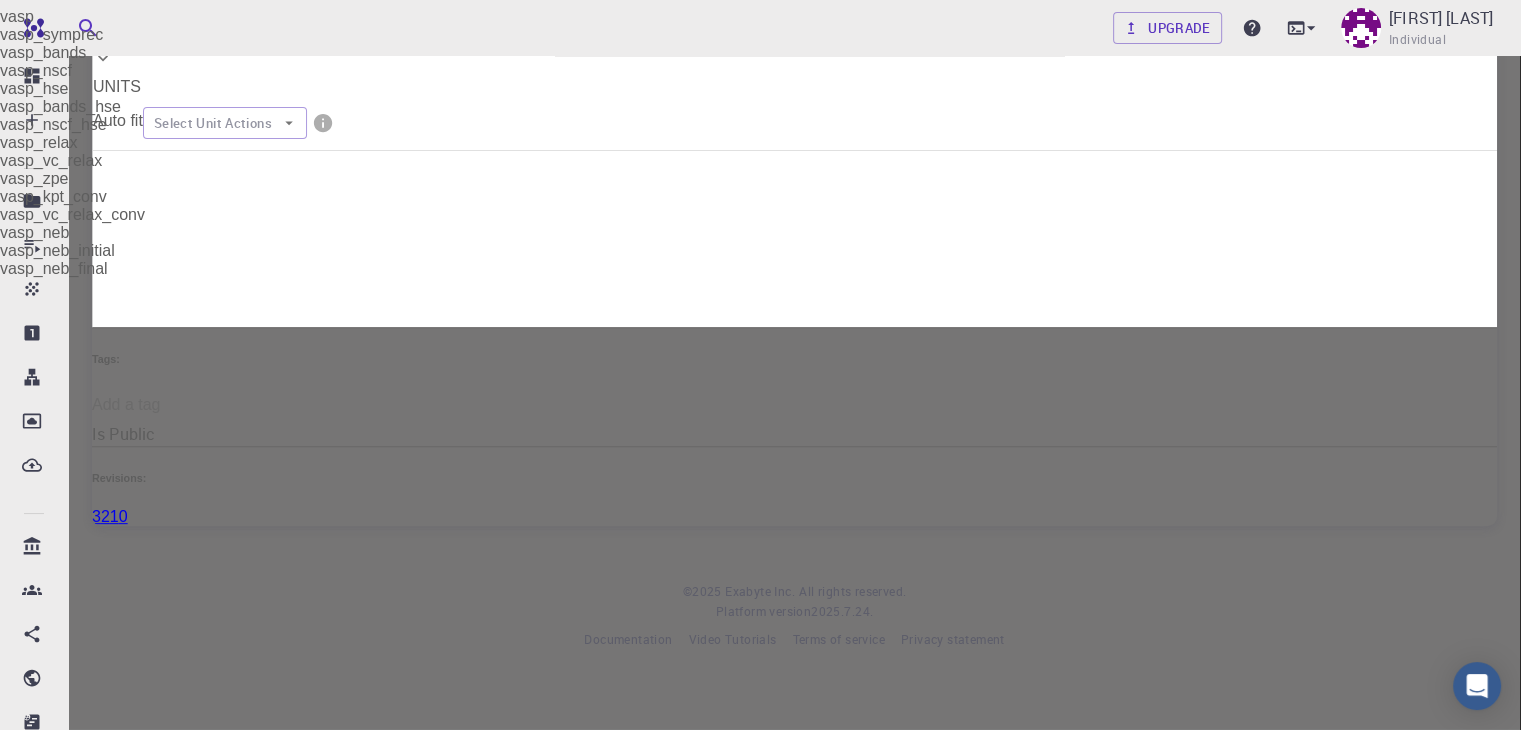 click at bounding box center [760, 365] 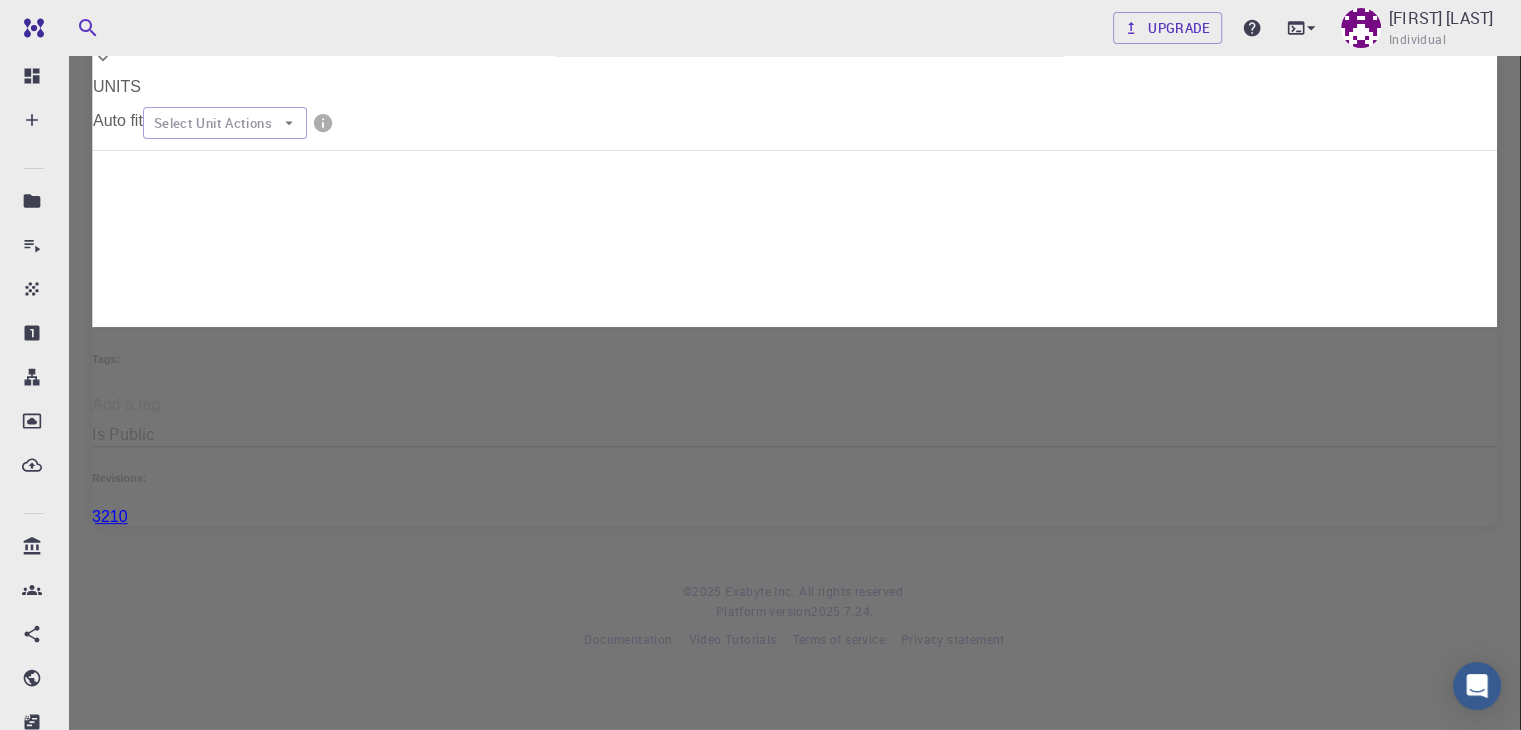 click 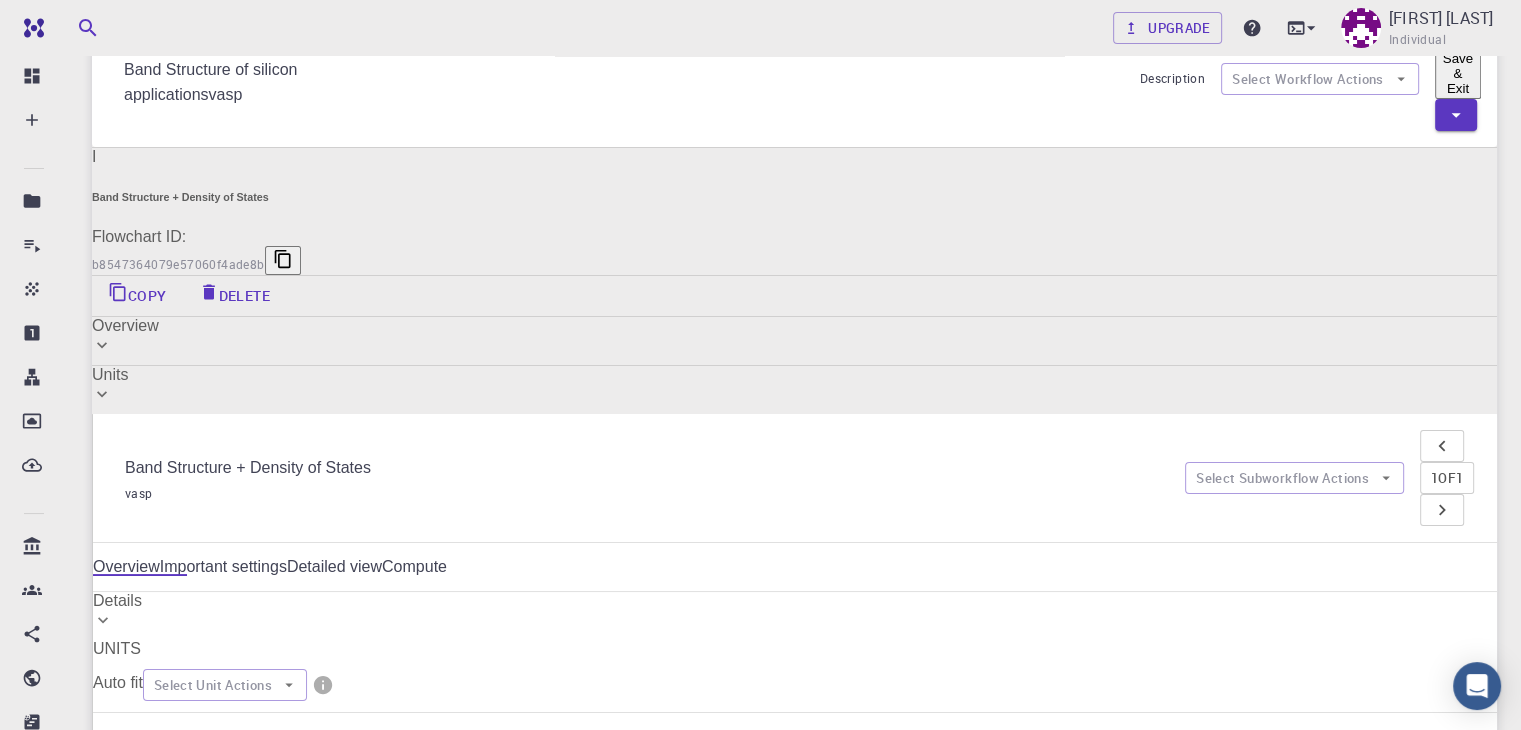 scroll, scrollTop: 90, scrollLeft: 0, axis: vertical 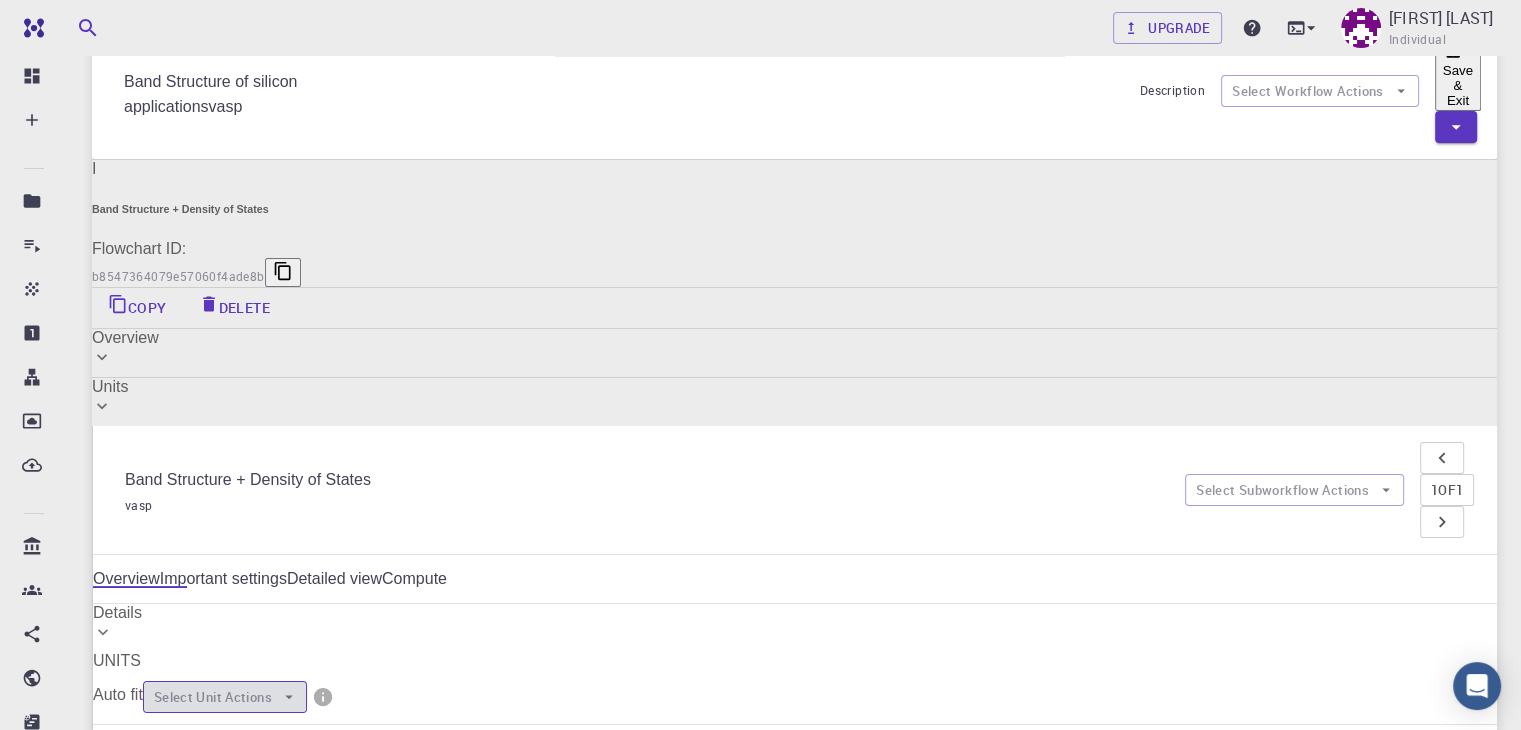 click on "Select Unit Actions" at bounding box center (225, 697) 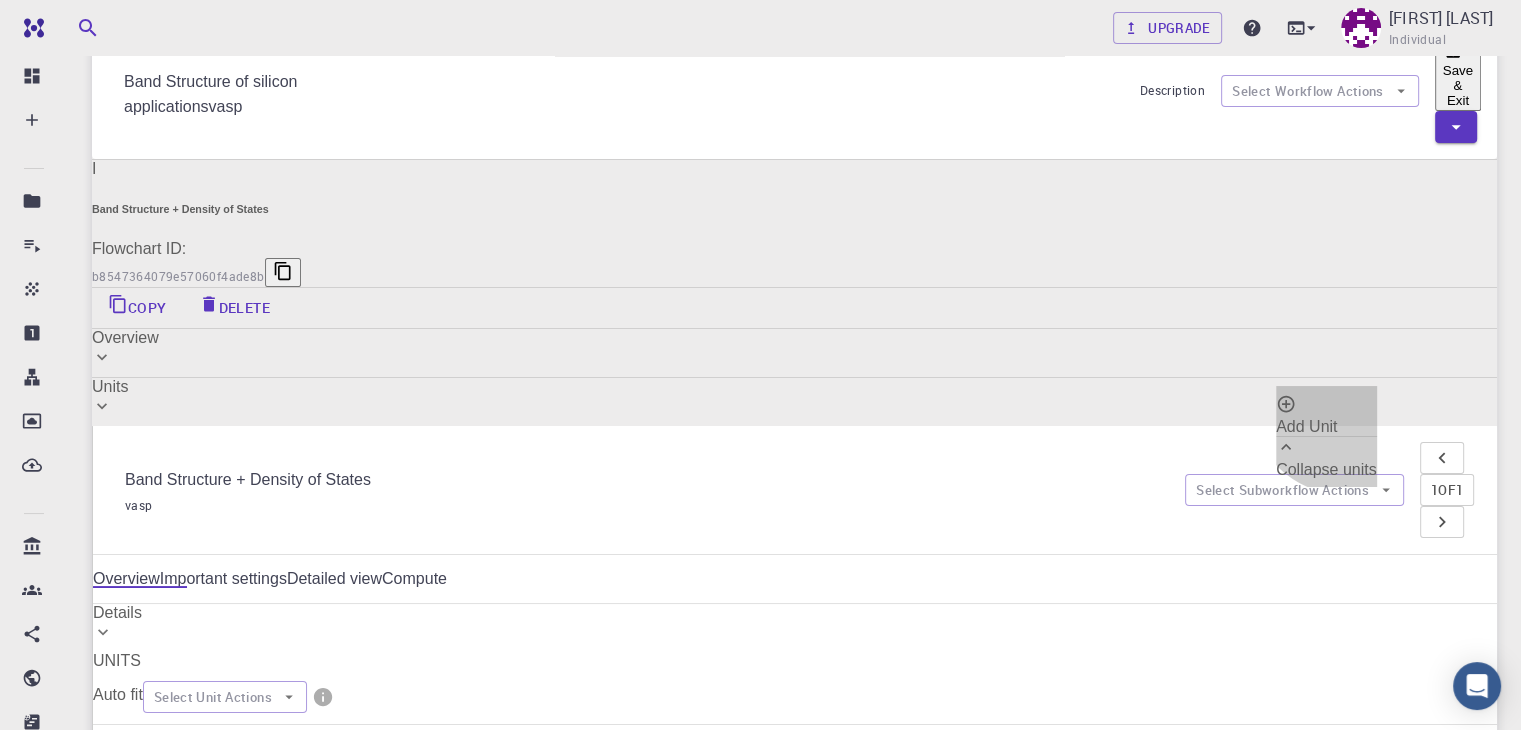 click on "Add Unit" at bounding box center (1306, 426) 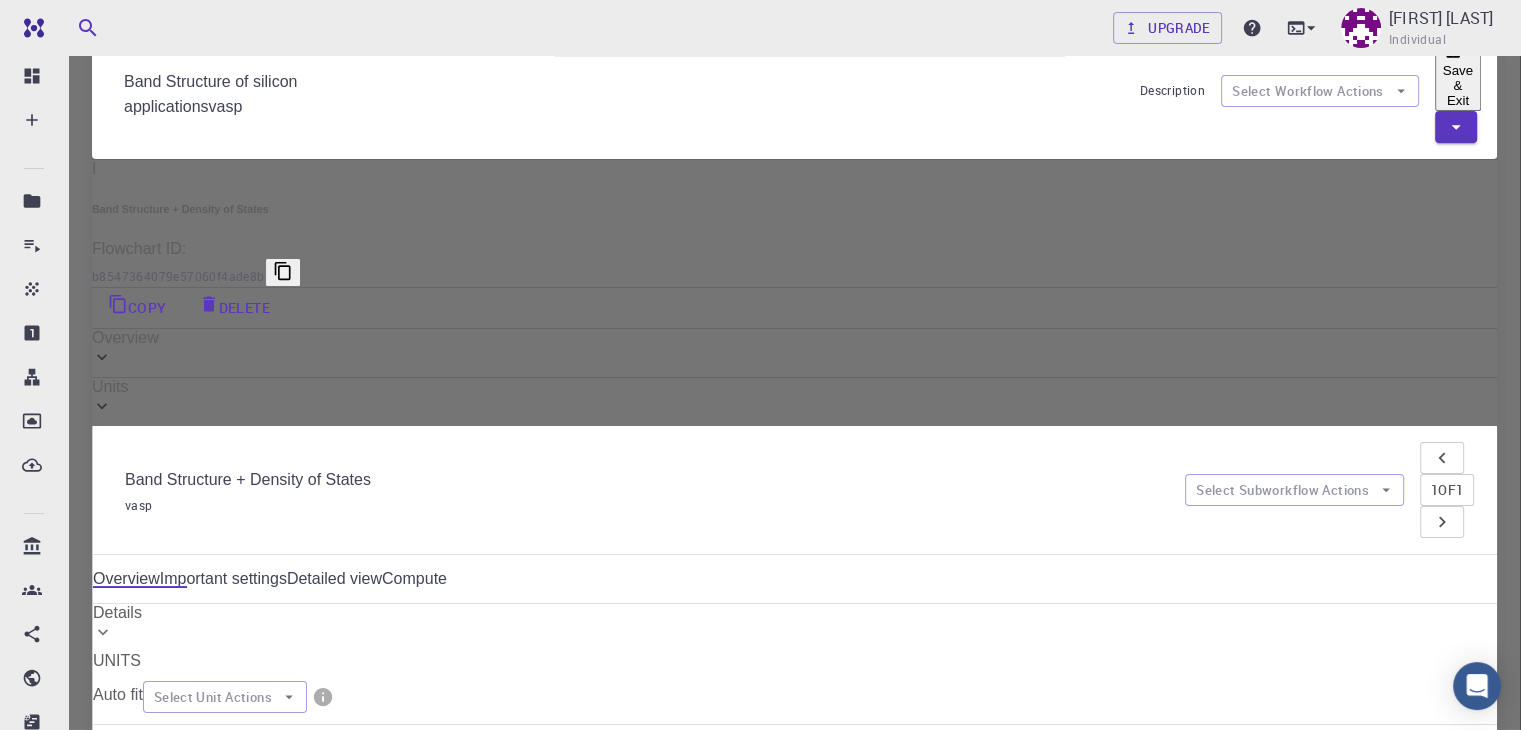 click on "Apply" at bounding box center [804, 1802] 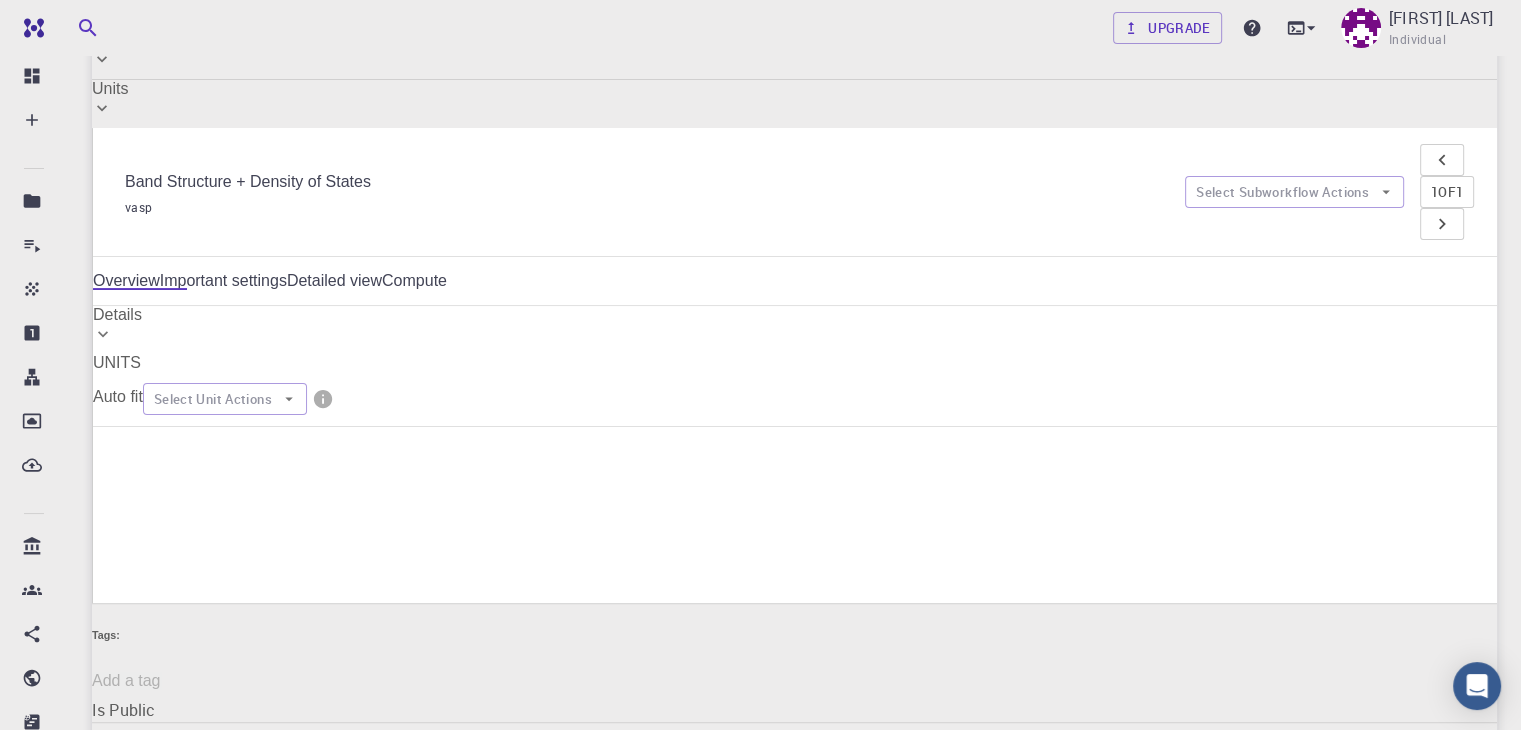 scroll, scrollTop: 390, scrollLeft: 0, axis: vertical 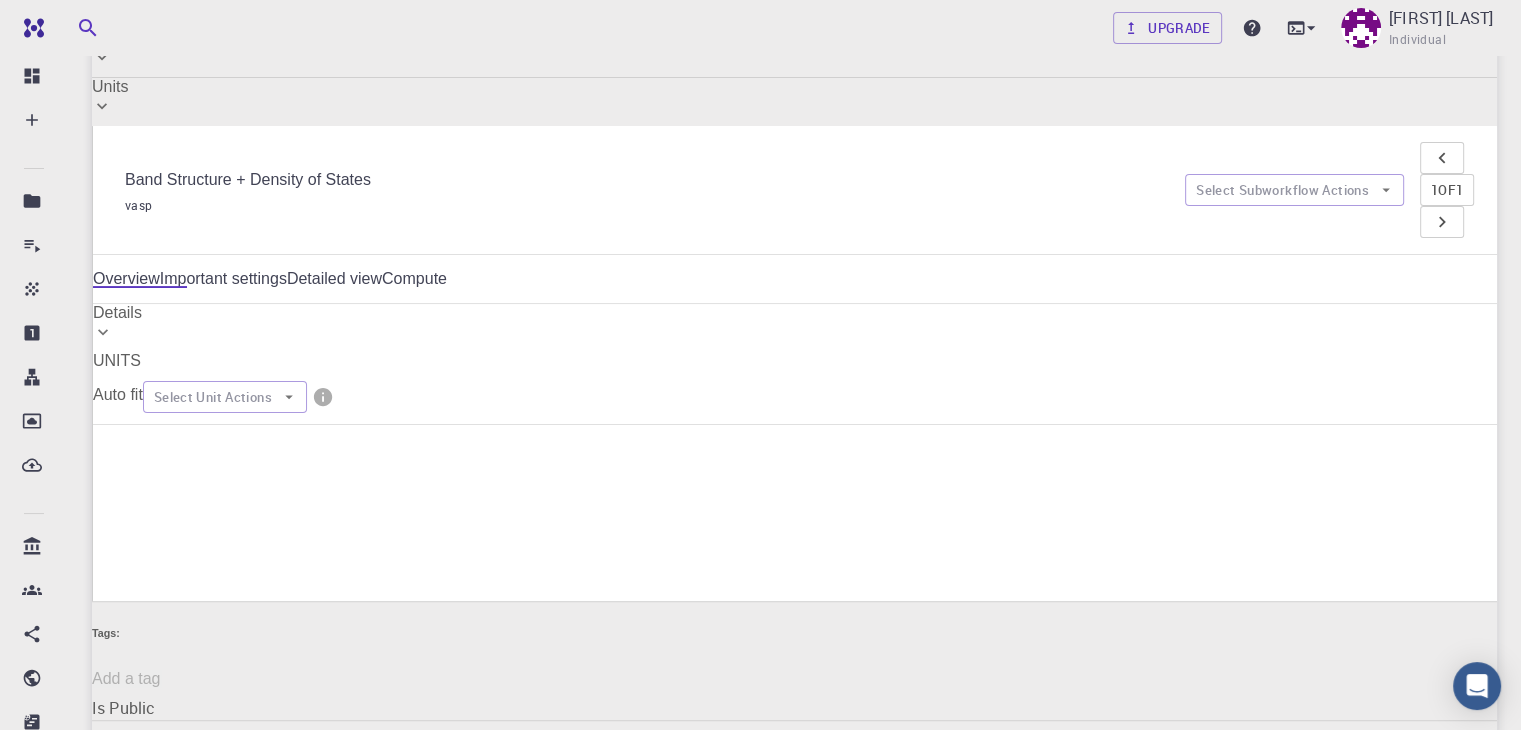 click 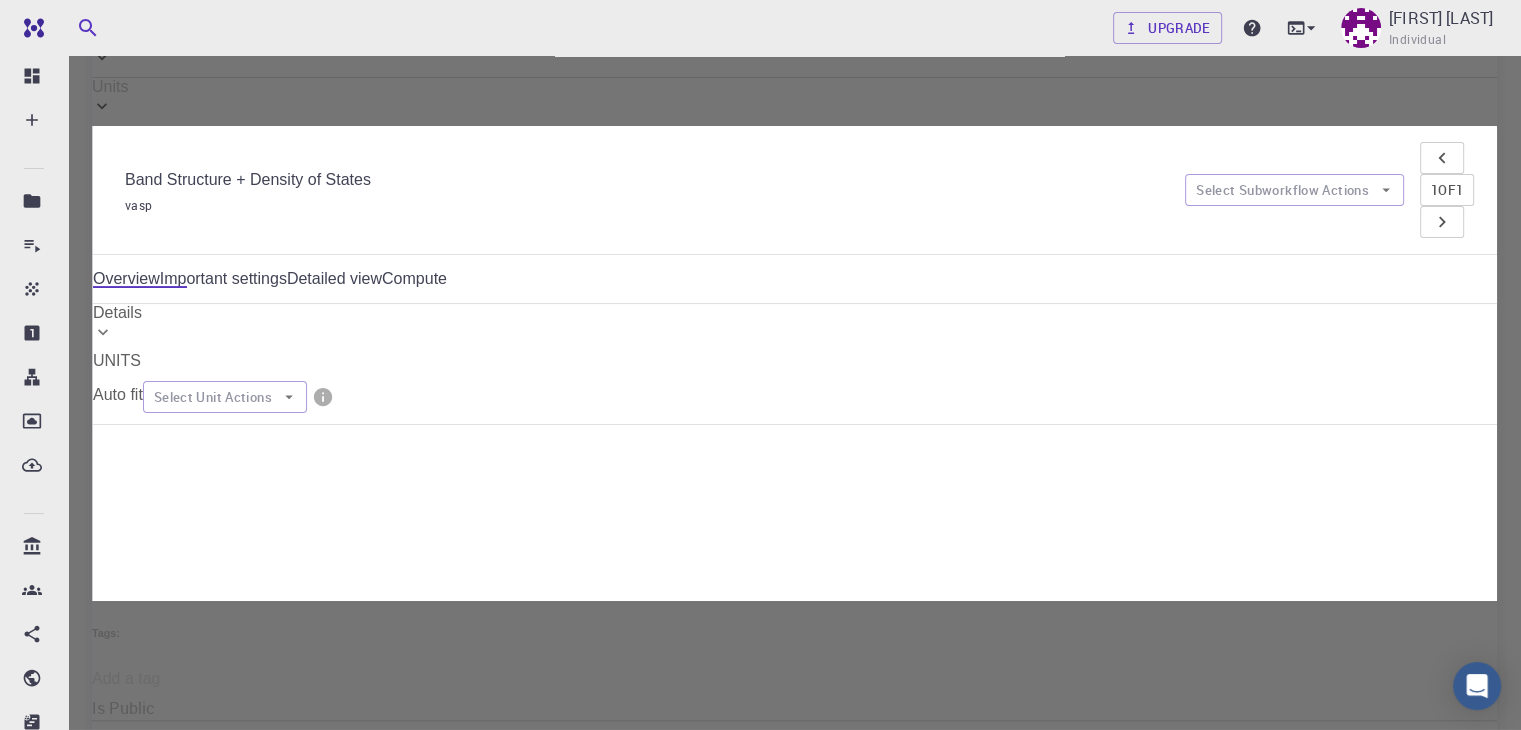 click on "Details" at bounding box center [760, 1406] 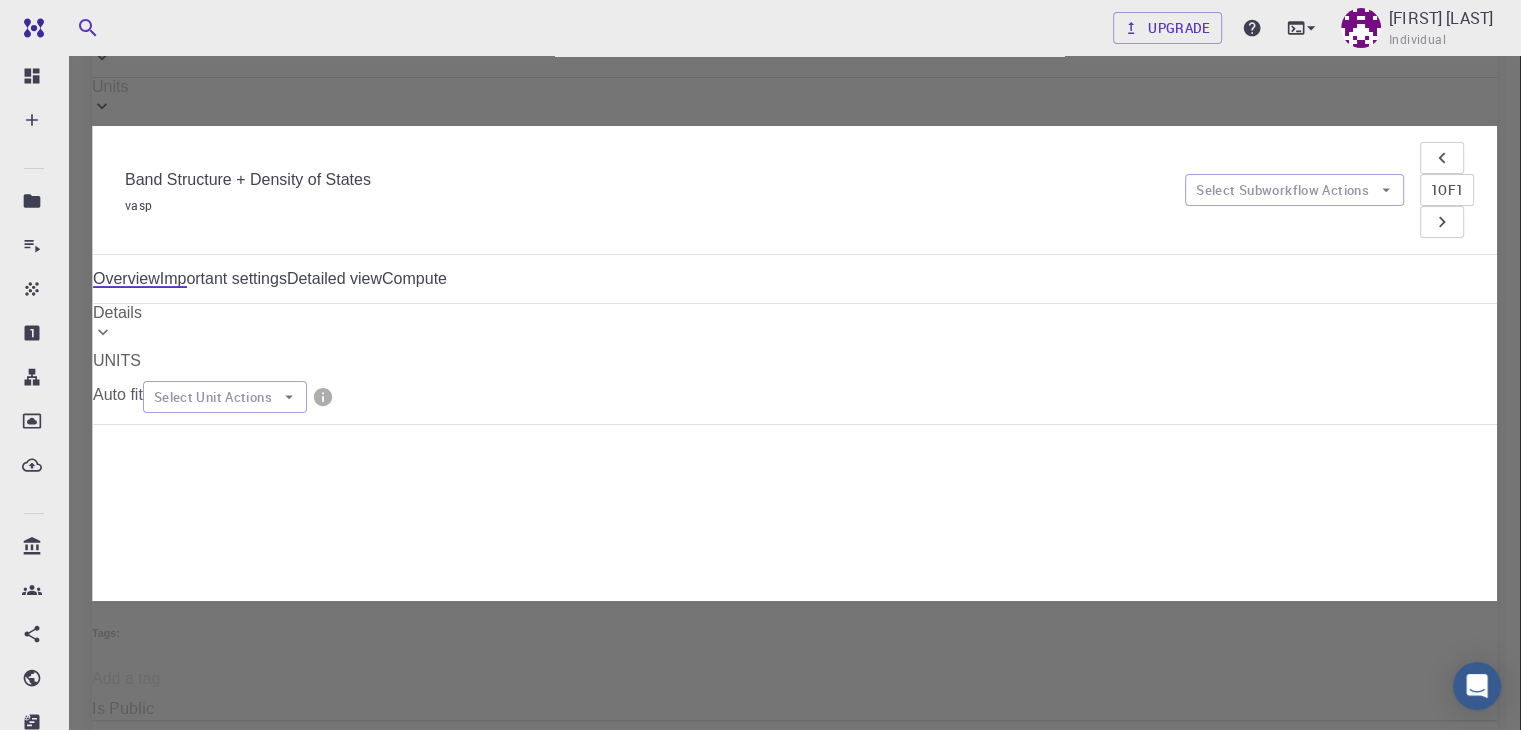 click on "Free Dashboard Create New Job New Material Create Material Upload File Import from Bank Import from 3rd Party New Workflow New Project Projects Jobs Materials Properties Workflows Dropbox External Uploads Bank Materials Workflows Accounts Shared with me Shared publicly Shared externally Documentation Contact Support Compute load: Low Upgrade [FIRST] [LAST] Individual Home [FIRST] [LAST] Workflows - New Workflow Band Structure of silicon applications vasp Description Select Workflow Actions Save & Exit I Band Structure + Density of States Flowchart ID:  [HASH] Copy Delete Overview Properties density-of-states total-energy total-energy-contributions pressure fermi-energy atomic-forces total-force stress-tensor total-energy total-energy-contributions pressure fermi-energy atomic-forces total-force stress-tensor total-energy total-energy-contributions pressure fermi-energy atomic-forces total-force stress-tensor Draft Application Name Vienna Ab-initio Simulation Package vasp Name" at bounding box center (760, 2468) 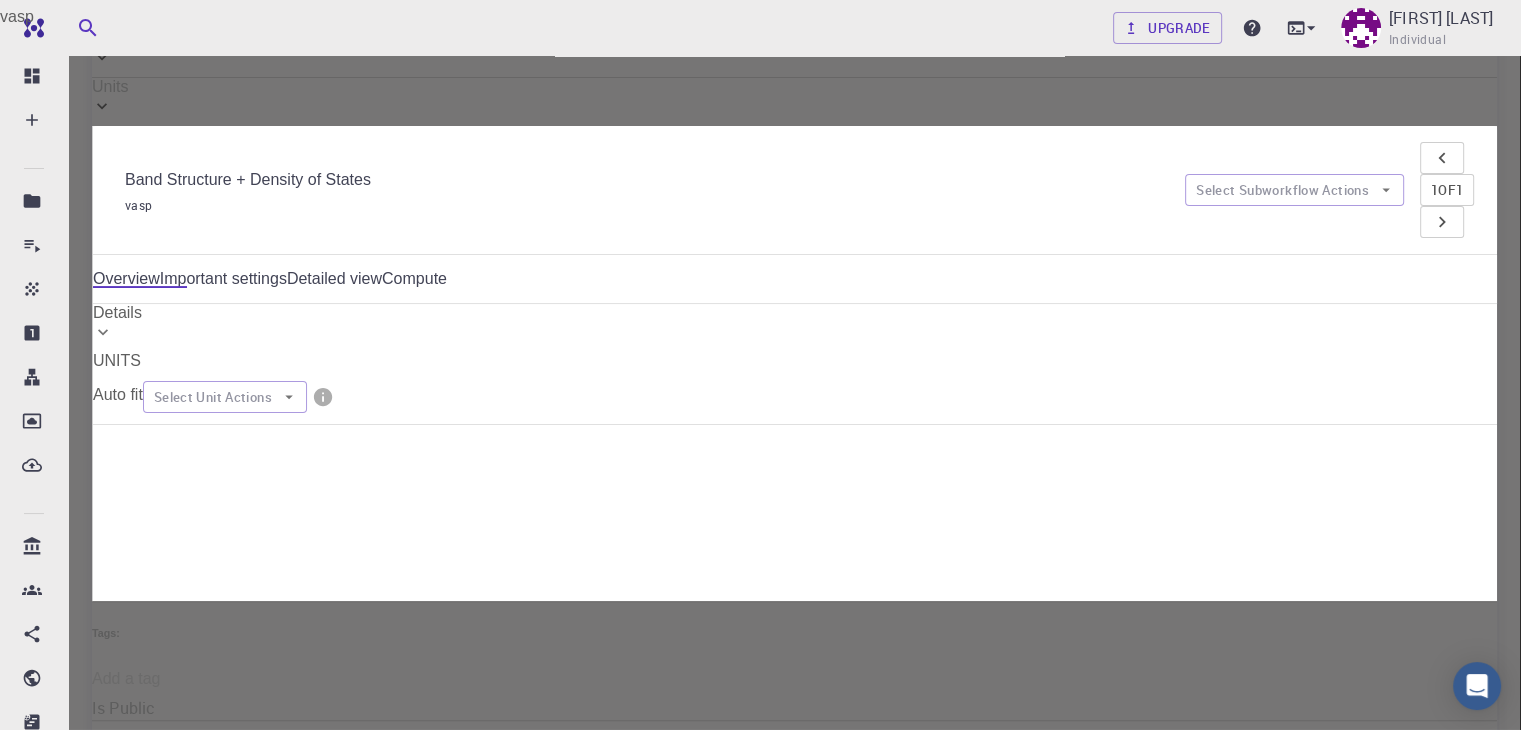 click at bounding box center [760, 365] 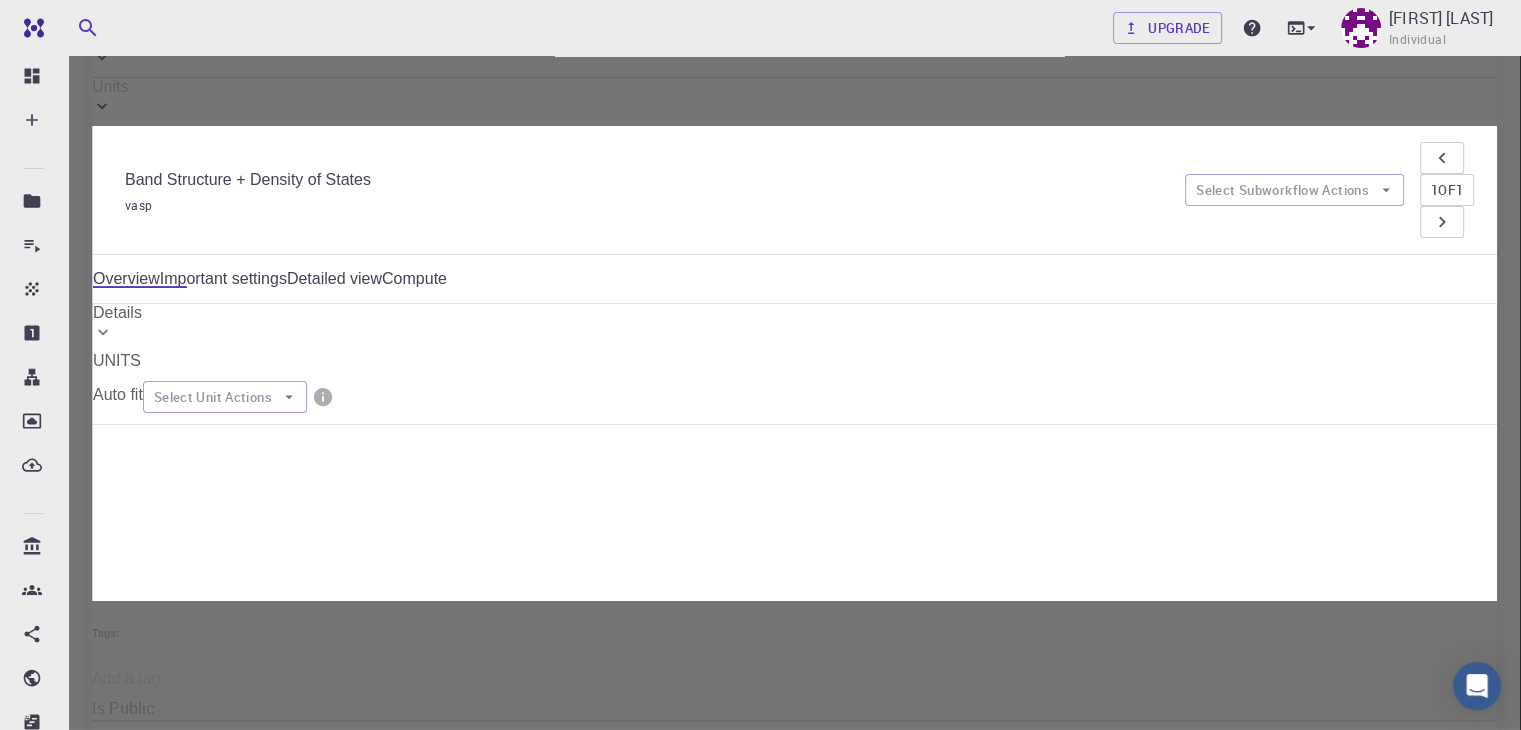 click 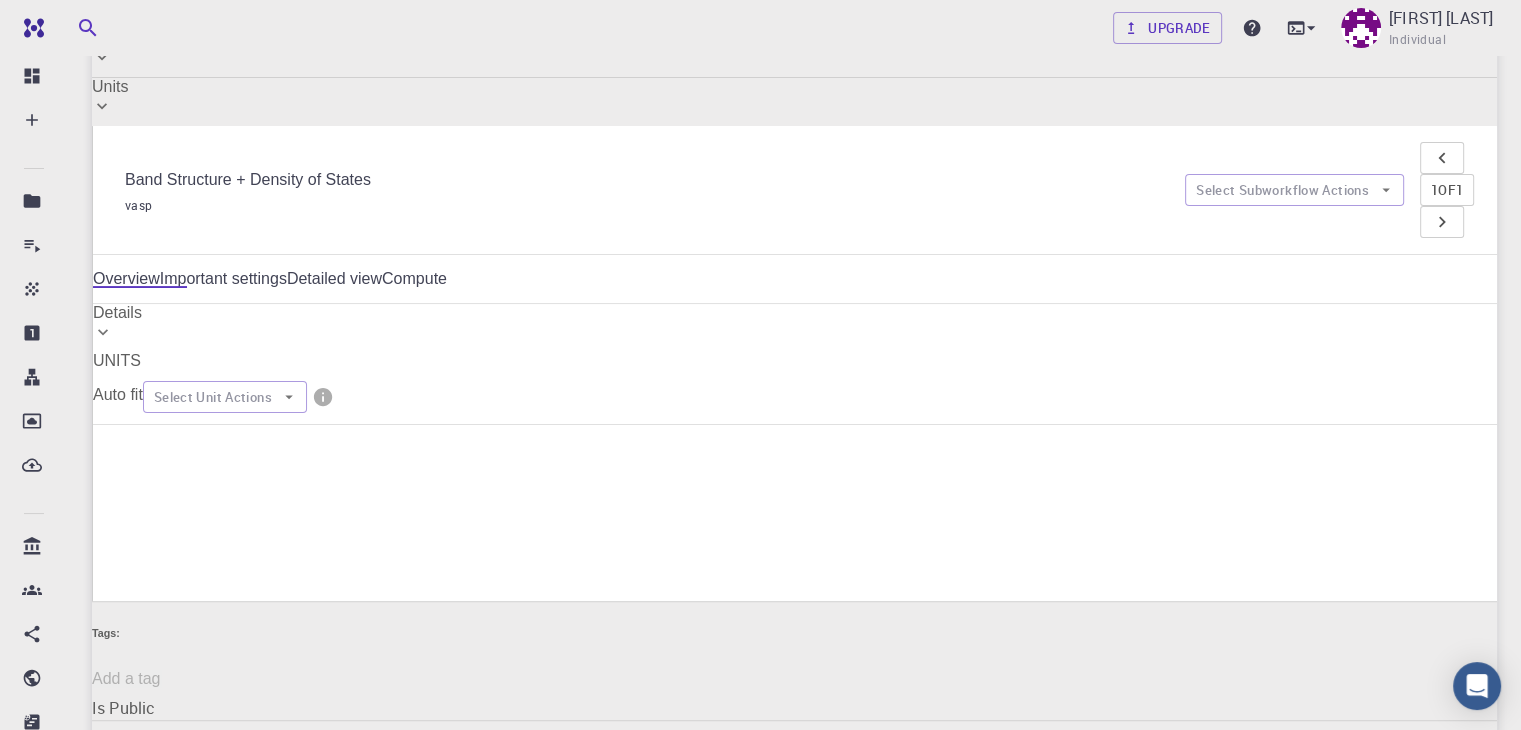 click on "Delete" at bounding box center [535, 893] 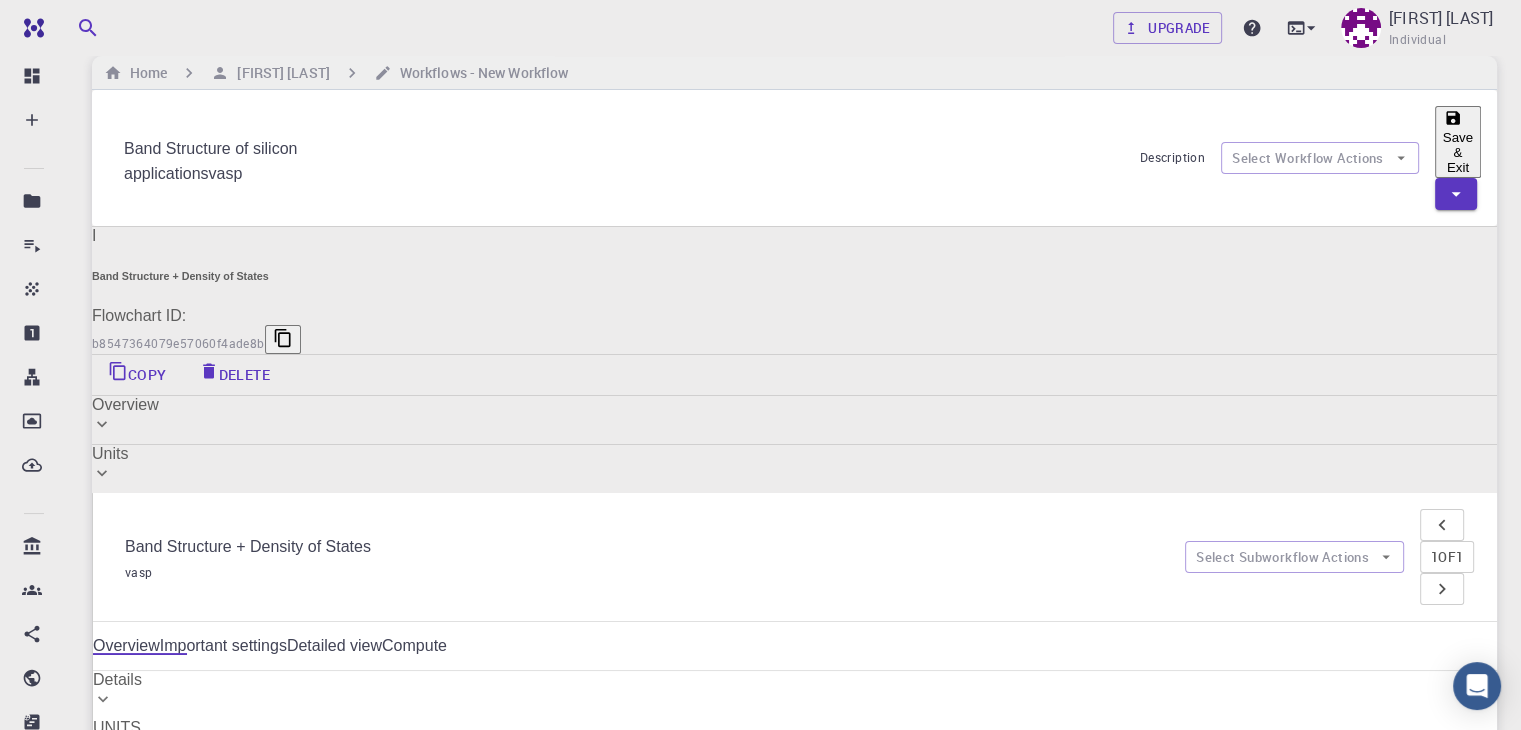 scroll, scrollTop: 0, scrollLeft: 0, axis: both 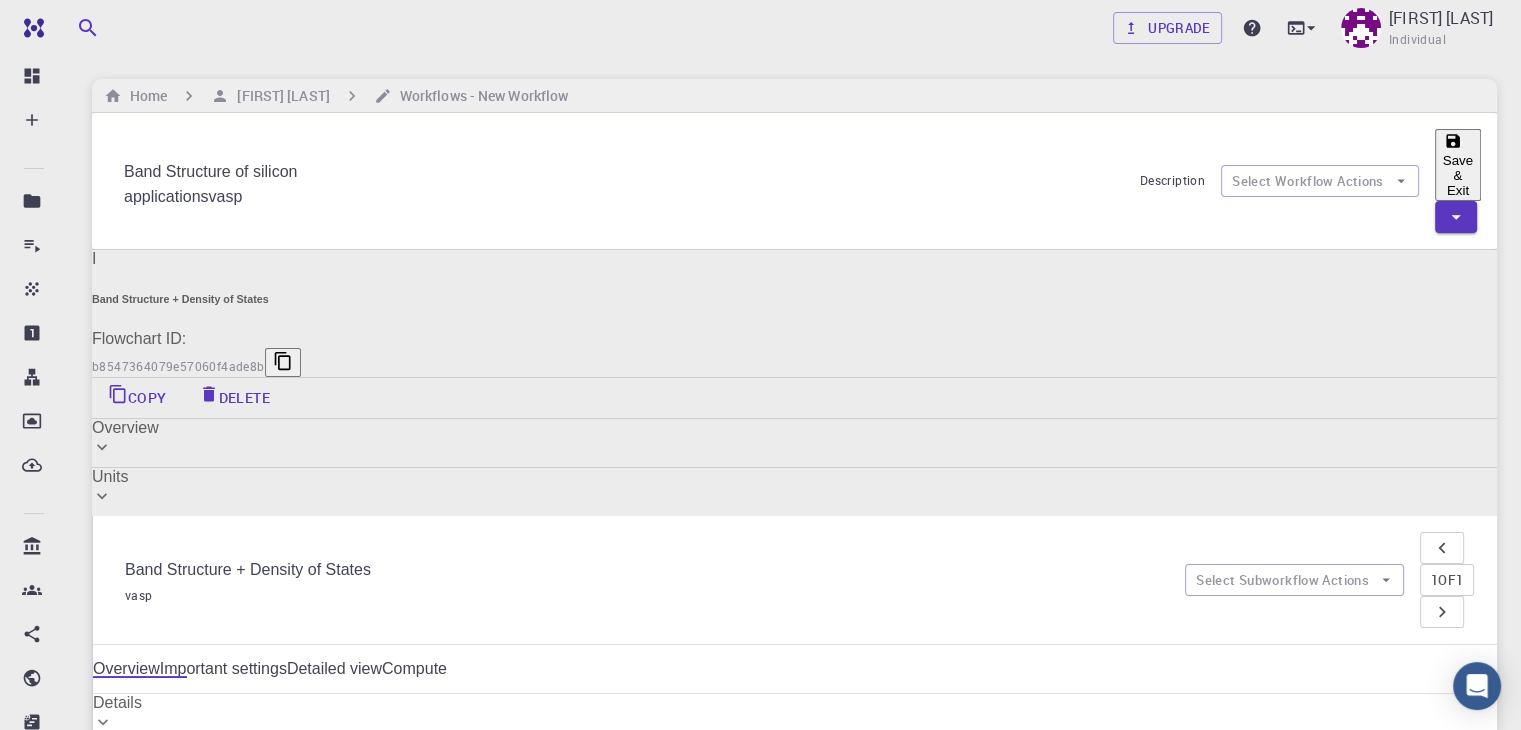 click on "vasp" at bounding box center (139, 595) 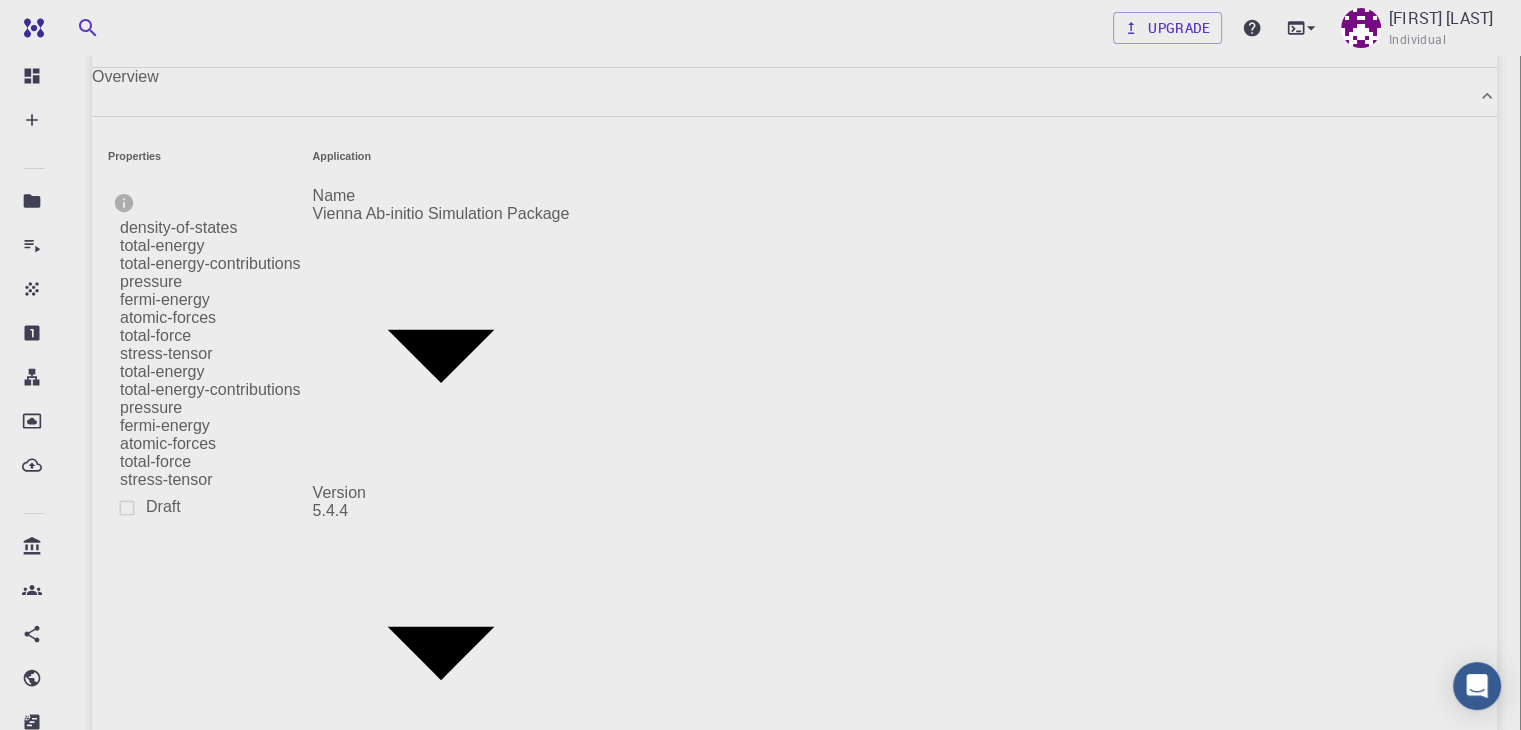 scroll, scrollTop: 355, scrollLeft: 0, axis: vertical 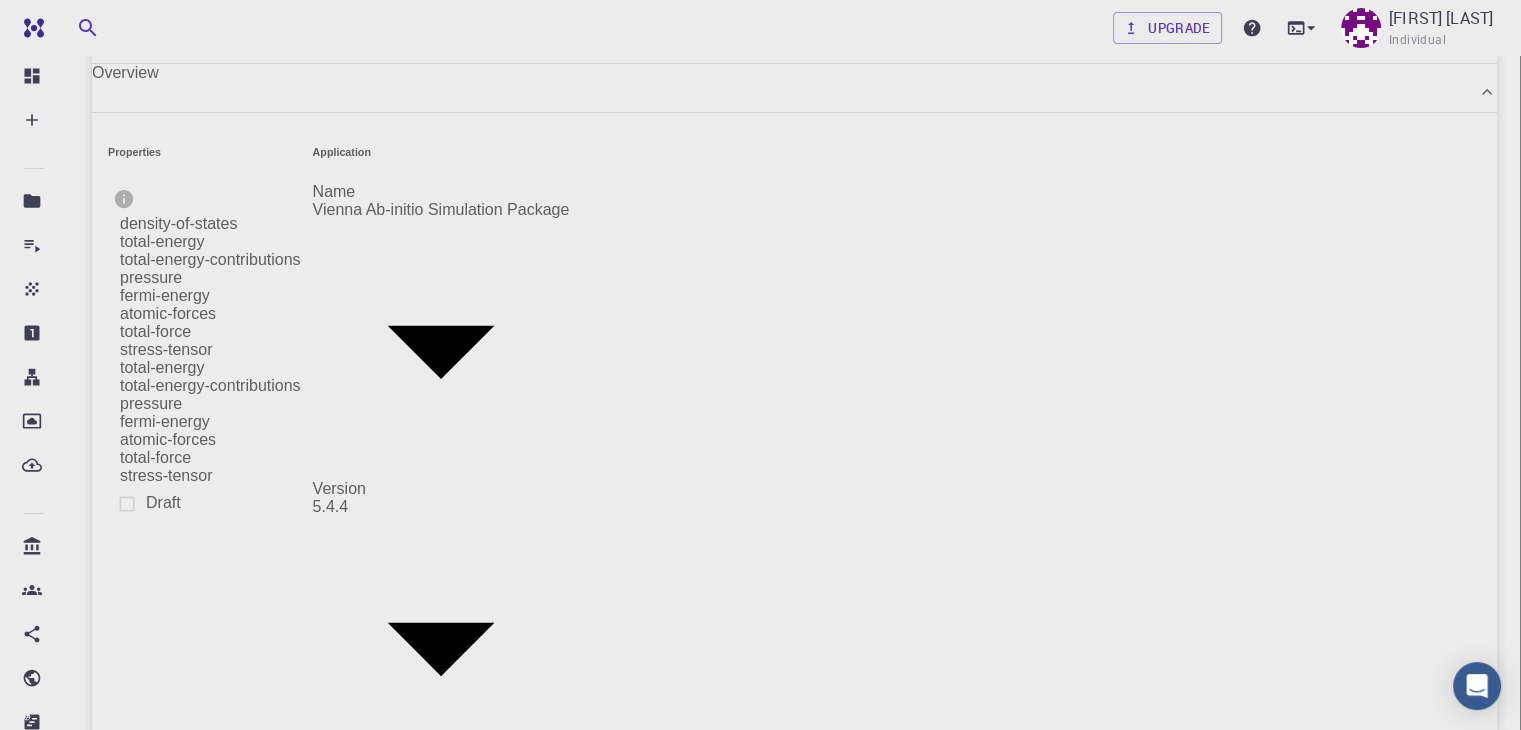 click on "Units" at bounding box center (794, 1099) 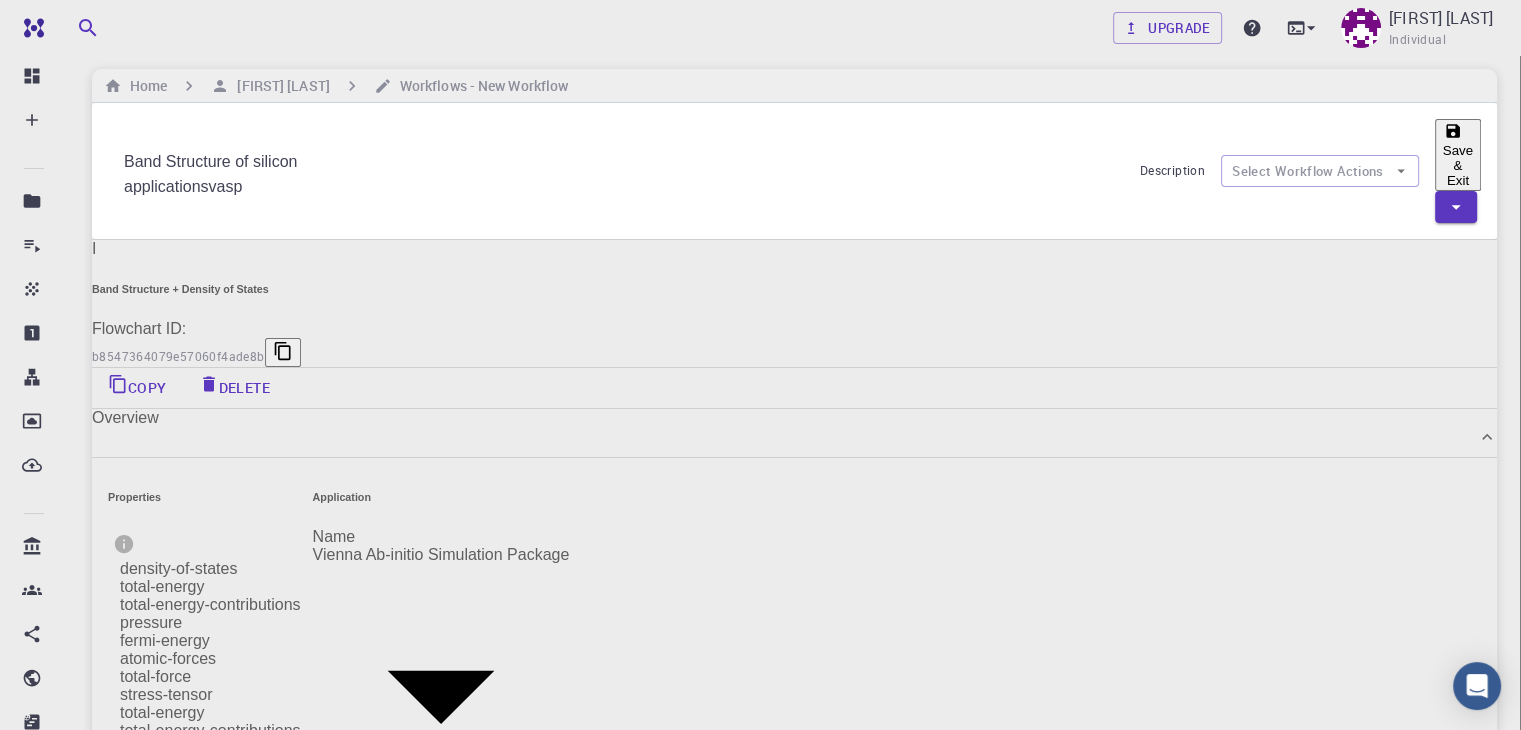 scroll, scrollTop: 0, scrollLeft: 0, axis: both 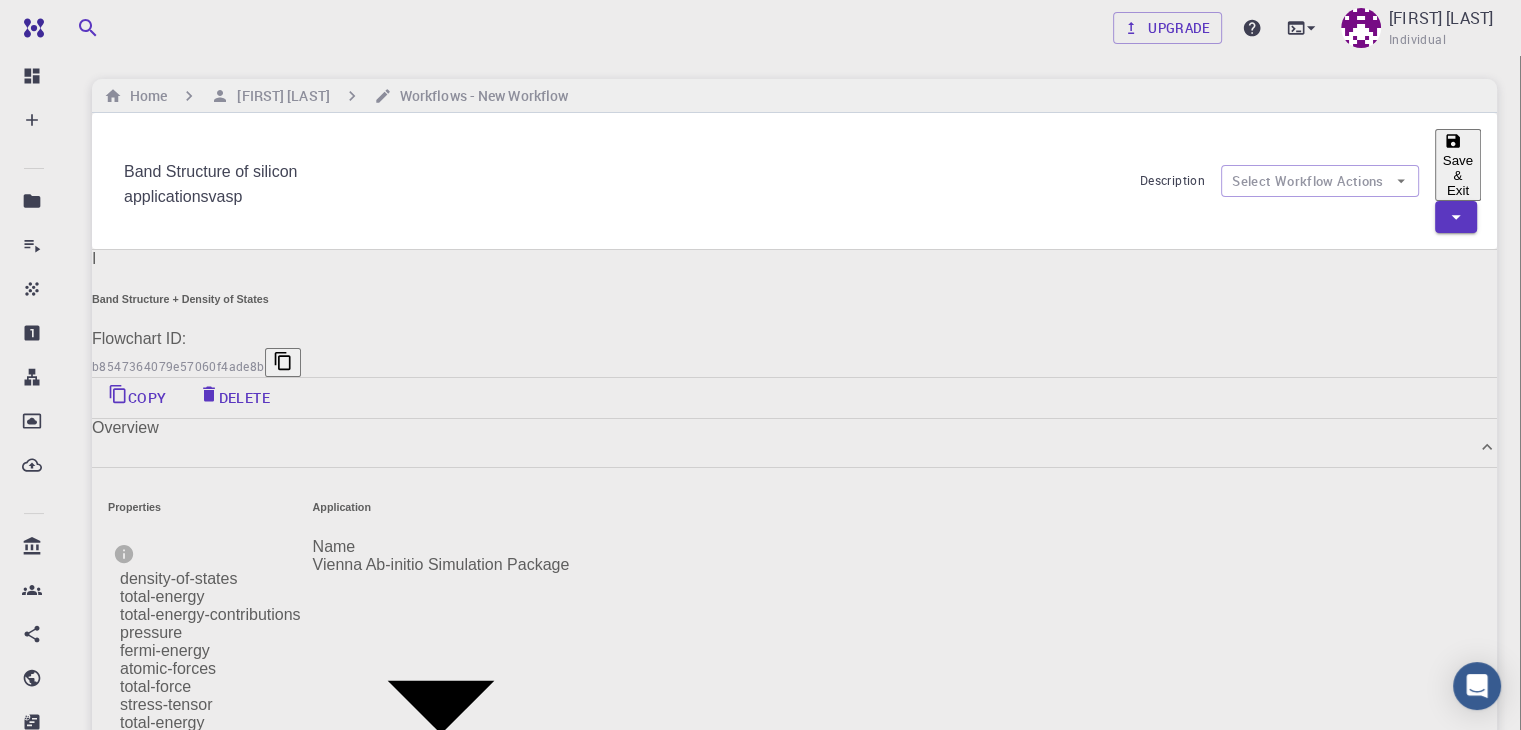 click on "Select Subworkflow Actions" at bounding box center [1294, 1675] 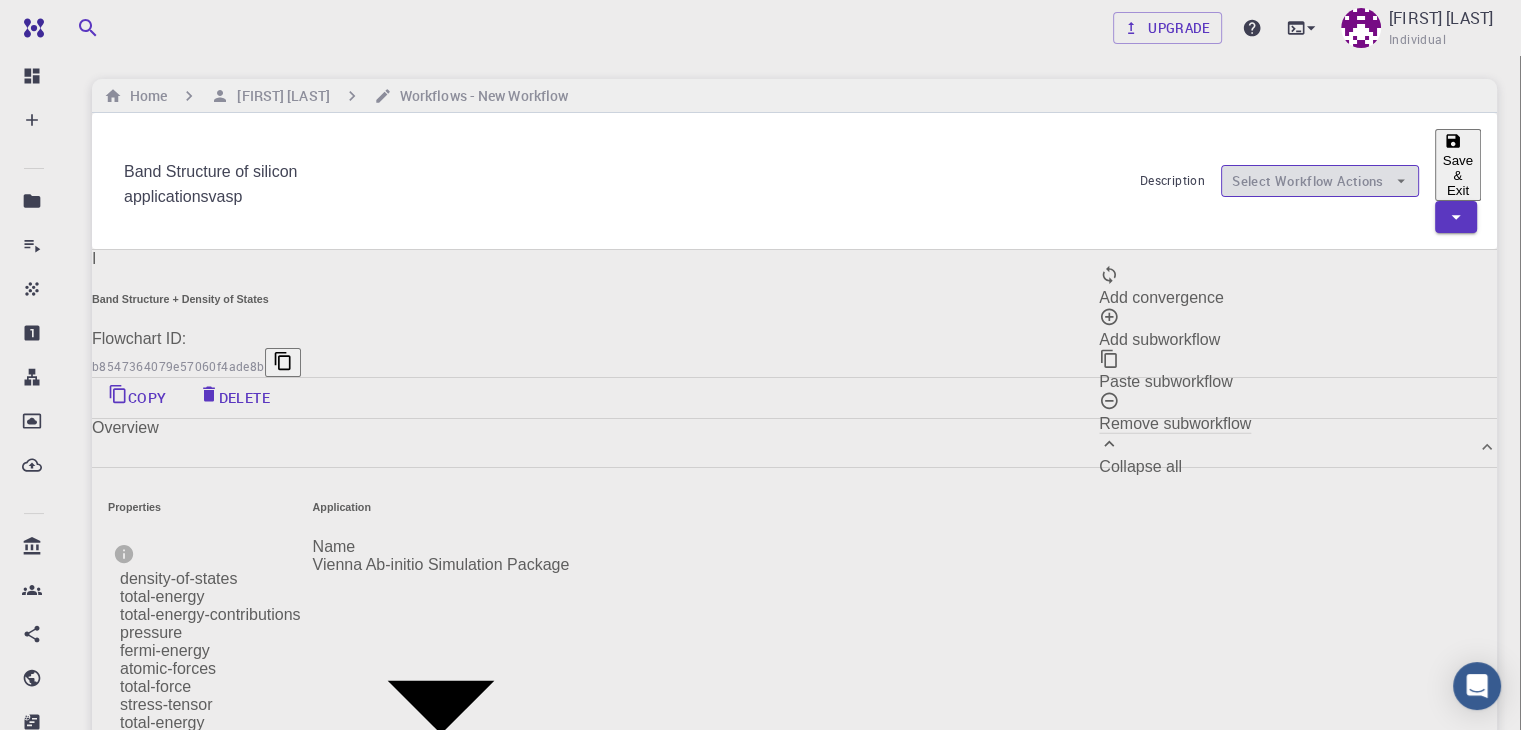 click on "Select Workflow Actions" at bounding box center (1320, 181) 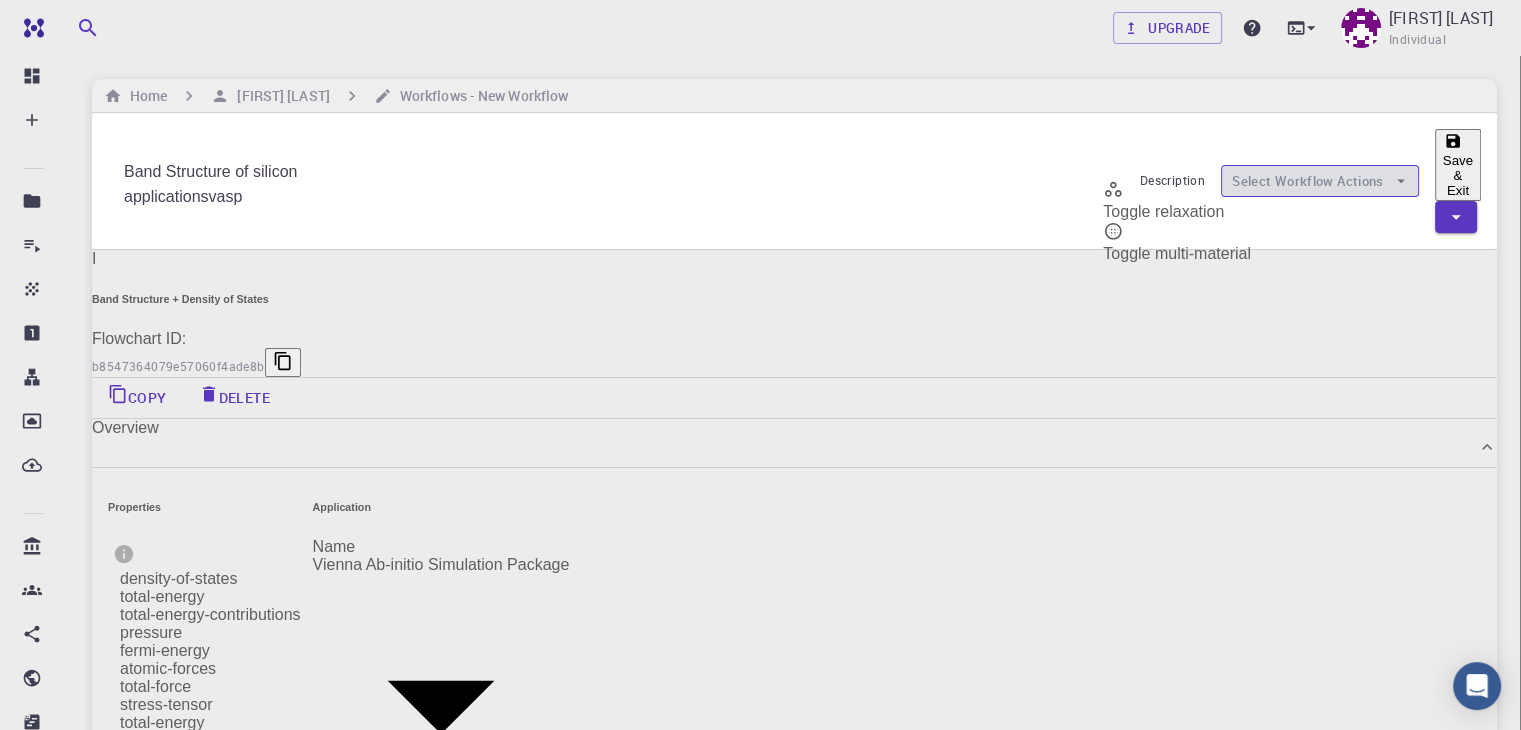 click on "Select Workflow Actions" at bounding box center (1320, 181) 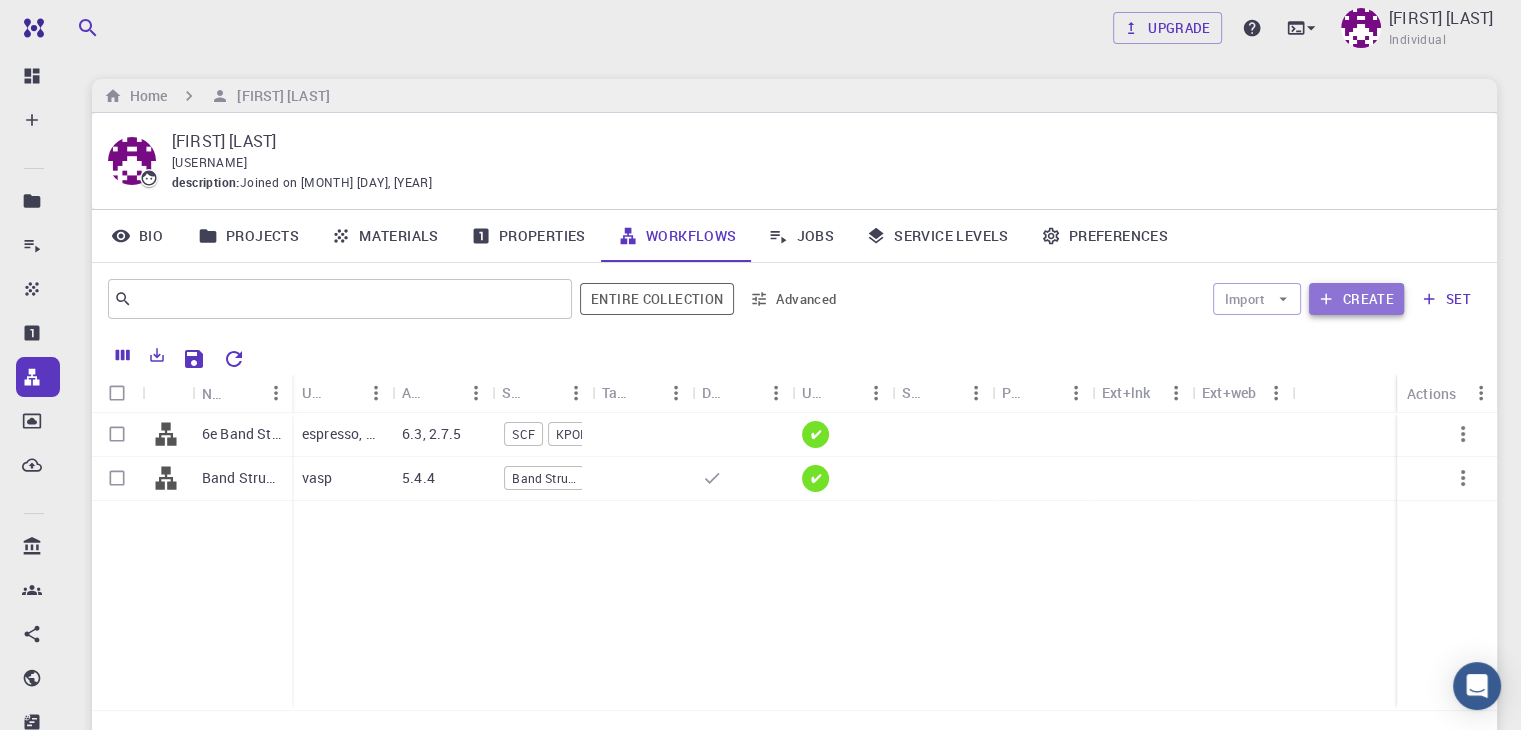 click on "Create" at bounding box center [1356, 299] 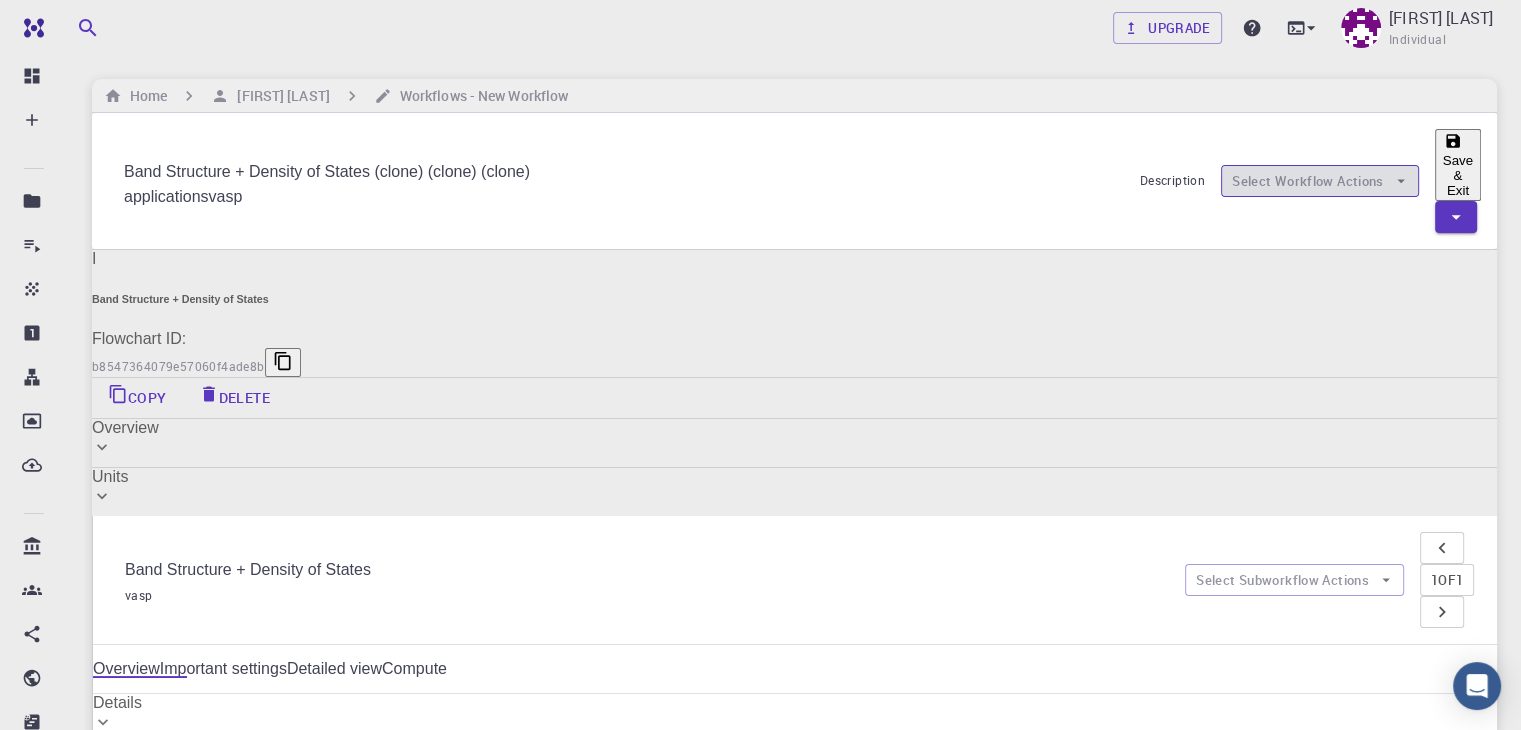click on "Select Workflow Actions" at bounding box center (1320, 181) 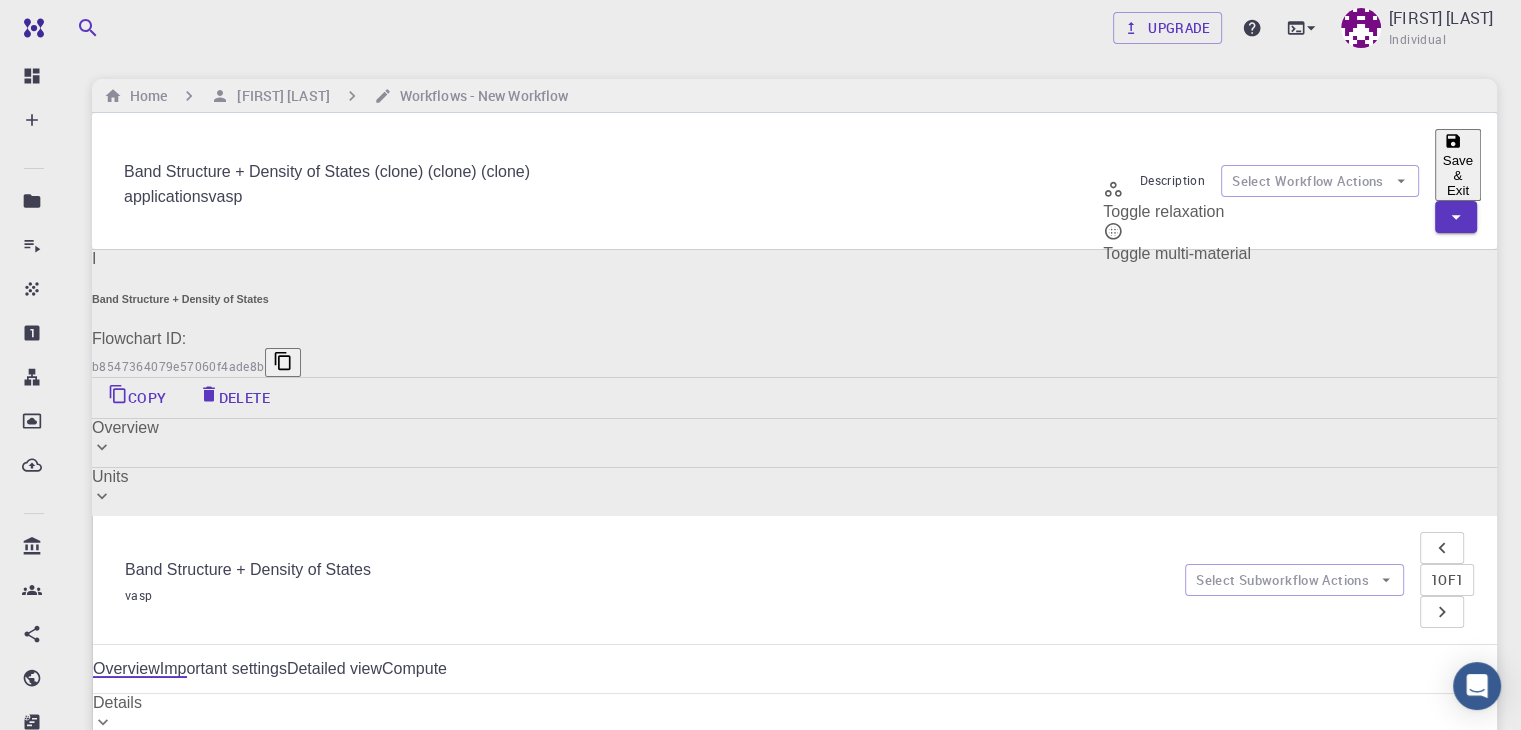 click on "Start 01 I vasp Flowchart ID:  0b3f7c35-b71f-4641-9e3e-54416c7bae3e Edit Delete Clone End" at bounding box center (795, 815) 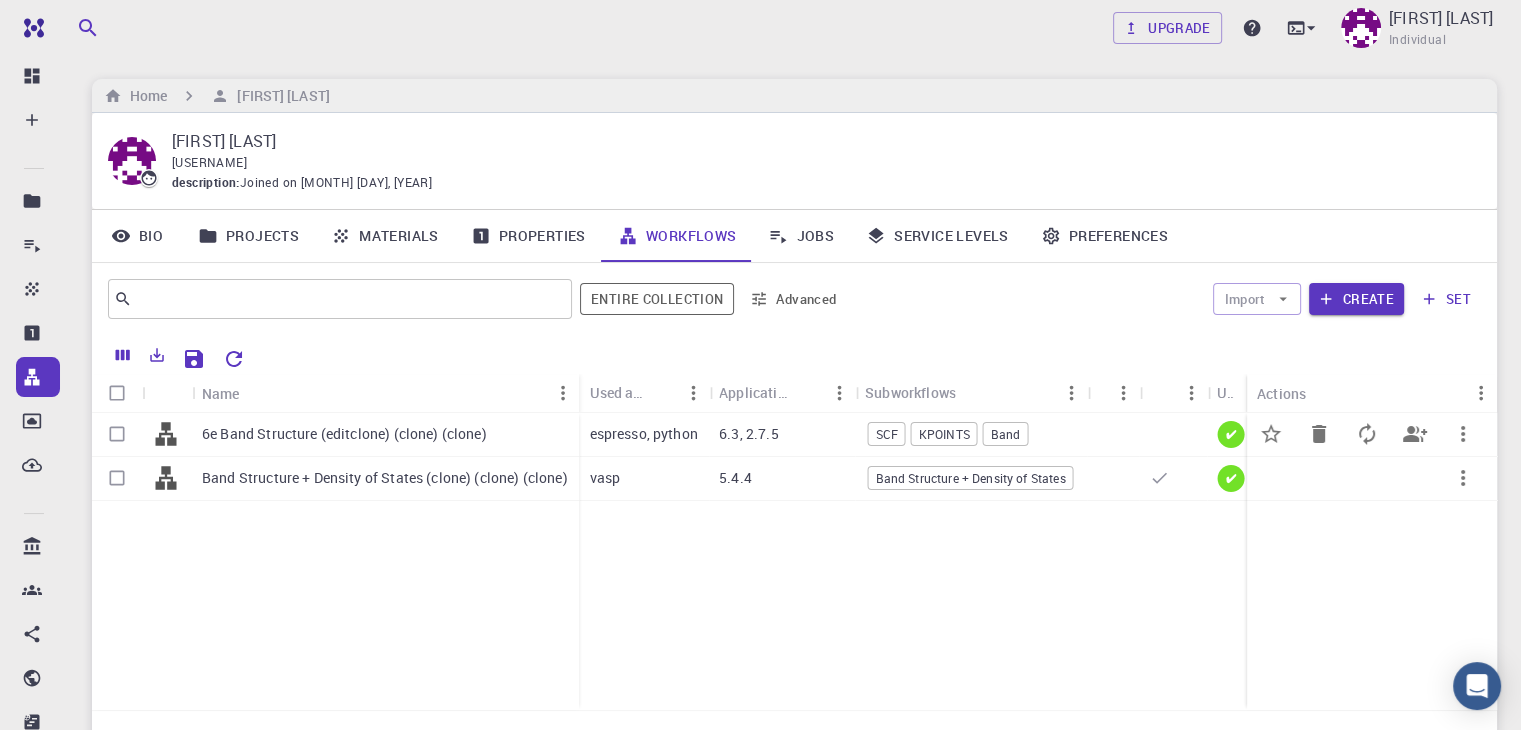 click on "6e Band Structure (editclone) (clone) (clone)" at bounding box center (385, 435) 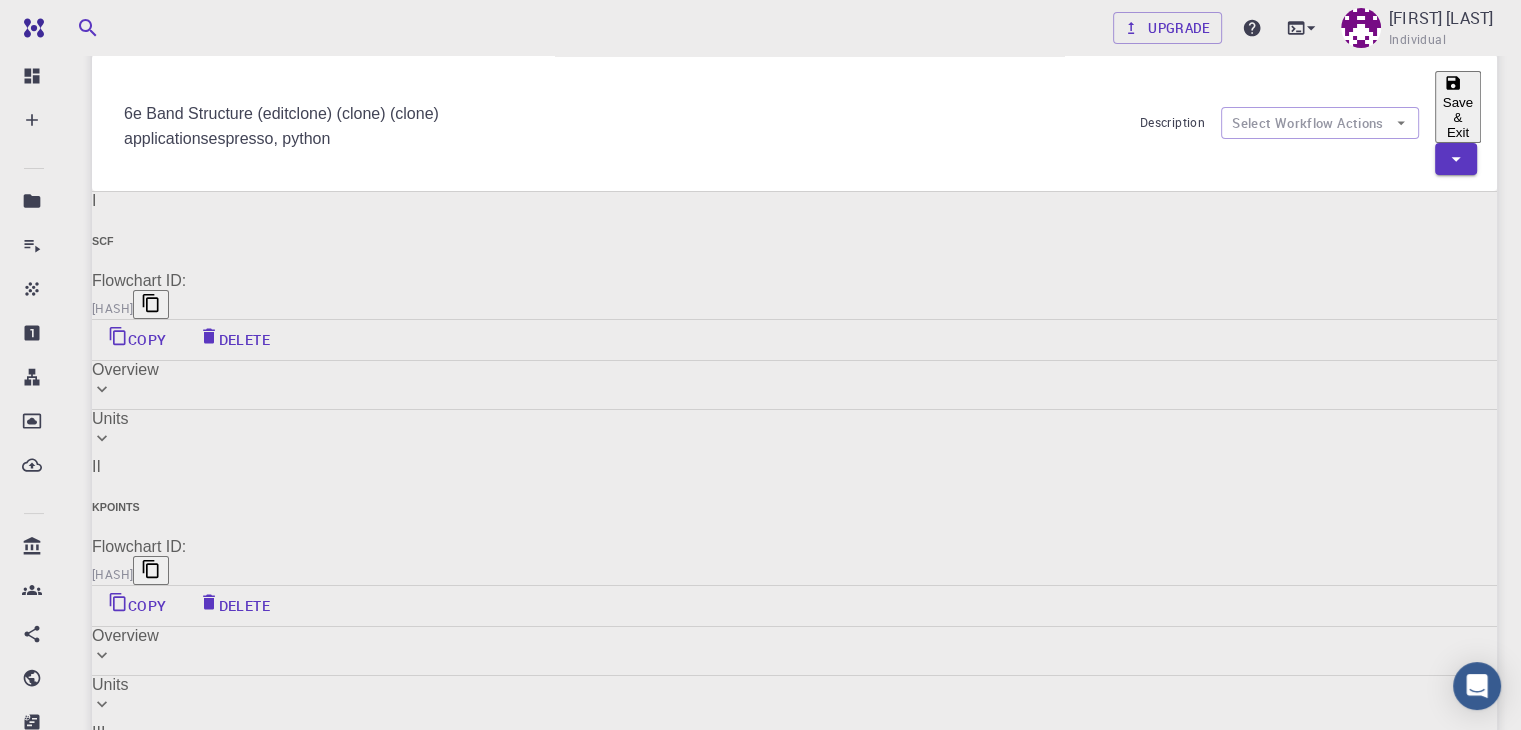scroll, scrollTop: 0, scrollLeft: 0, axis: both 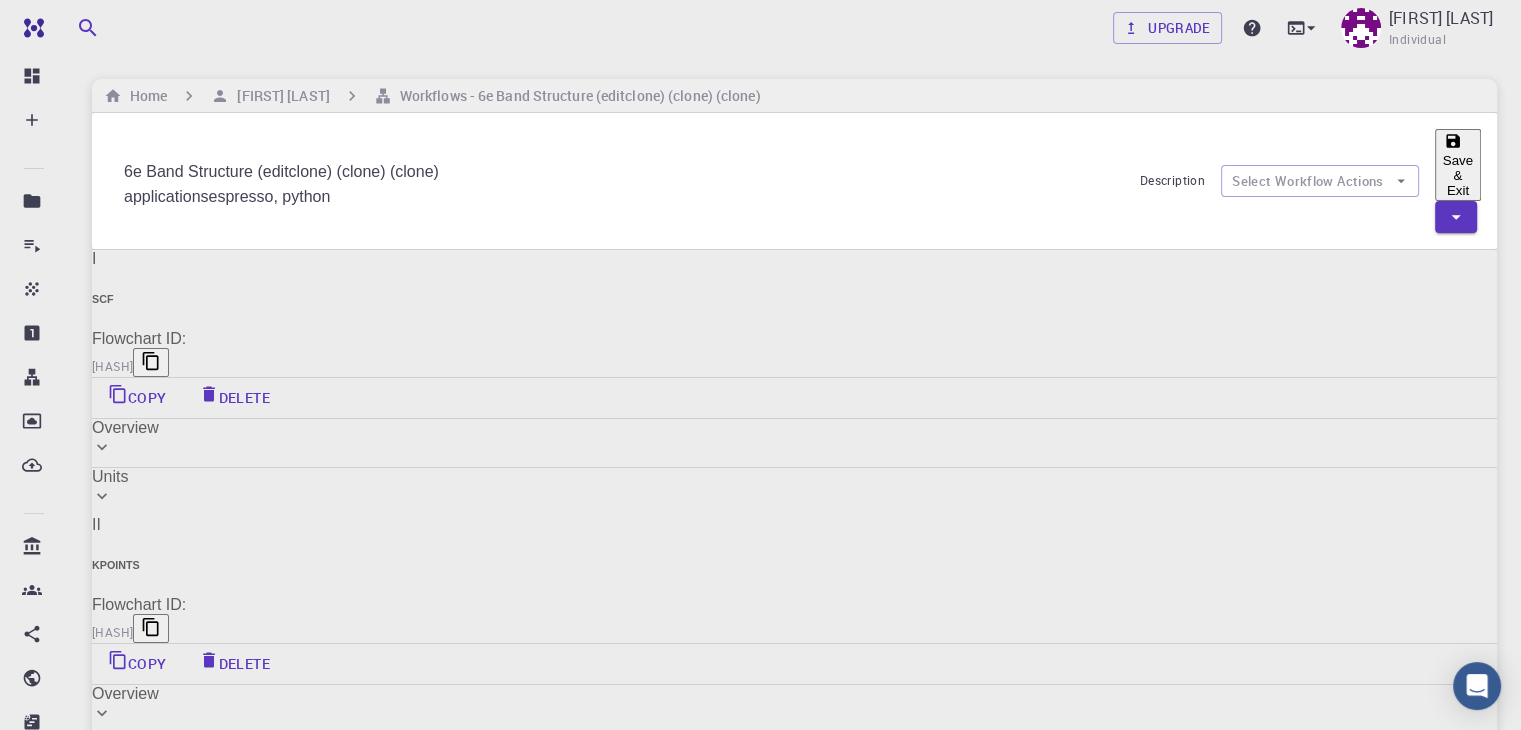 click on "applications espresso, python" at bounding box center [624, 197] 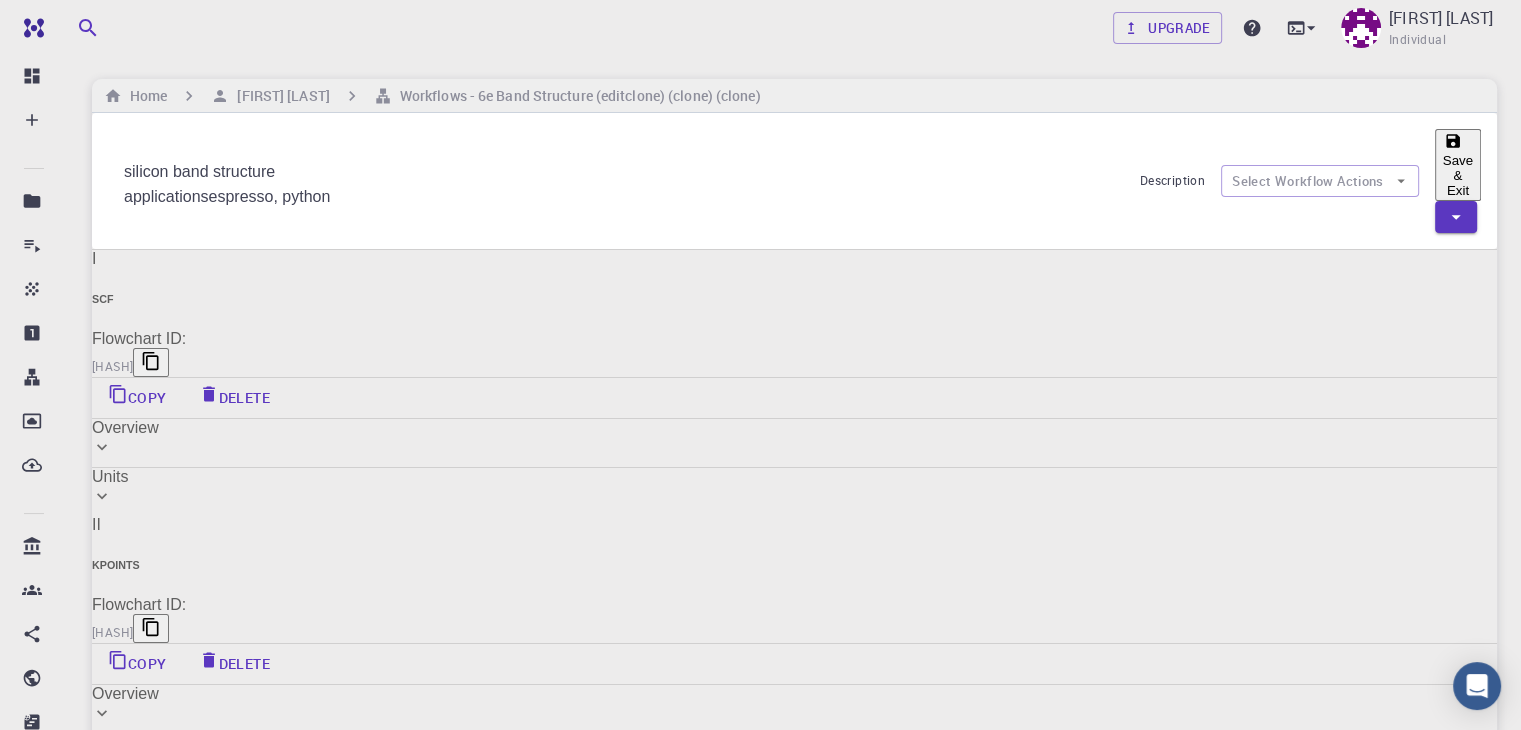 type on "silicon band structure" 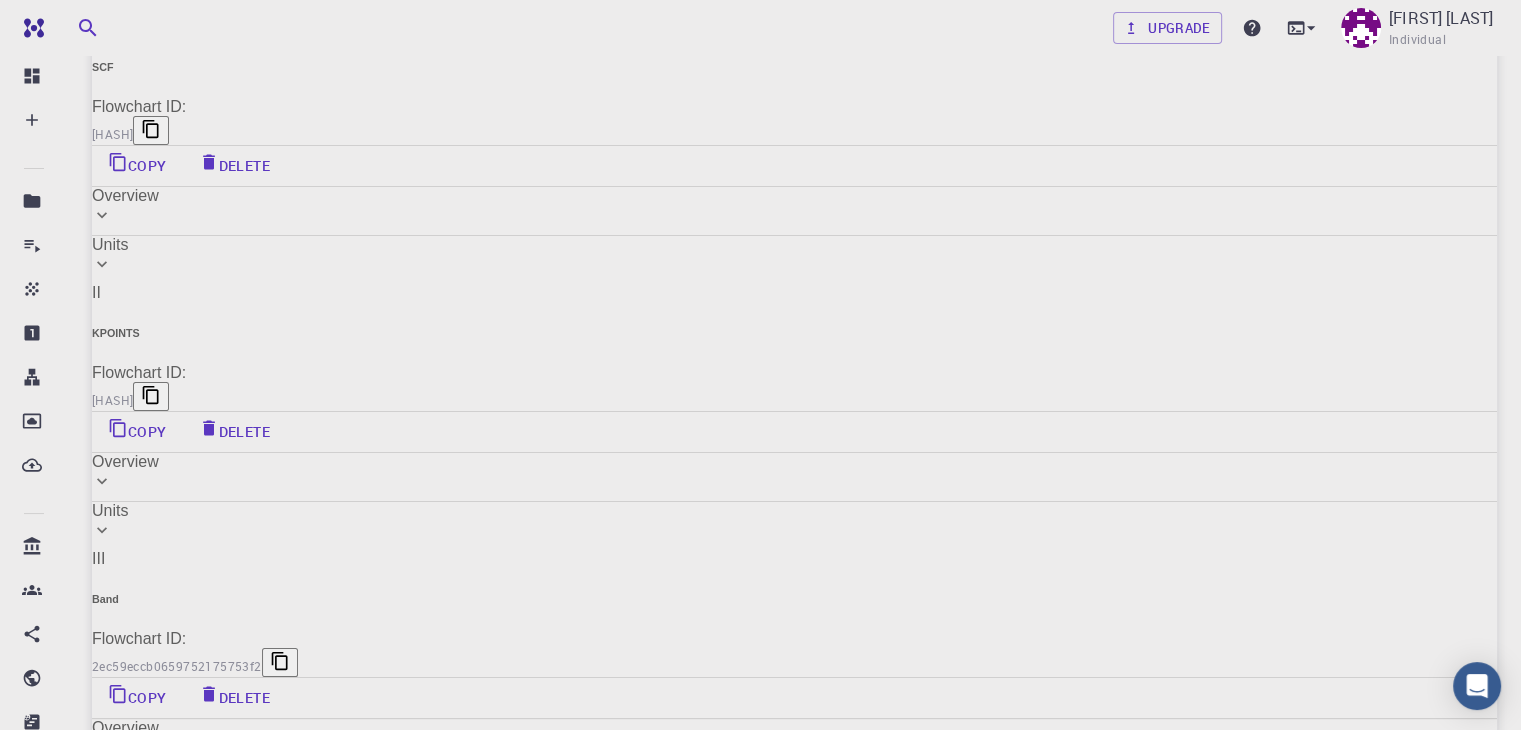 scroll, scrollTop: 235, scrollLeft: 0, axis: vertical 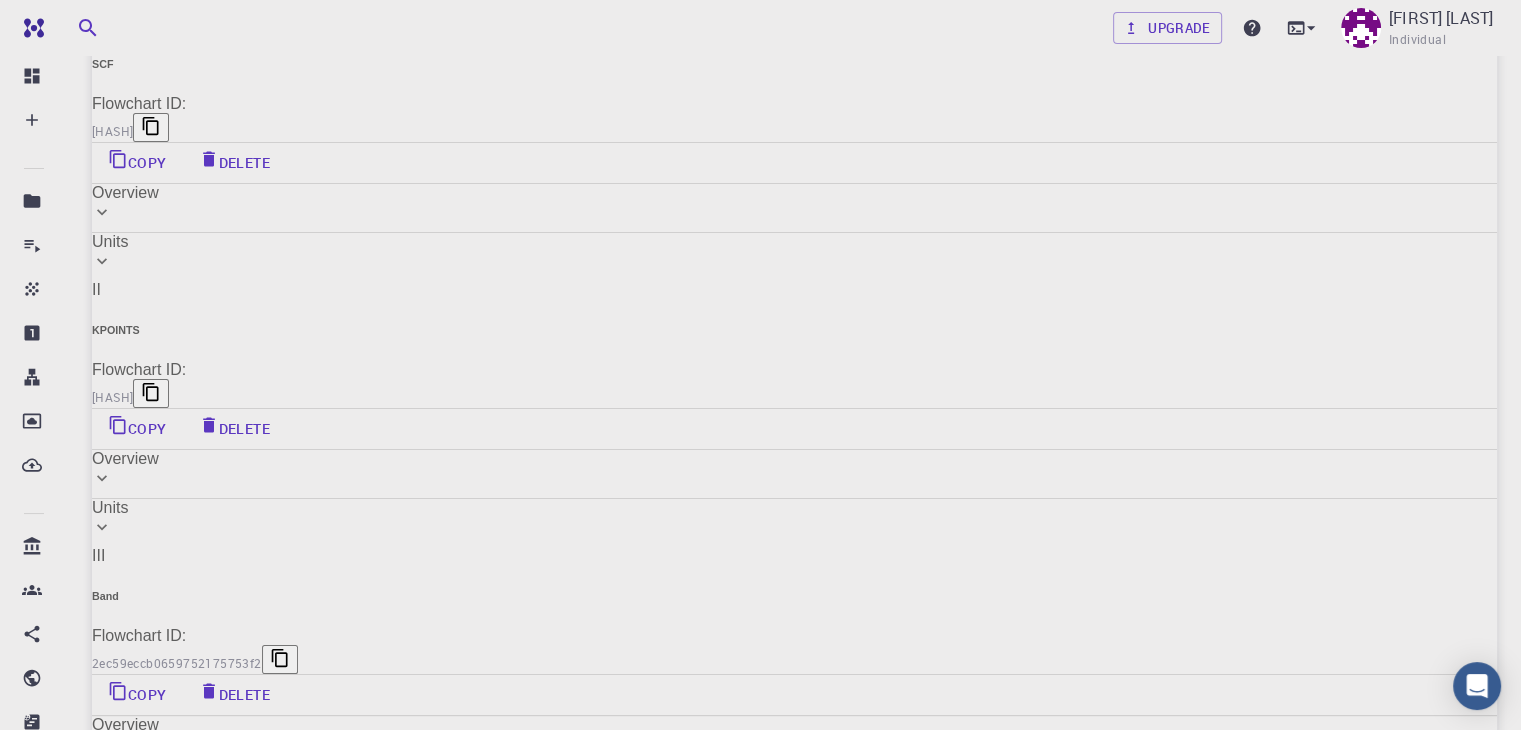click on "Select Unit Actions" at bounding box center [225, 1084] 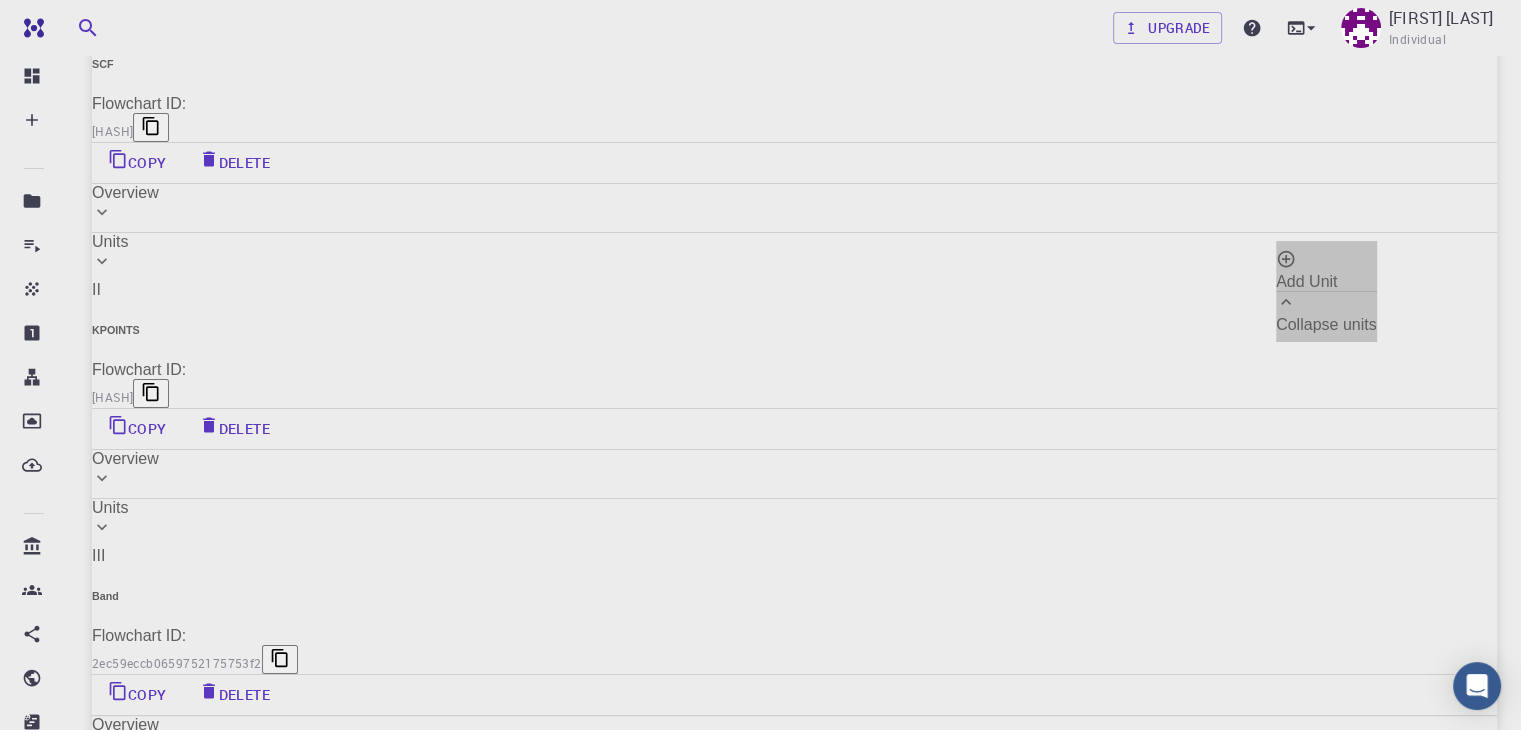 click at bounding box center [1326, 261] 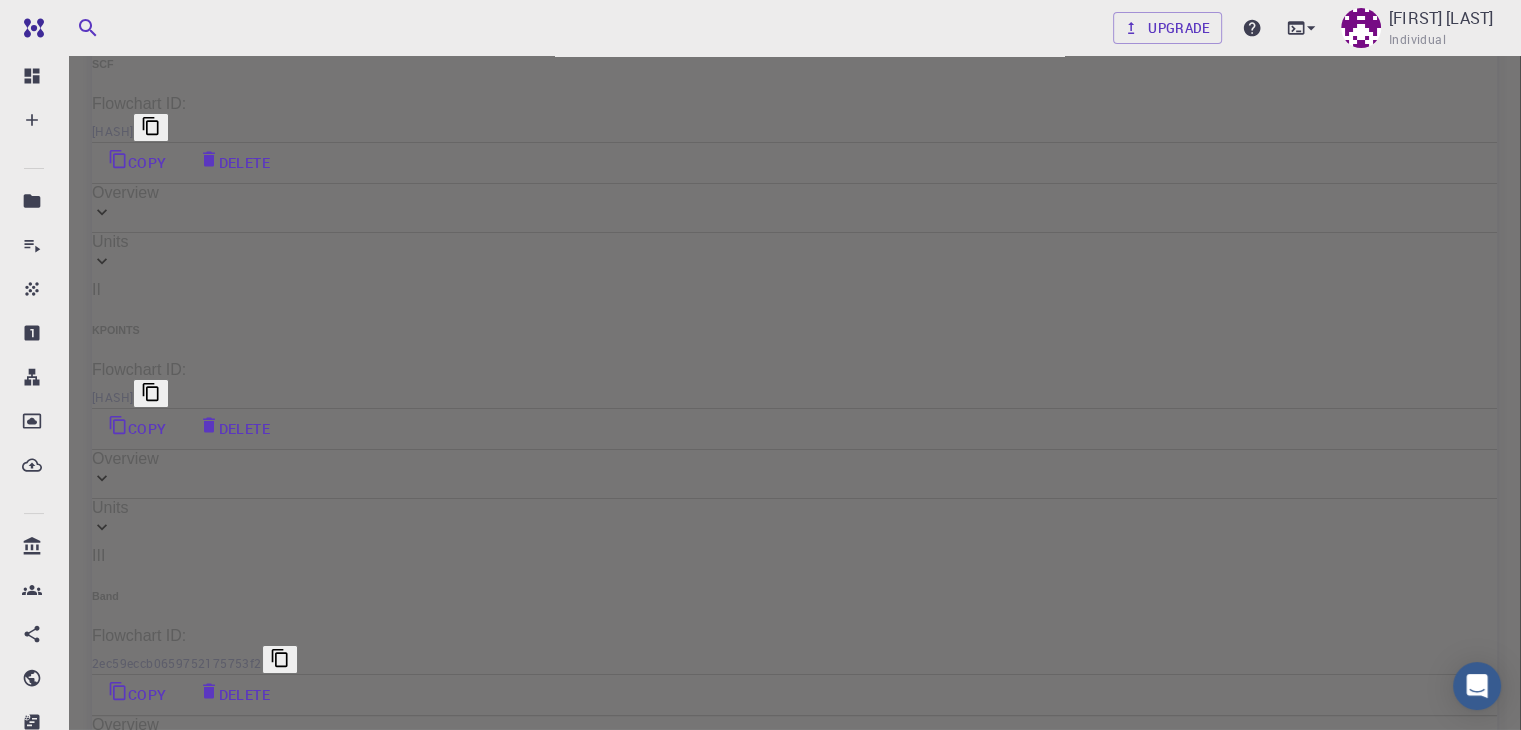 click on "Apply" at bounding box center (804, 2189) 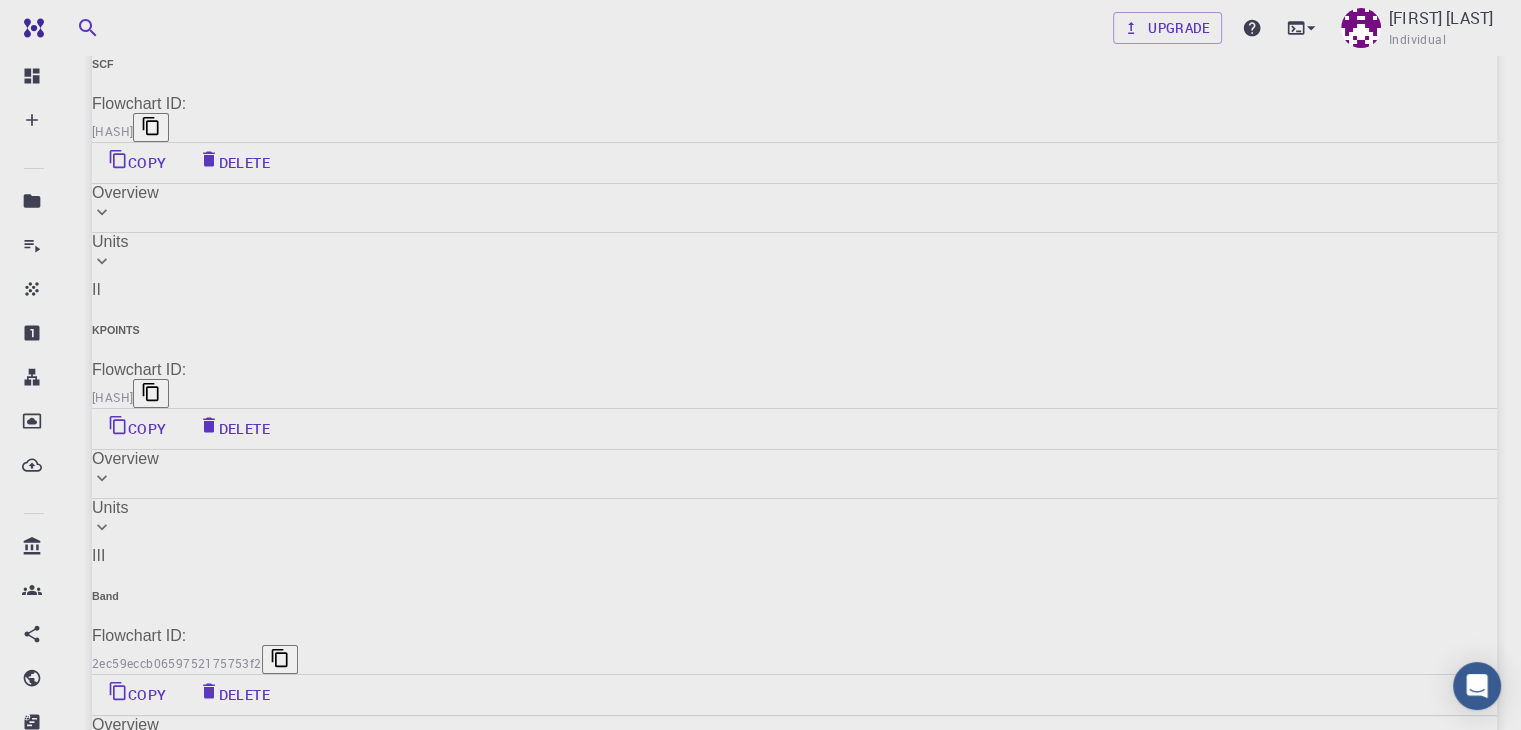 click on "Edit" at bounding box center (429, 1531) 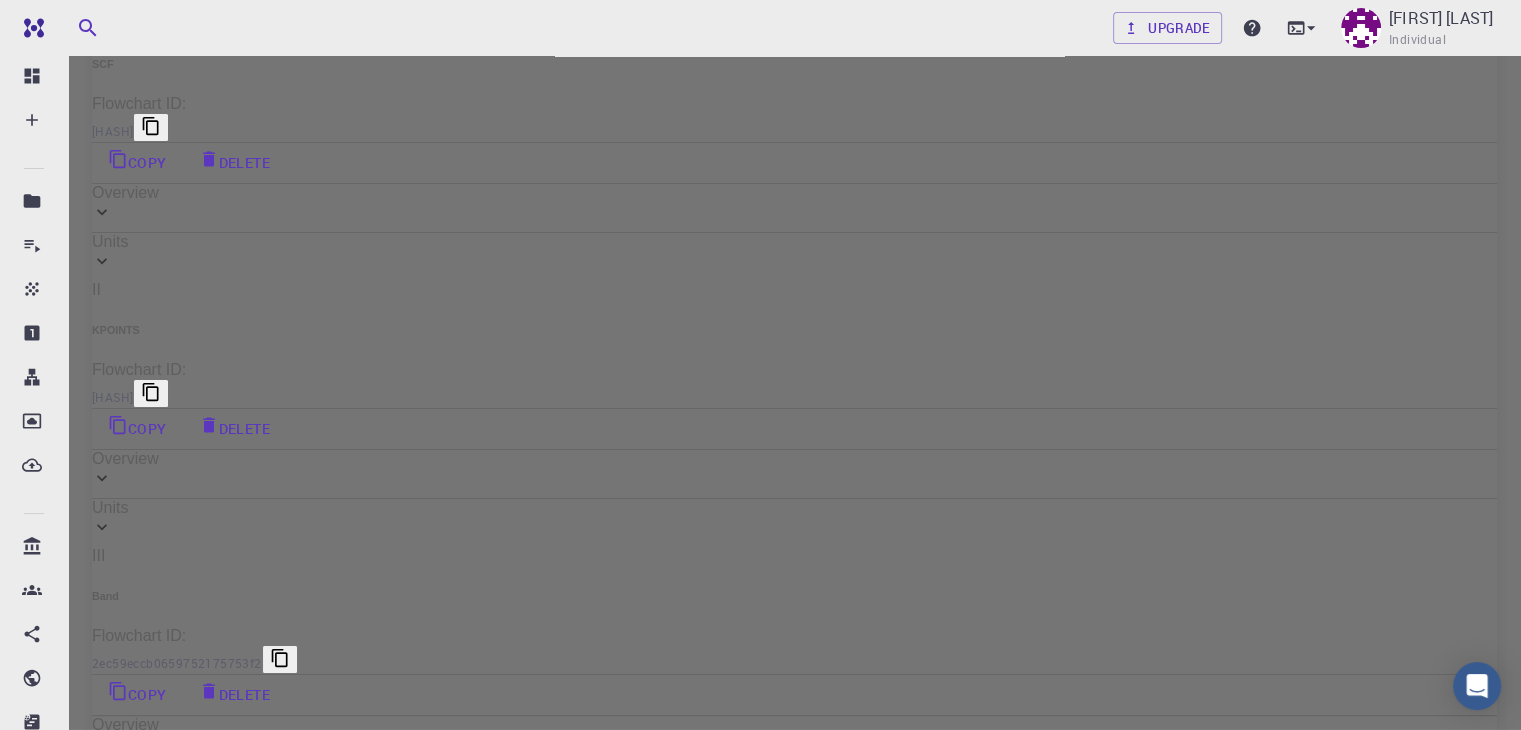 click on "Details" at bounding box center (760, 2178) 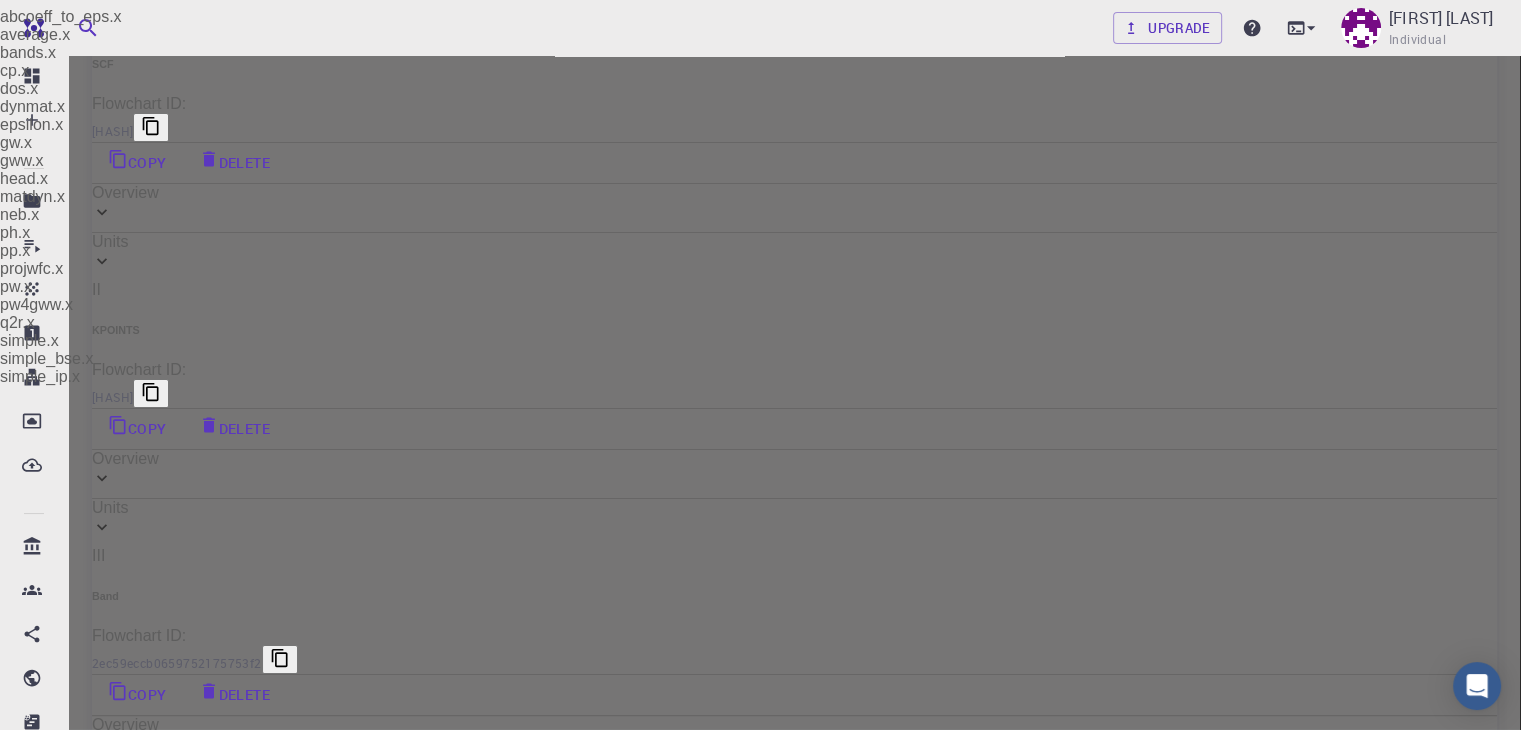 click on "Free Dashboard Create New Job New Material Create Material Upload File Import from Bank Import from 3rd Party New Workflow New Project Projects Jobs Materials Properties Workflows Dropbox External Uploads Bank Materials Workflows Accounts Shared with me Shared publicly Shared externally Documentation Contact Support Compute load: Low Upgrade [FIRST] [LAST] Individual Home [FIRST] [LAST] Workflows - 6e Band Structure (editclone) (clone) (clone) silicon band structure applications espresso, python Description Select Workflow Actions Save & Exit I SCF Flowchart ID:  [HASH] Copy Delete Overview Properties total-energy total-energy-contributions pressure fermi-energy atomic-forces total-force stress-tensor atomic-forces fermi-energy pressure stress-tensor total-energy total-energy-contributions total-force Draft Application Name Quantum Espresso espresso Name Version 6.3 6.3 Version Build Default Default Build Units 01 I pw-scf [HASH] 02 I [HASH]" at bounding box center [760, 3755] 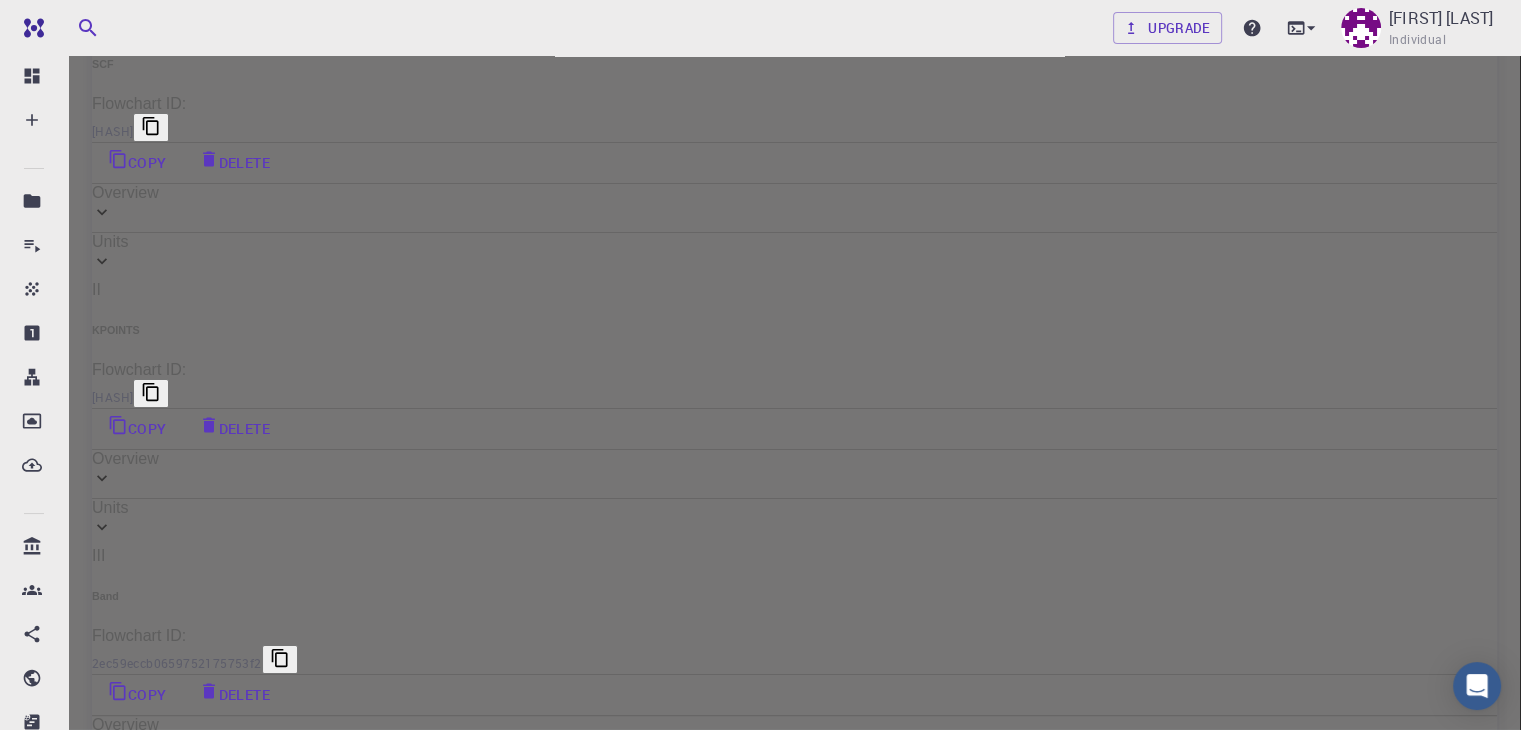 click on "Free Dashboard Create New Job New Material Create Material Upload File Import from Bank Import from 3rd Party New Workflow New Project Projects Jobs Materials Properties Workflows Dropbox External Uploads Bank Materials Workflows Accounts Shared with me Shared publicly Shared externally Documentation Contact Support Compute load: Low Upgrade [FIRST] [LAST] Individual Home [FIRST] [LAST] Workflows - 6e Band Structure (editclone) (clone) (clone) silicon band structure applications espresso, python Description Select Workflow Actions Save & Exit I SCF Flowchart ID:  [HASH] Copy Delete Overview Properties total-energy total-energy-contributions pressure fermi-energy atomic-forces total-force stress-tensor atomic-forces fermi-energy pressure stress-tensor total-energy total-energy-contributions total-force Draft Application Name Quantum Espresso espresso Name Version 6.3 6.3 Version Build Default Default Build Units 01 I pw-scf [HASH] 02 I [HASH]" at bounding box center [760, 3755] 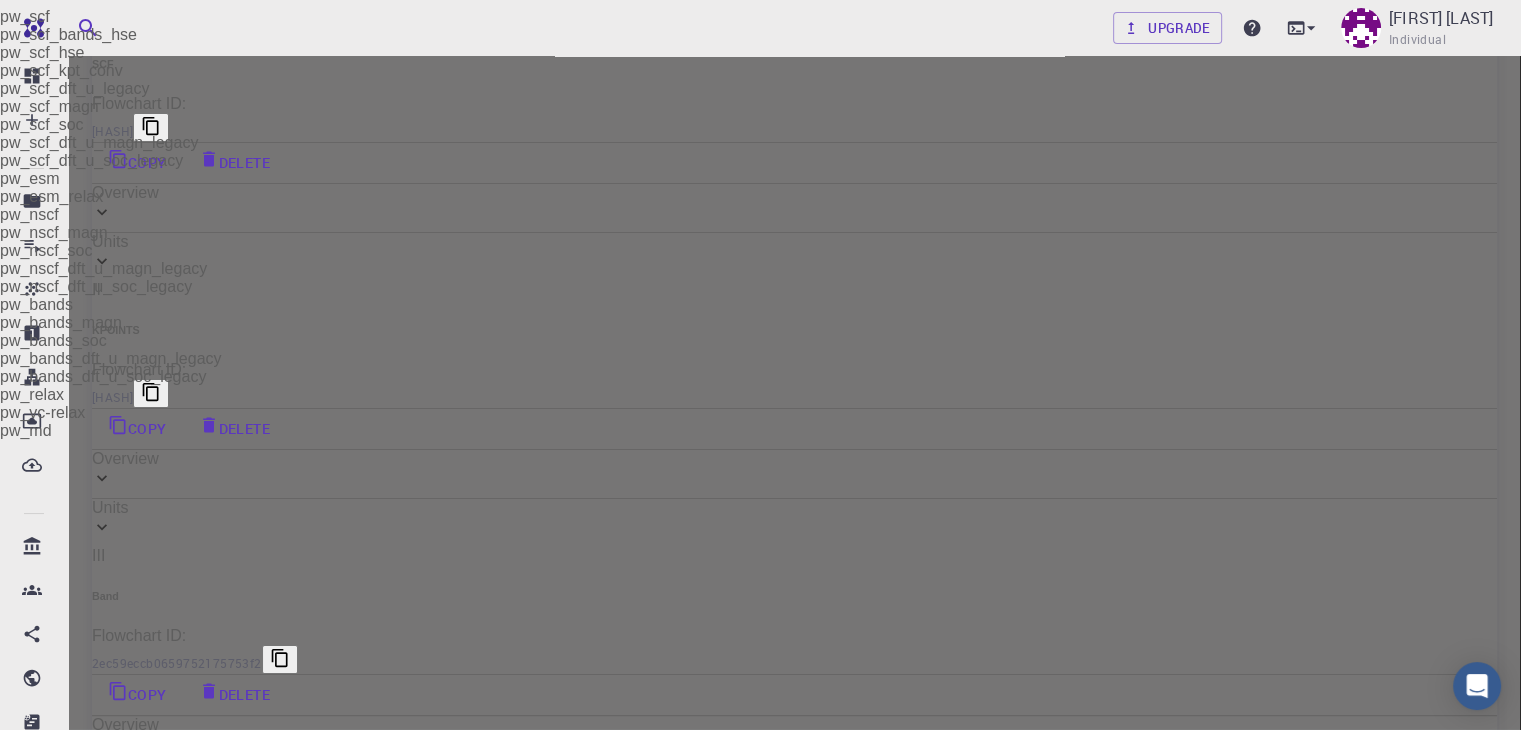 scroll, scrollTop: 104, scrollLeft: 0, axis: vertical 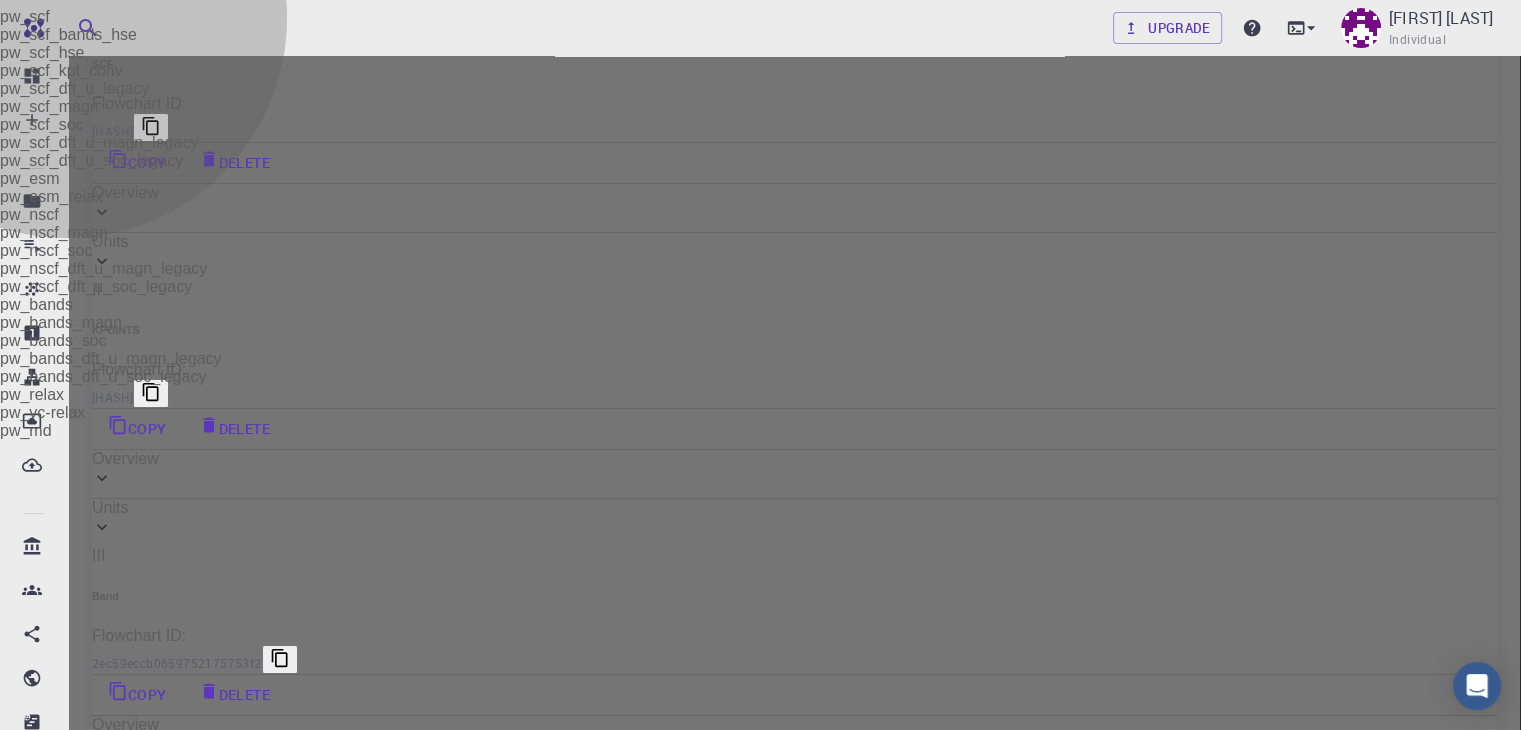 click on "pw_bands" at bounding box center (768, 305) 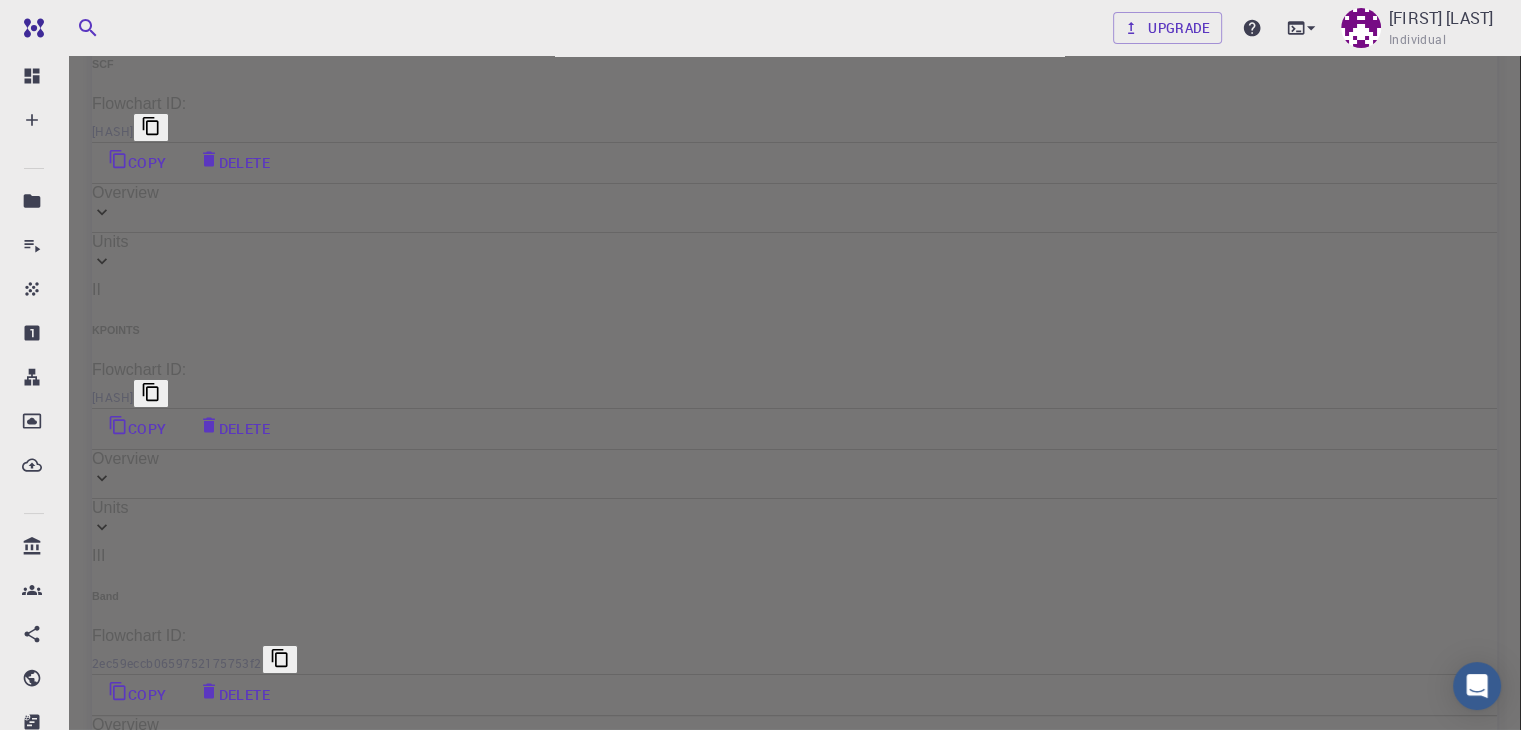 click 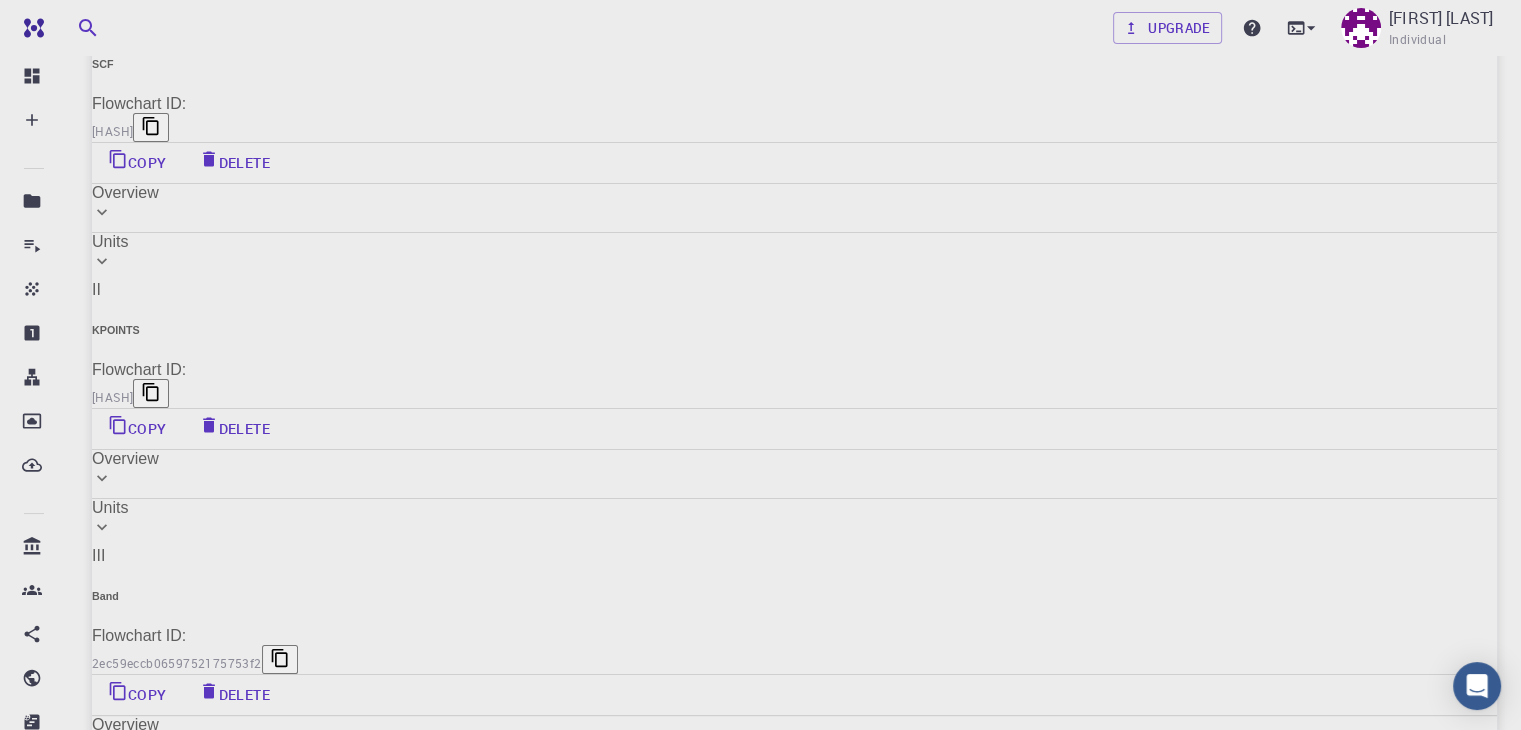 click on "Select Unit Actions" at bounding box center (225, 1084) 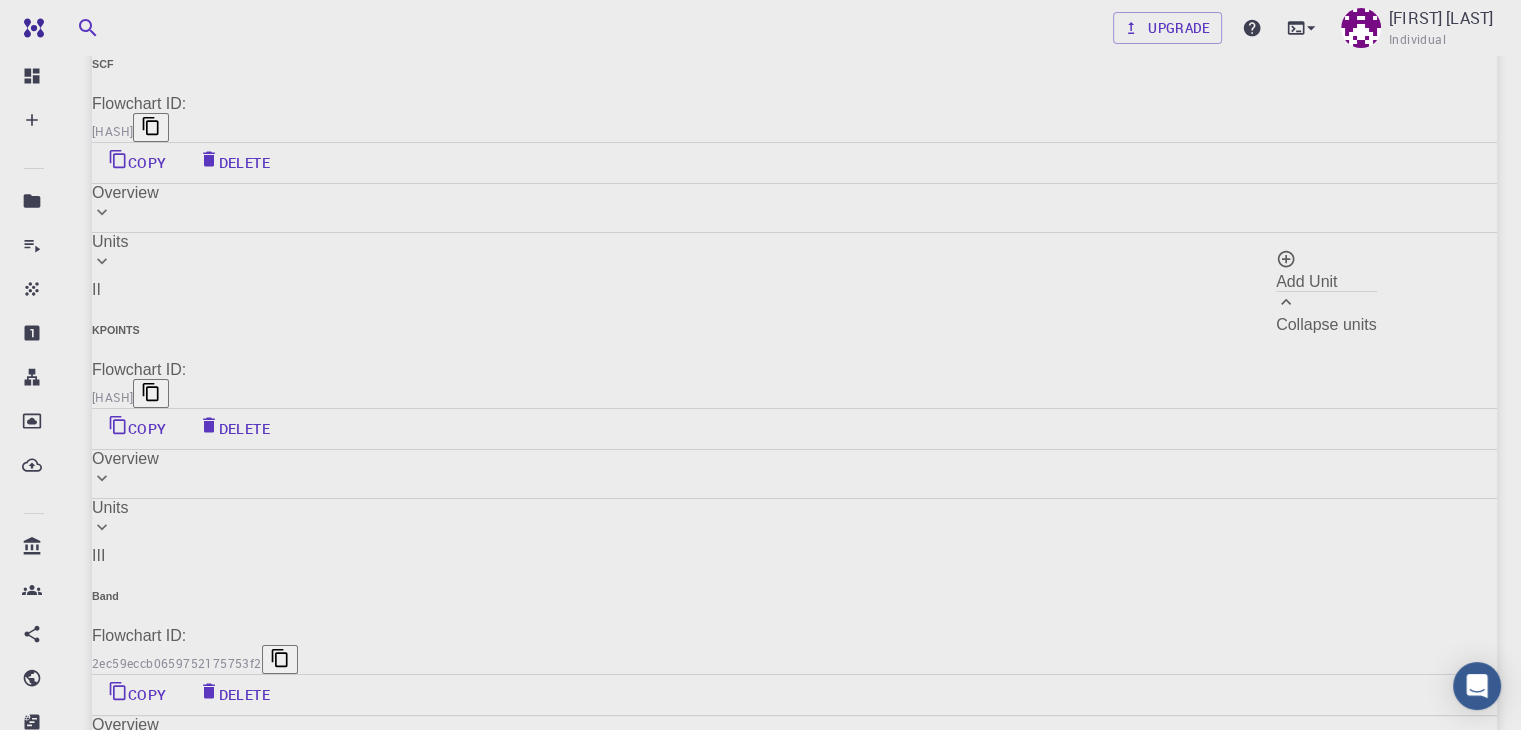 click on "Add Unit" at bounding box center [1306, 281] 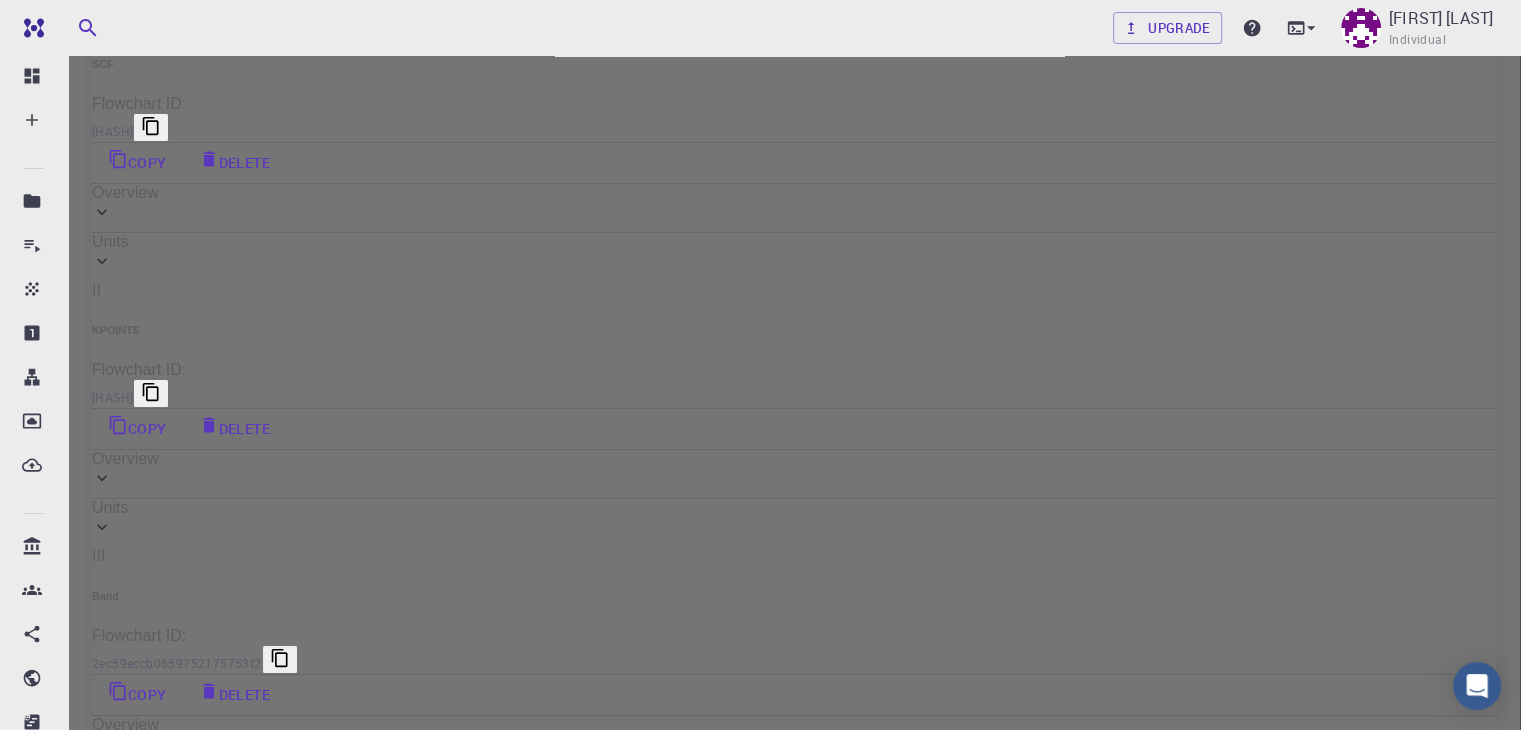 click on "Apply" at bounding box center (804, 2189) 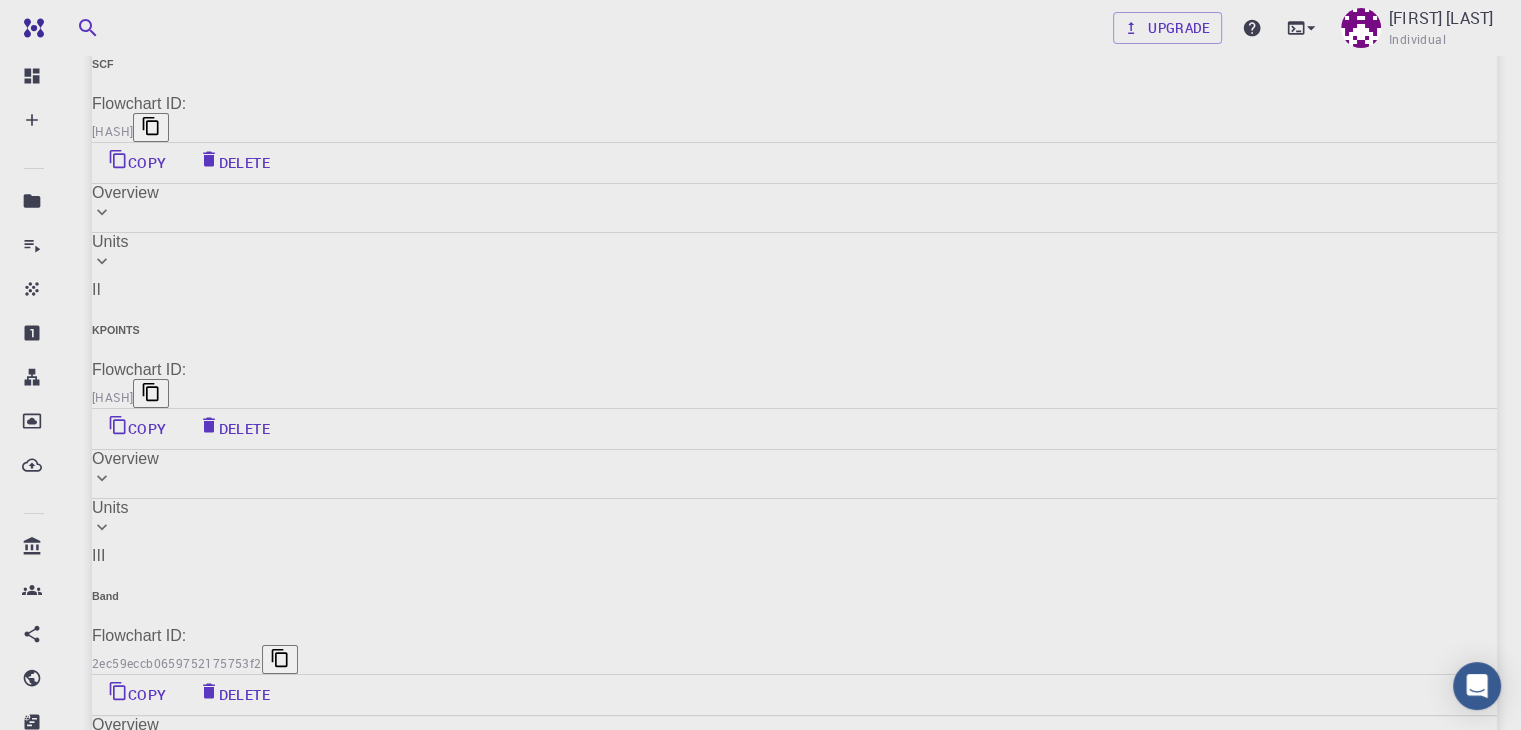 click on "Edit" at bounding box center (454, 1567) 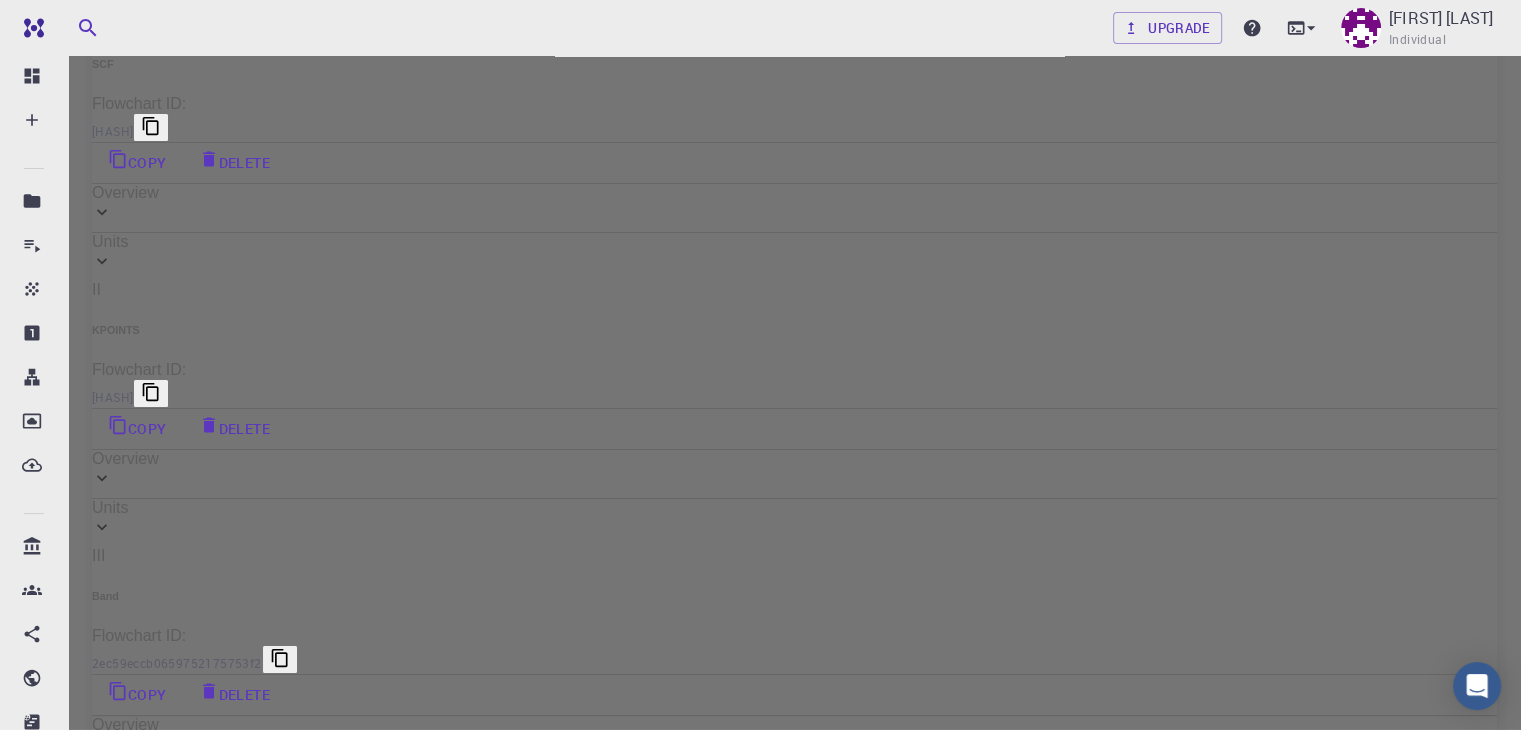 click on "Details" at bounding box center (760, 2178) 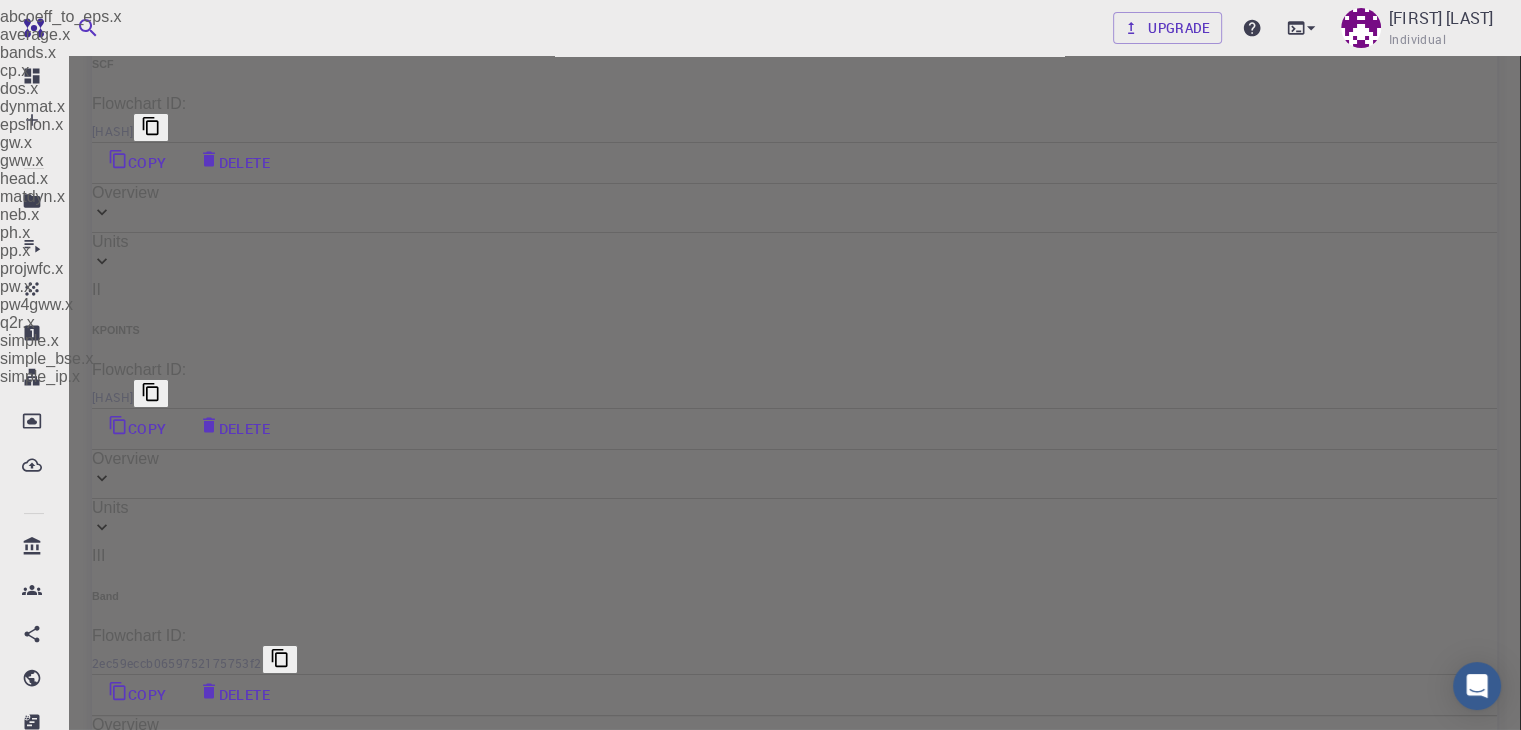 click on "Free Dashboard Create New Job New Material Create Material Upload File Import from Bank Import from 3rd Party New Workflow New Project Projects Jobs Materials Properties Workflows Dropbox External Uploads Bank Materials Workflows Accounts Shared with me Shared publicly Shared externally Documentation Contact Support Compute load: Low Upgrade [USERNAME] Individual Home [USERNAME] Workflows - 6e Band Structure (editclone) (clone) (clone) silicon band structure applications espresso, python Description Select Workflow Actions Save & Exit I SCF Flowchart ID:  dc378a0a244b602cecdf0c9c Copy Delete Overview Properties total-energy total-energy-contributions pressure fermi-energy atomic-forces total-force stress-tensor band-structure atomic-forces fermi-energy pressure stress-tensor total-energy total-energy-contributions total-force Draft Application Name Quantum Espresso espresso Name Version 6.3 6.3 Version Build Default Default Build Units 01 I pw-scf 14d9ec5152588c0a457a31e1 02 I 03 I II I" at bounding box center [760, 3755] 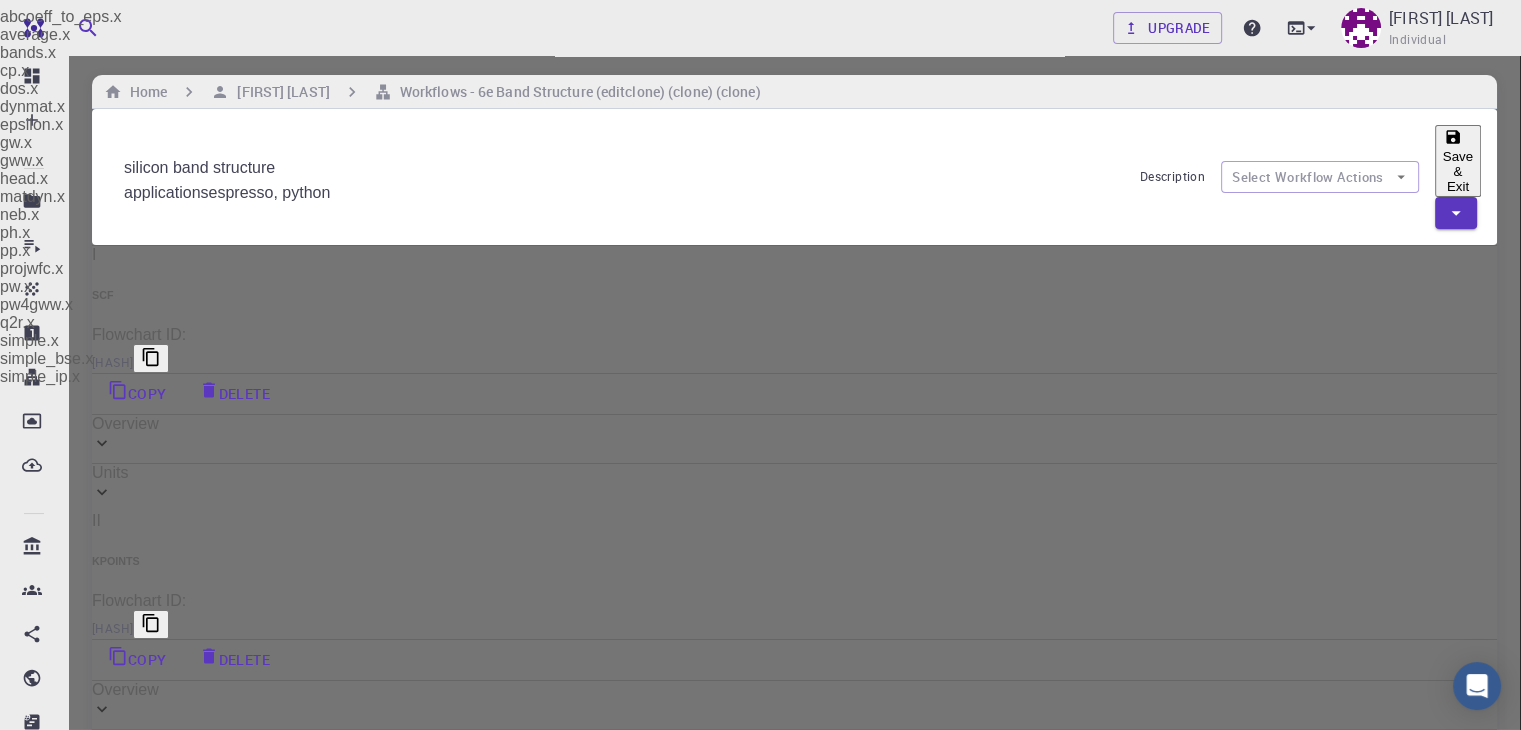 scroll, scrollTop: 8, scrollLeft: 0, axis: vertical 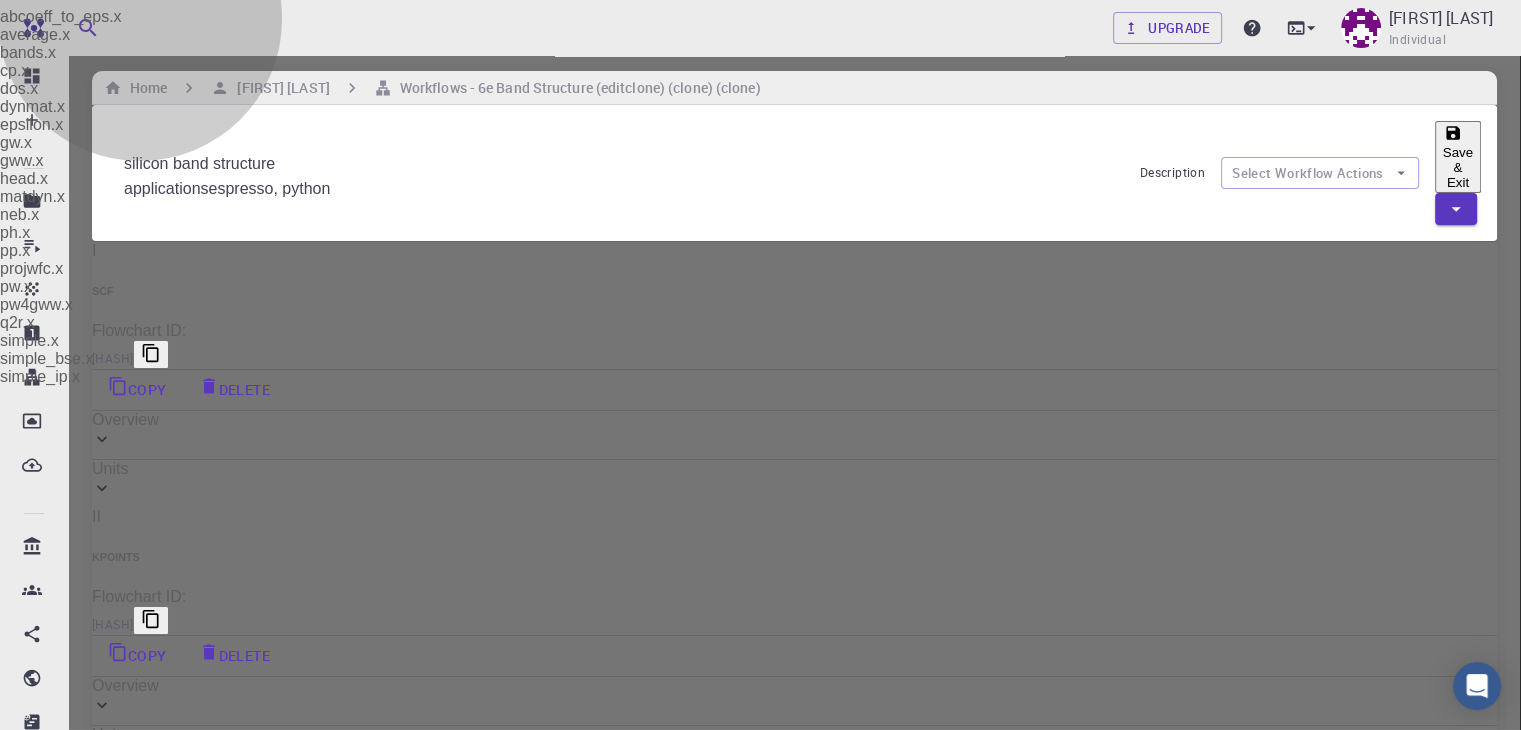 click on "bands.x" at bounding box center [768, 53] 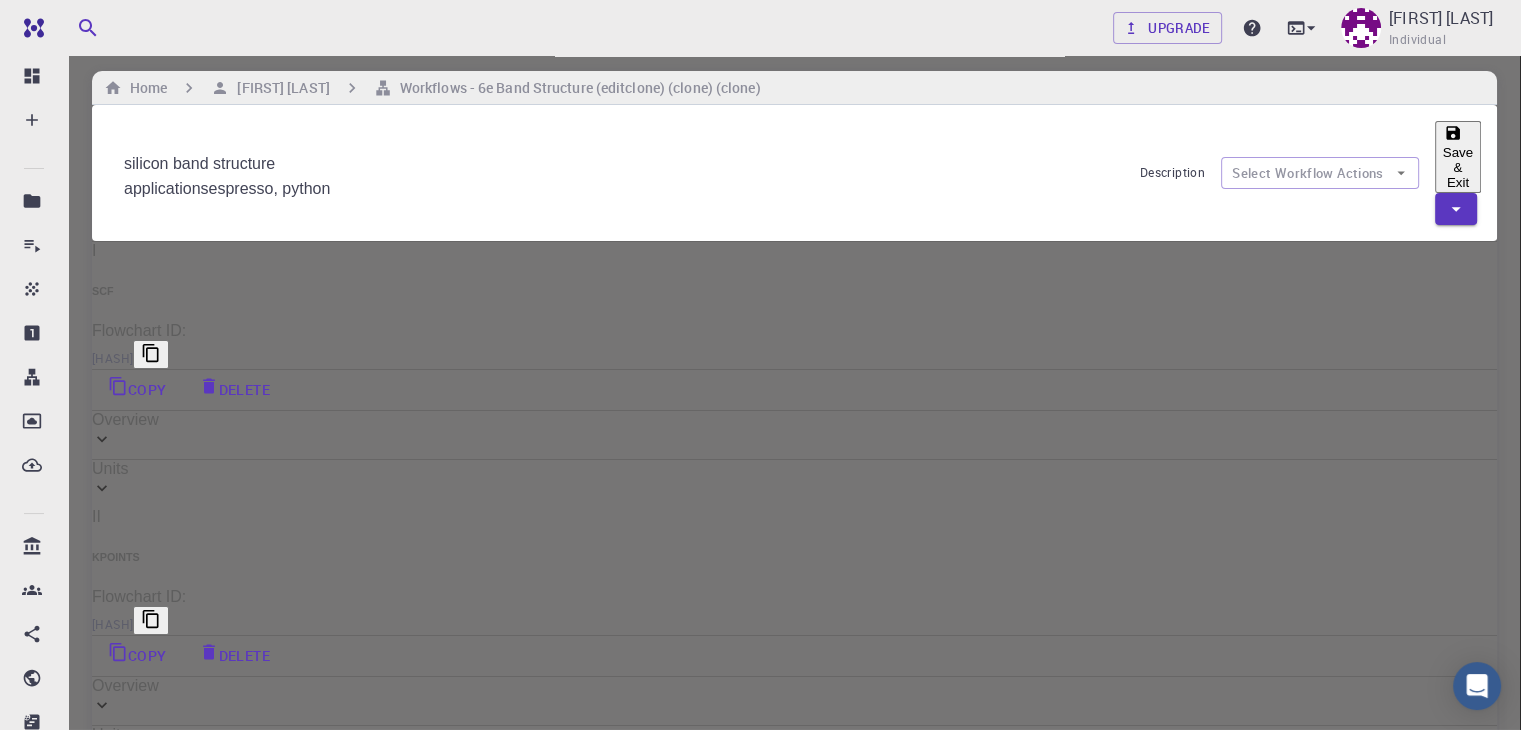 click 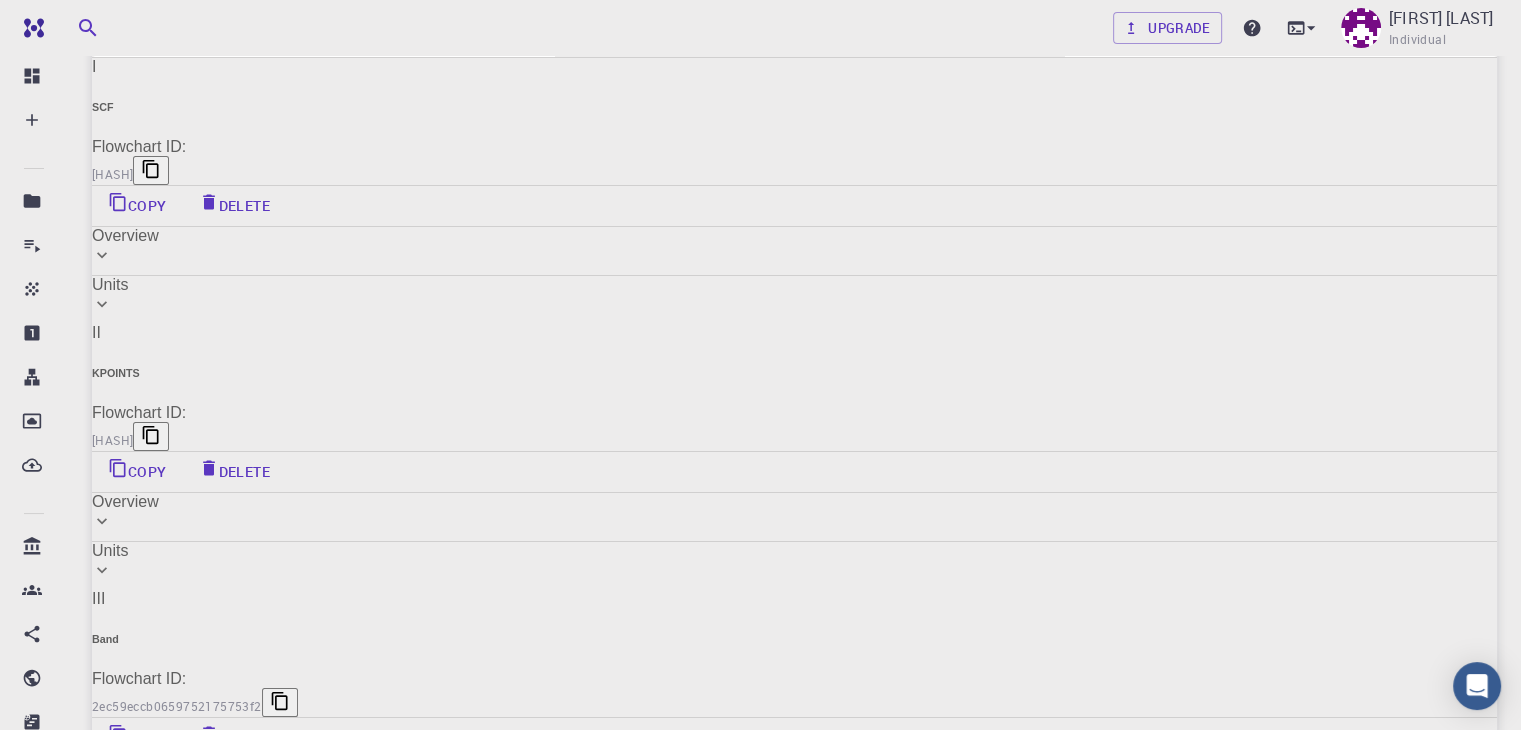 scroll, scrollTop: 0, scrollLeft: 0, axis: both 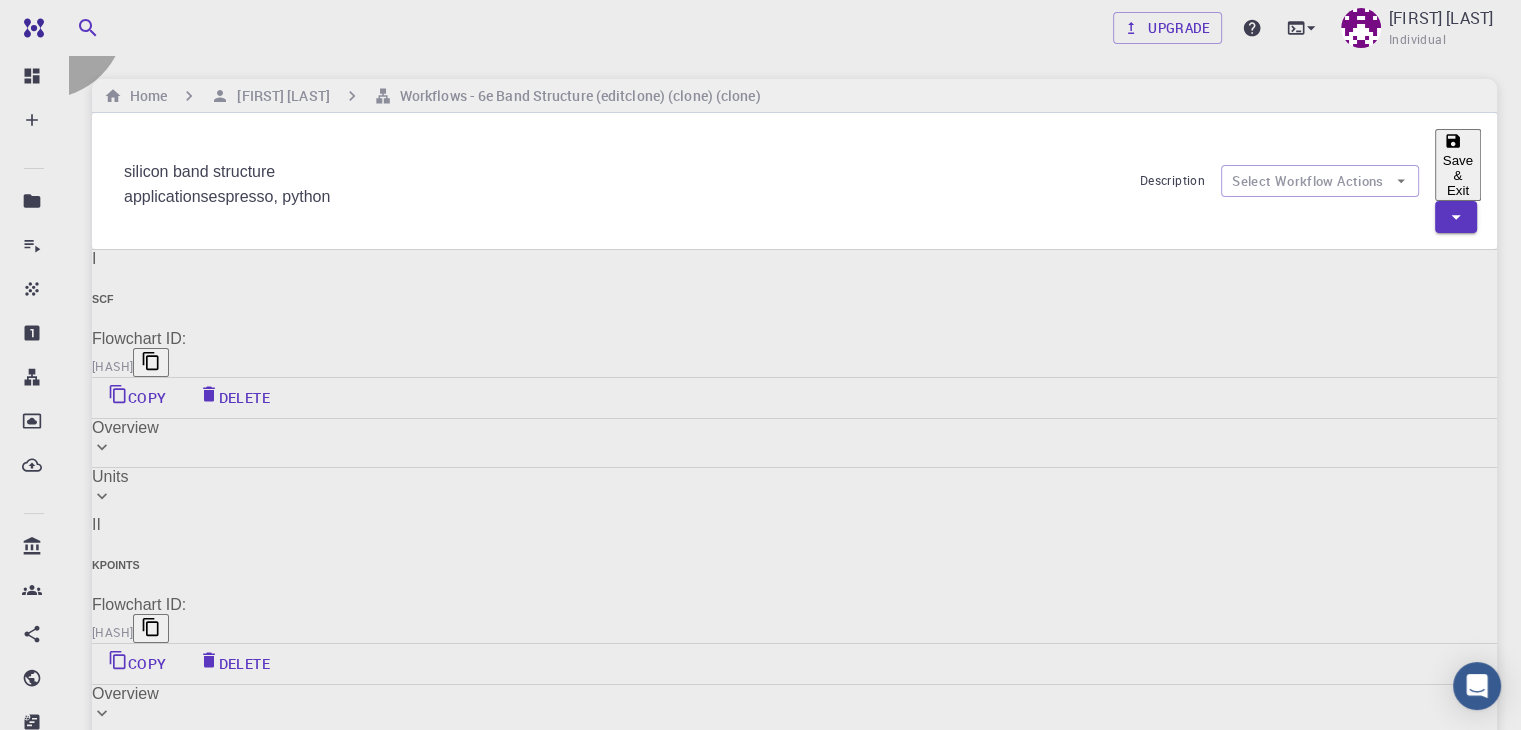 click on "Save & Exit" at bounding box center (1458, 165) 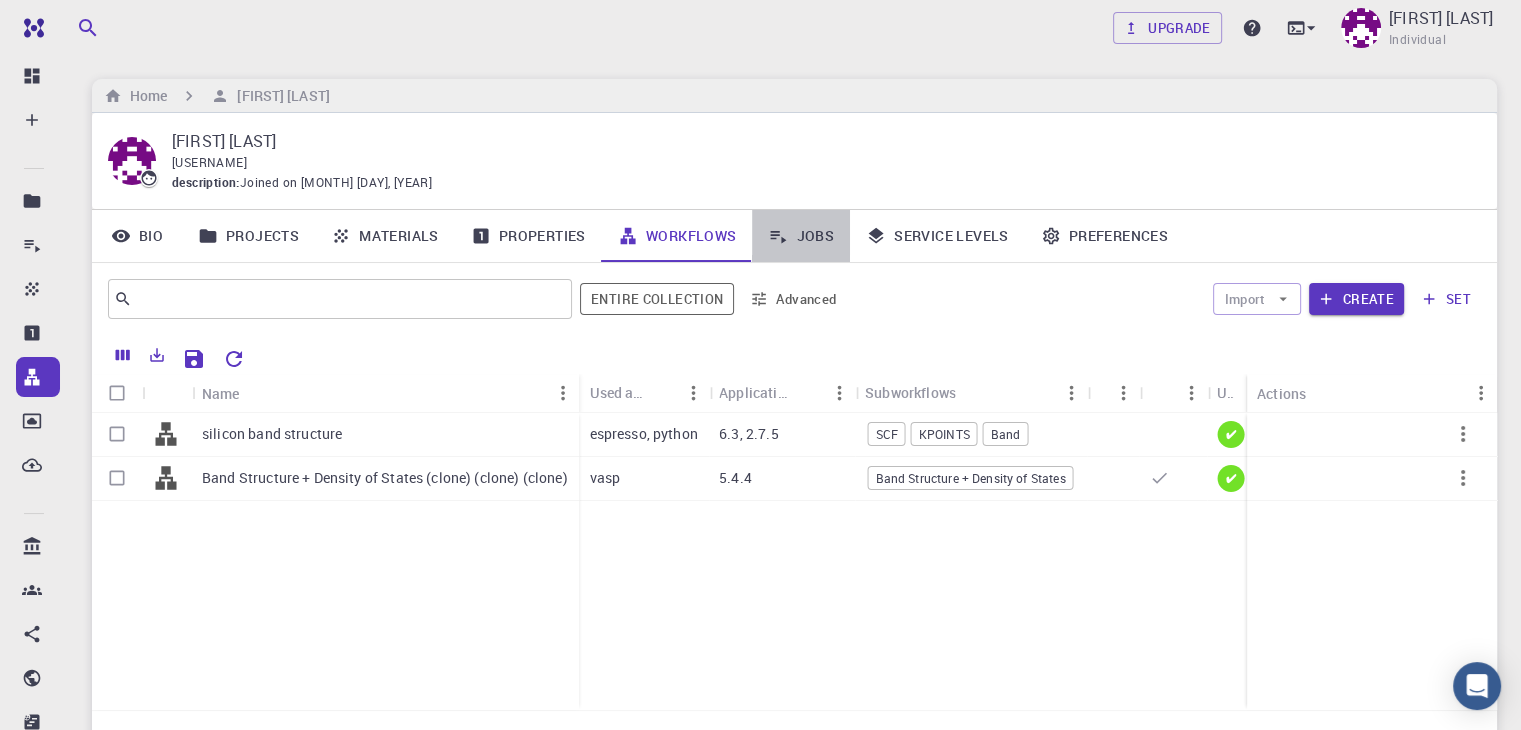 click 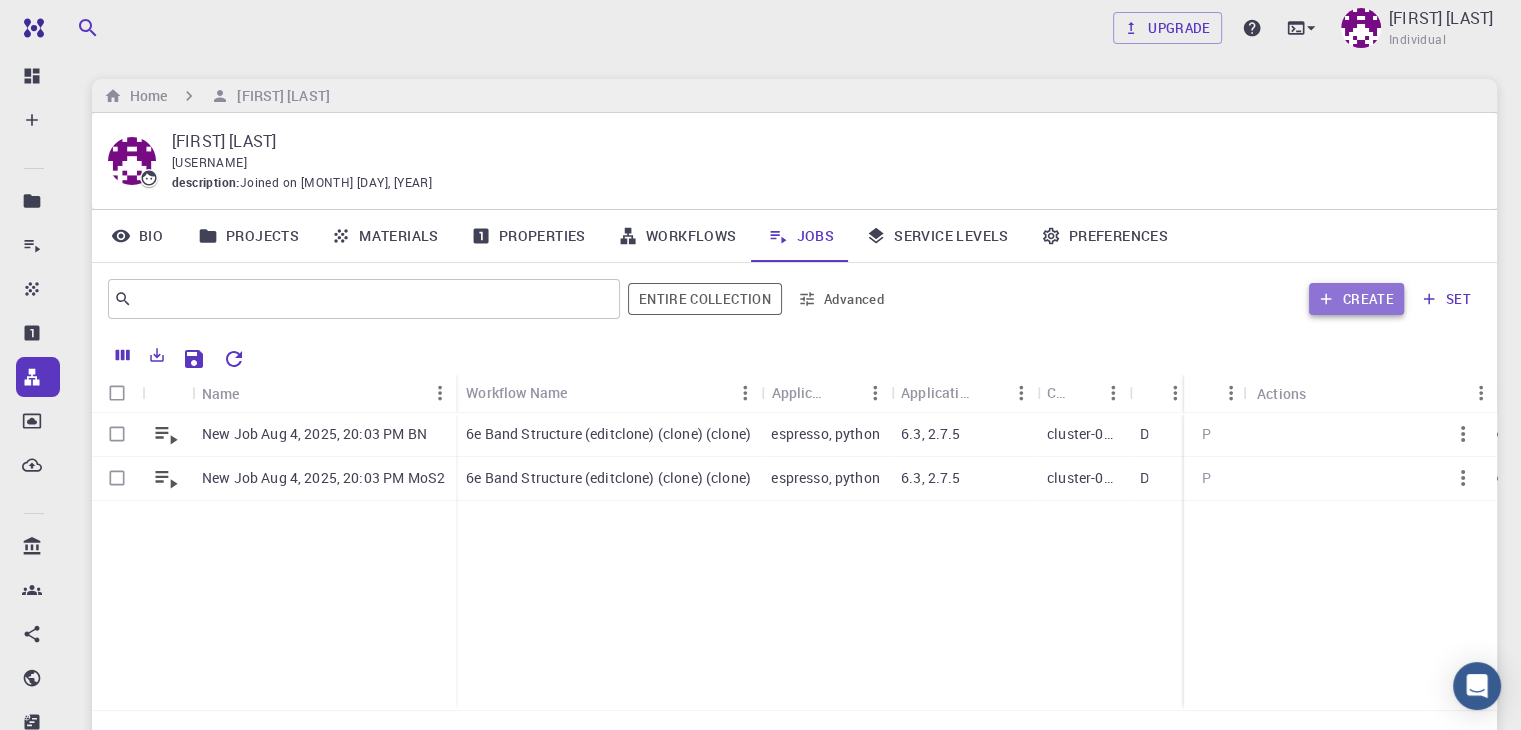 click on "Create" at bounding box center [1356, 299] 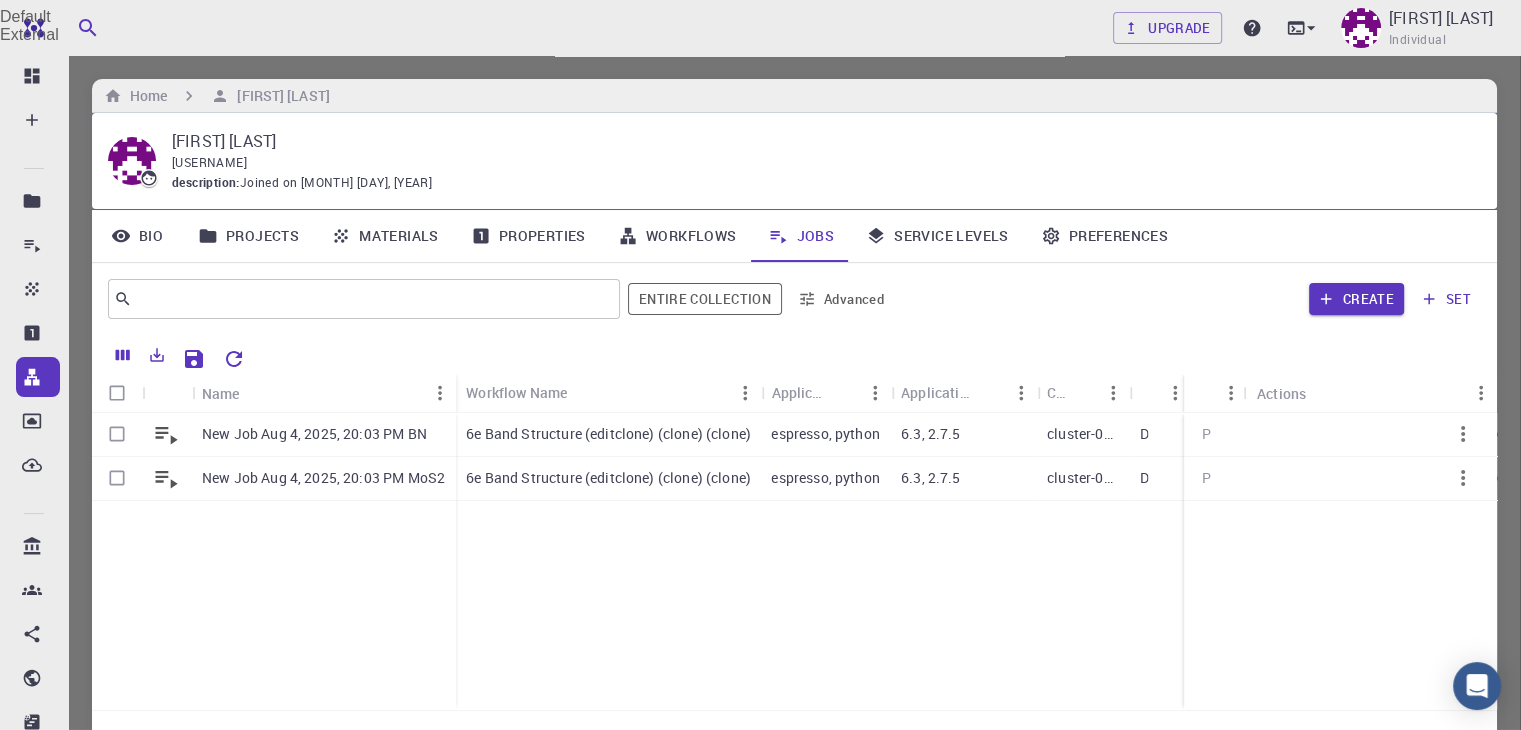 click on "Free Dashboard Create New Job New Material Create Material Upload File Import from Bank Import from 3rd Party New Workflow New Project Projects Jobs Materials Properties Workflows Dropbox External Uploads Bank Materials Workflows Accounts Shared with me Shared publicly Shared externally Documentation Contact Support Compute load: Low Upgrade [USERNAME] Individual Home [USERNAME] [USERNAME] [USERNAME] description :   Joined on Jul 3, 2025 Bio Projects Materials Properties Workflows Jobs Service Levels Preferences ​ Entire collection Advanced Create set Name Workflow Name Application Application Version Cluster Queue Nodes Cores Run Time Wait Time Created Shared Public Ext+lnk Status Actions New Job Aug 4, 2025, 20:03 PM BN New Job Aug 4, 2025, 20:03 PM MoS2 6e Band Structure (editclone) (clone) (clone) espresso, python 6.3, 2.7.5 cluster-007 D 2 1 08-04-2025 8:08 6e Band Structure (editclone) (clone) (clone) espresso, python 6.3, 2.7.5 cluster-007 D 2 1 08-04-2025 8:08 P P 20 20 ©" at bounding box center (760, 648) 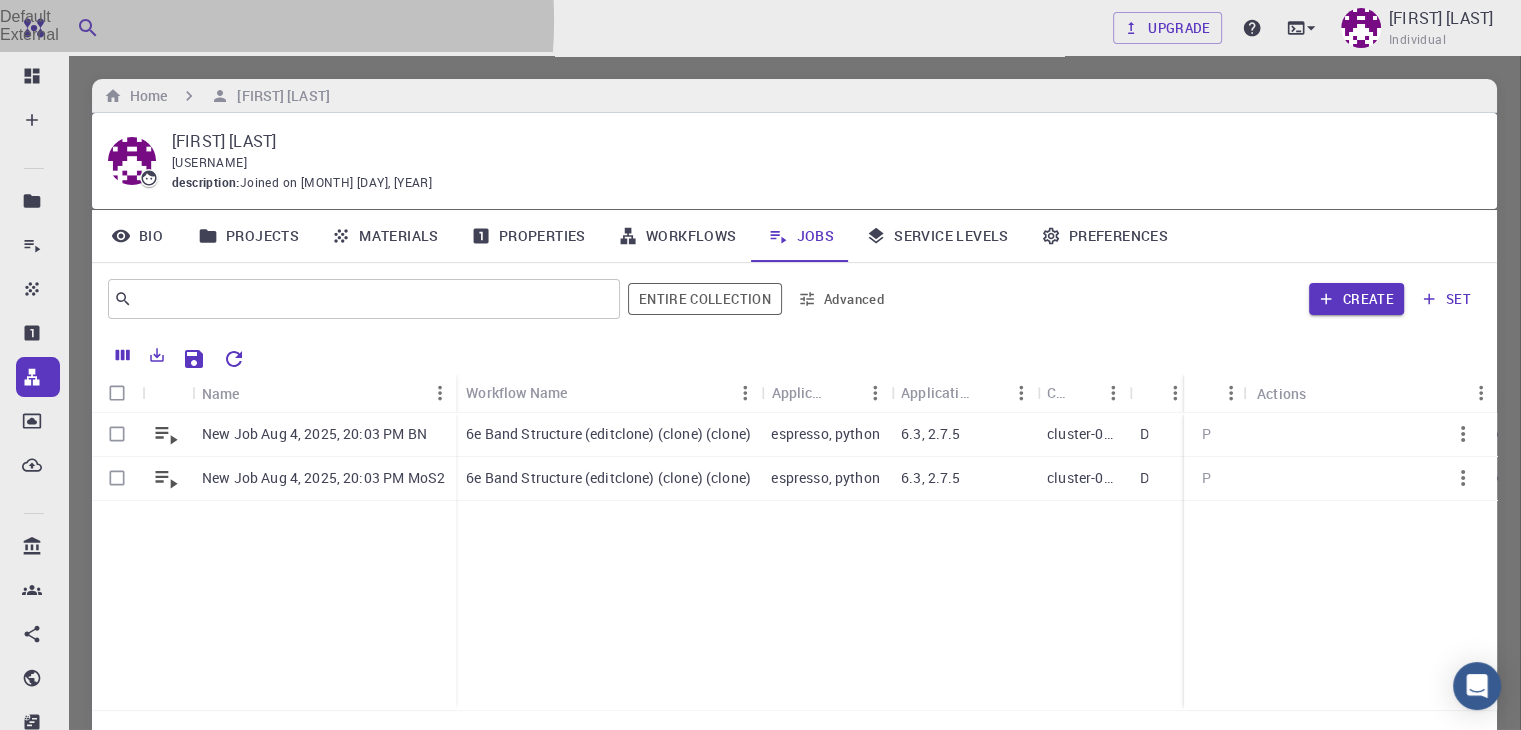 click on "External" at bounding box center (760, 35) 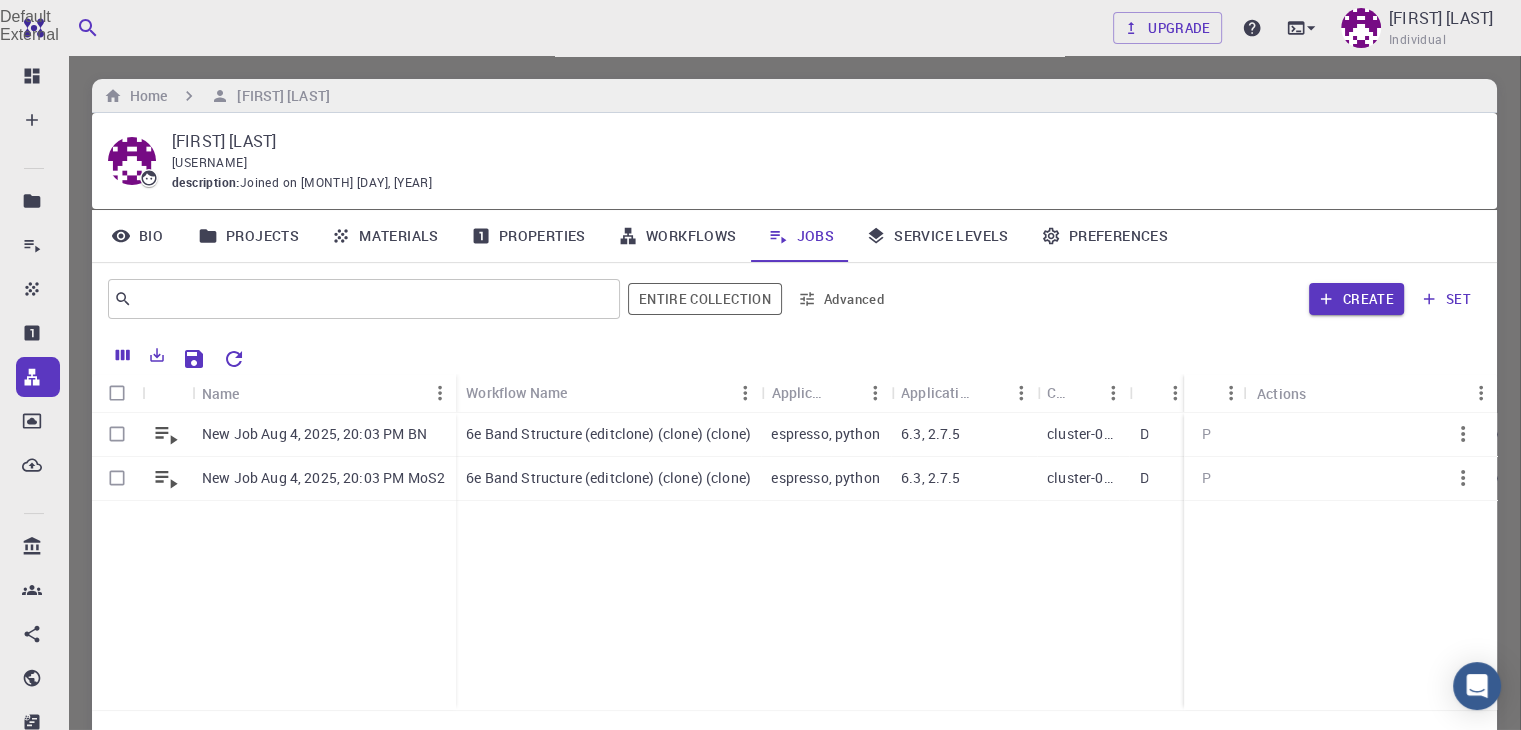click on "Free Dashboard Create New Job New Material Create Material Upload File Import from Bank Import from 3rd Party New Workflow New Project Projects Jobs Materials Properties Workflows Dropbox External Uploads Bank Materials Workflows Accounts Shared with me Shared publicly Shared externally Documentation Contact Support Compute load: Low Upgrade [USERNAME] Individual Home [USERNAME] [USERNAME] [USERNAME] description :   Joined on Jul 3, 2025 Bio Projects Materials Properties Workflows Jobs Service Levels Preferences ​ Entire collection Advanced Create set Name Workflow Name Application Application Version Cluster Queue Nodes Cores Run Time Wait Time Created Shared Public Ext+lnk Status Actions New Job Aug 4, 2025, 20:03 PM BN New Job Aug 4, 2025, 20:03 PM MoS2 6e Band Structure (editclone) (clone) (clone) espresso, python 6.3, 2.7.5 cluster-007 D 2 1 08-04-2025 8:08 6e Band Structure (editclone) (clone) (clone) espresso, python 6.3, 2.7.5 cluster-007 D 2 1 08-04-2025 8:08 P P 20 20 ©" at bounding box center (760, 648) 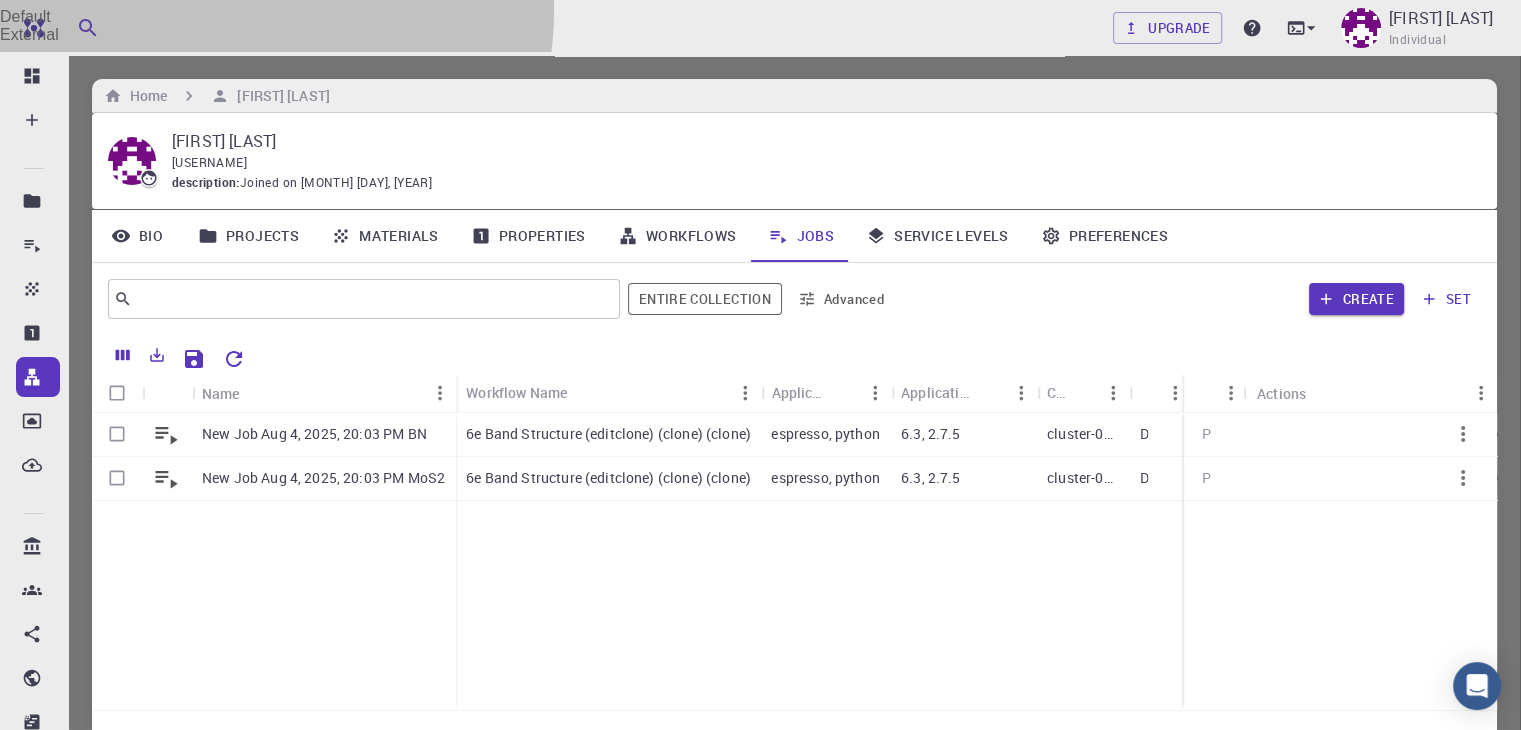 click on "Default" at bounding box center [760, 17] 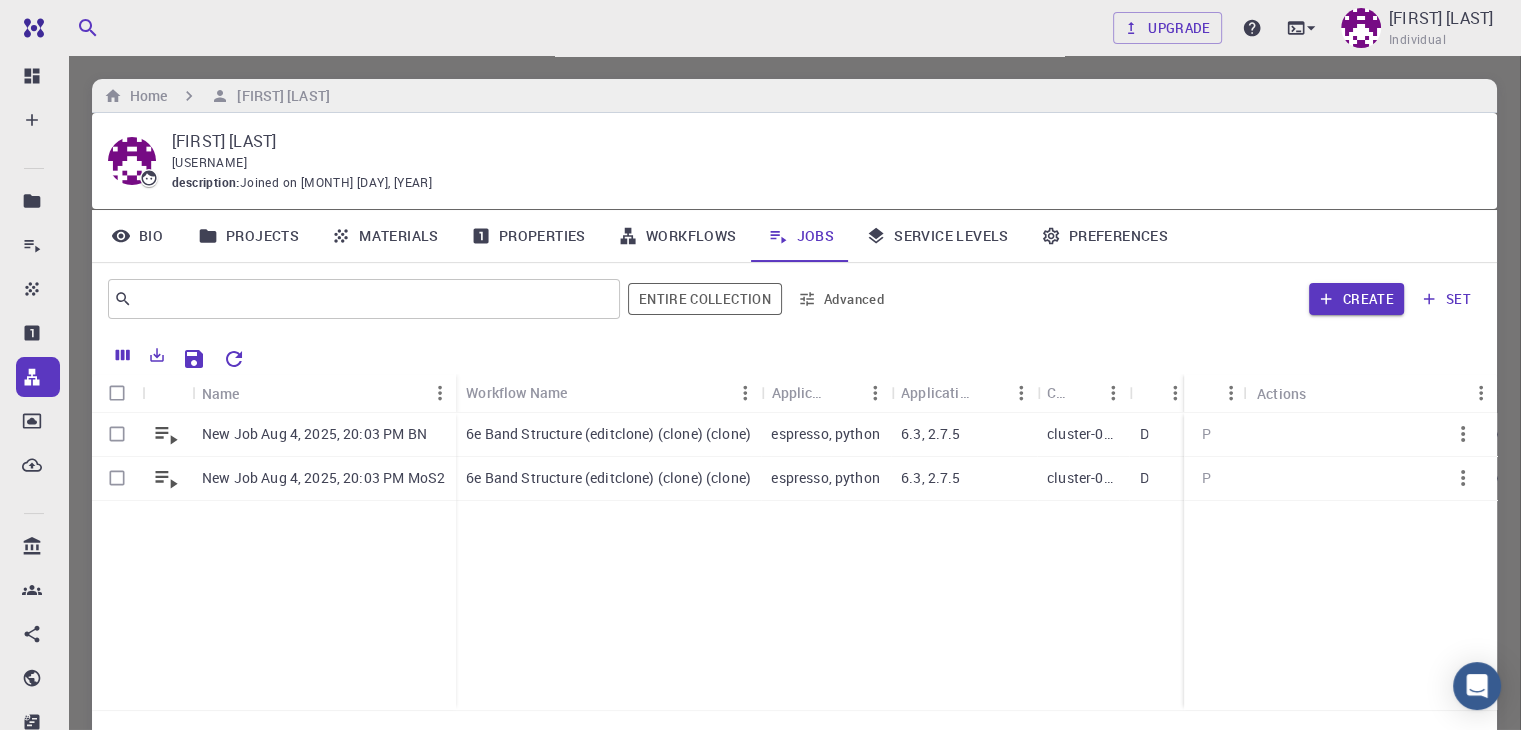 click on "create new project" at bounding box center [740, 1226] 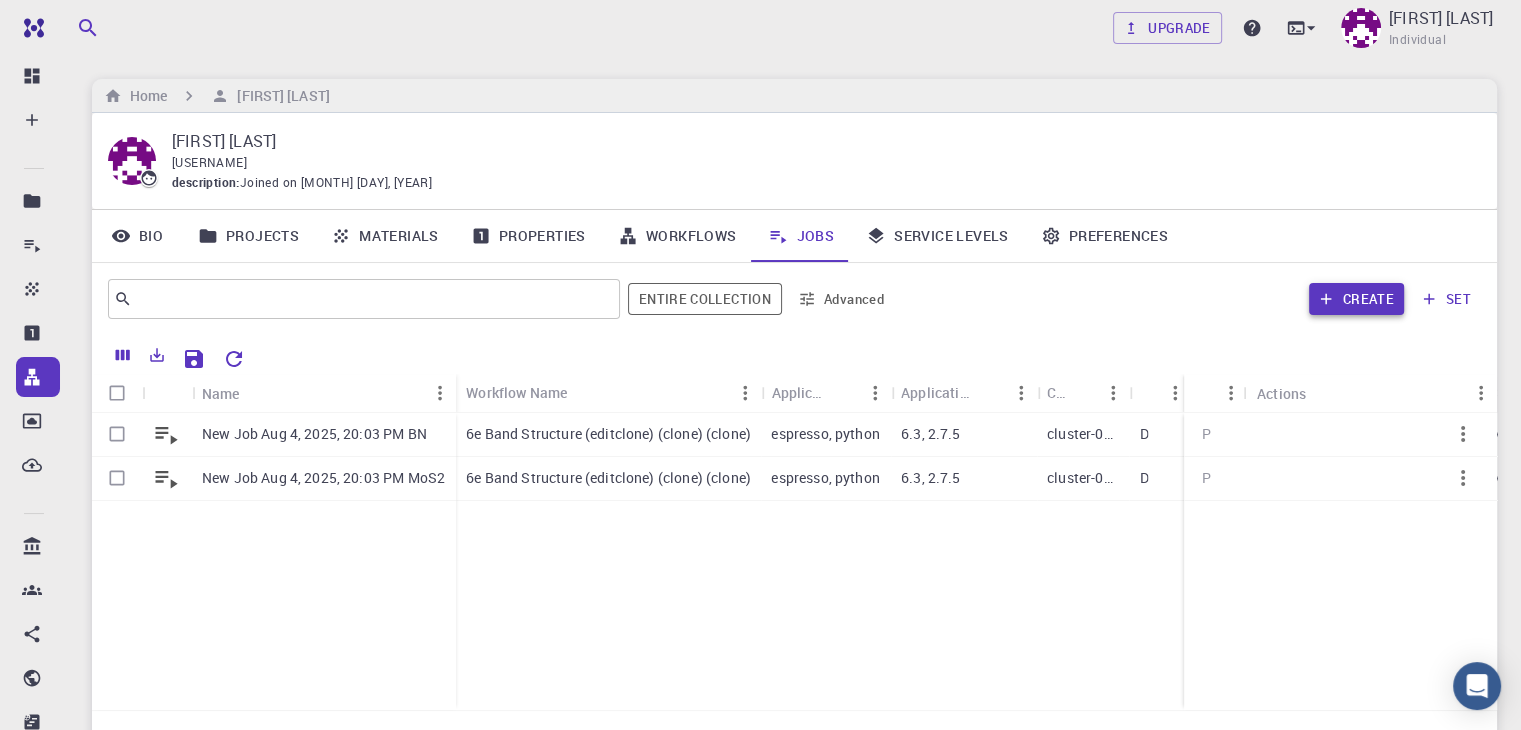 click on "Create" at bounding box center (1356, 299) 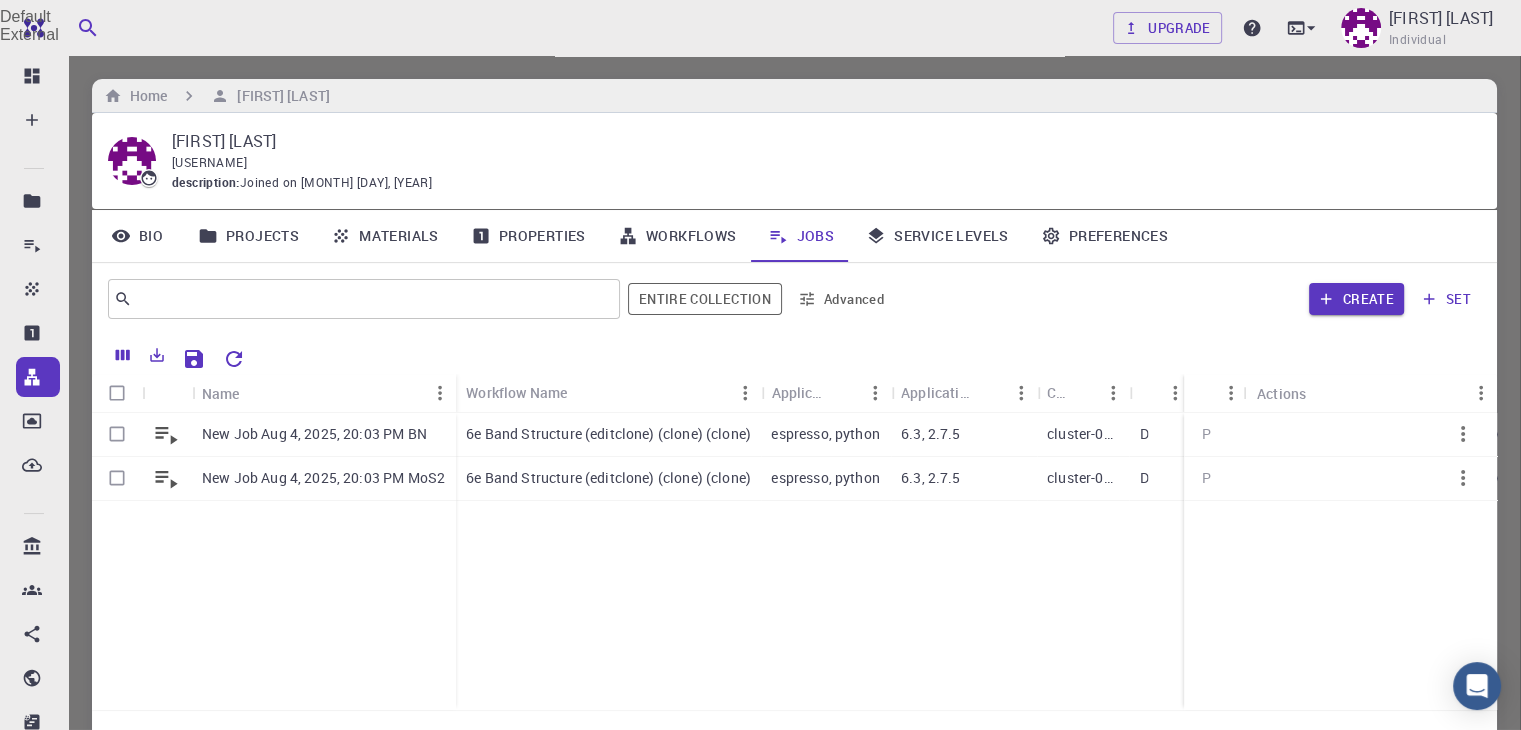 click on "Free Dashboard Create New Job New Material Create Material Upload File Import from Bank Import from 3rd Party New Workflow New Project Projects Jobs Materials Properties Workflows Dropbox External Uploads Bank Materials Workflows Accounts Shared with me Shared publicly Shared externally Documentation Contact Support Compute load: Low Upgrade [USERNAME] Individual Home [USERNAME] [USERNAME] [USERNAME] description :   Joined on Jul 3, 2025 Bio Projects Materials Properties Workflows Jobs Service Levels Preferences ​ Entire collection Advanced Create set Name Workflow Name Application Application Version Cluster Queue Nodes Cores Run Time Wait Time Created Shared Public Ext+lnk Status Actions New Job Aug 4, 2025, 20:03 PM BN New Job Aug 4, 2025, 20:03 PM MoS2 6e Band Structure (editclone) (clone) (clone) espresso, python 6.3, 2.7.5 cluster-007 D 2 1 08-04-2025 8:08 6e Band Structure (editclone) (clone) (clone) espresso, python 6.3, 2.7.5 cluster-007 D 2 1 08-04-2025 8:08 P P 20 20 ©" at bounding box center (760, 648) 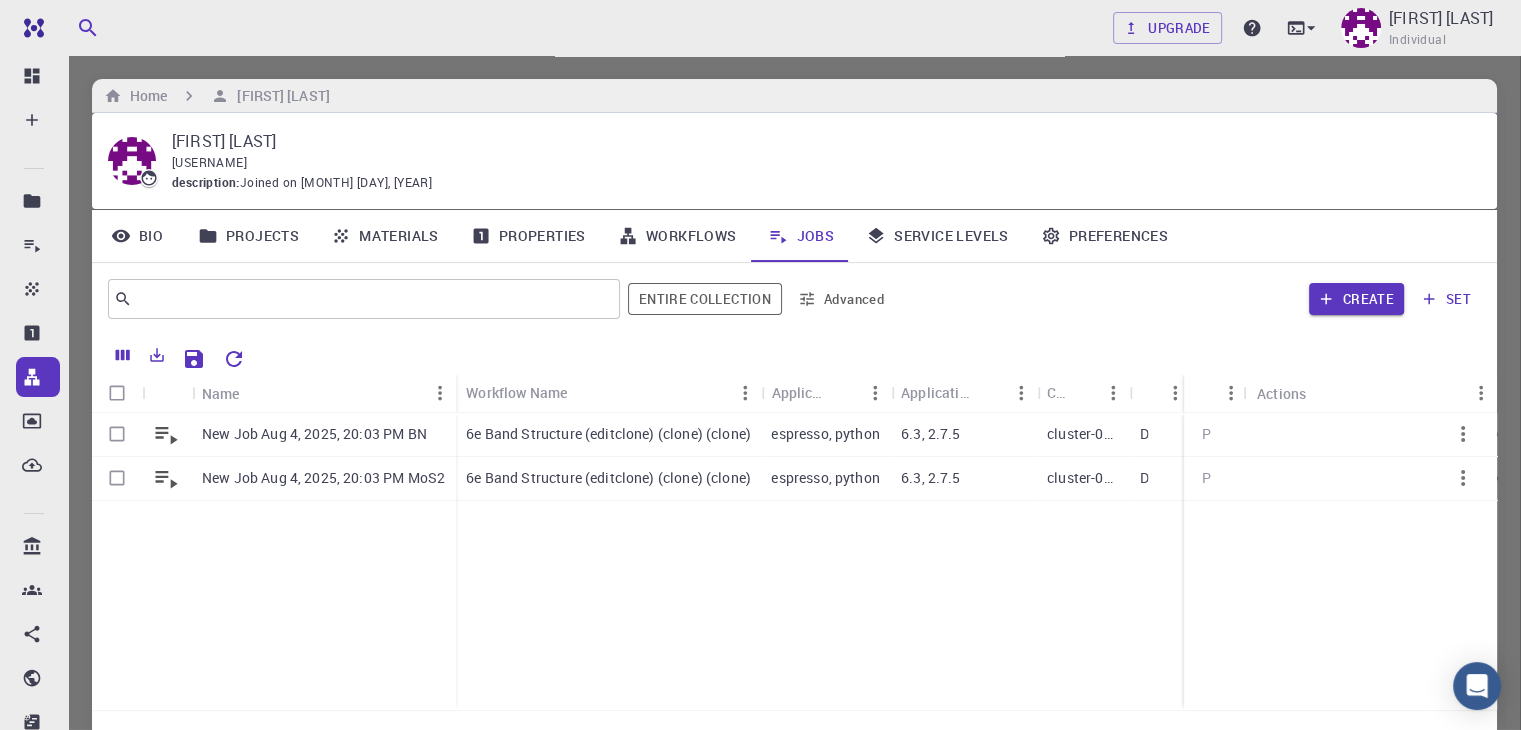 click on "Select a project for the new job Default MiuY6fyWu9nHDWwWJ ​ or  create new project Cancel Create New Job" at bounding box center (760, 1107) 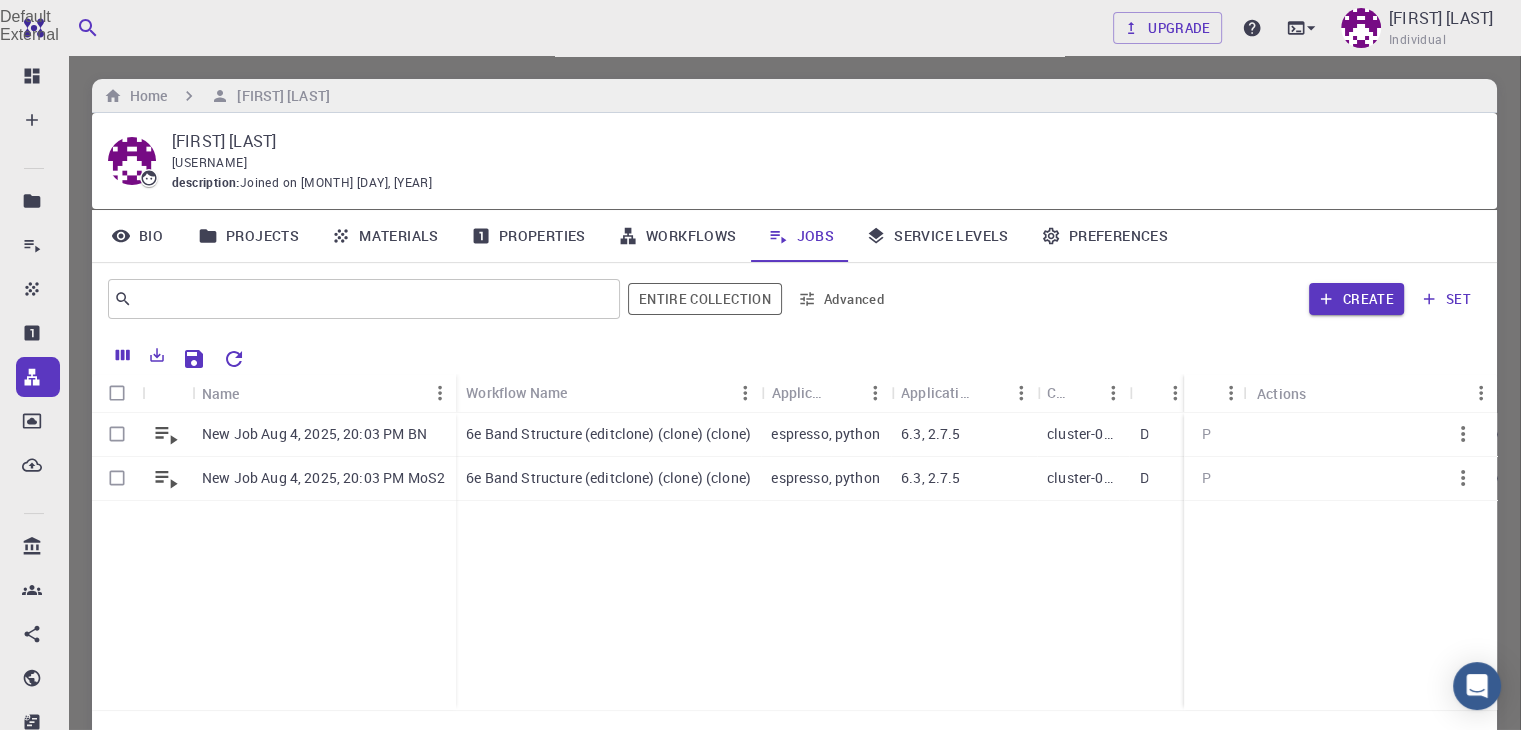 click on "Free Dashboard Create New Job New Material Create Material Upload File Import from Bank Import from 3rd Party New Workflow New Project Projects Jobs Materials Properties Workflows Dropbox External Uploads Bank Materials Workflows Accounts Shared with me Shared publicly Shared externally Documentation Contact Support Compute load: Low Upgrade [USERNAME] Individual Home [USERNAME] [USERNAME] [USERNAME] description :   Joined on Jul 3, 2025 Bio Projects Materials Properties Workflows Jobs Service Levels Preferences ​ Entire collection Advanced Create set Name Workflow Name Application Application Version Cluster Queue Nodes Cores Run Time Wait Time Created Shared Public Ext+lnk Status Actions New Job Aug 4, 2025, 20:03 PM BN New Job Aug 4, 2025, 20:03 PM MoS2 6e Band Structure (editclone) (clone) (clone) espresso, python 6.3, 2.7.5 cluster-007 D 2 1 08-04-2025 8:08 6e Band Structure (editclone) (clone) (clone) espresso, python 6.3, 2.7.5 cluster-007 D 2 1 08-04-2025 8:08 P P 20 20 ©" at bounding box center (760, 648) 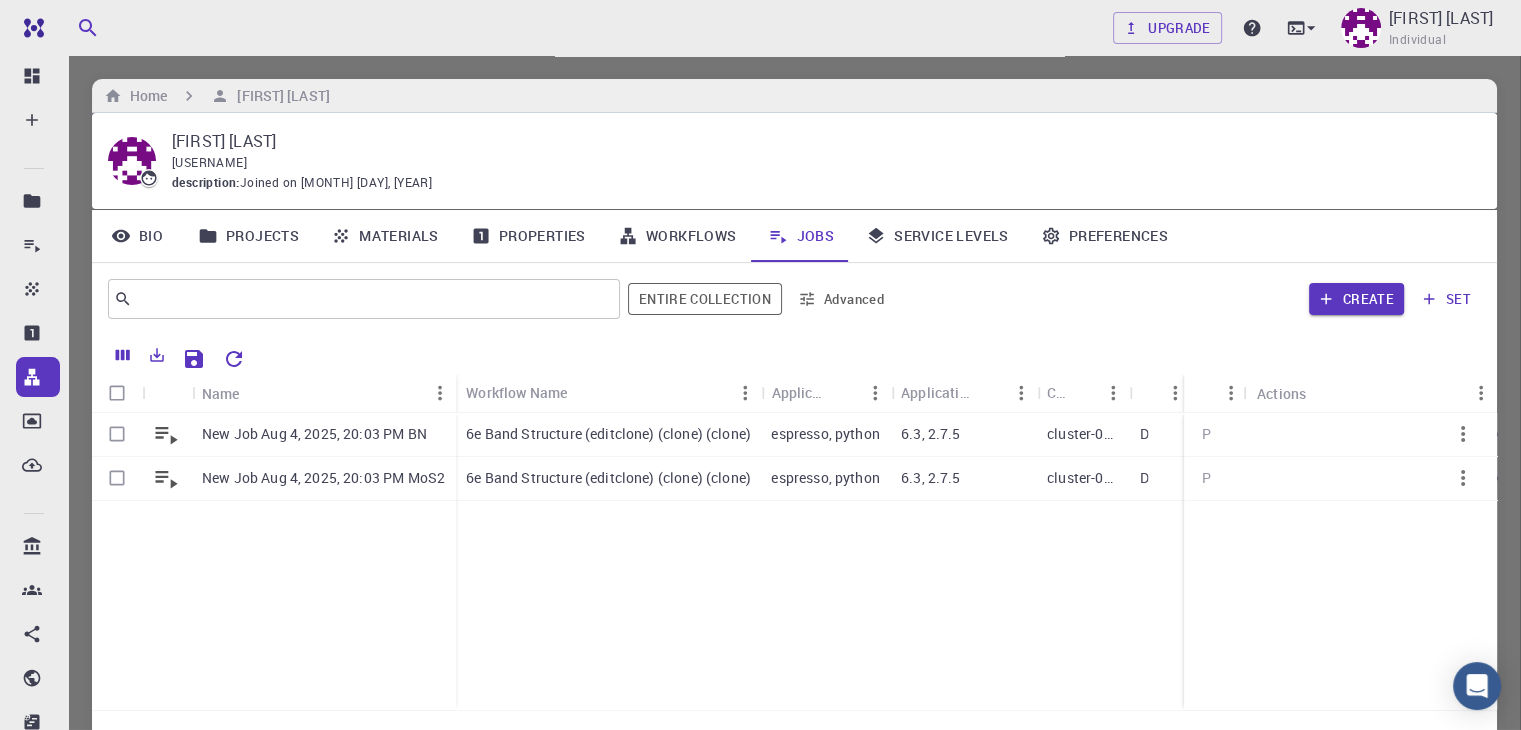 click on "Create New Job" at bounding box center [804, 1275] 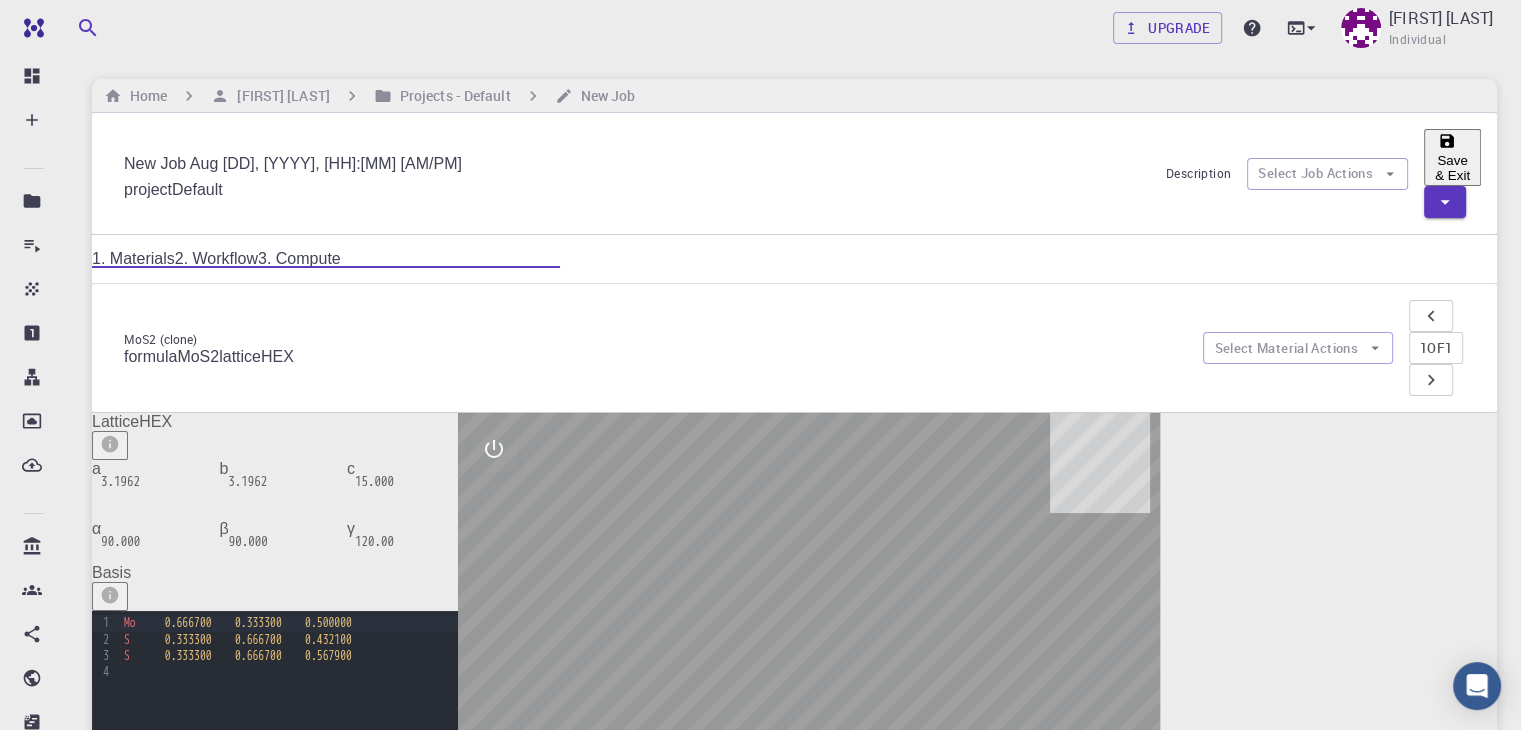 drag, startPoint x: 409, startPoint y: 140, endPoint x: 0, endPoint y: 100, distance: 410.95132 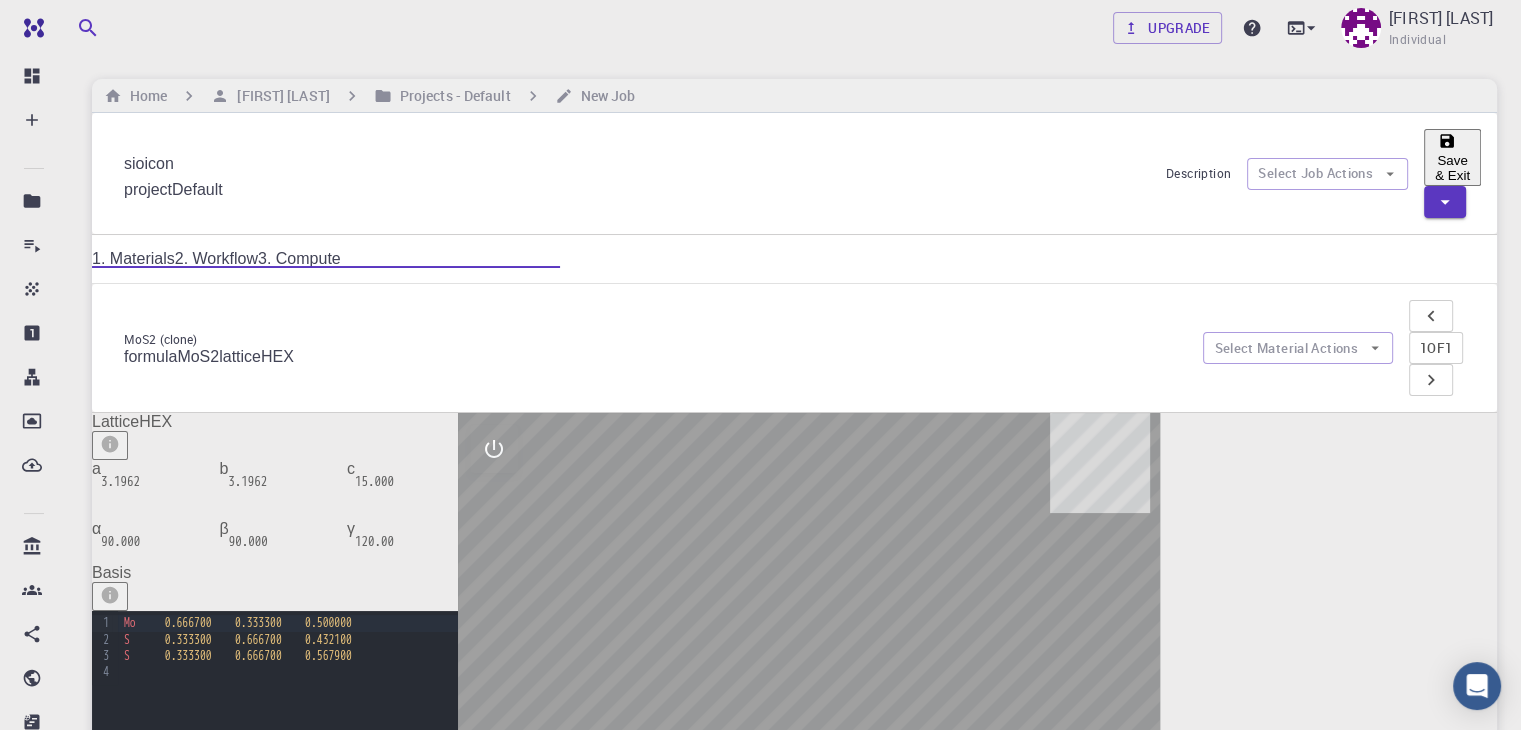 click on "sioicon" at bounding box center (637, 165) 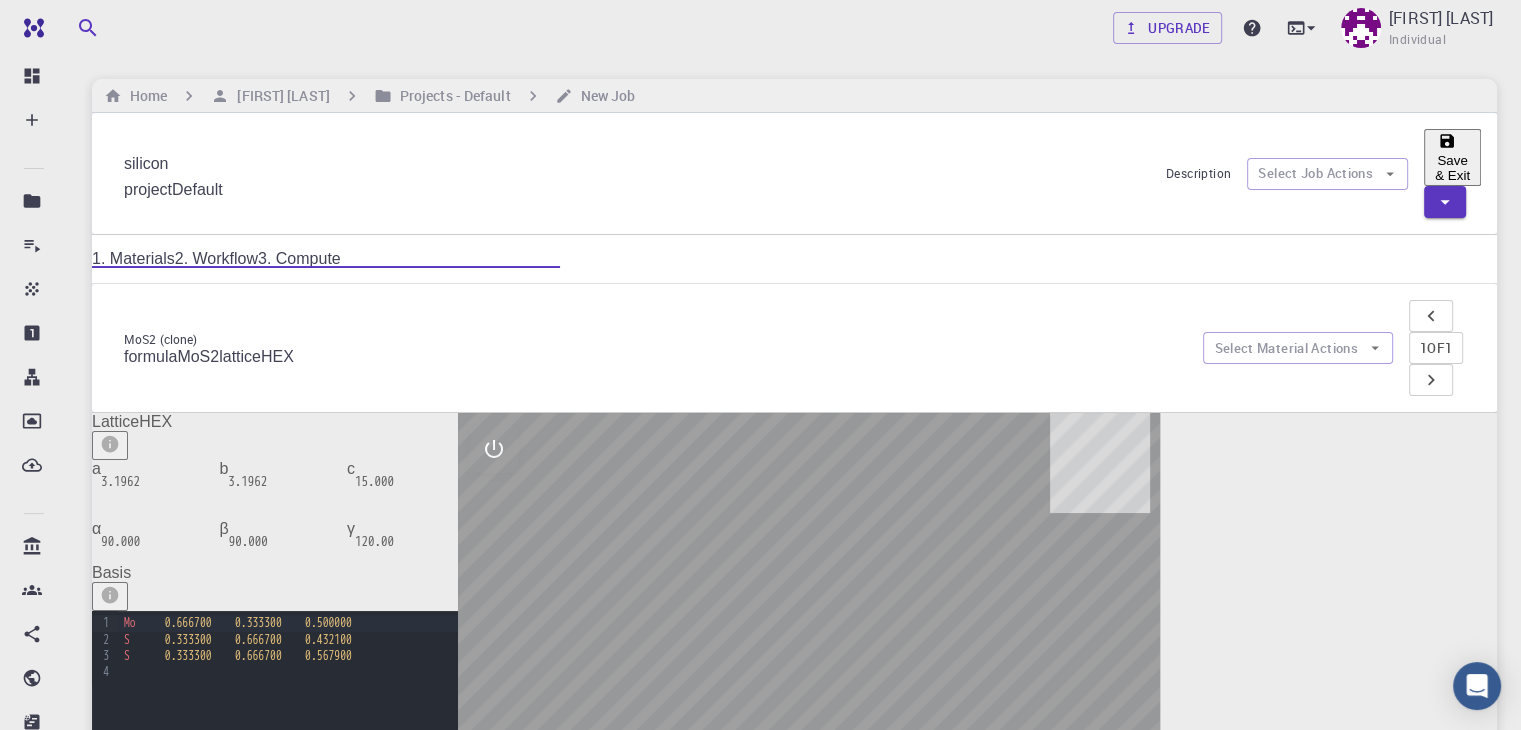 click on "silicon" at bounding box center [637, 165] 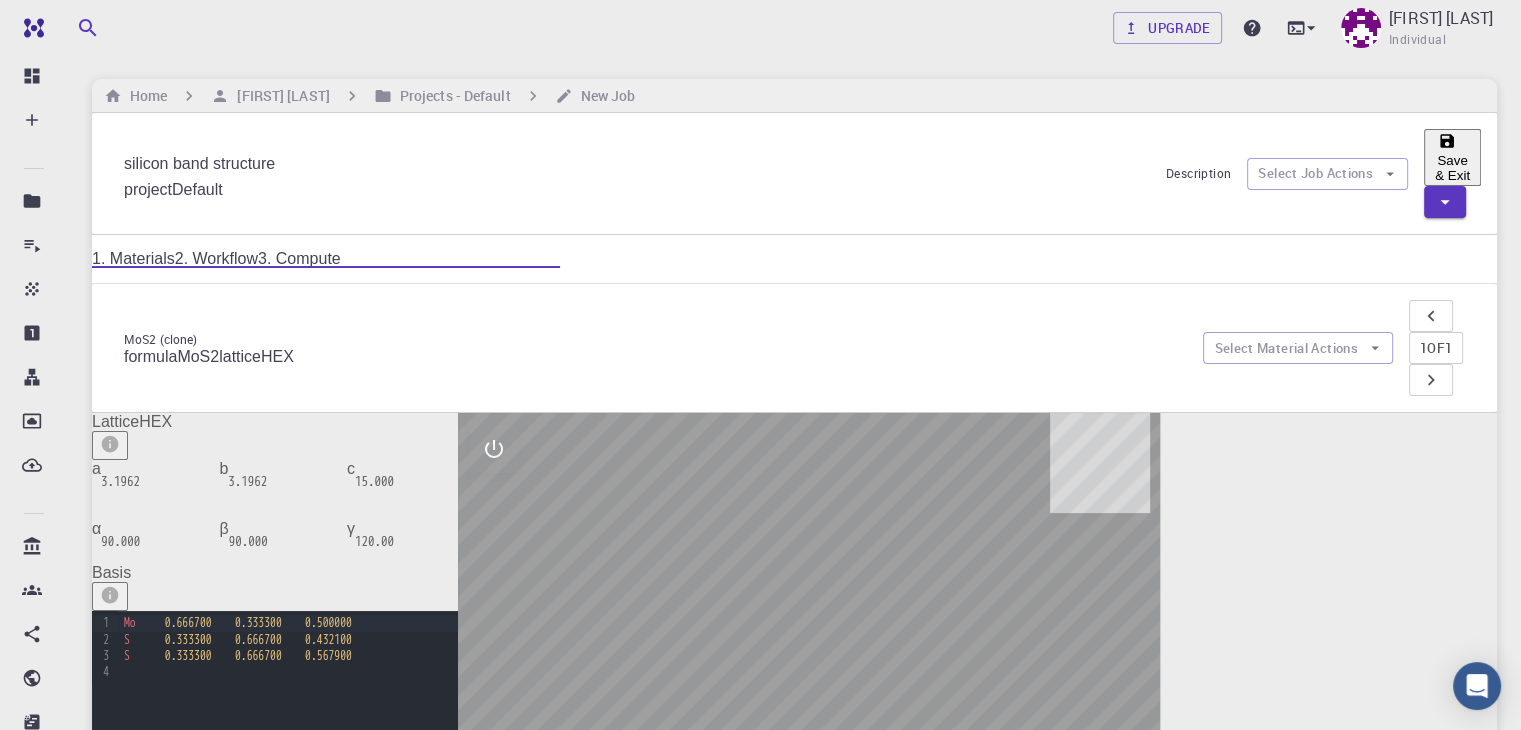 type on "silicon band structure" 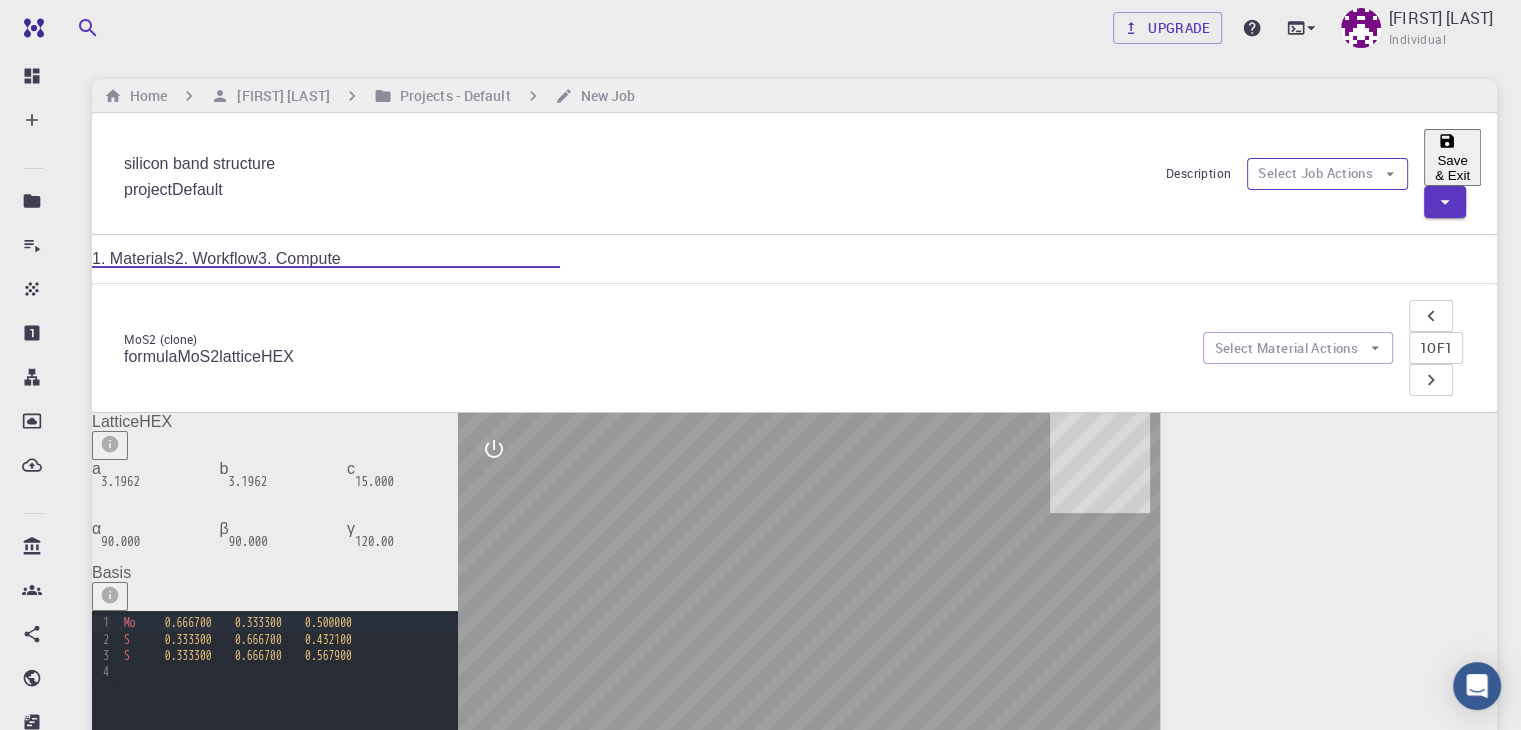 click on "Select Job Actions" at bounding box center (1327, 174) 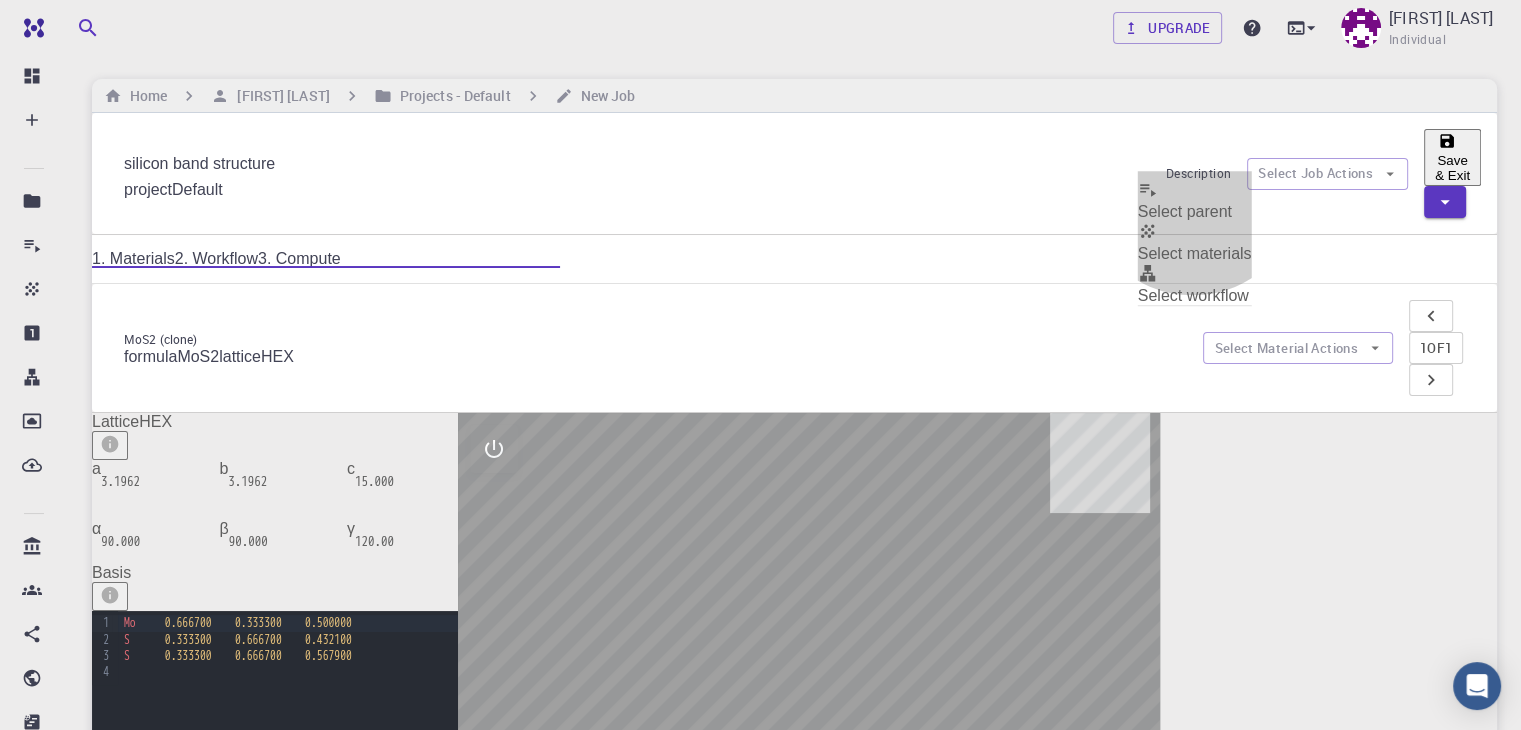click on "Select workflow" at bounding box center (1193, 295) 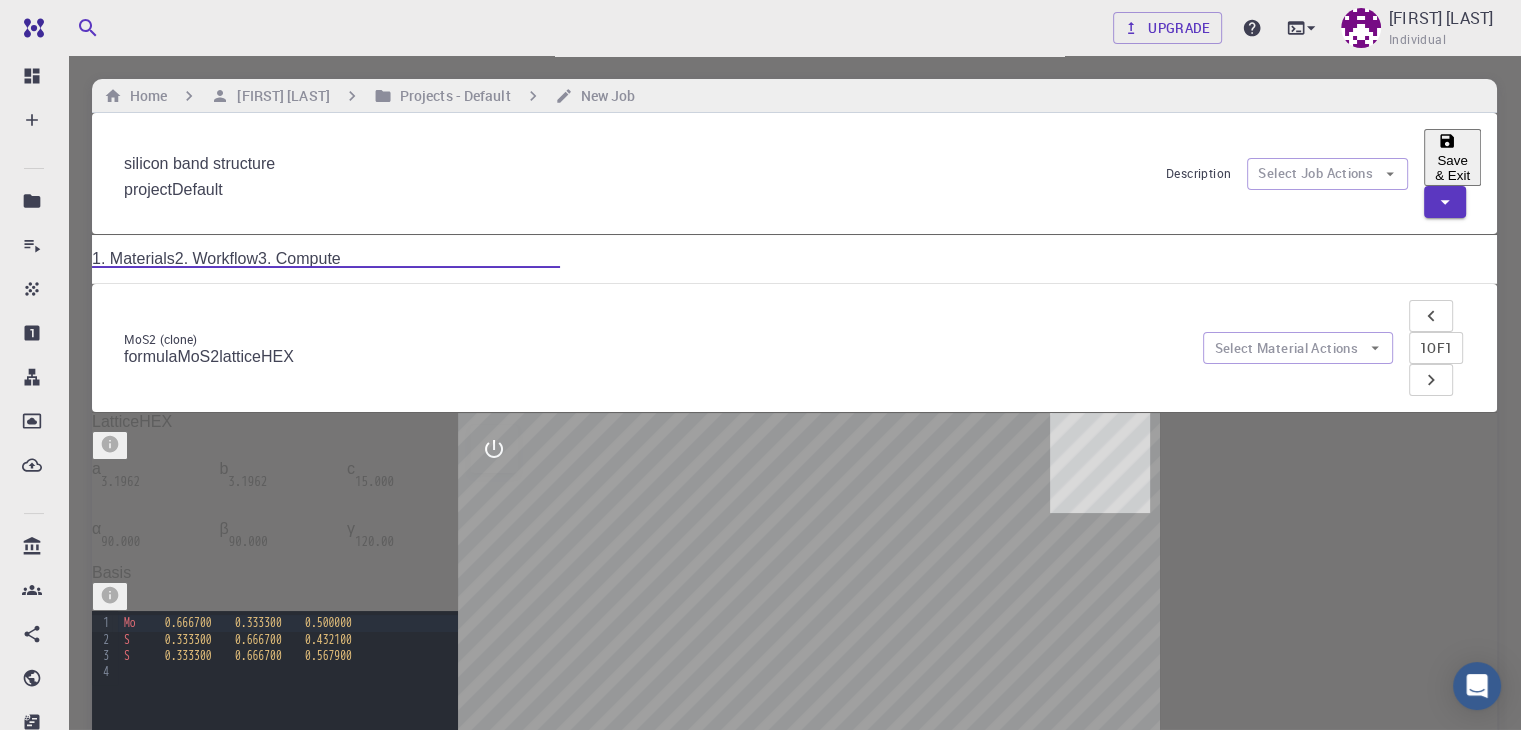 click 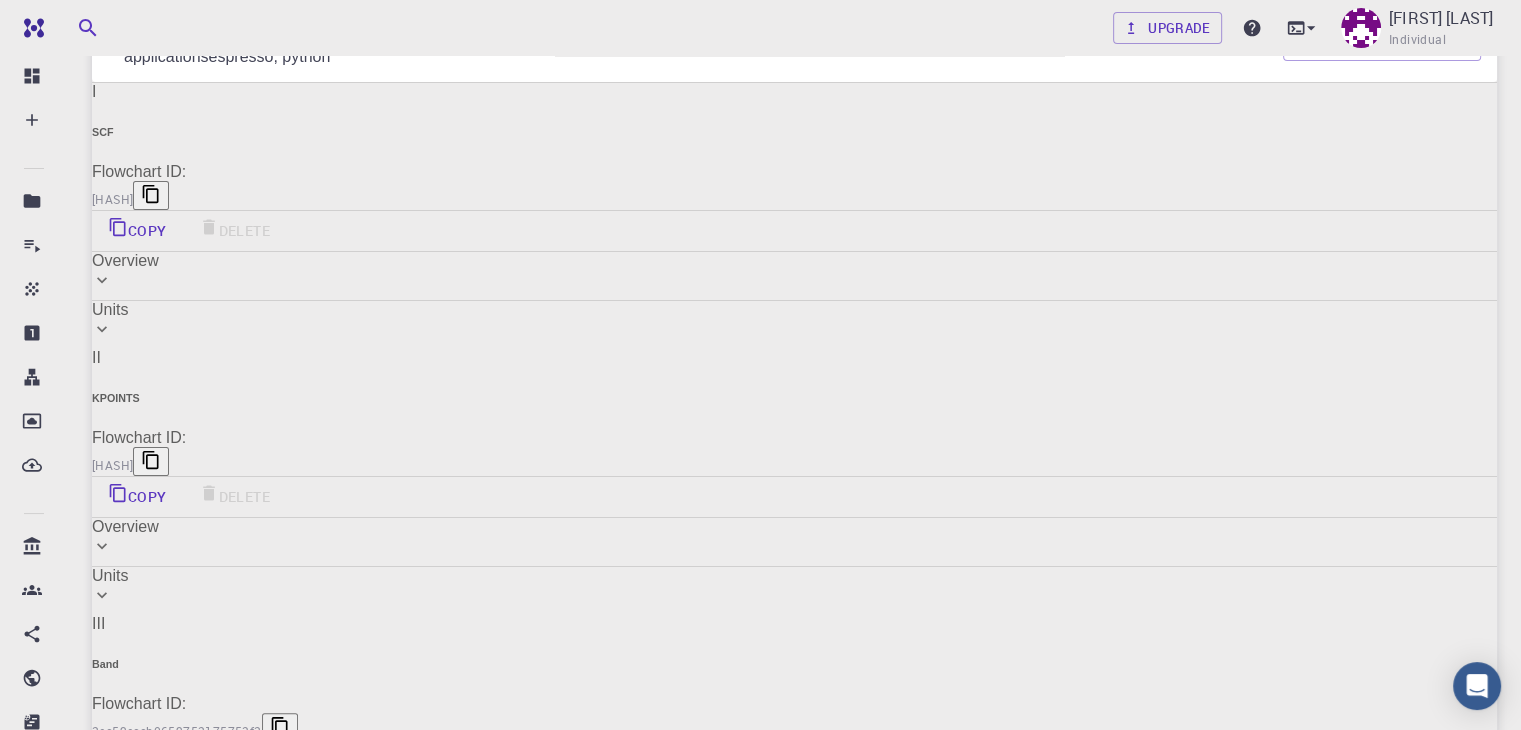 scroll, scrollTop: 0, scrollLeft: 0, axis: both 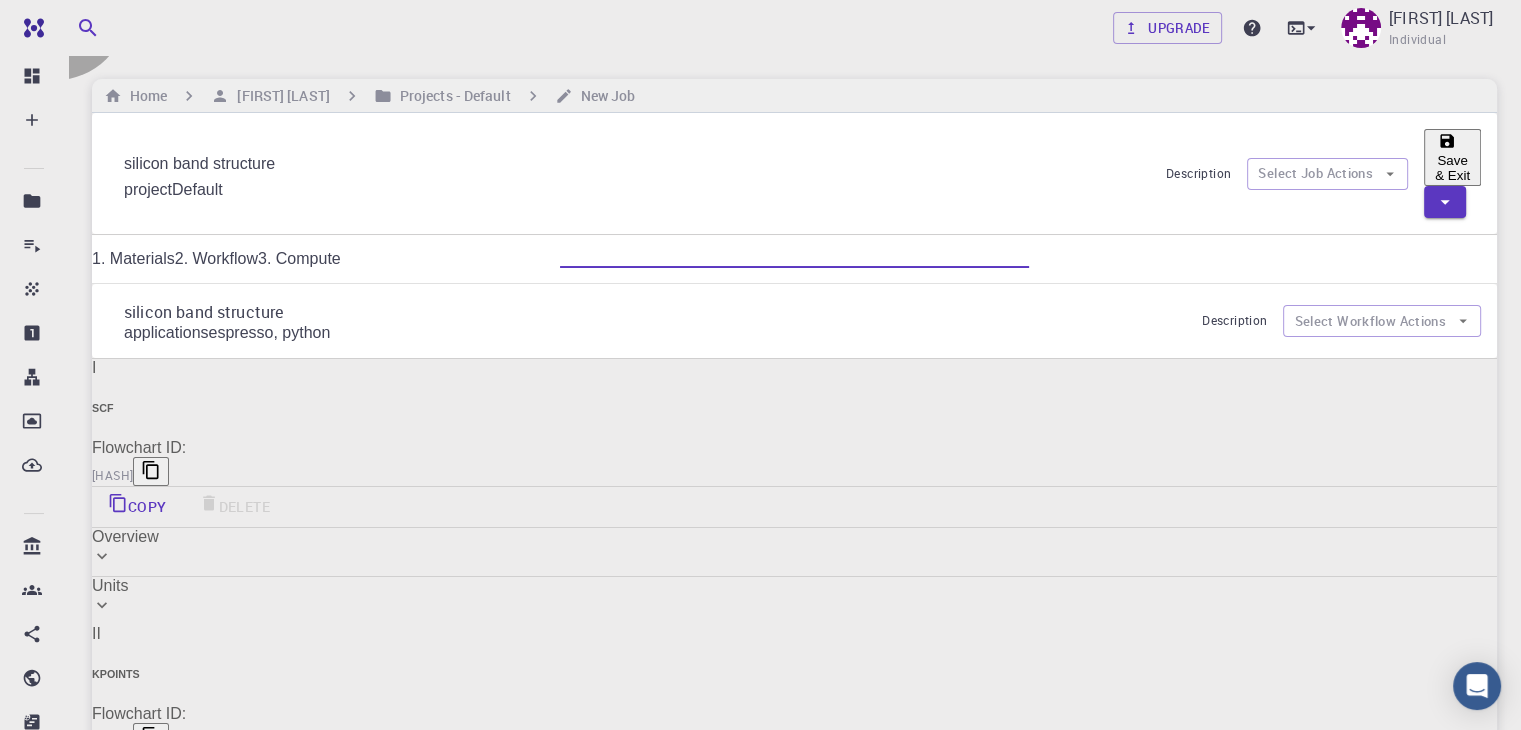 click on "Save & Exit" at bounding box center [1452, 157] 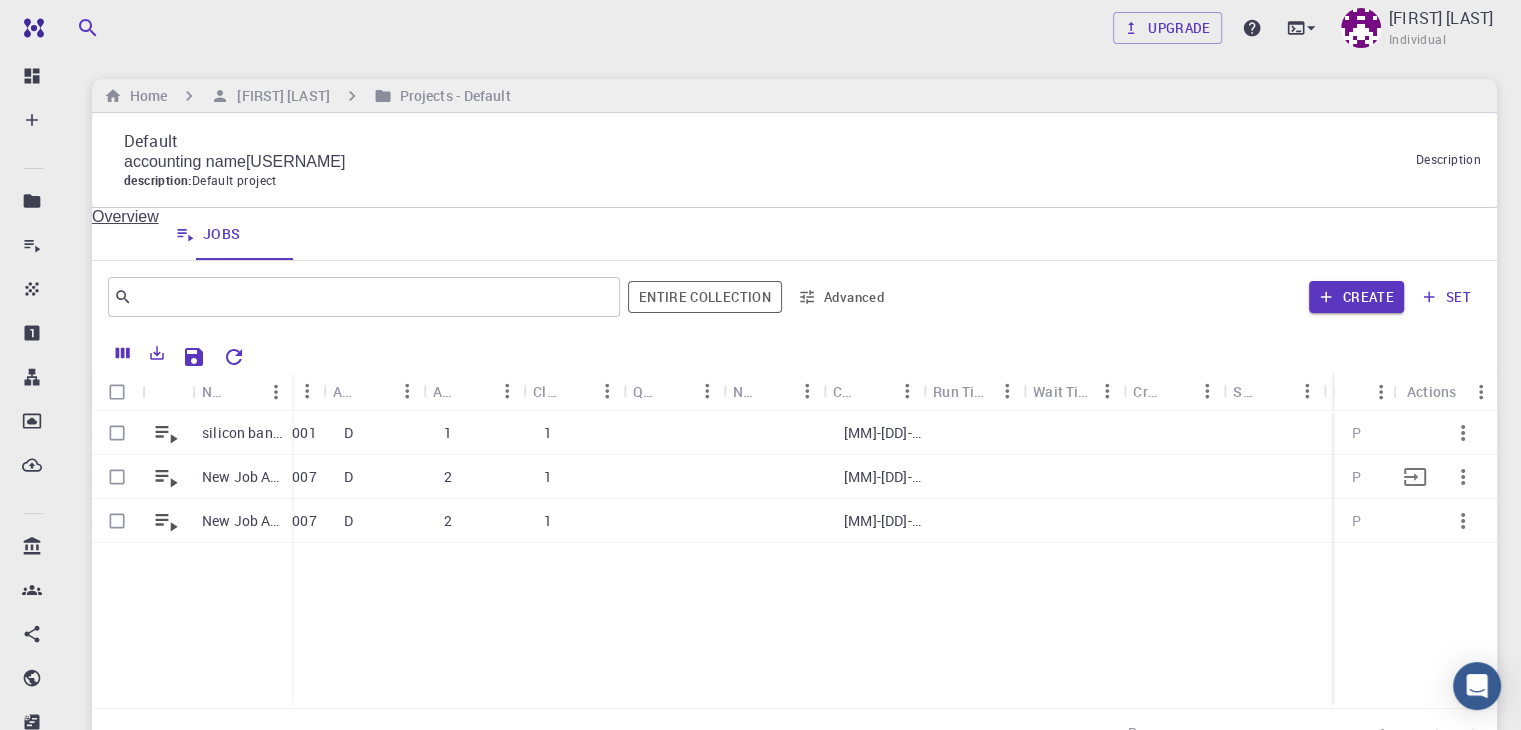 scroll, scrollTop: 0, scrollLeft: 0, axis: both 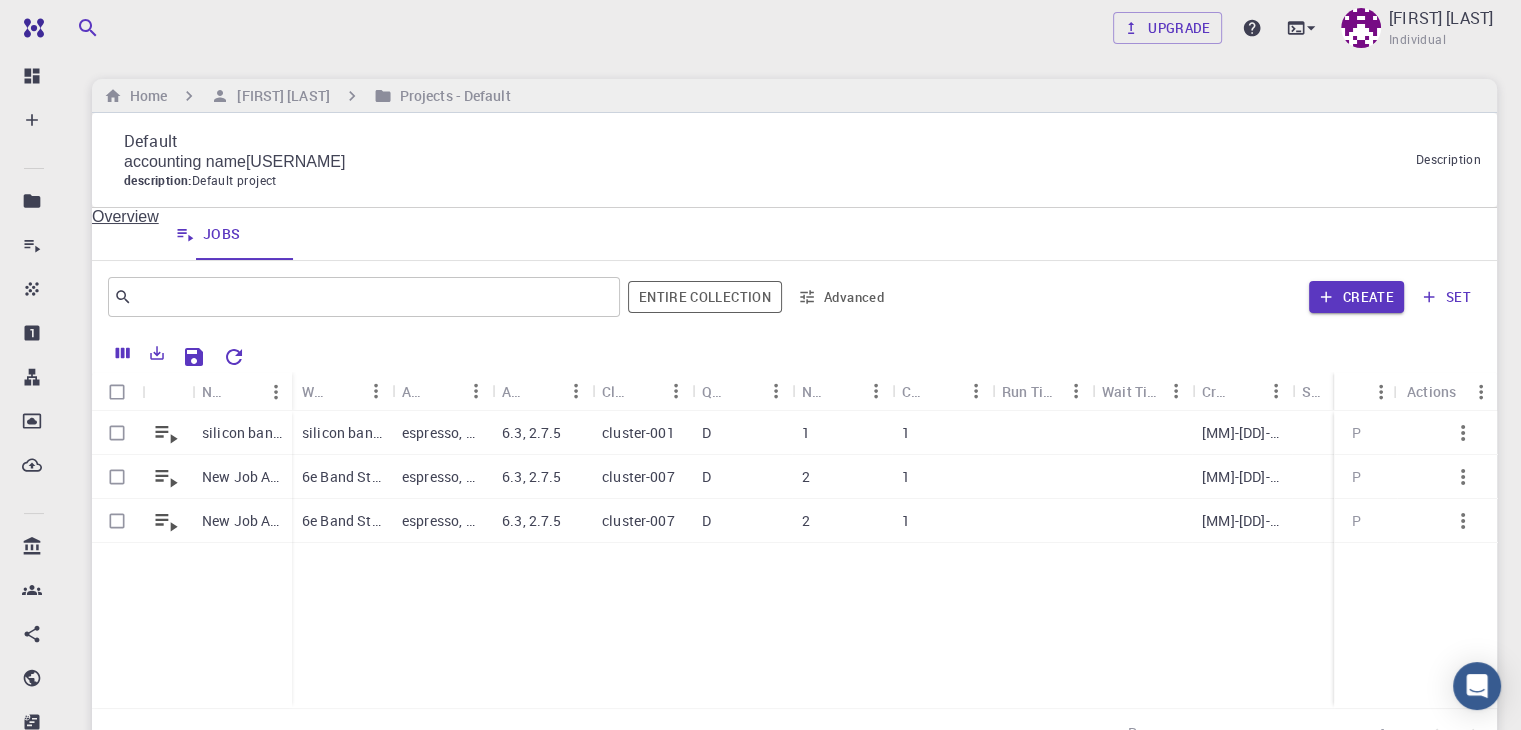 click on "Actions" at bounding box center (1431, 391) 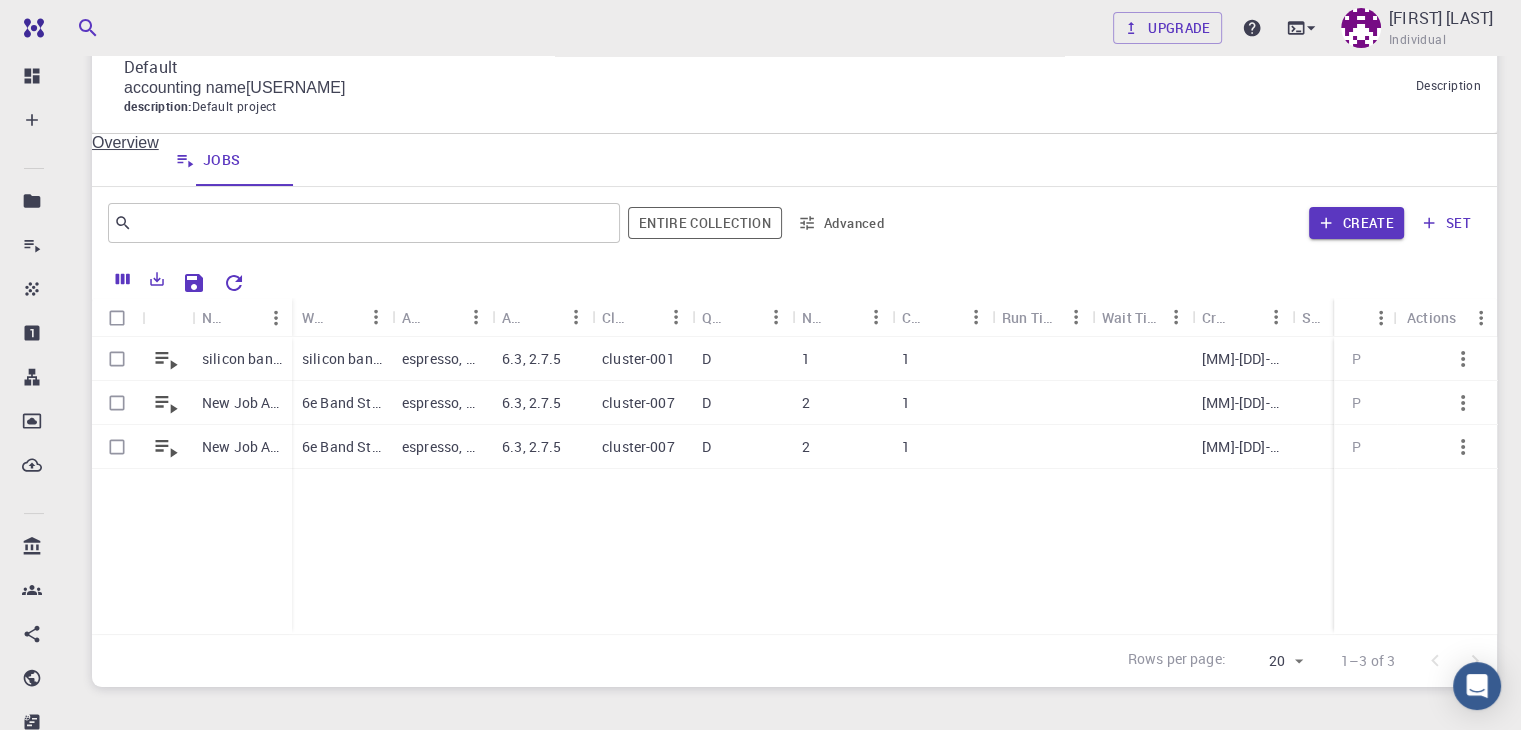 scroll, scrollTop: 0, scrollLeft: 0, axis: both 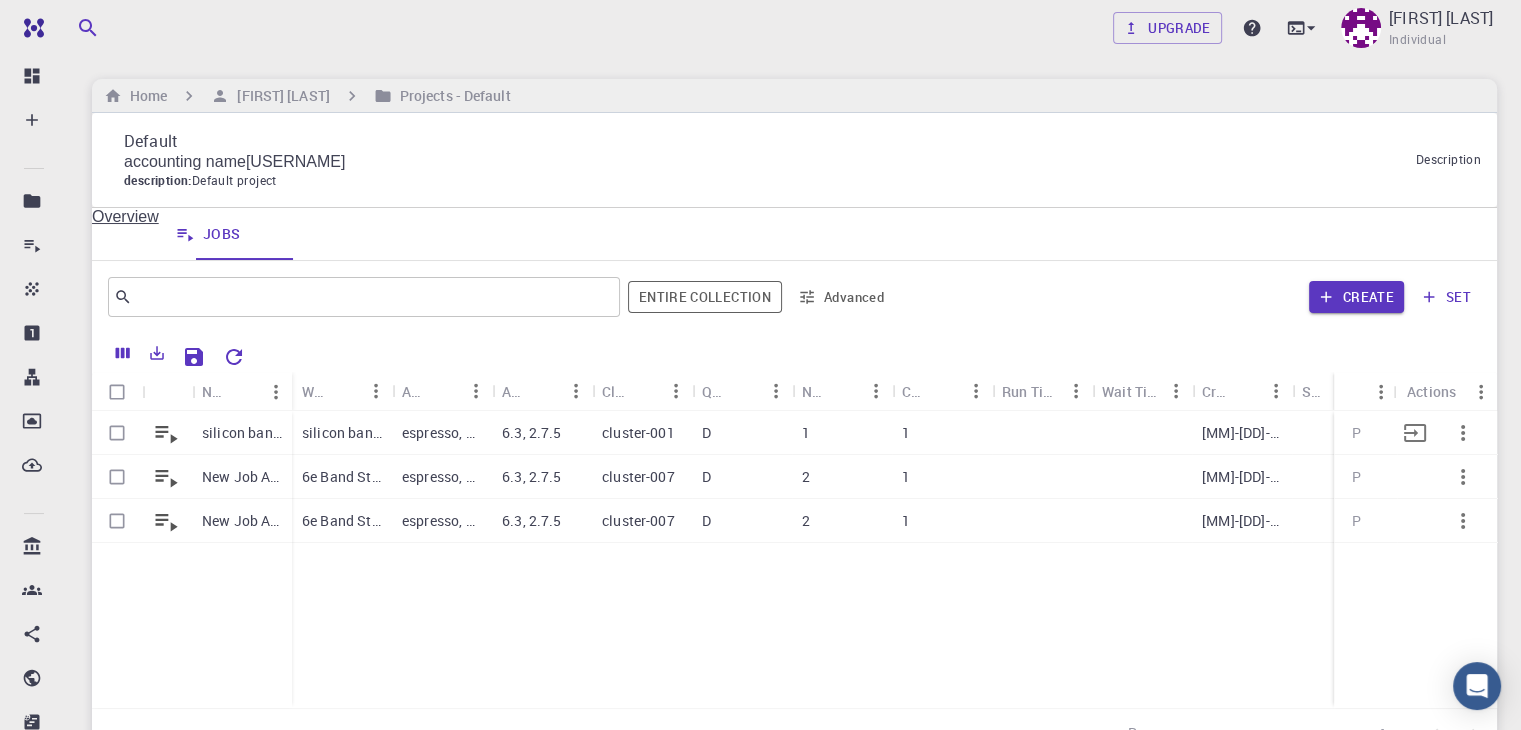 click on "6.3, 2.7.5" at bounding box center [542, 433] 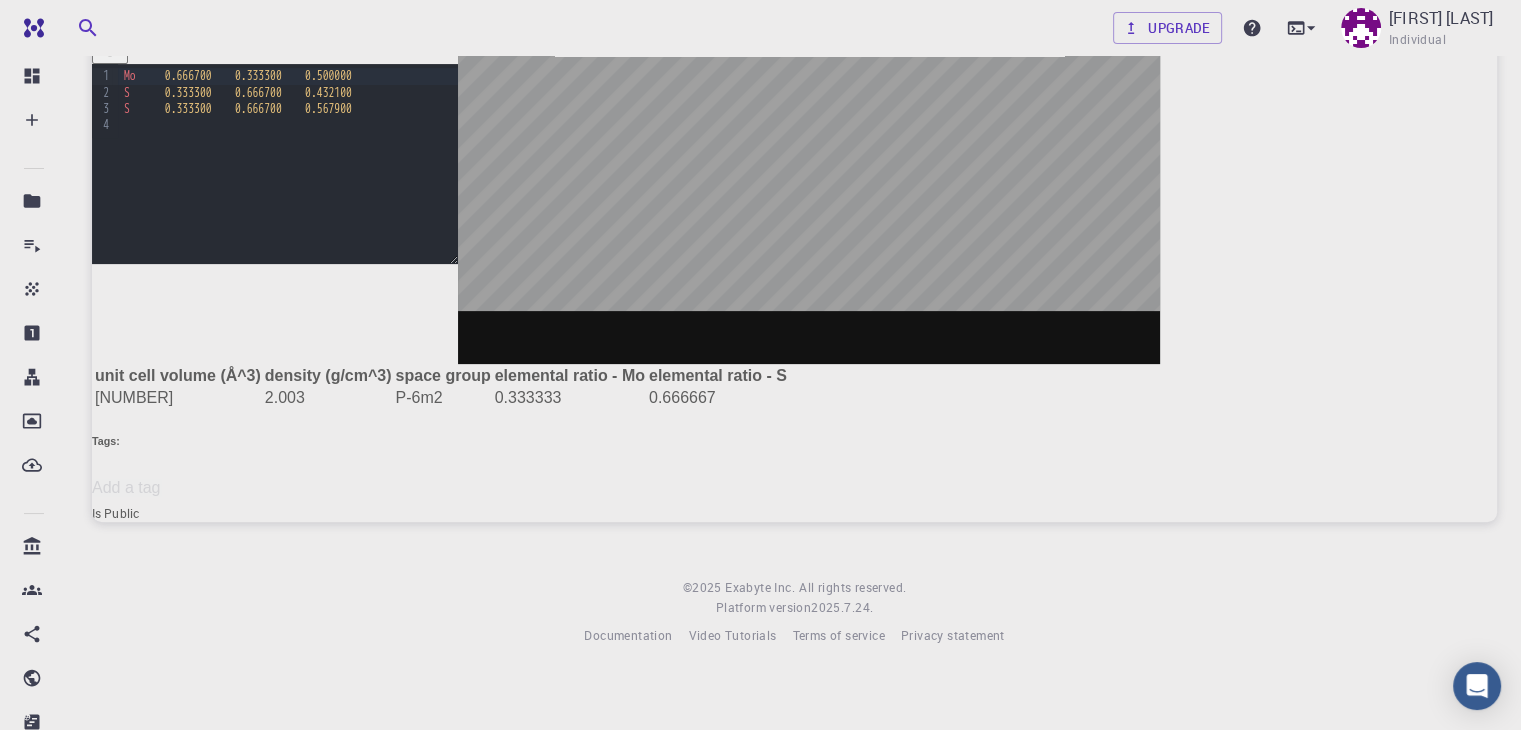 scroll, scrollTop: 0, scrollLeft: 0, axis: both 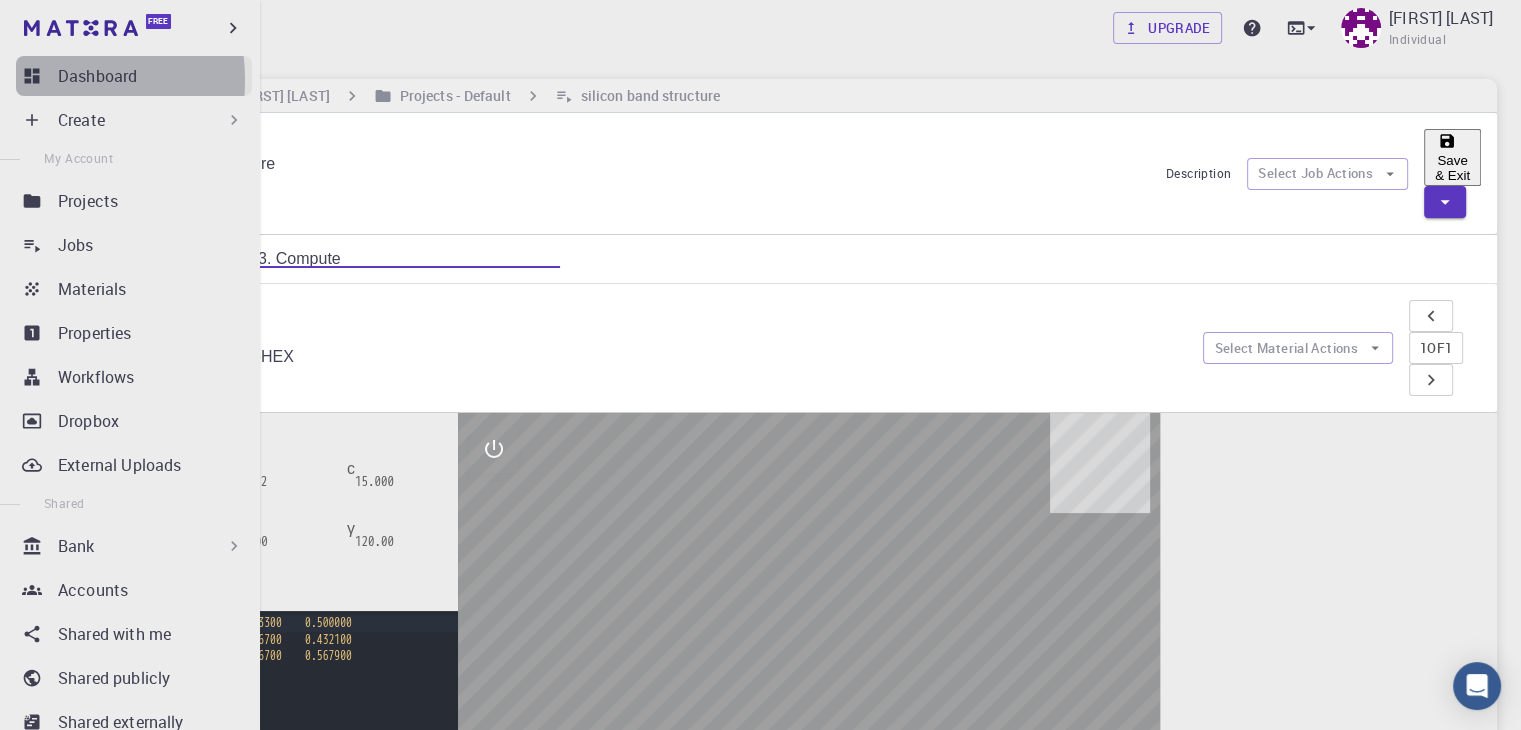 click on "Dashboard" at bounding box center (134, 76) 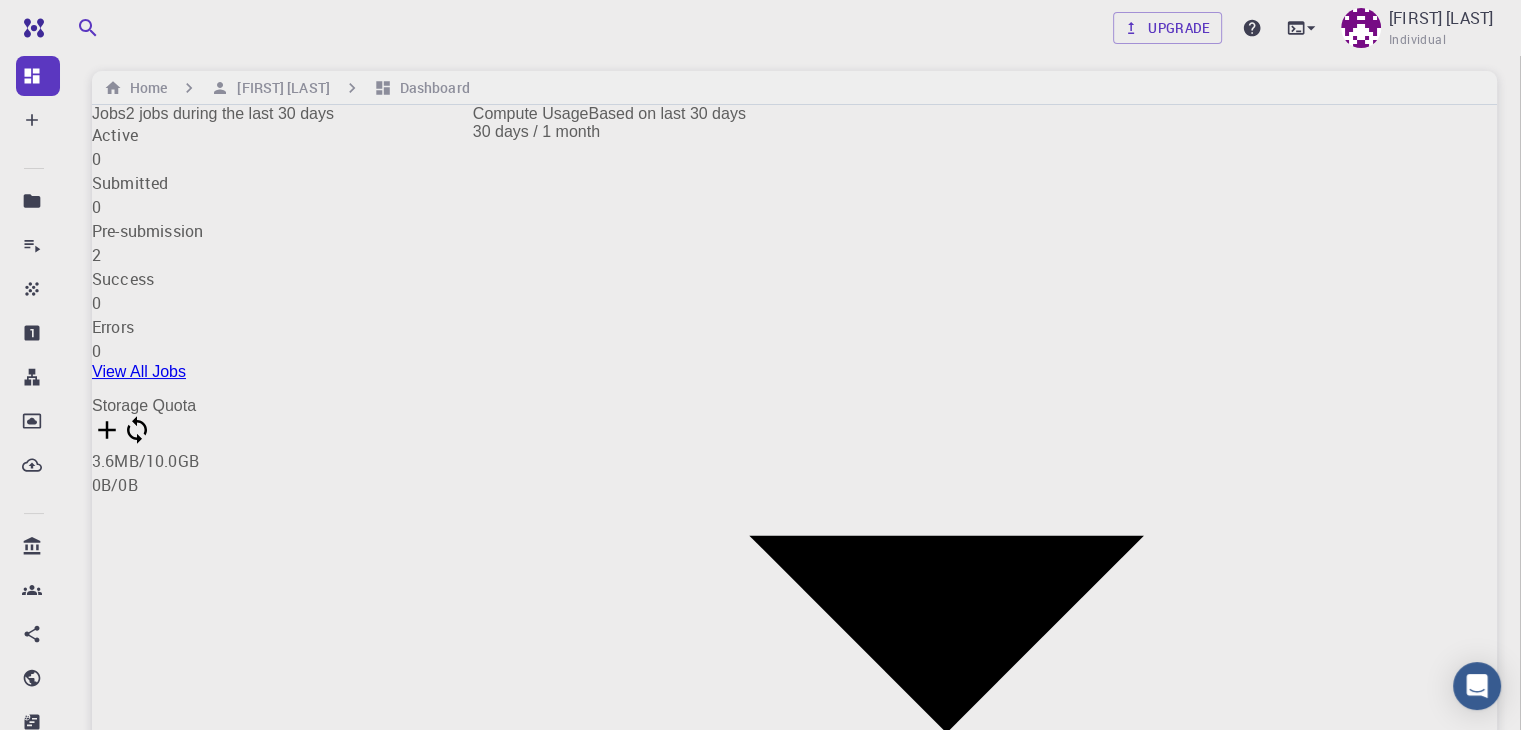 scroll, scrollTop: 0, scrollLeft: 0, axis: both 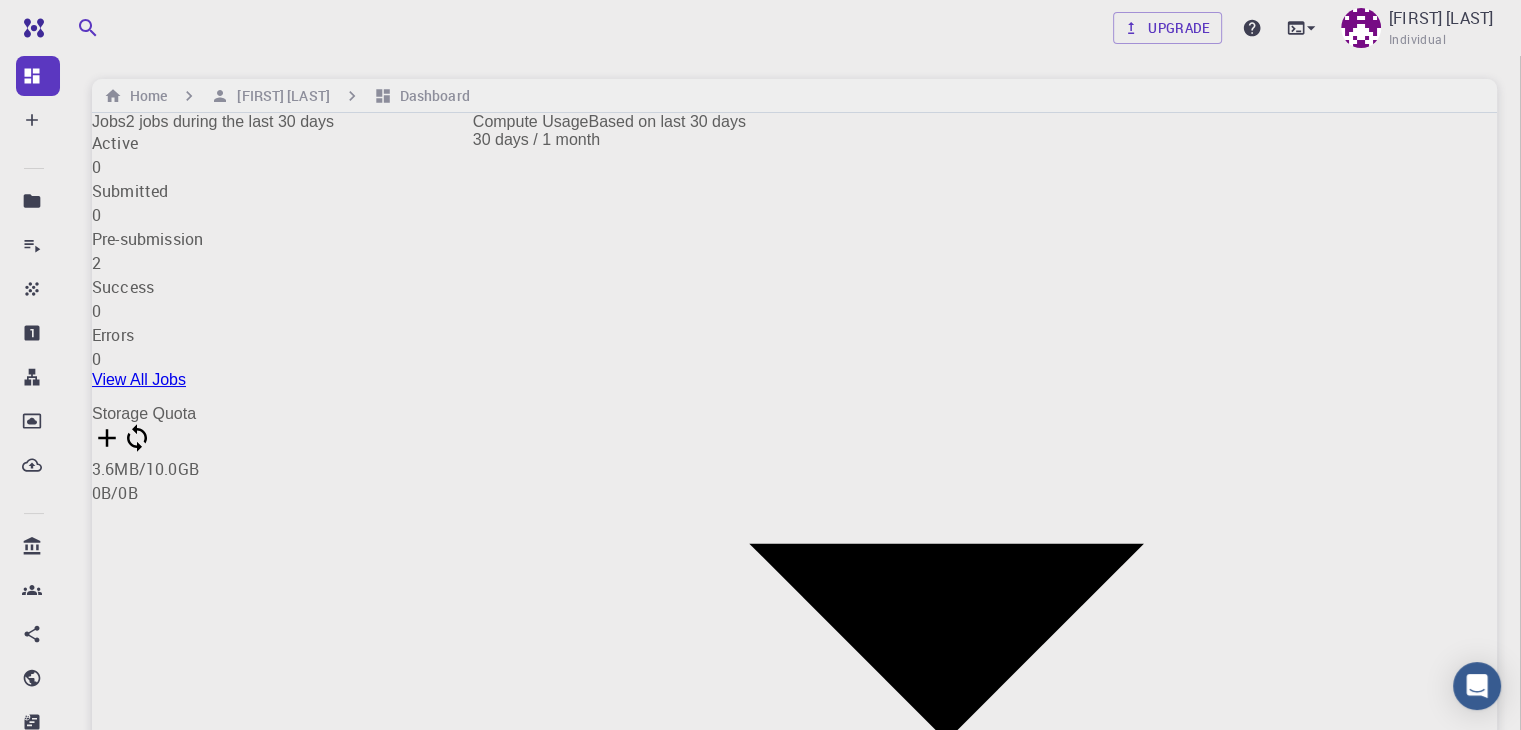 click on "Submitted 0" at bounding box center [274, 203] 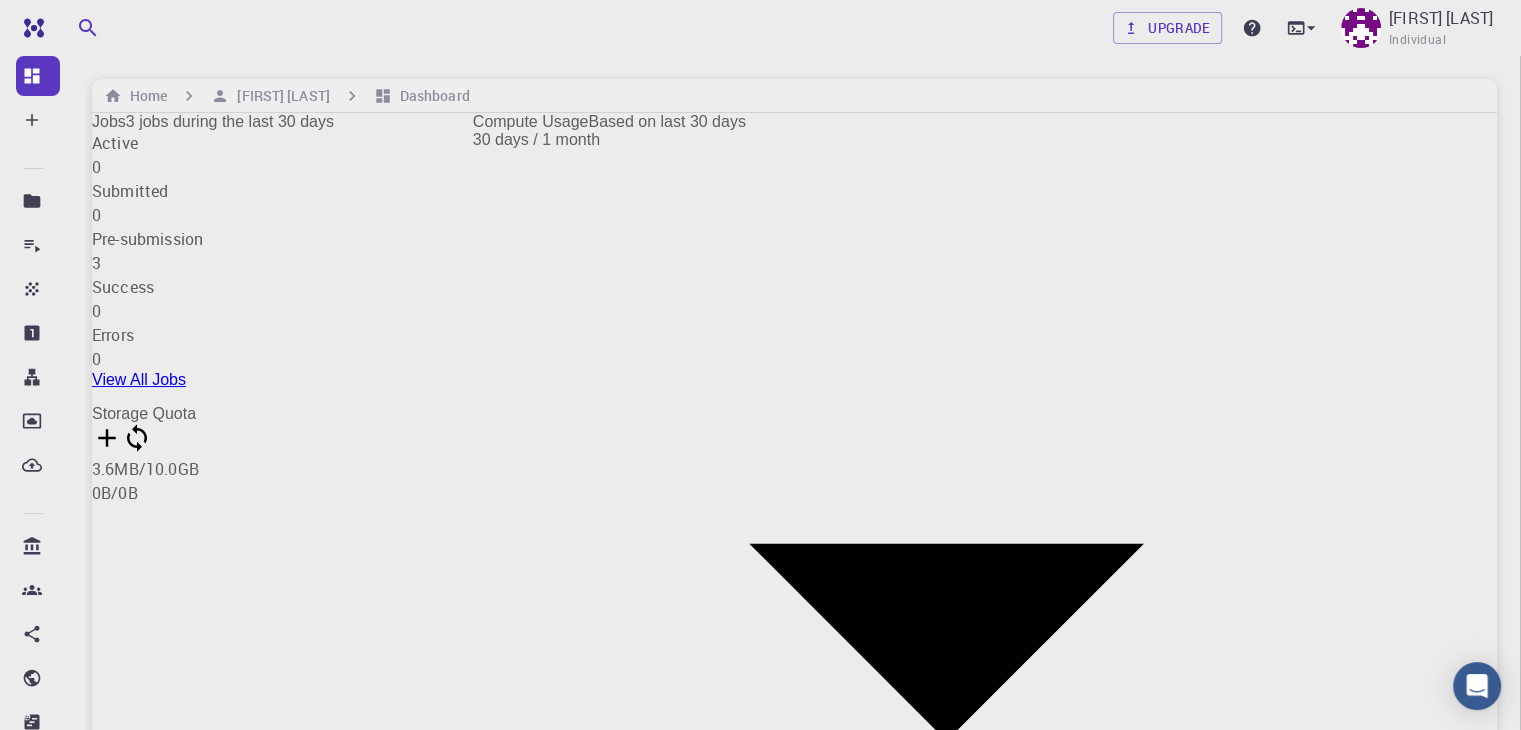 click on "Pre-submission 3" at bounding box center (274, 251) 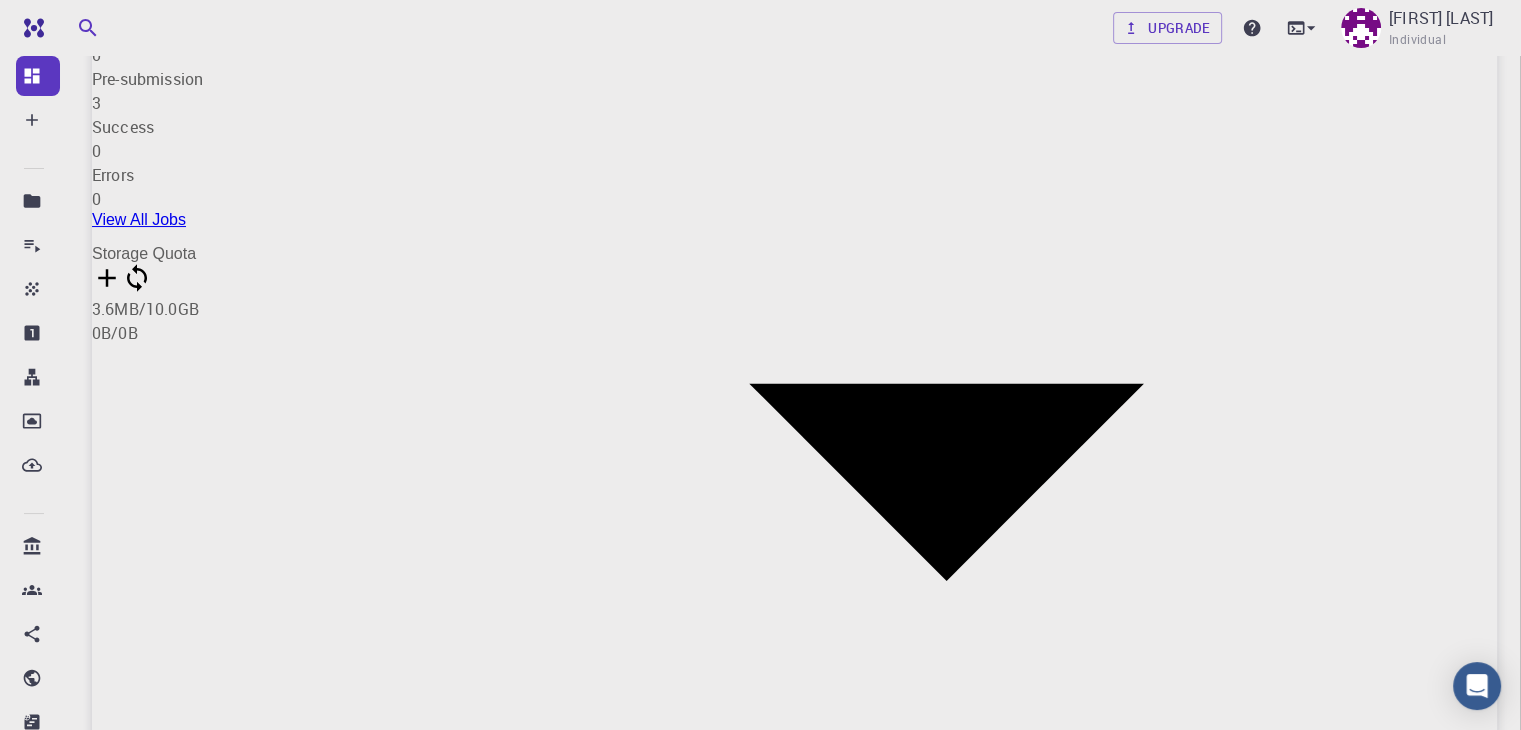 scroll, scrollTop: 0, scrollLeft: 0, axis: both 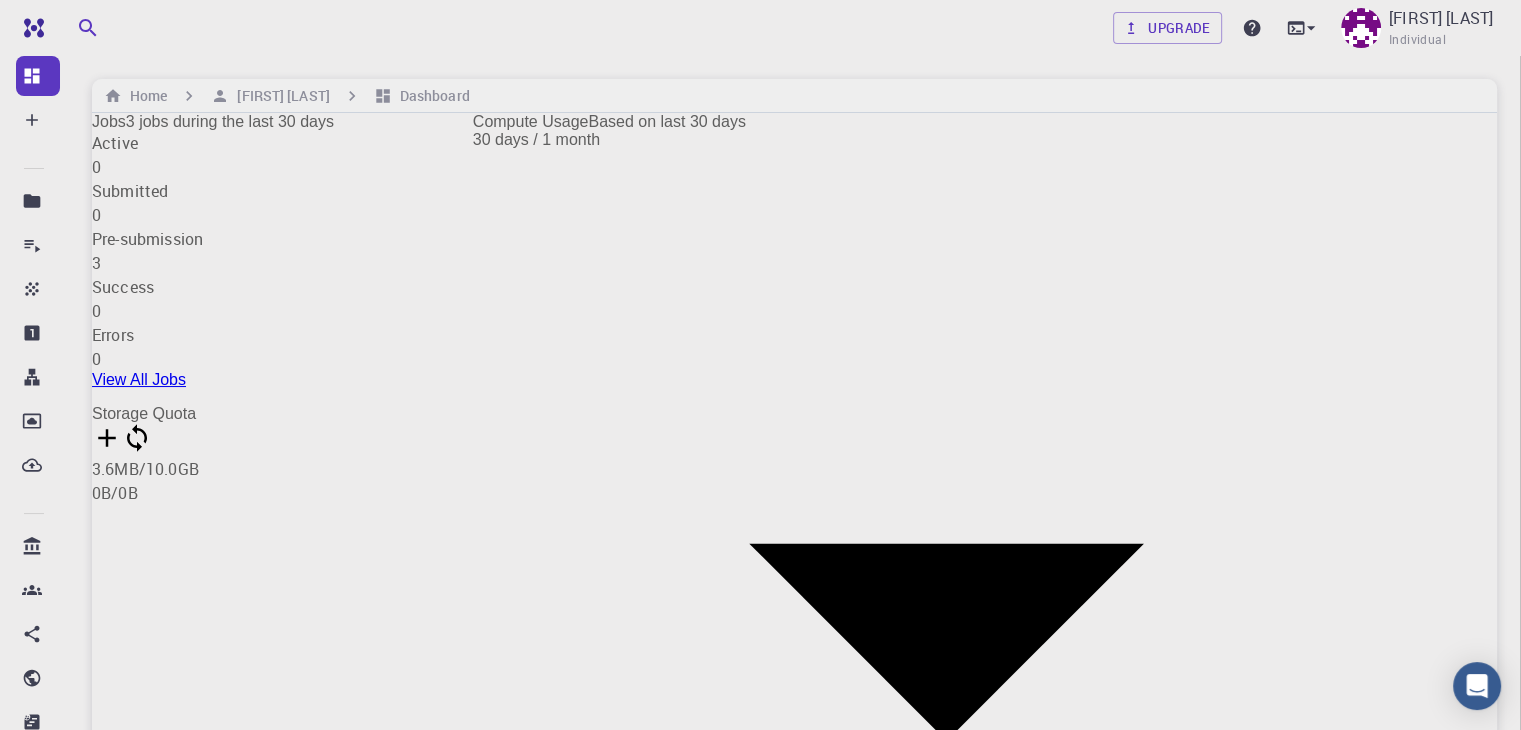 click on "3 jobs during the last 30 days" at bounding box center (230, 121) 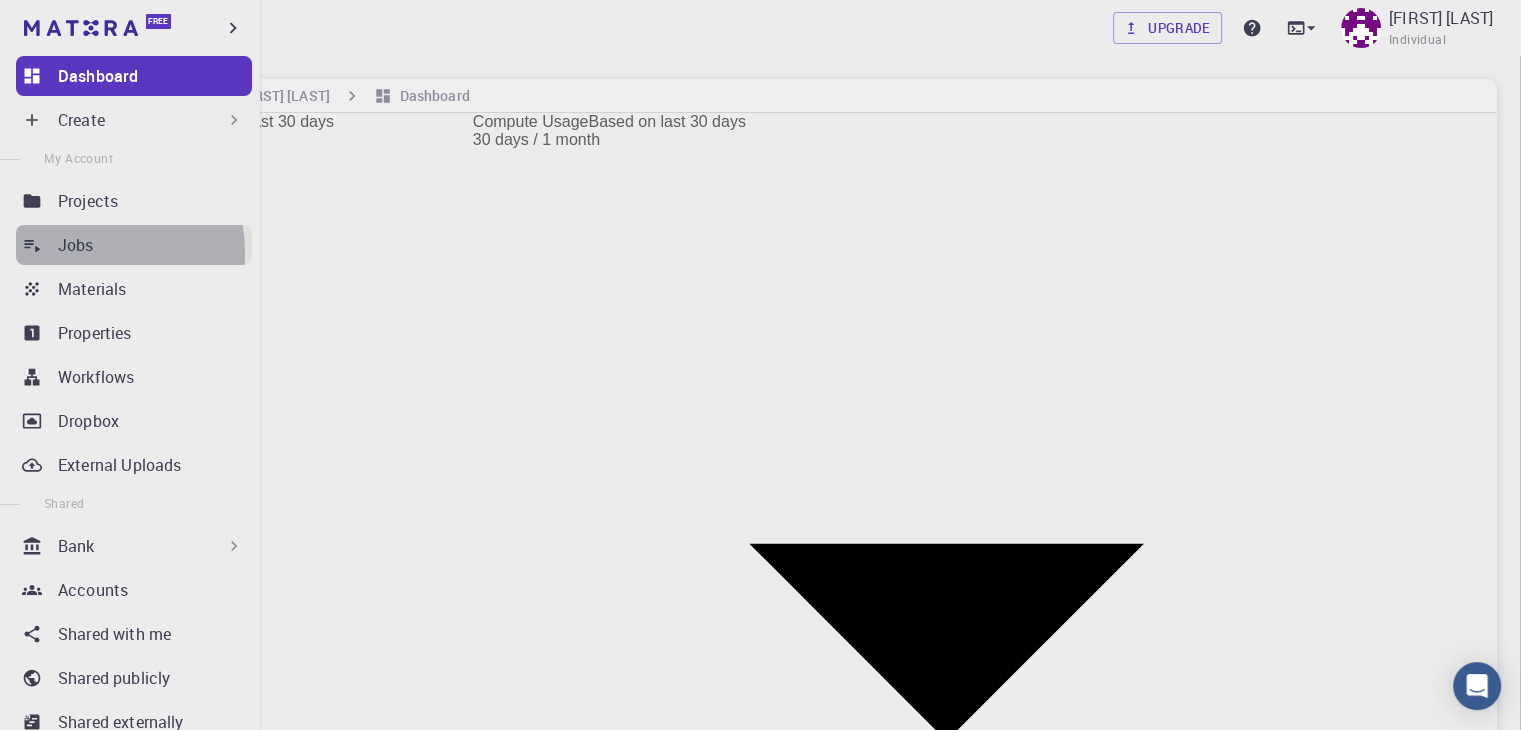 click on "Jobs" at bounding box center (76, 245) 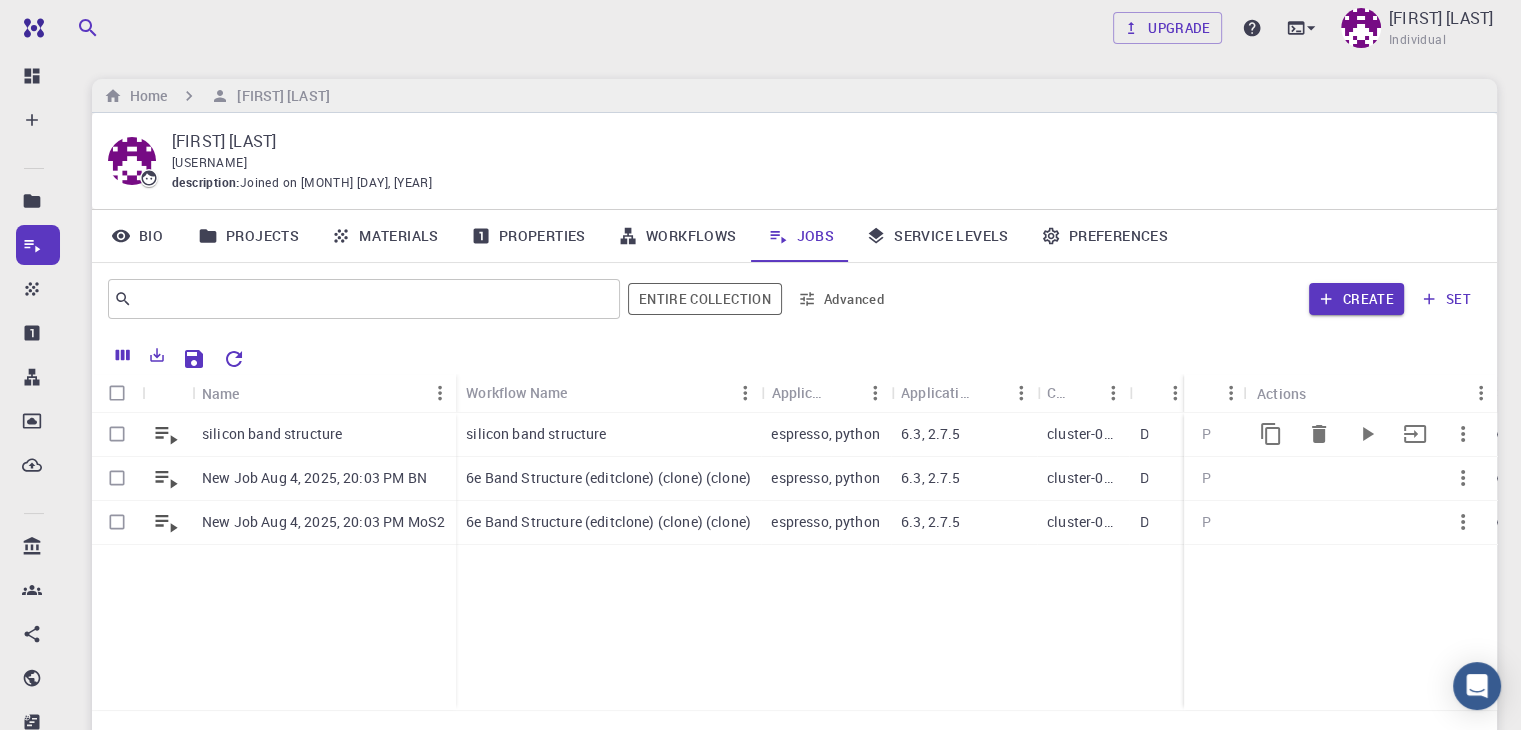 click on "silicon band structure" at bounding box center [272, 434] 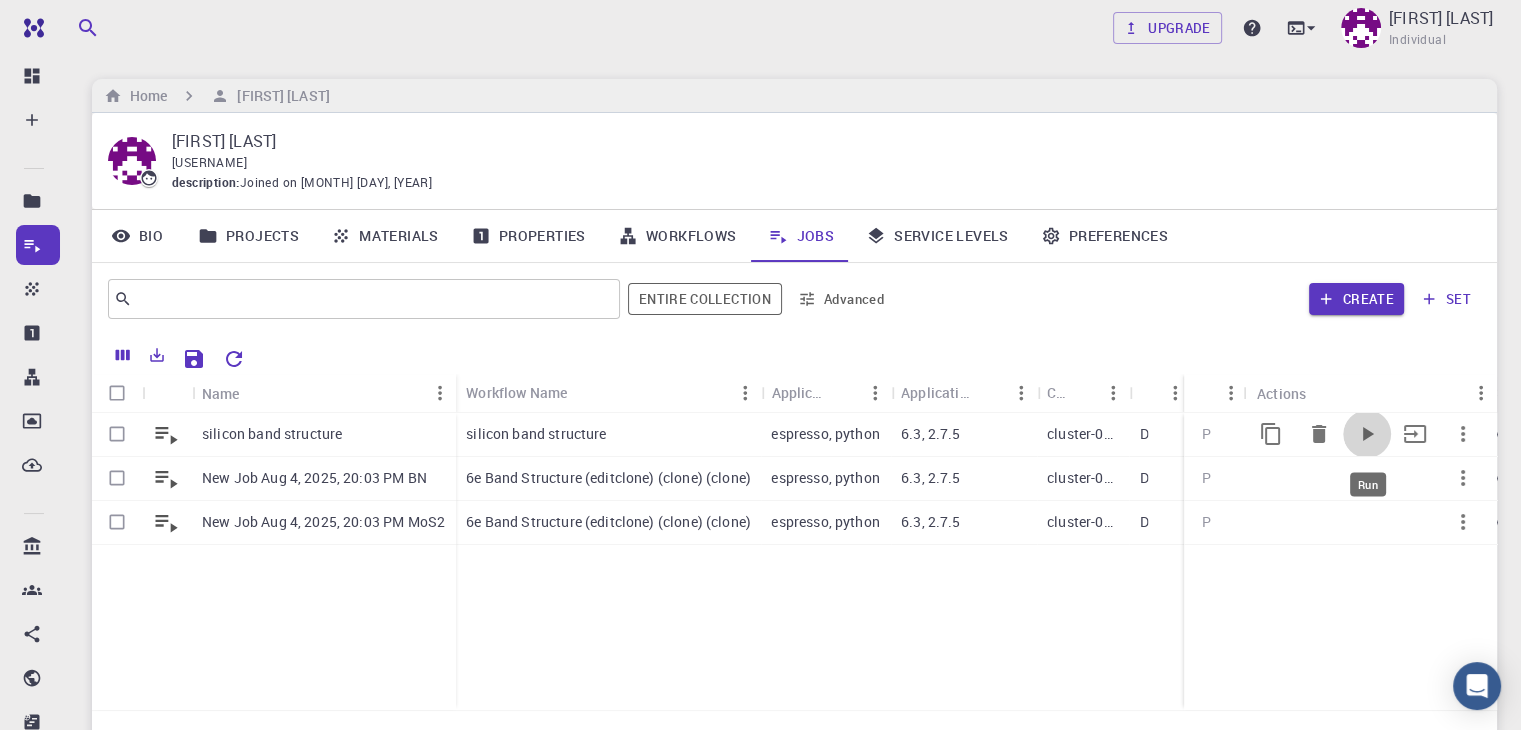 click at bounding box center (1367, 434) 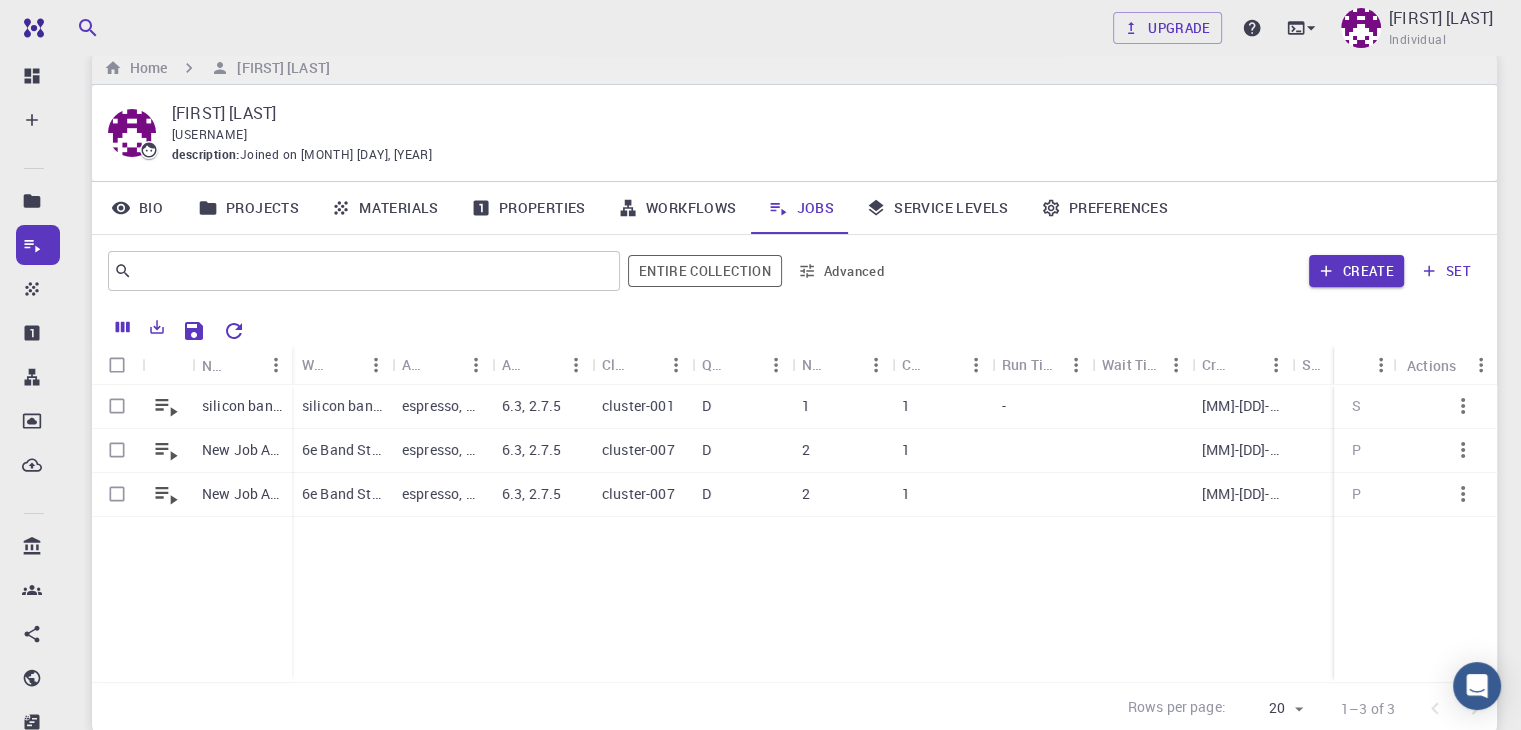 scroll, scrollTop: 0, scrollLeft: 0, axis: both 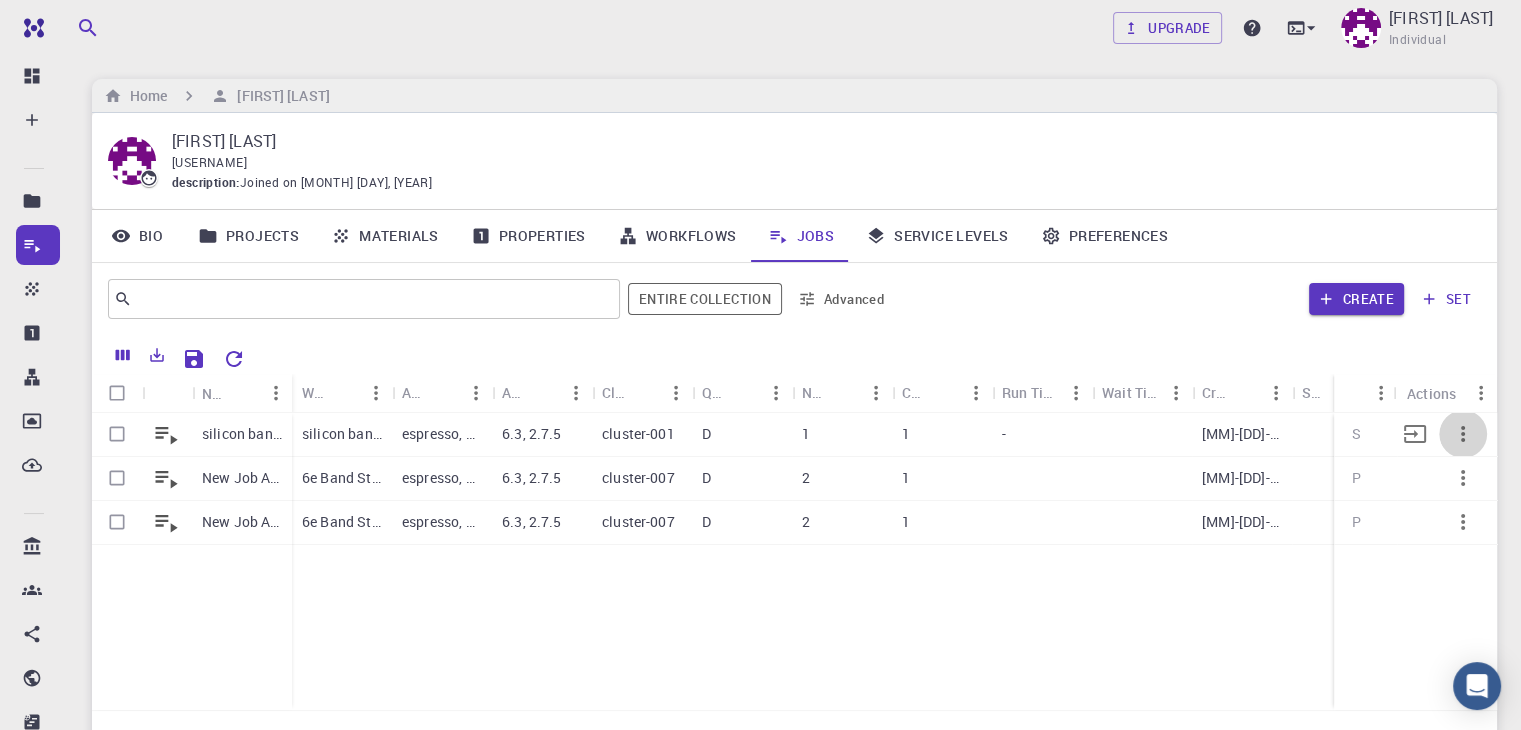 click 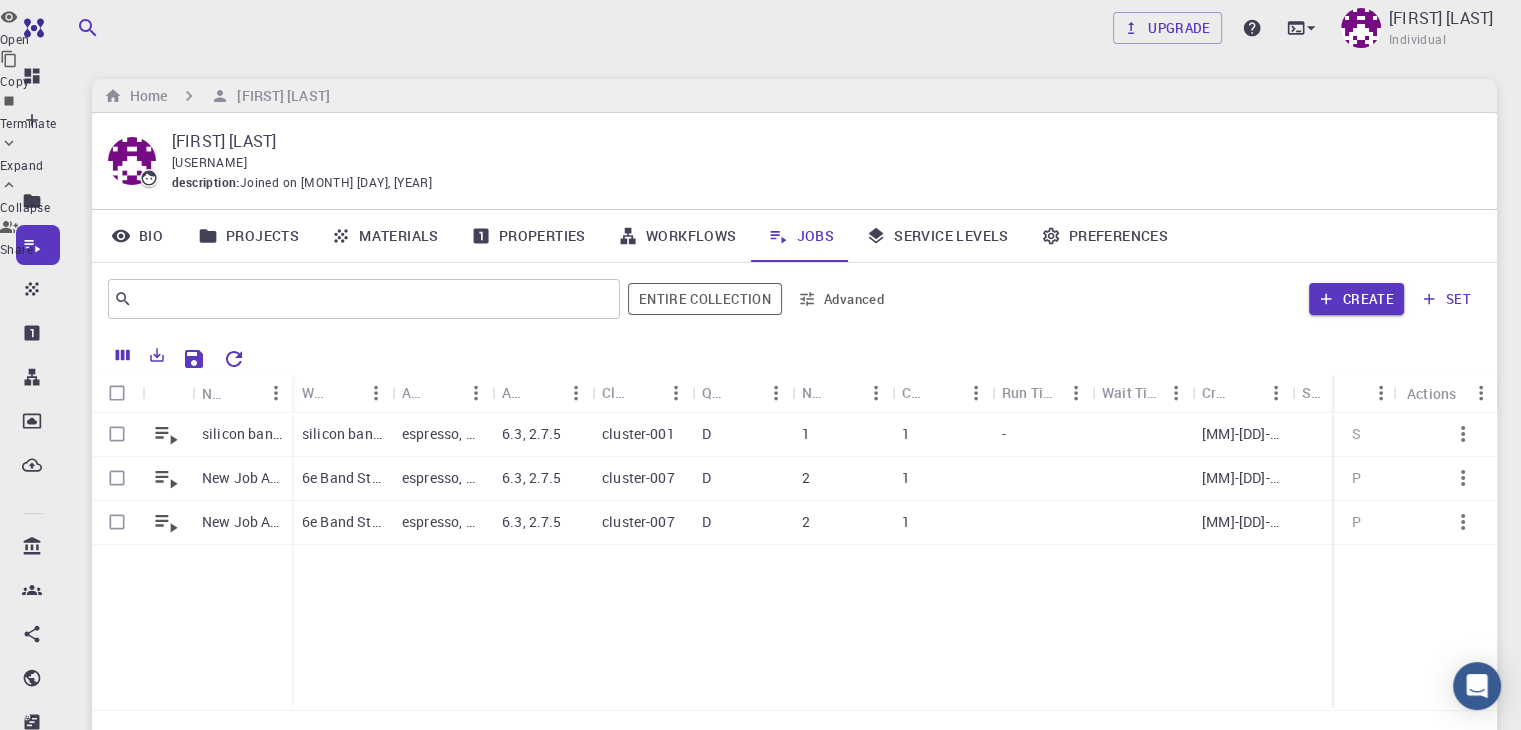 click on "Open" at bounding box center [15, 39] 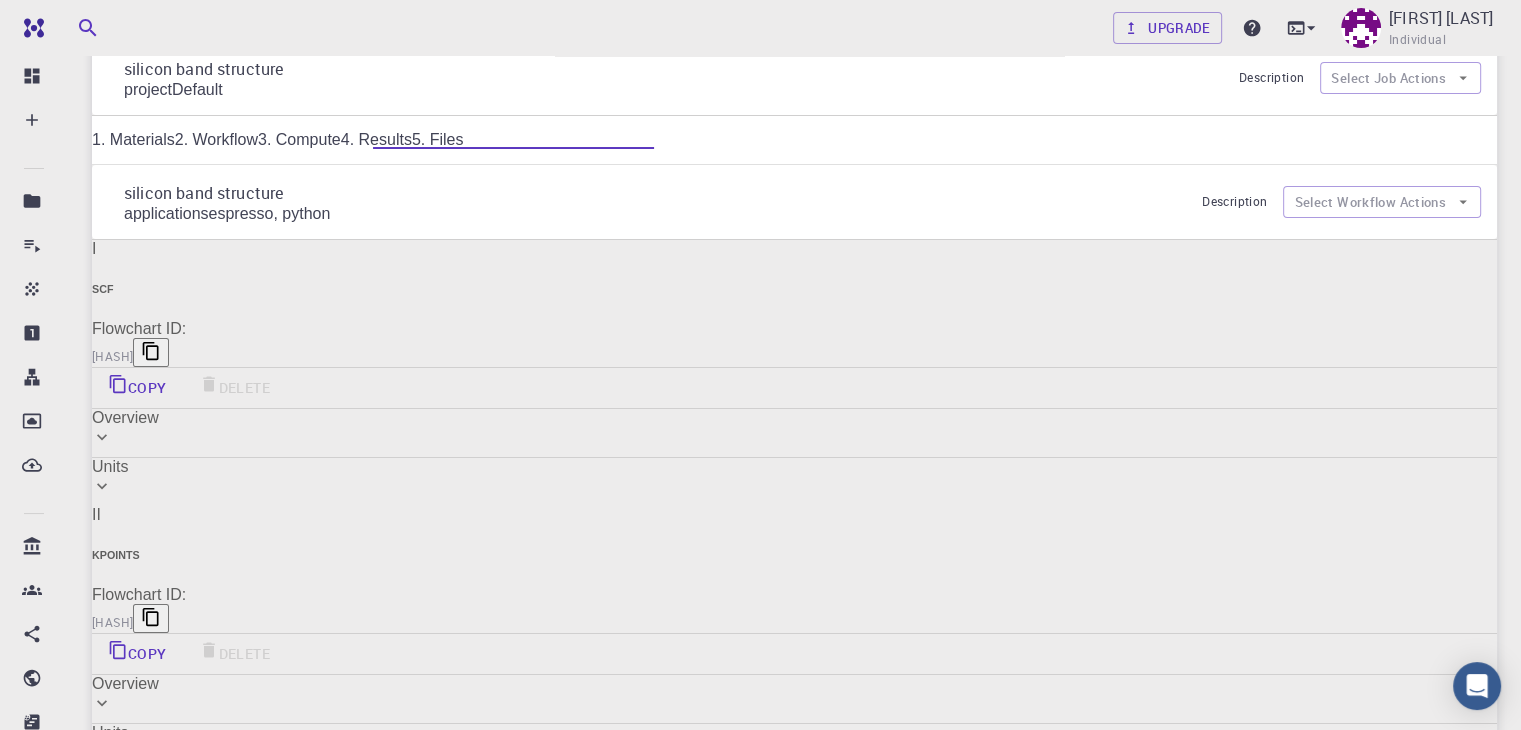 scroll, scrollTop: 71, scrollLeft: 0, axis: vertical 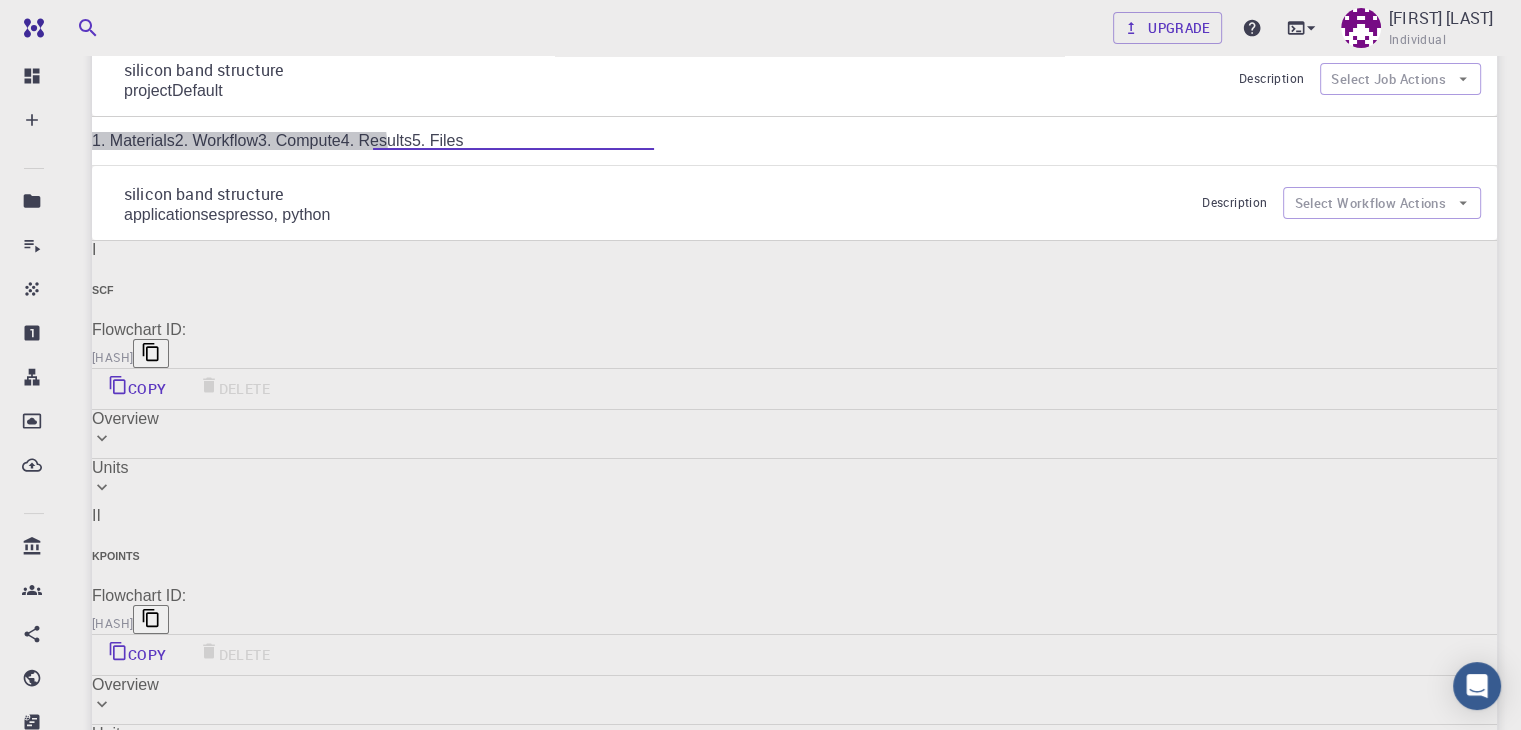 click on "4. Results" at bounding box center (376, 140) 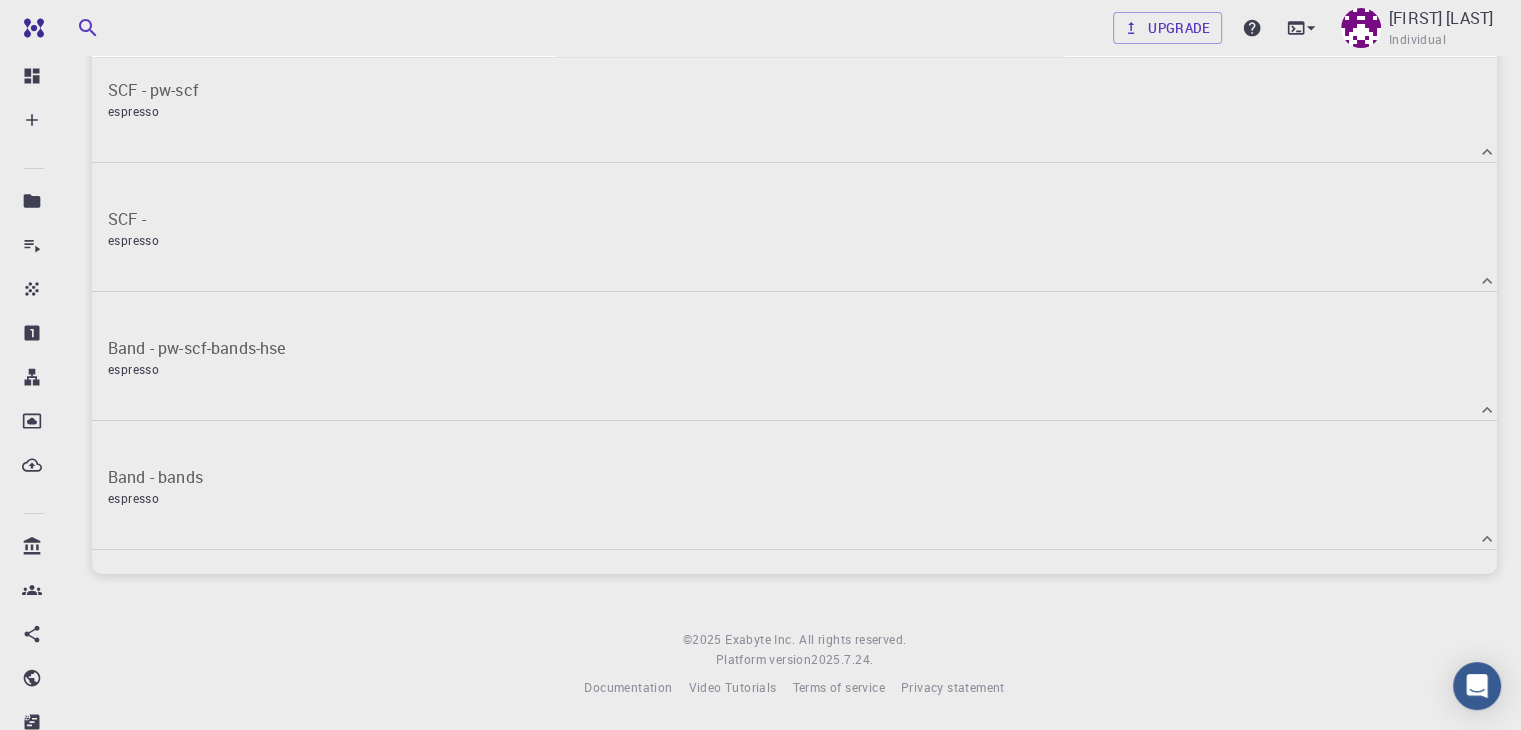 scroll, scrollTop: 0, scrollLeft: 0, axis: both 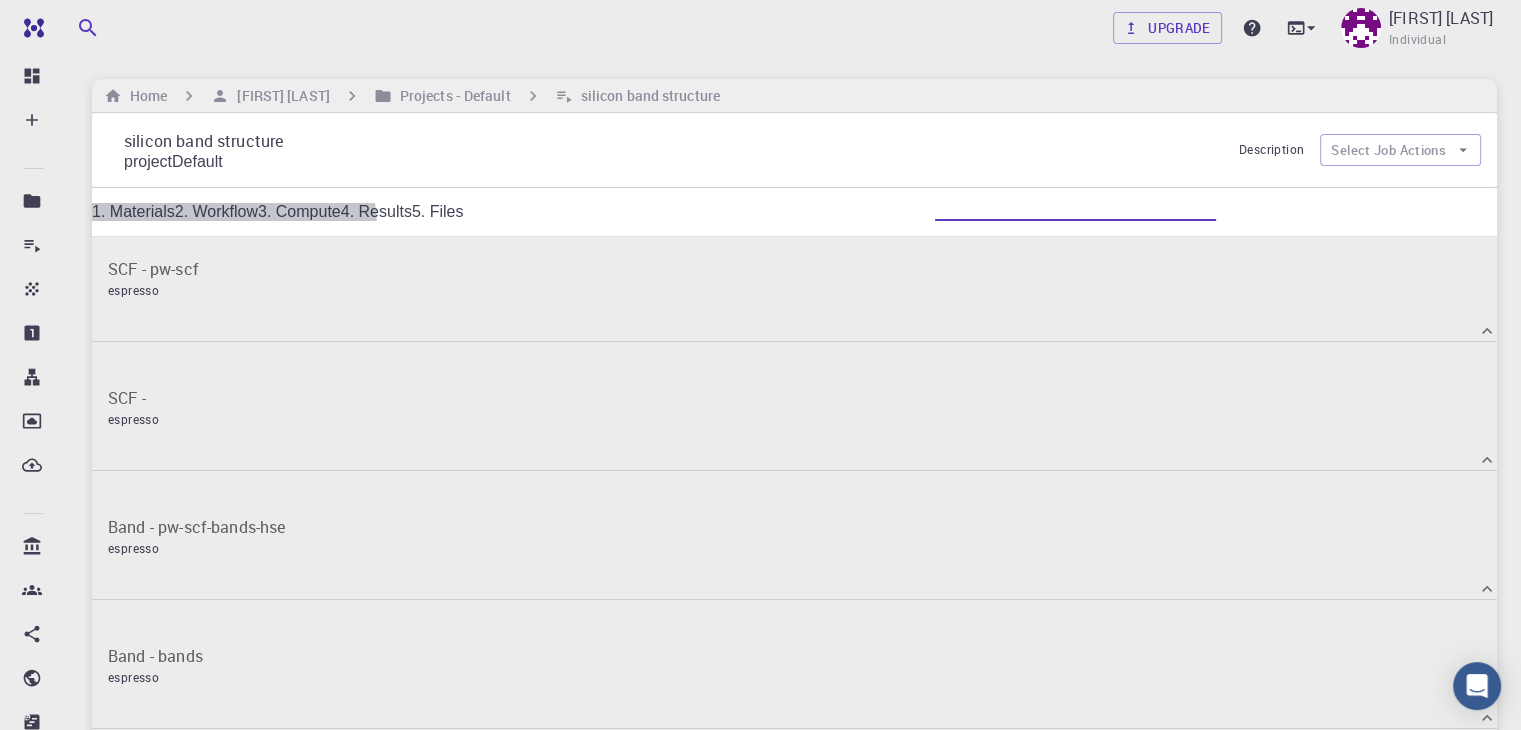 click on "3. Compute" at bounding box center (299, 211) 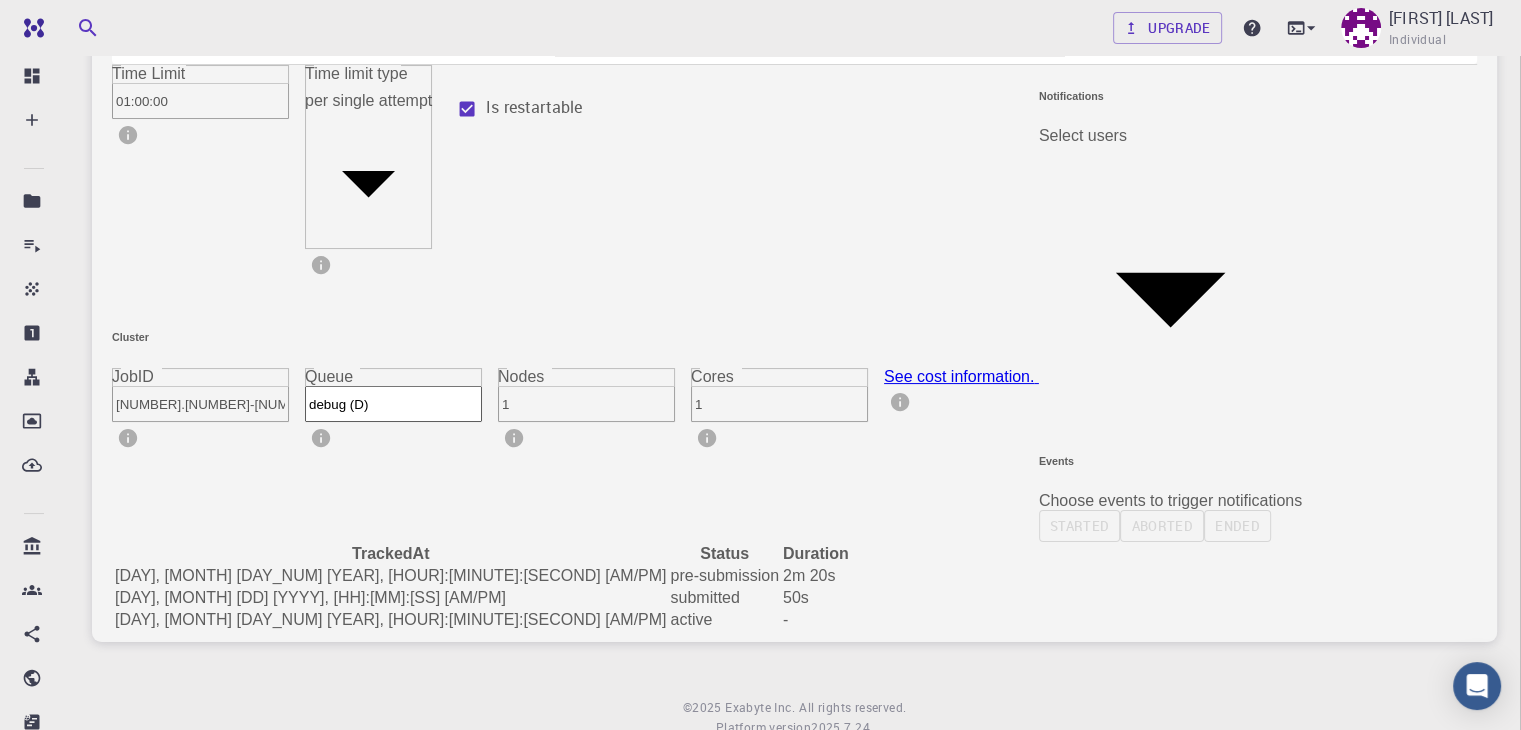 scroll, scrollTop: 0, scrollLeft: 0, axis: both 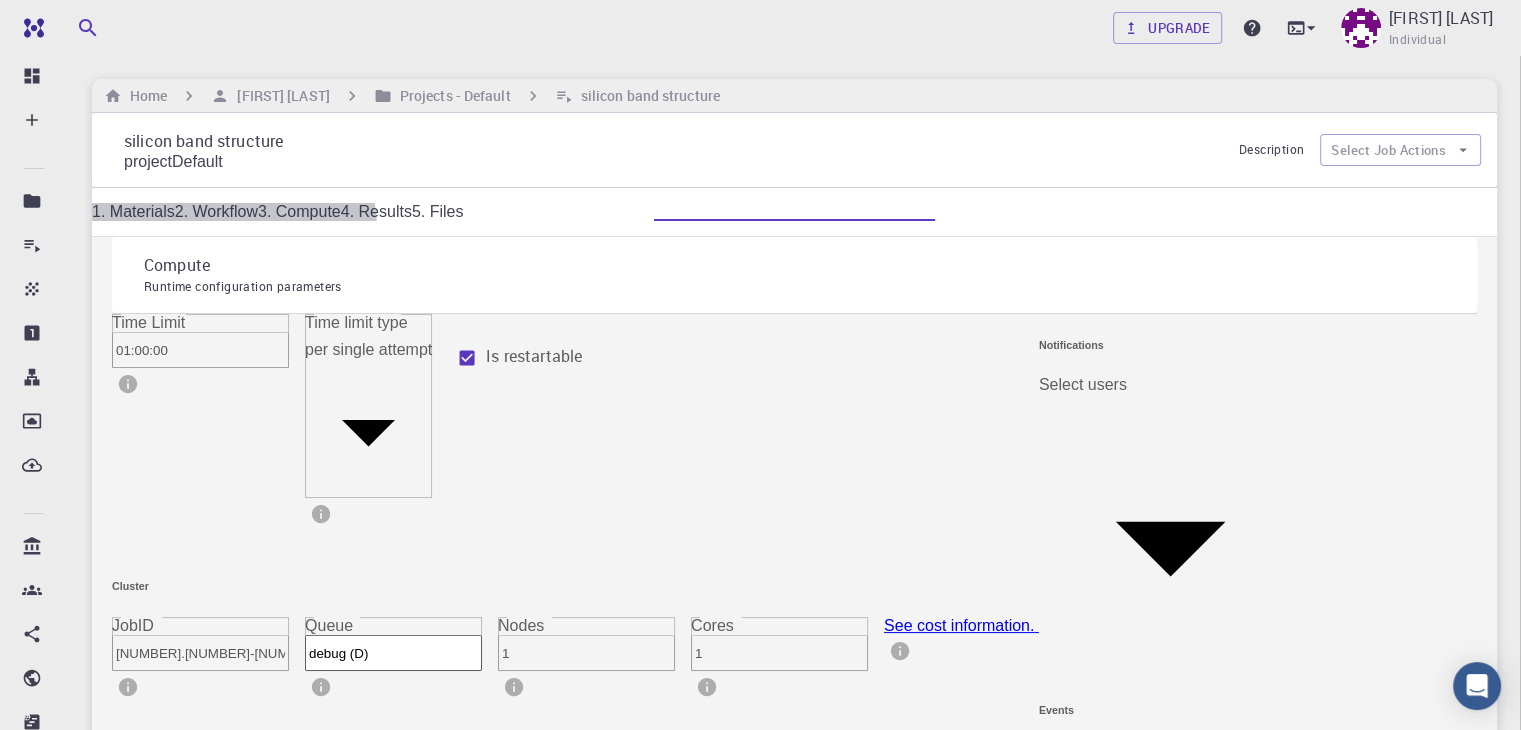 click on "5. Files" at bounding box center [438, 211] 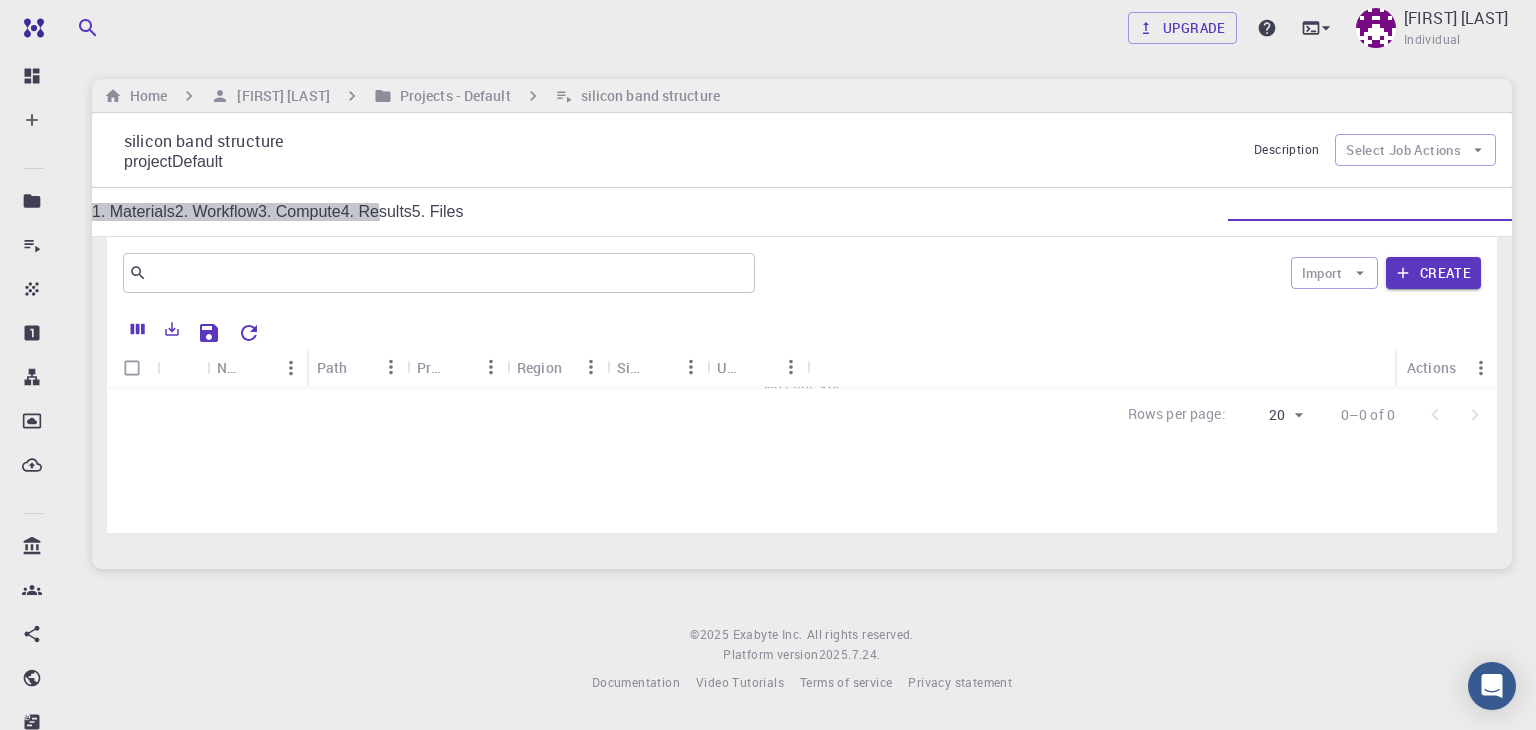 click on "4. Results" at bounding box center (376, 211) 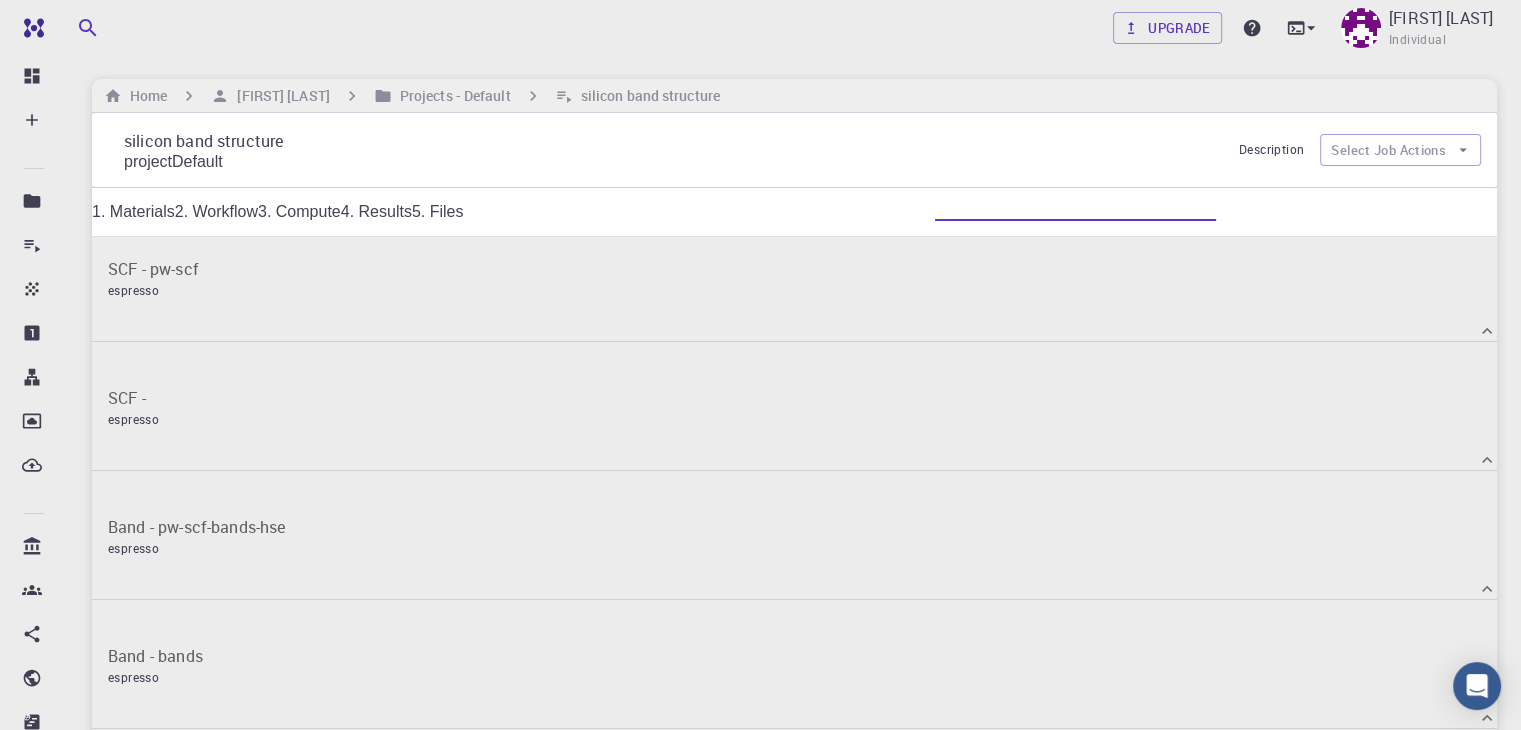 click on "SCF -  espresso" at bounding box center (133, 408) 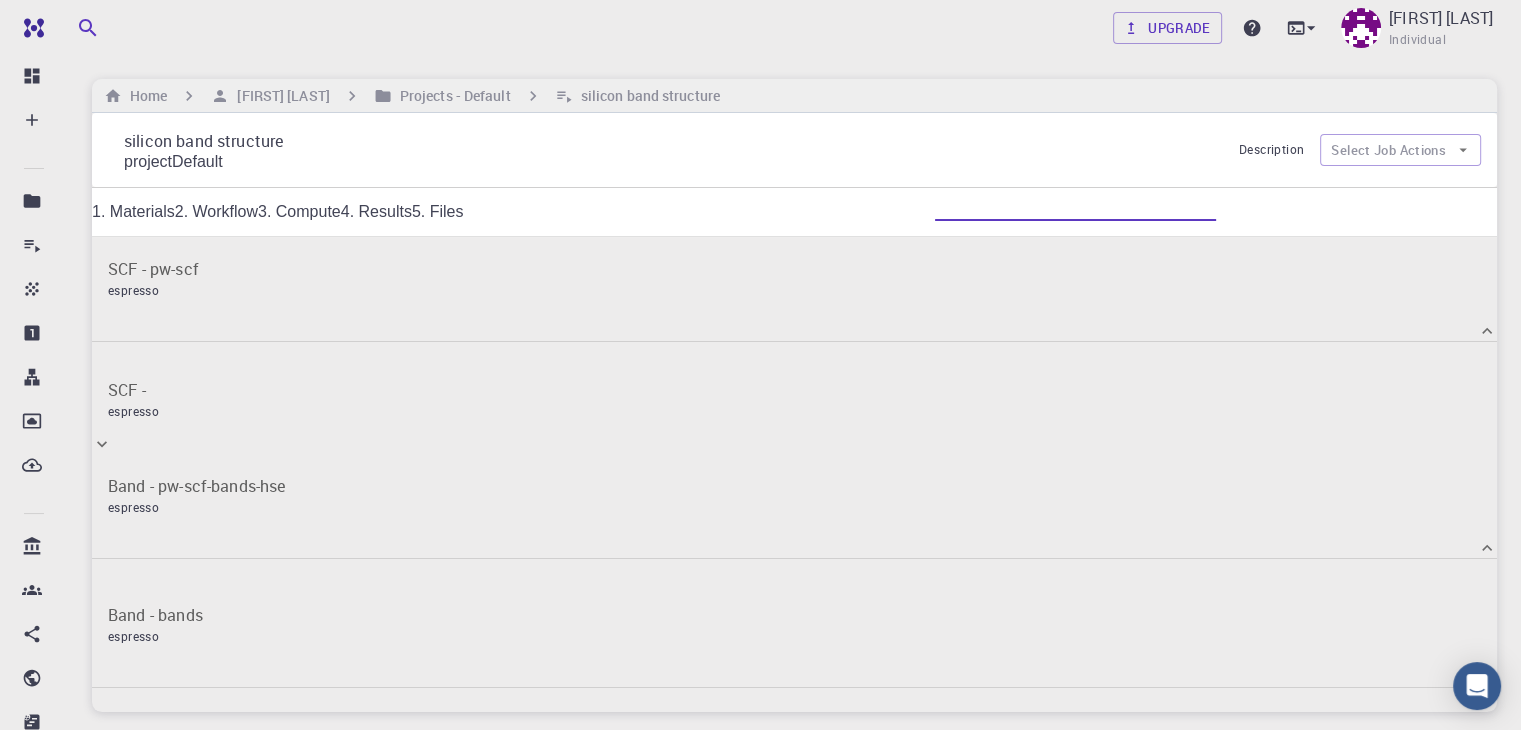 scroll, scrollTop: 270, scrollLeft: 0, axis: vertical 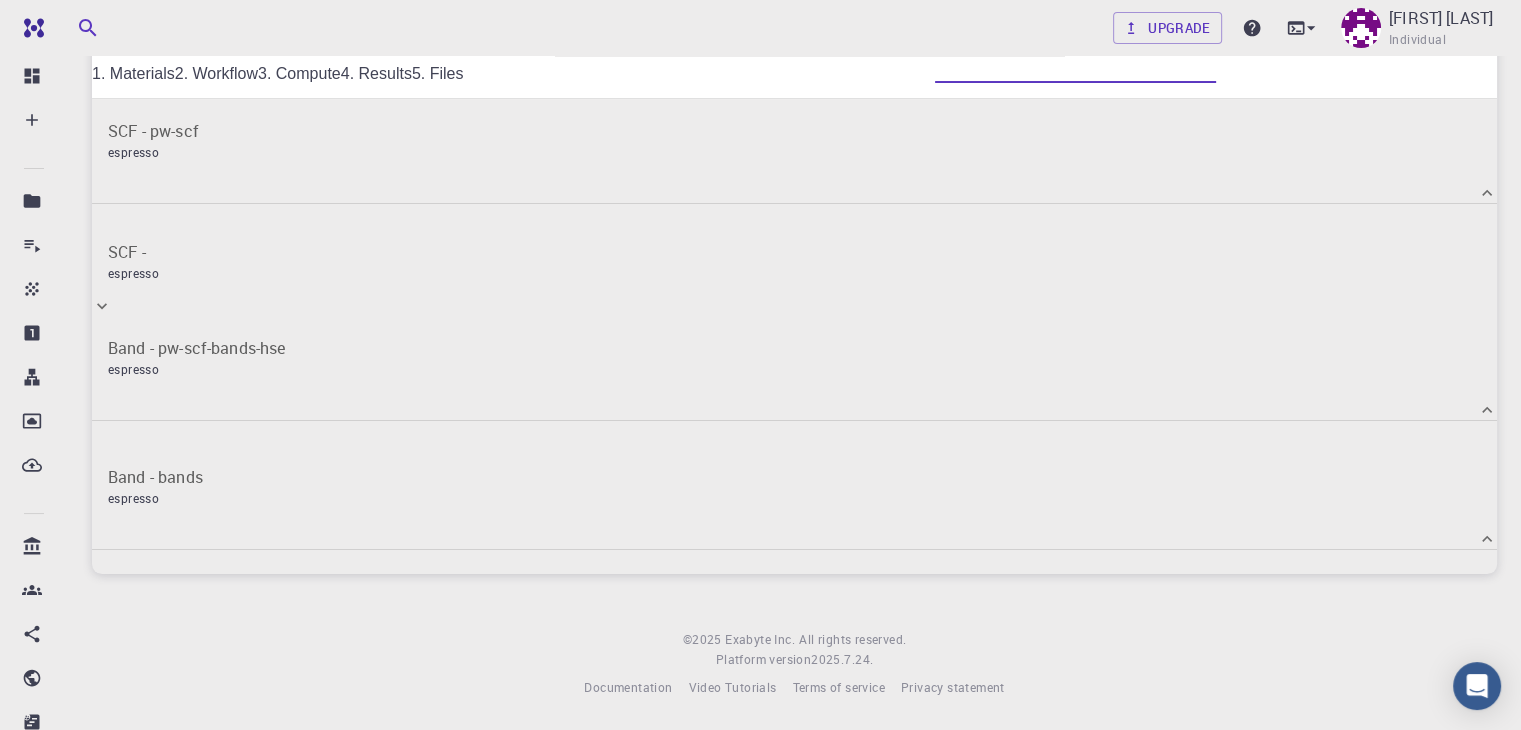 click 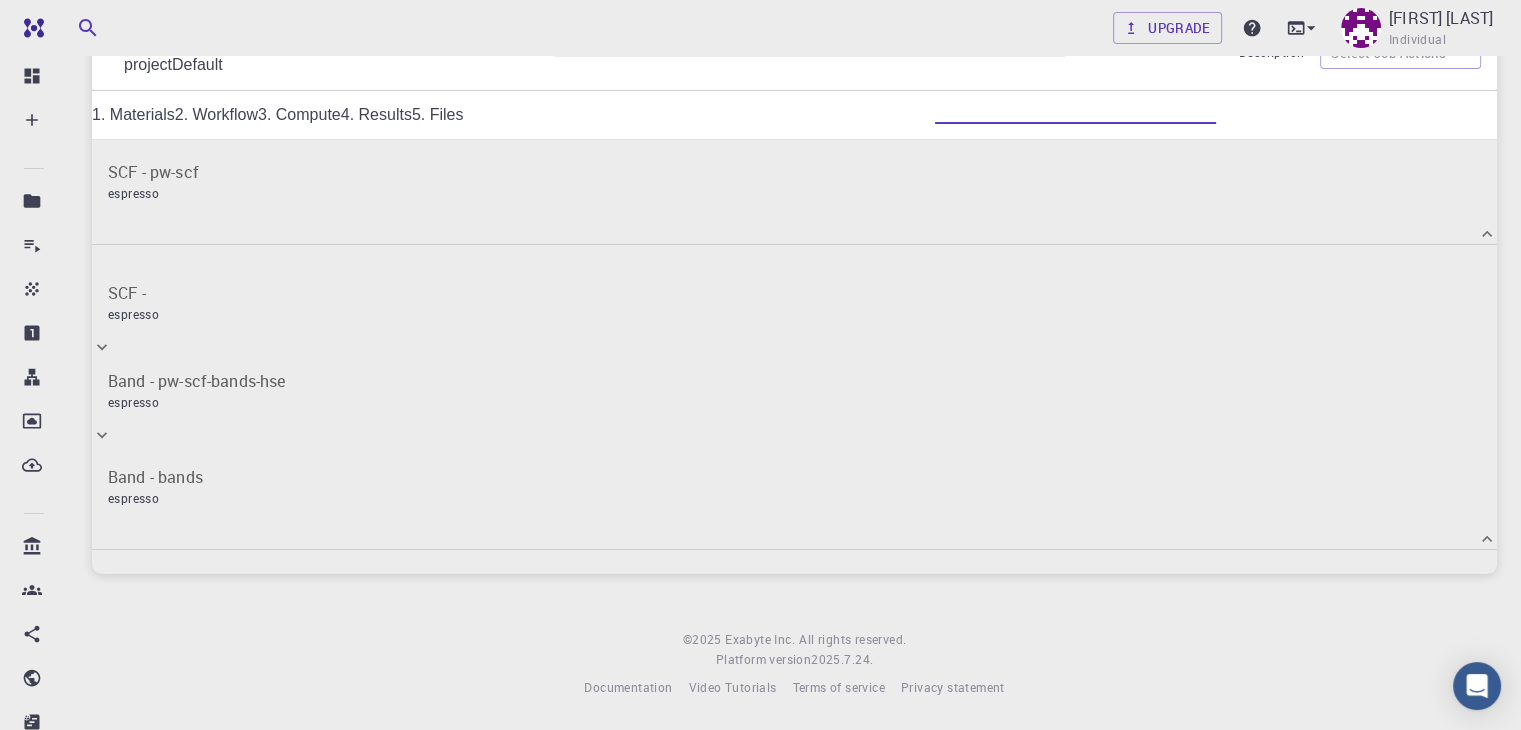 scroll, scrollTop: 0, scrollLeft: 0, axis: both 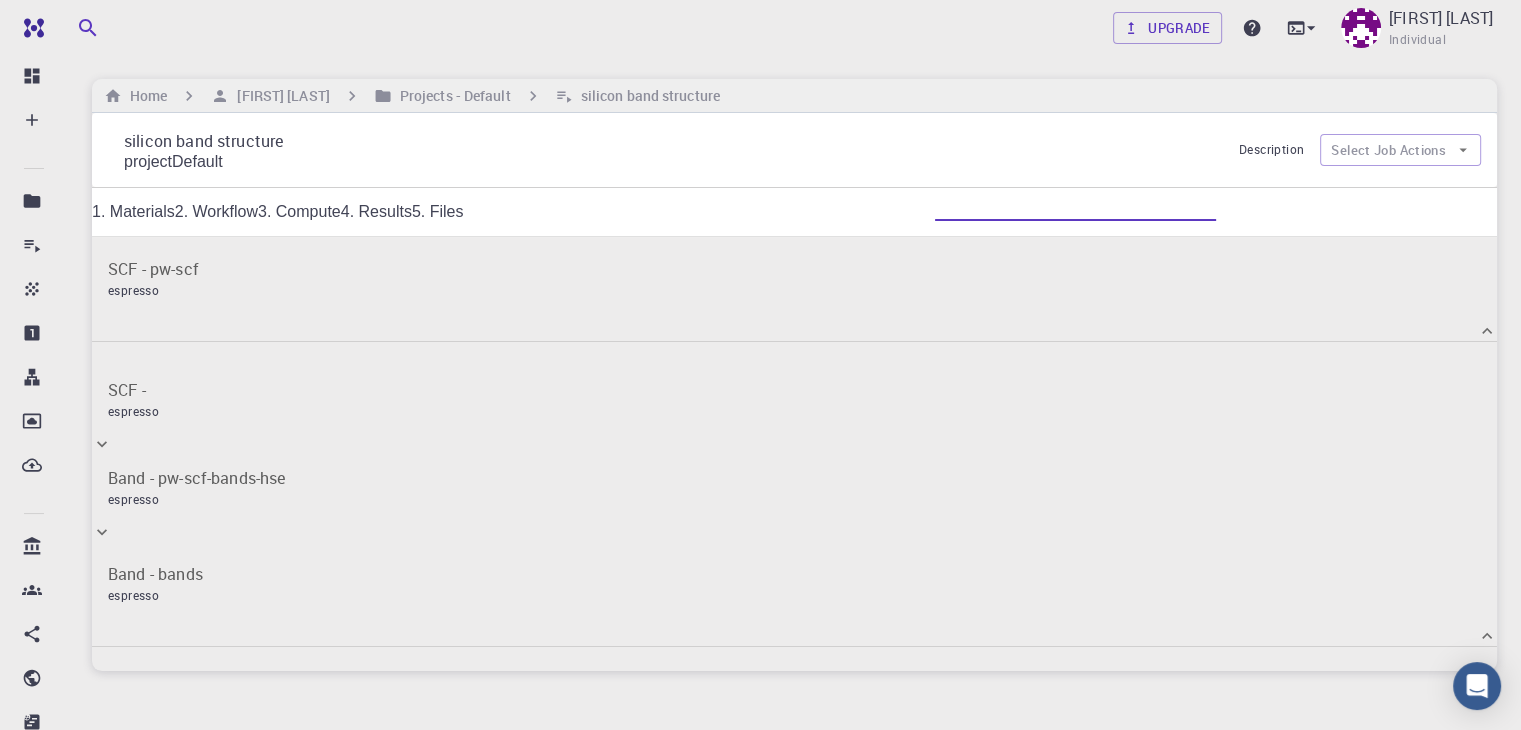 click on "SCF - pw-scf espresso" at bounding box center [153, 279] 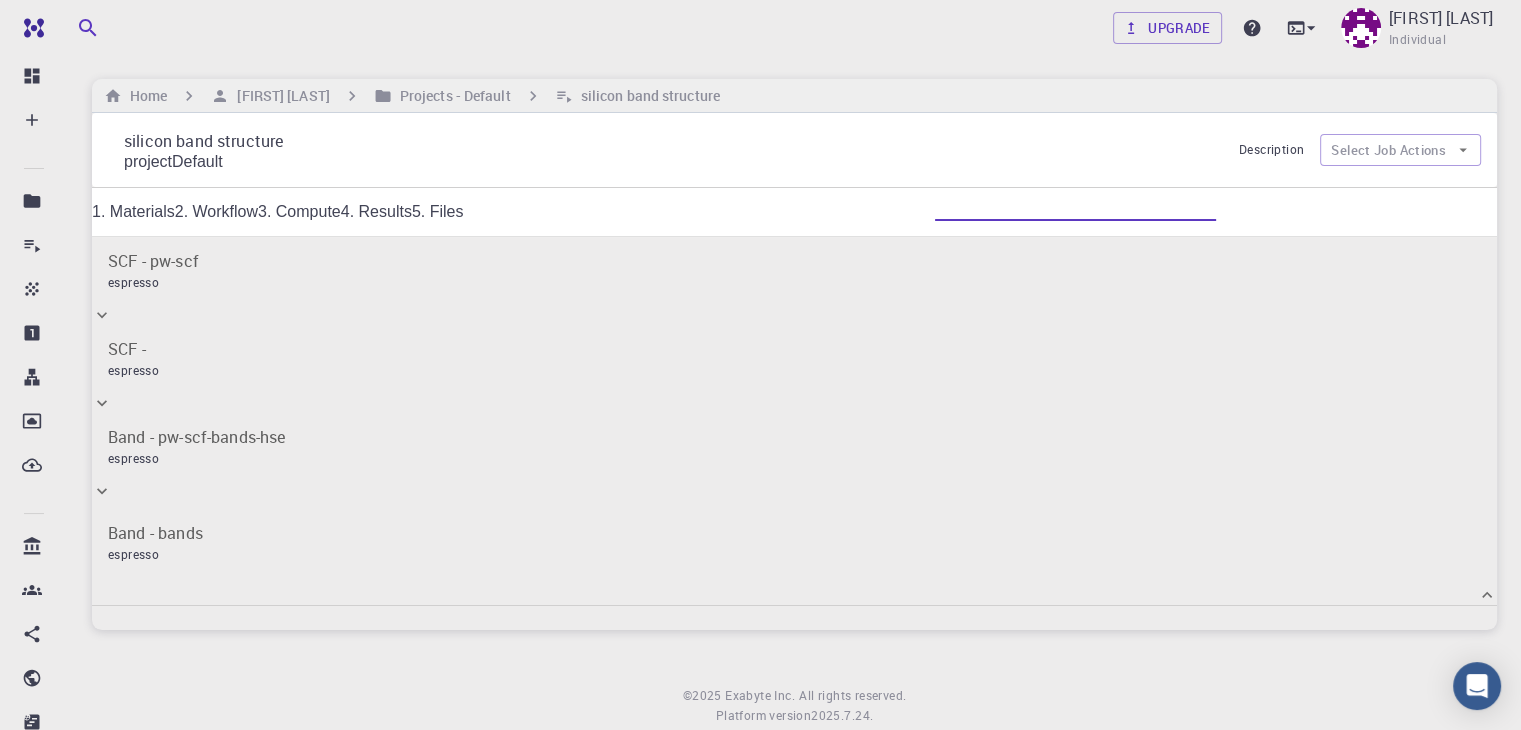 click on "SCF - pw-scf espresso" at bounding box center [153, 271] 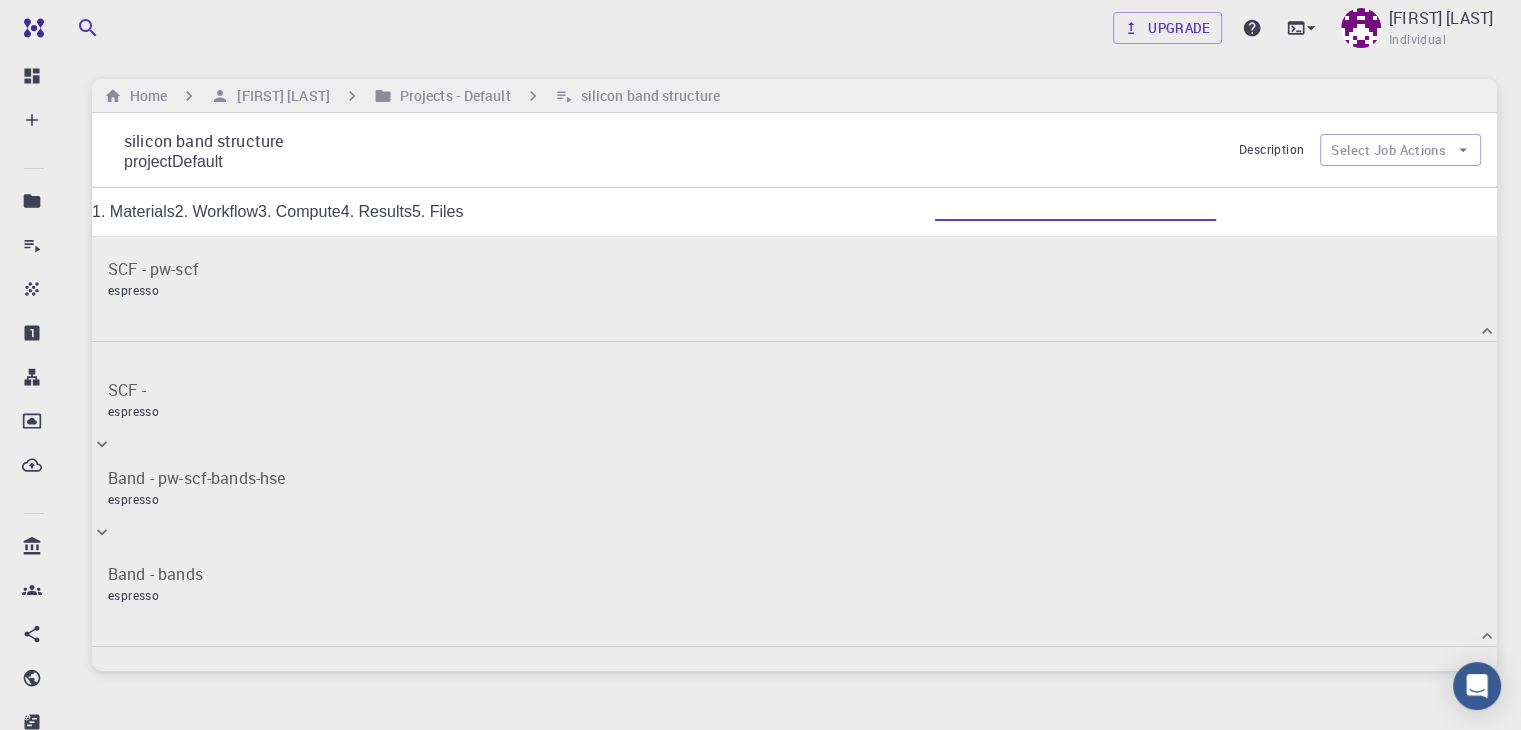 scroll, scrollTop: 213, scrollLeft: 0, axis: vertical 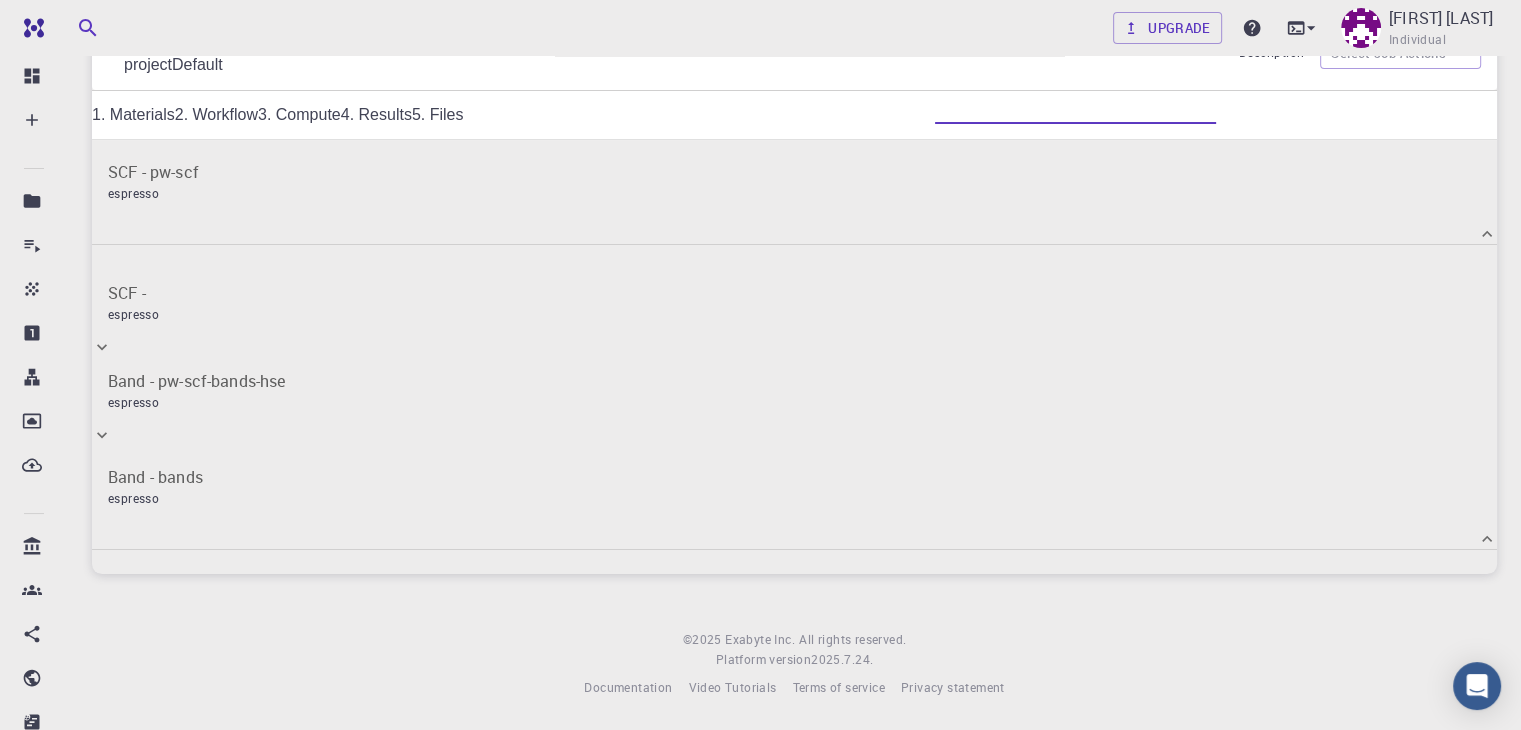 click on "SCF -  espresso" at bounding box center (794, 303) 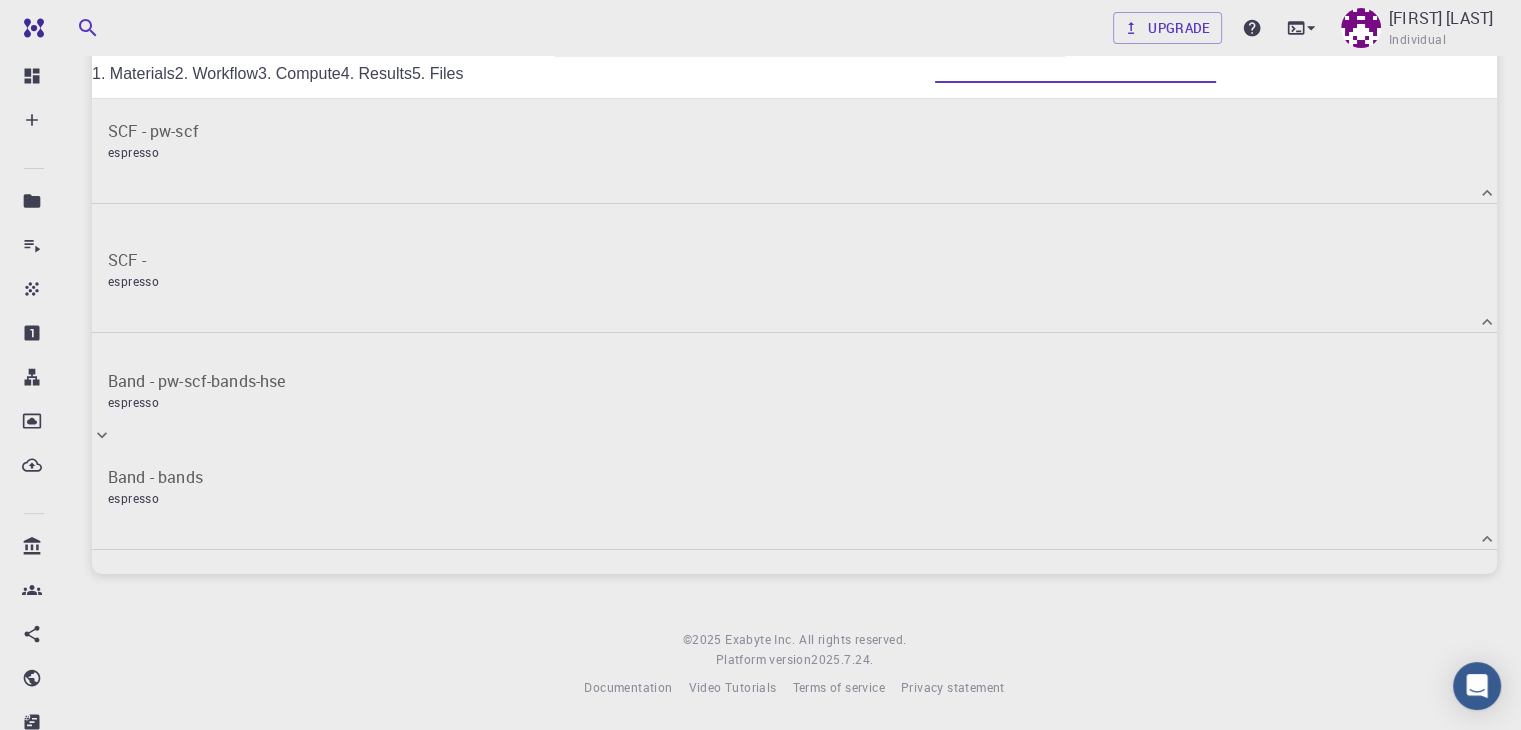 click on "Band - bands espresso" at bounding box center [794, 507] 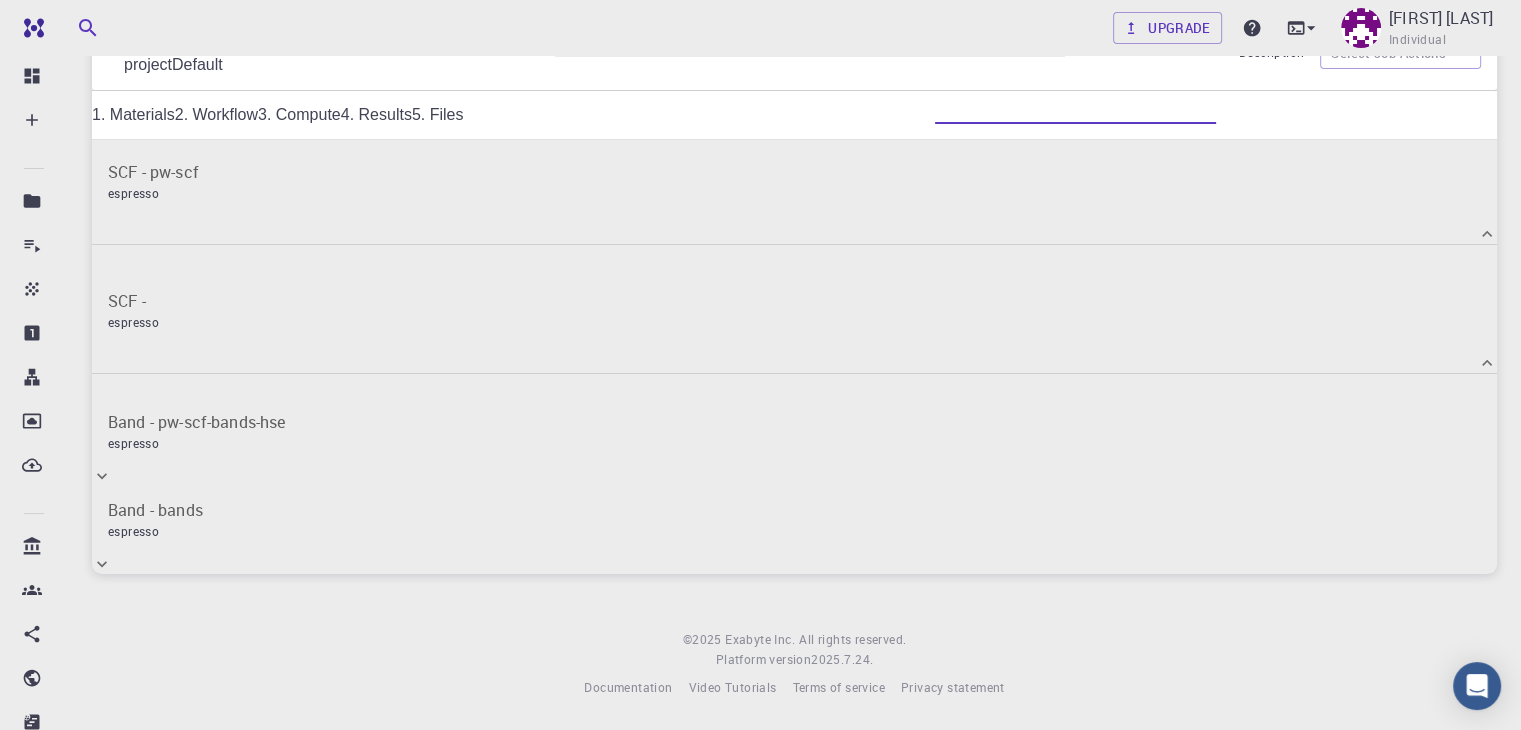 click on "Band - pw-scf-bands-hse espresso" at bounding box center [794, 432] 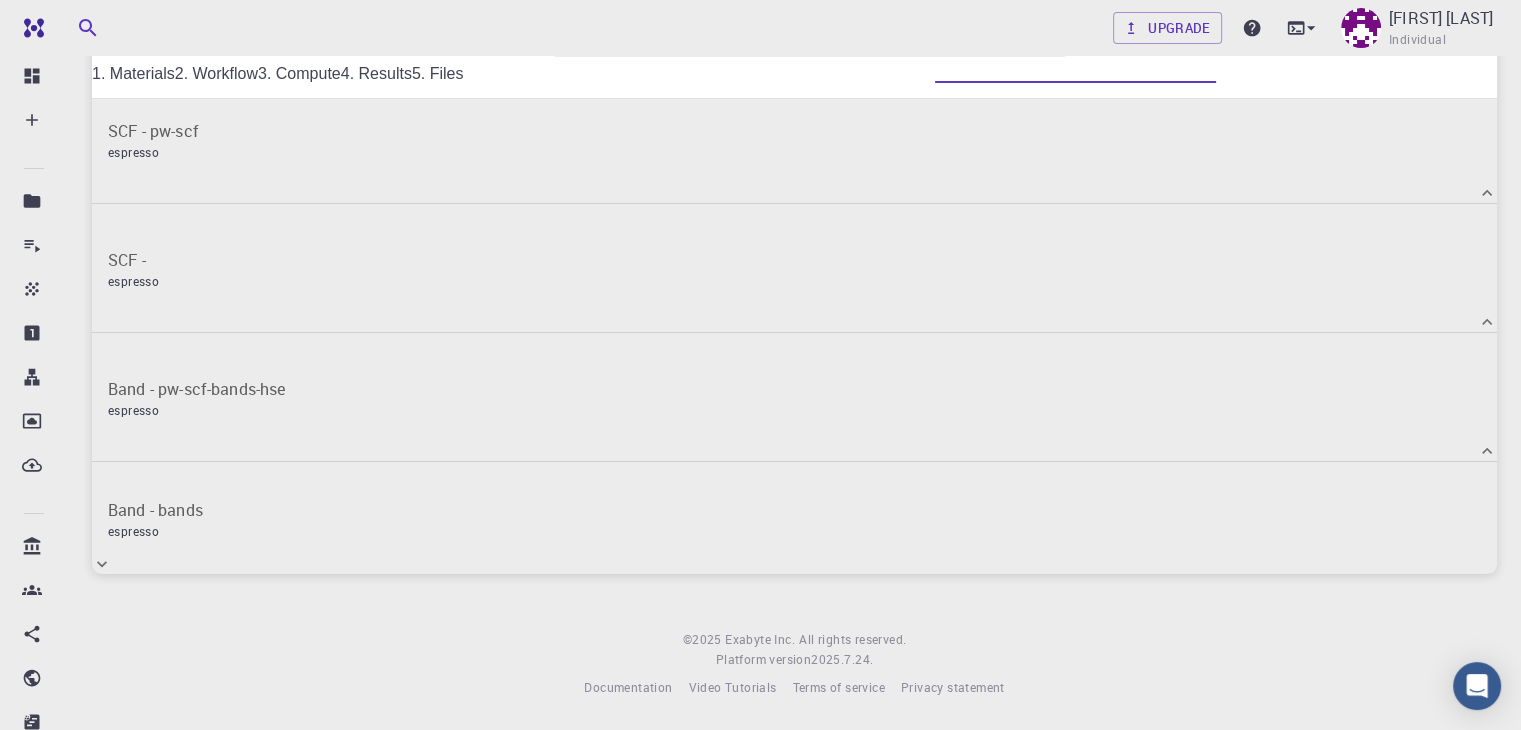scroll, scrollTop: 270, scrollLeft: 0, axis: vertical 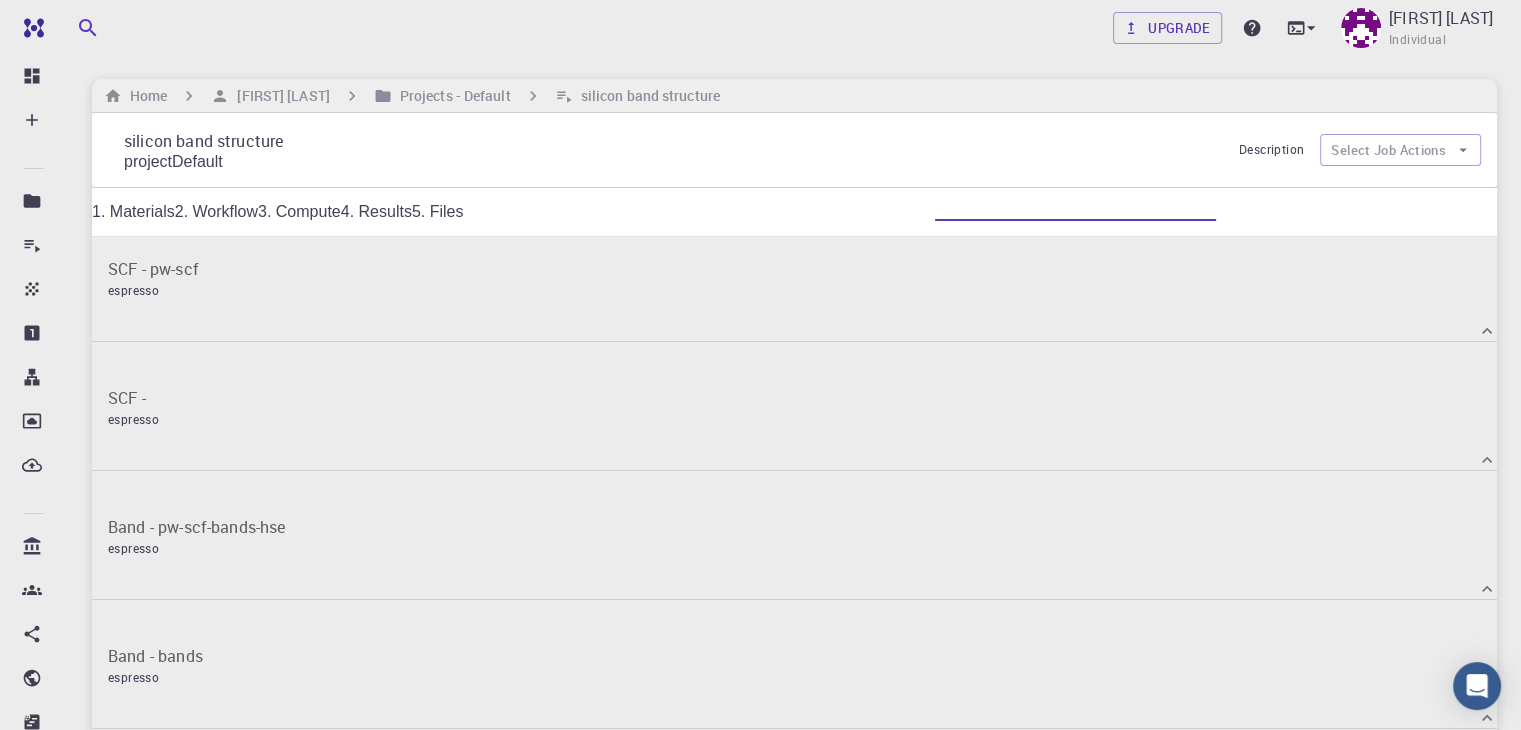click on "5. Files" at bounding box center (438, 211) 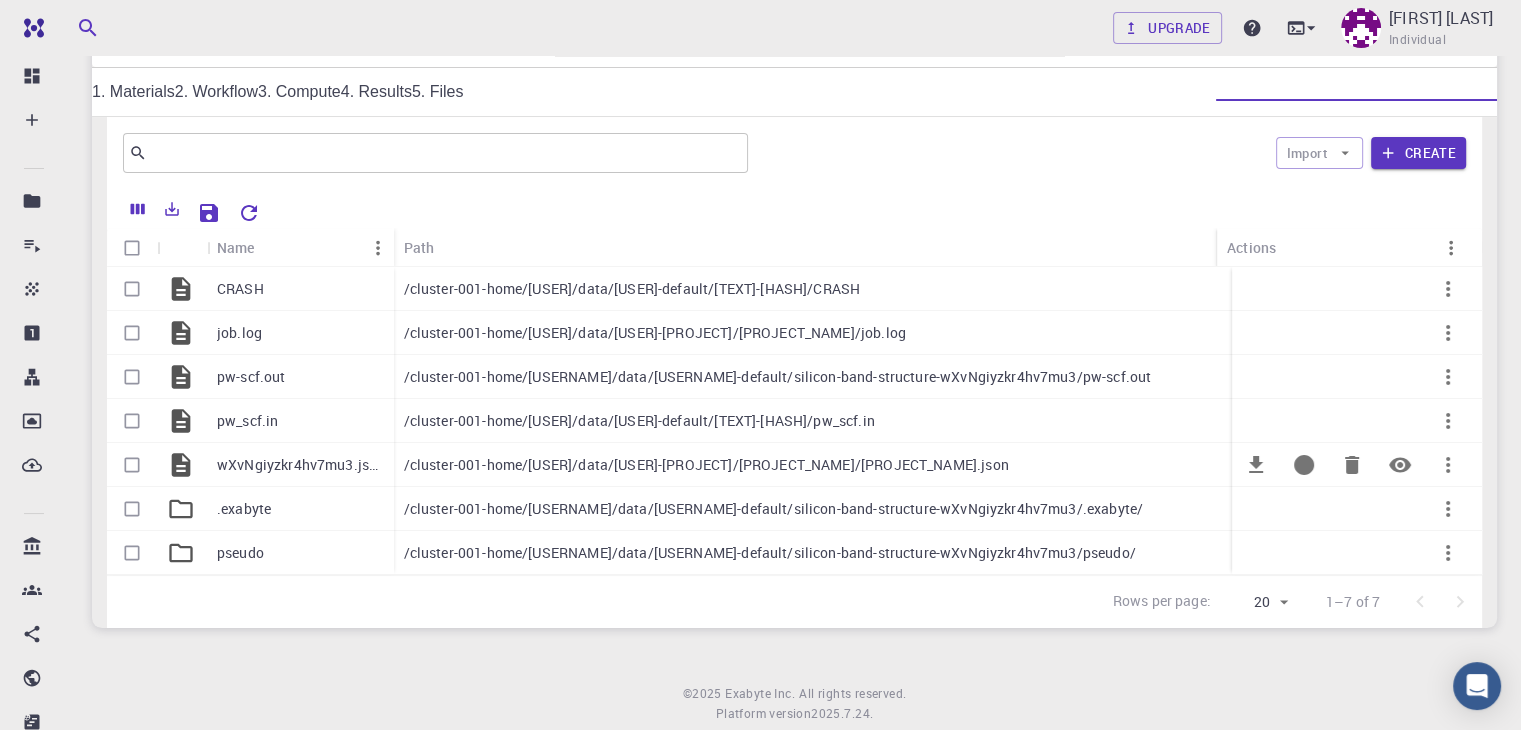 scroll, scrollTop: 122, scrollLeft: 0, axis: vertical 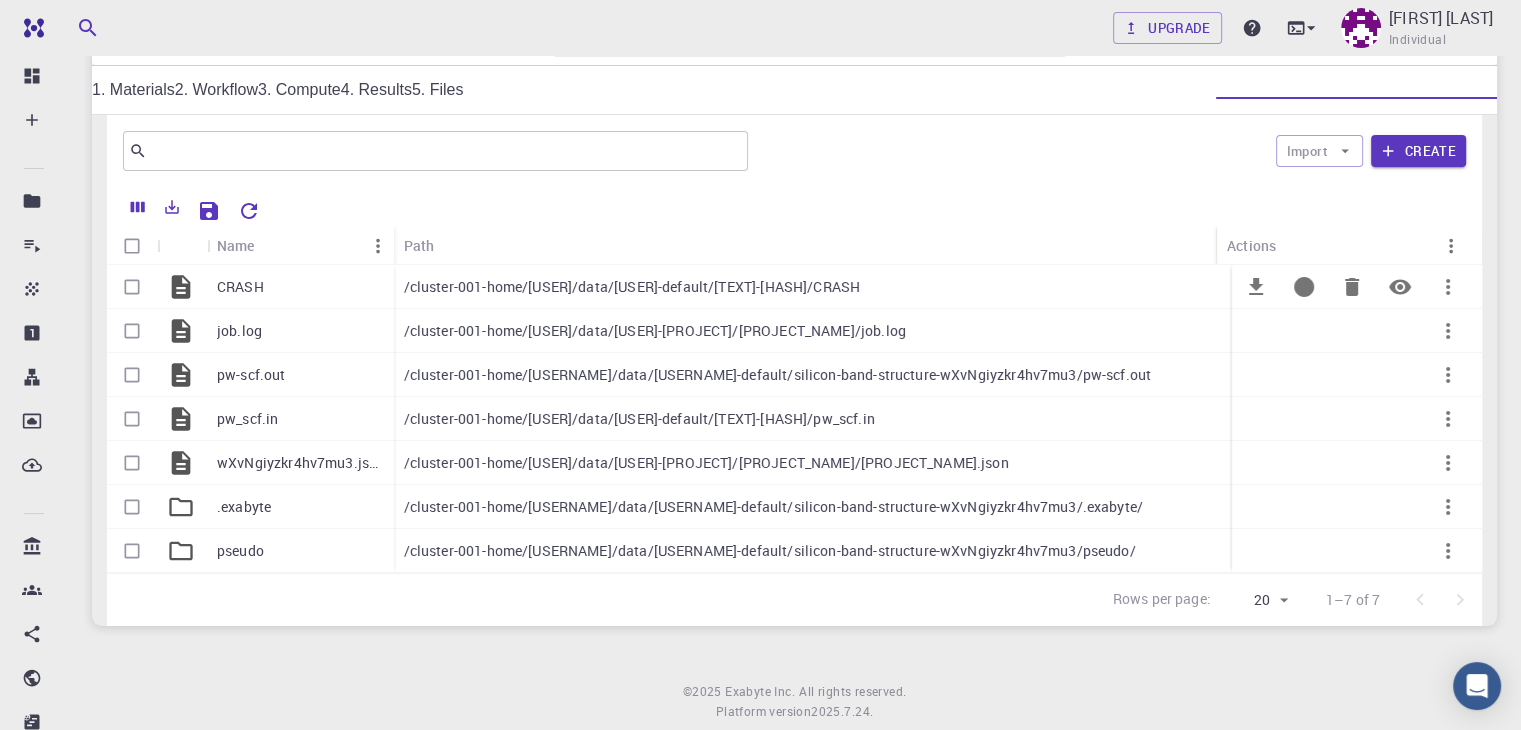 click at bounding box center (1400, 287) 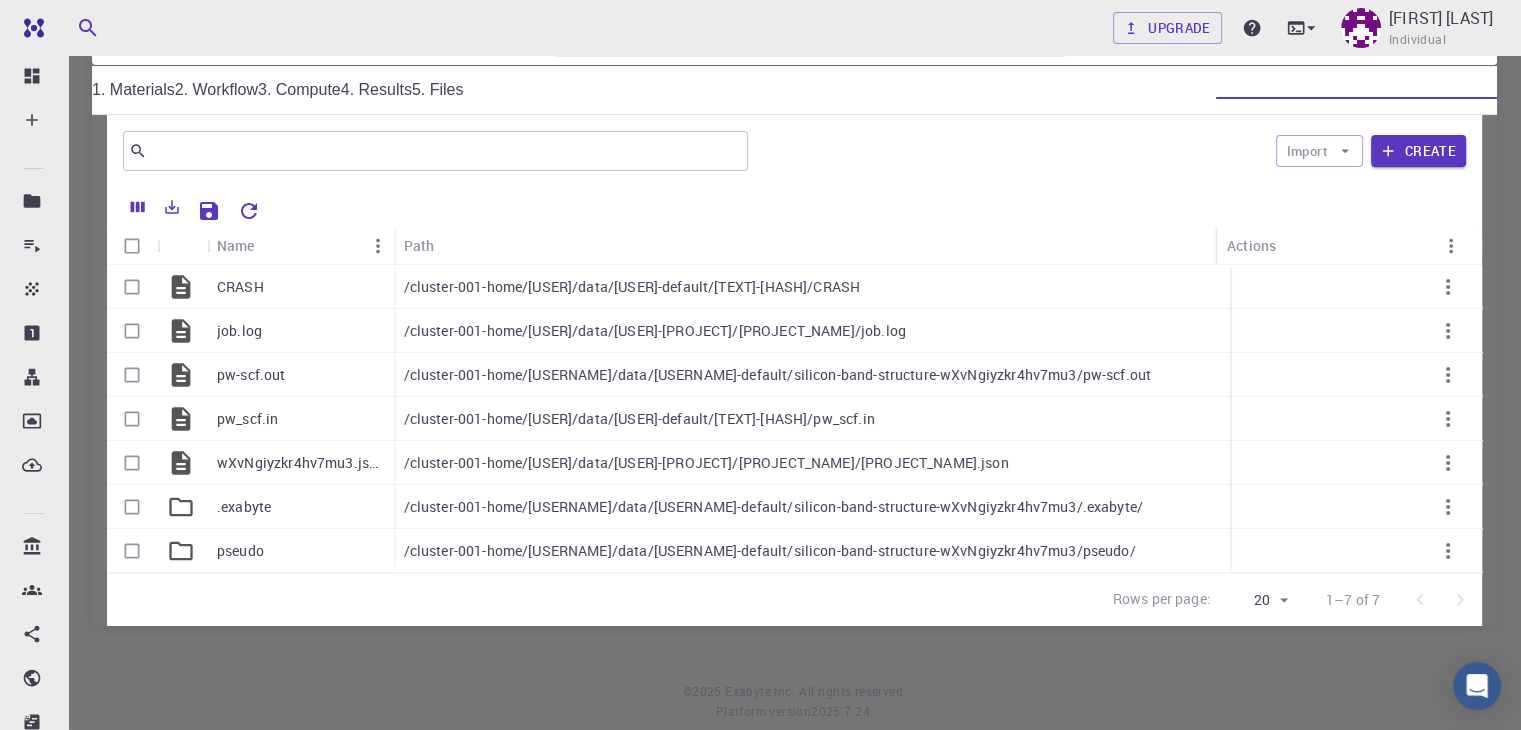 click 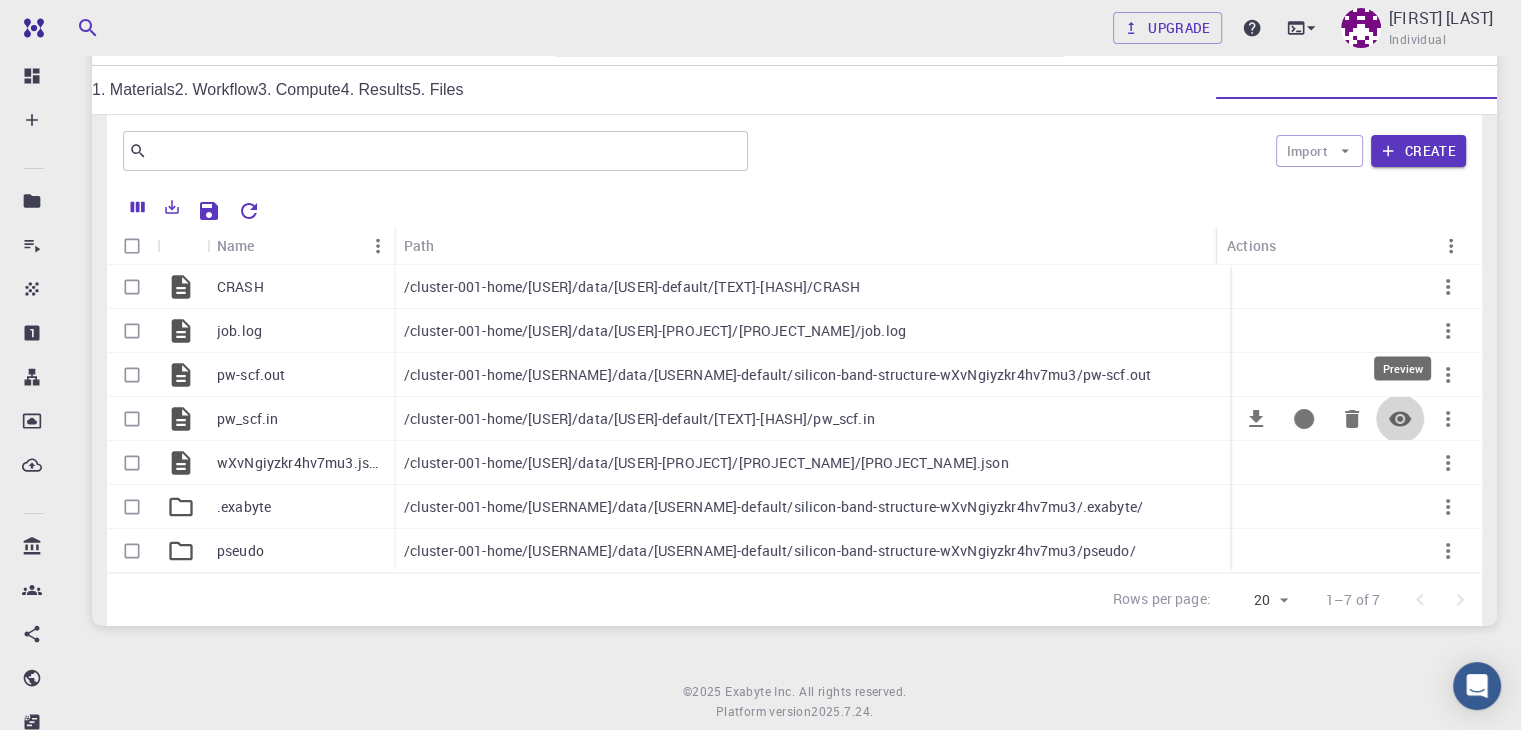 click 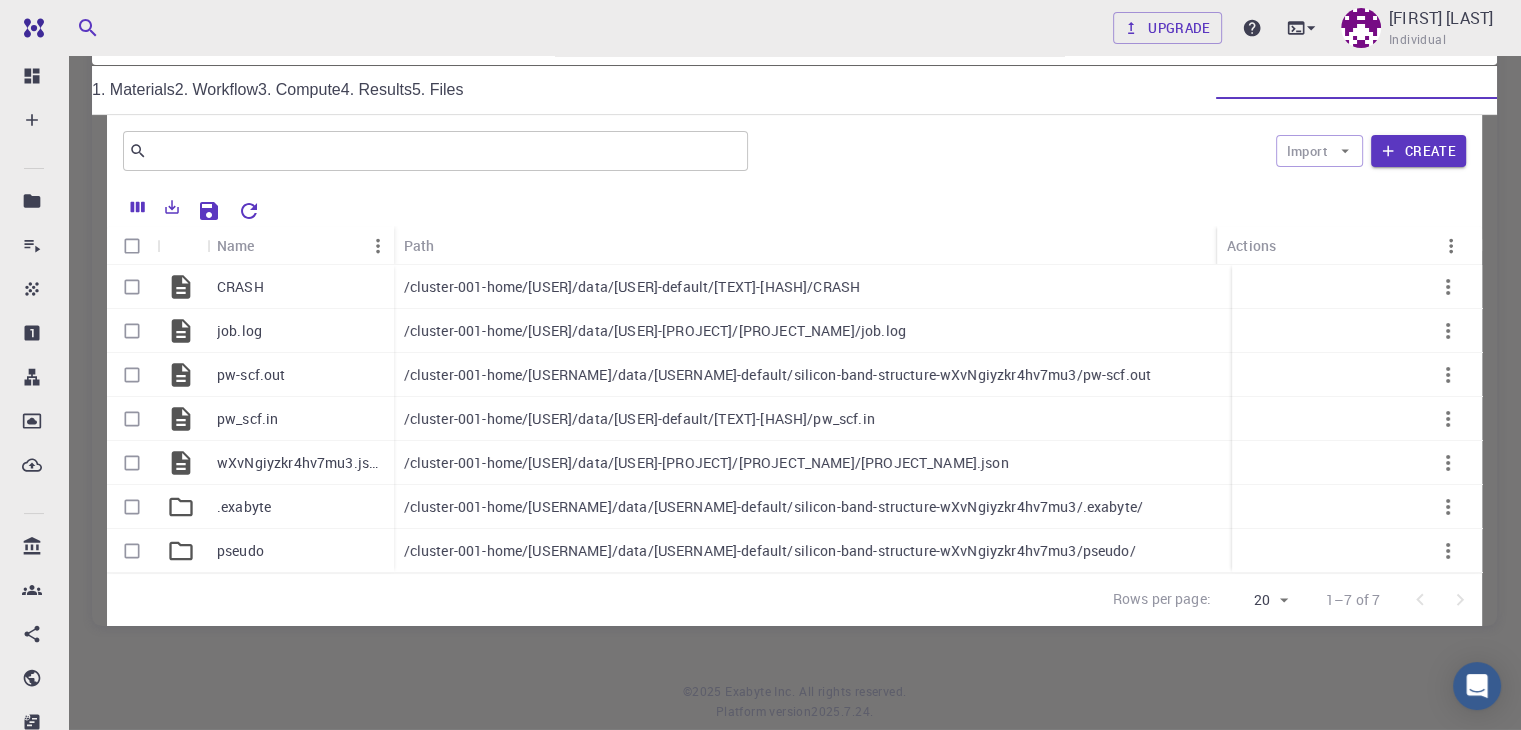 scroll, scrollTop: 150, scrollLeft: 0, axis: vertical 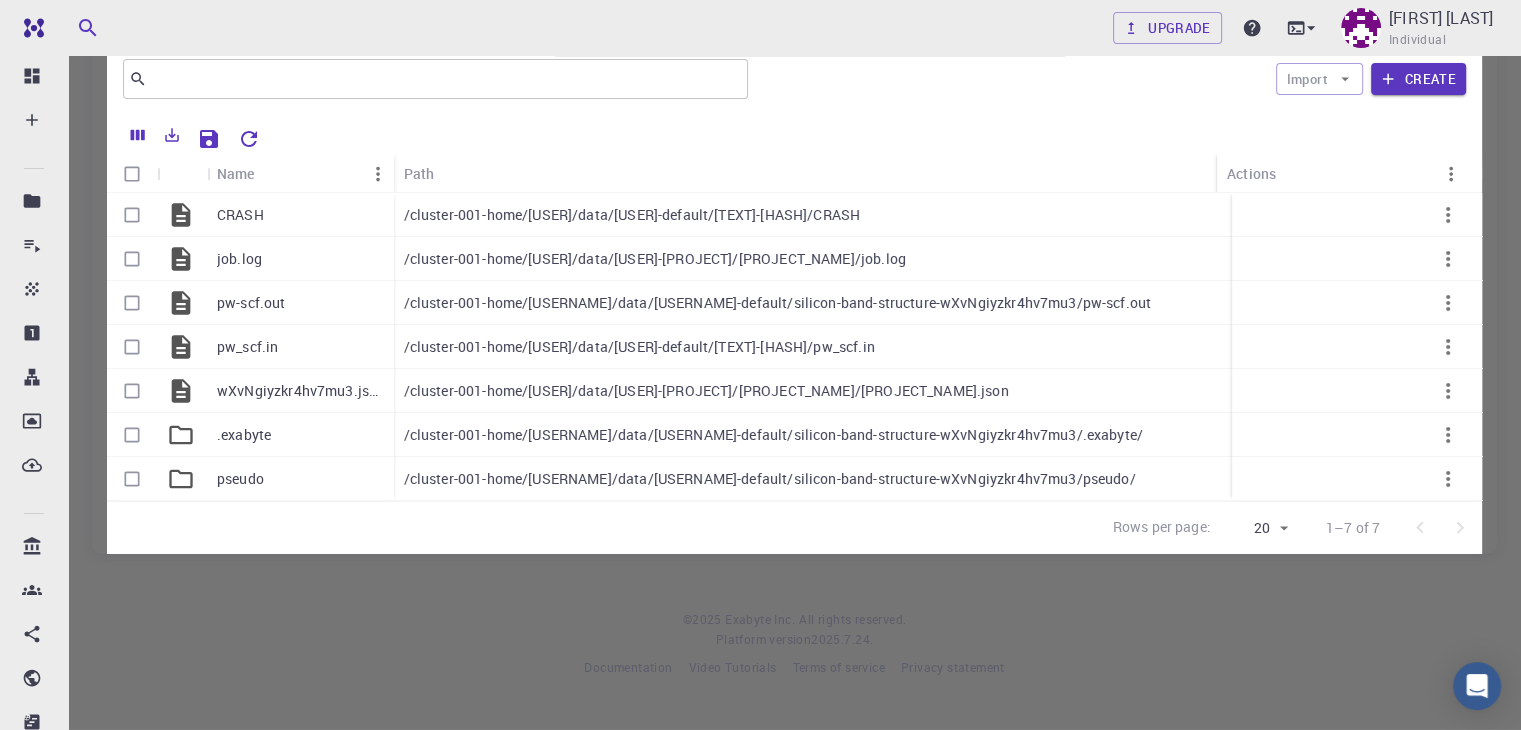 click 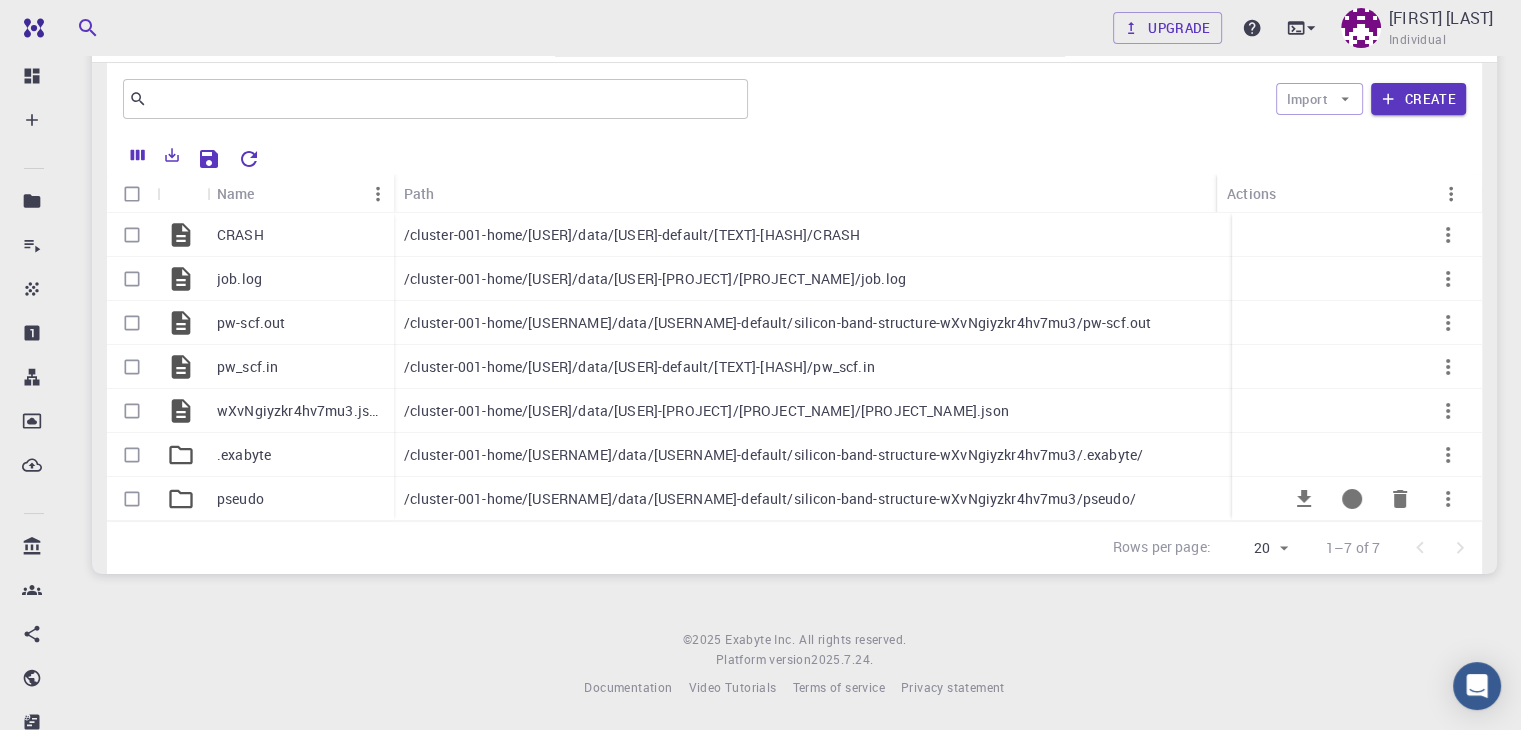 click on "/cluster-001-home/[USERNAME]/data/[USERNAME]-default/silicon-band-structure-wXvNgiyzkr4hv7mu3/pseudo/" at bounding box center [770, 499] 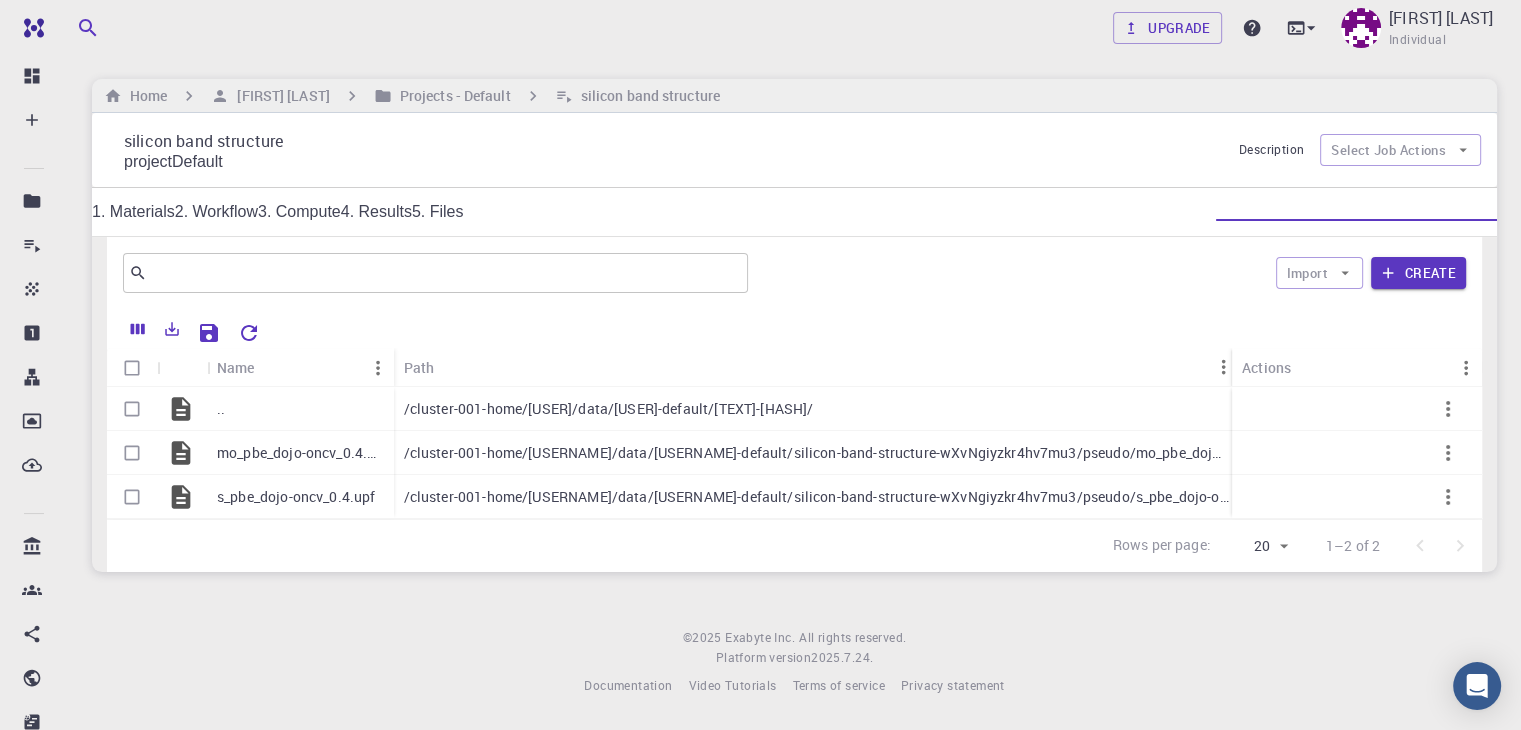 scroll, scrollTop: 18, scrollLeft: 0, axis: vertical 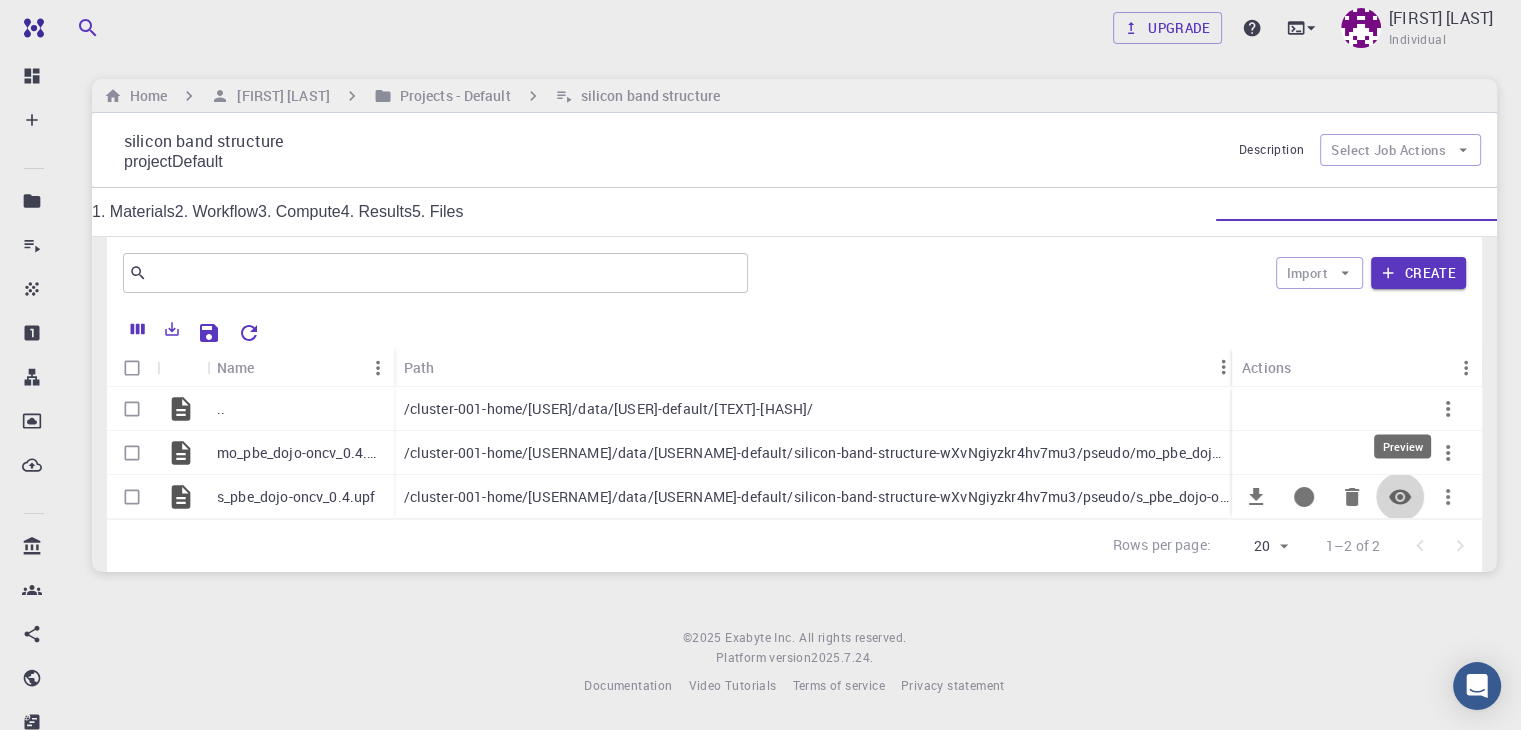click 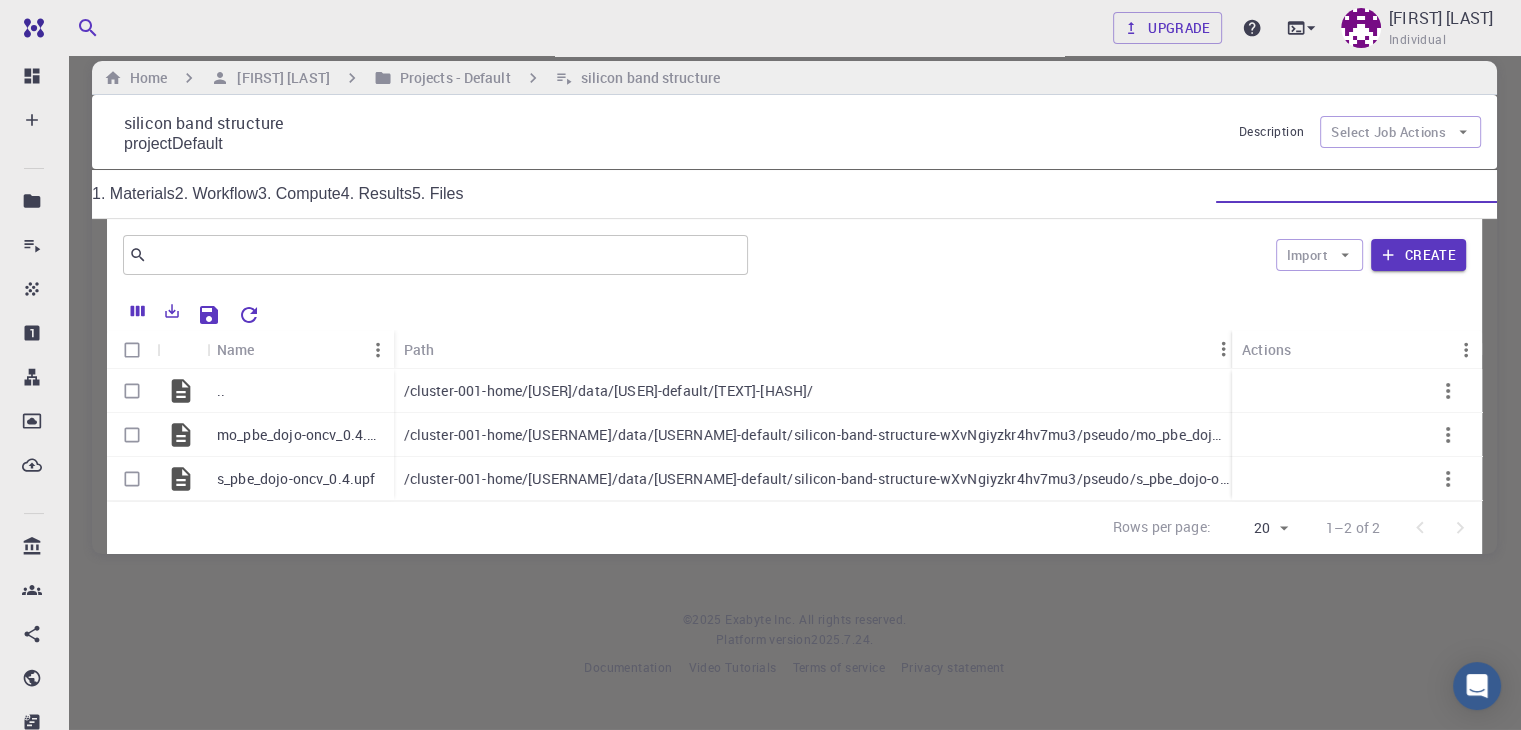 scroll, scrollTop: 1122, scrollLeft: 0, axis: vertical 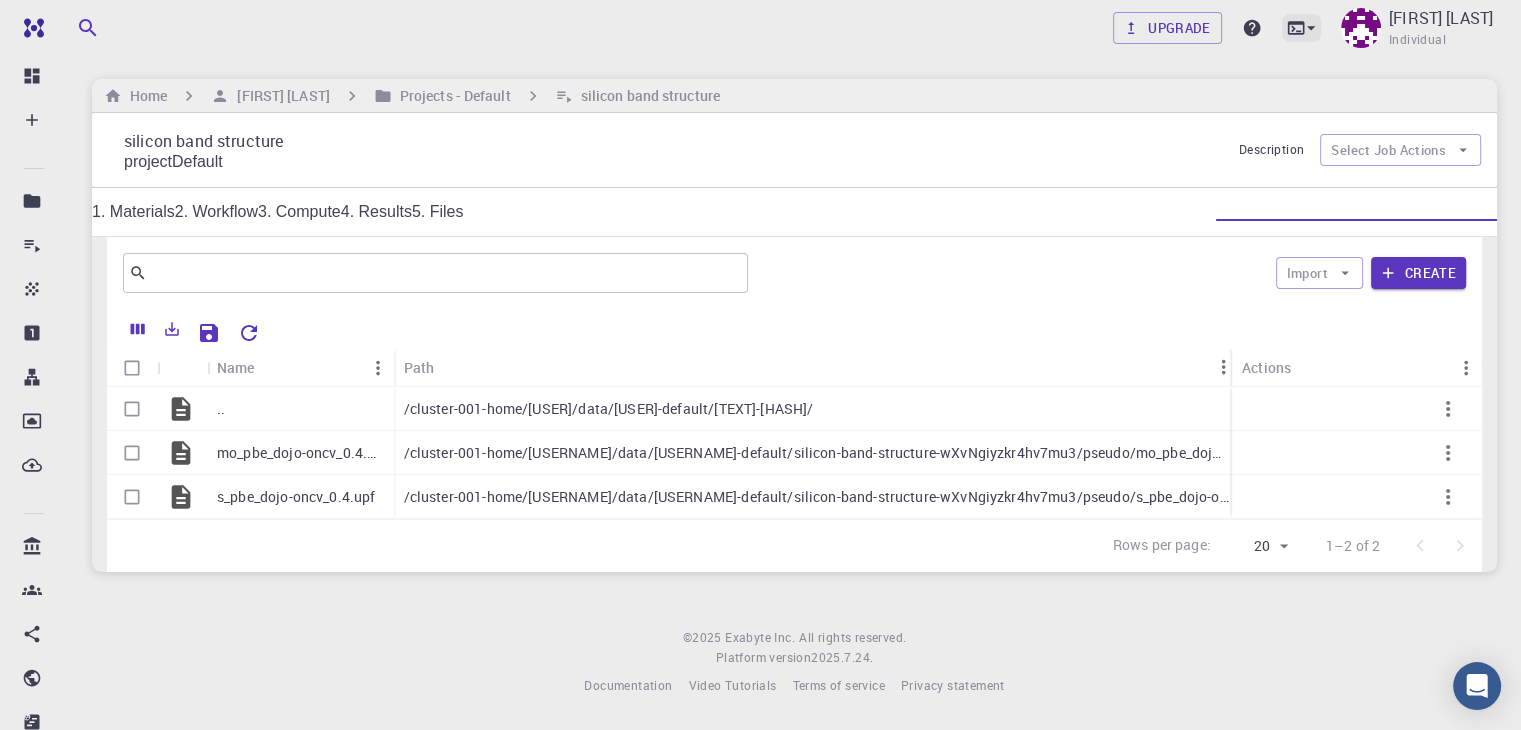 click 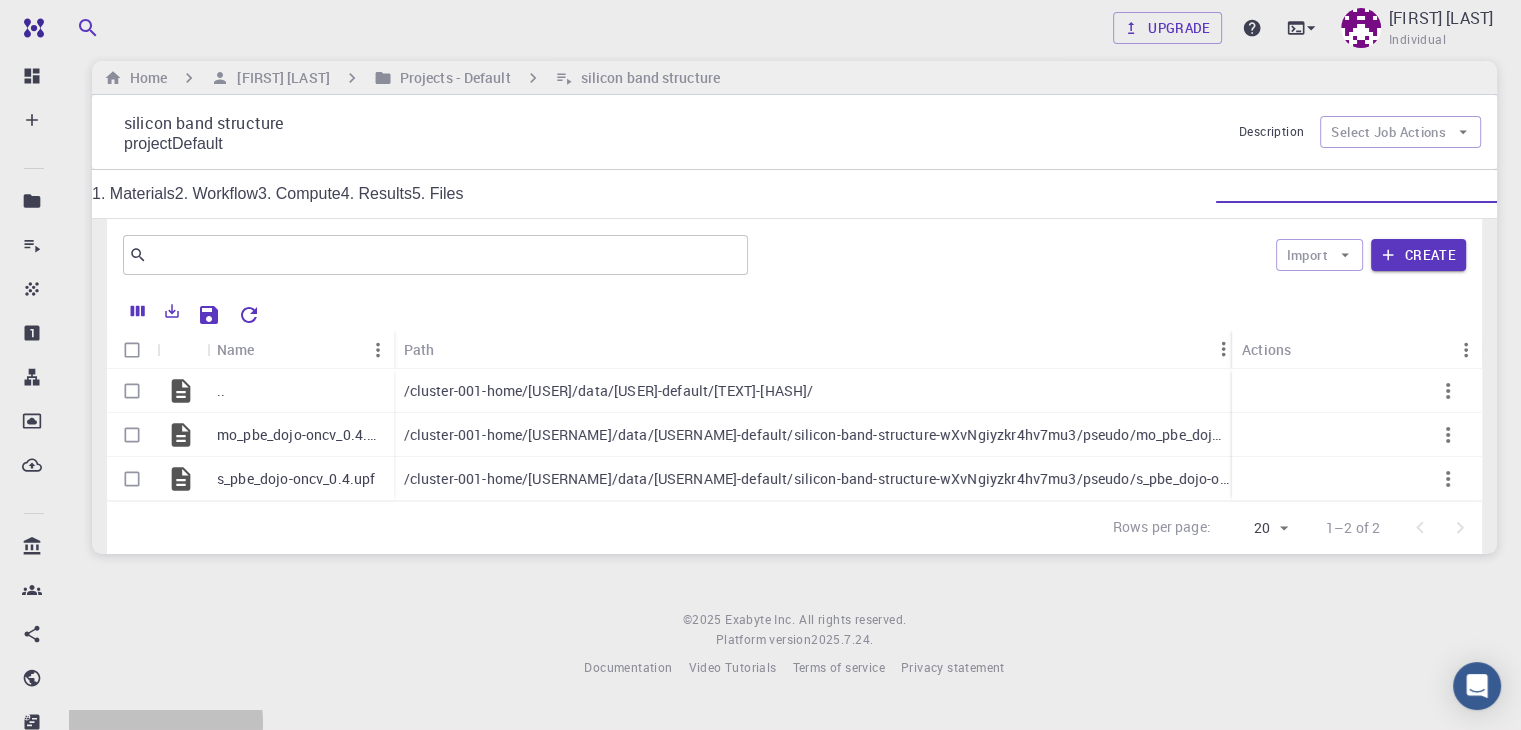 click on "JupyterLite" at bounding box center (760, 5338) 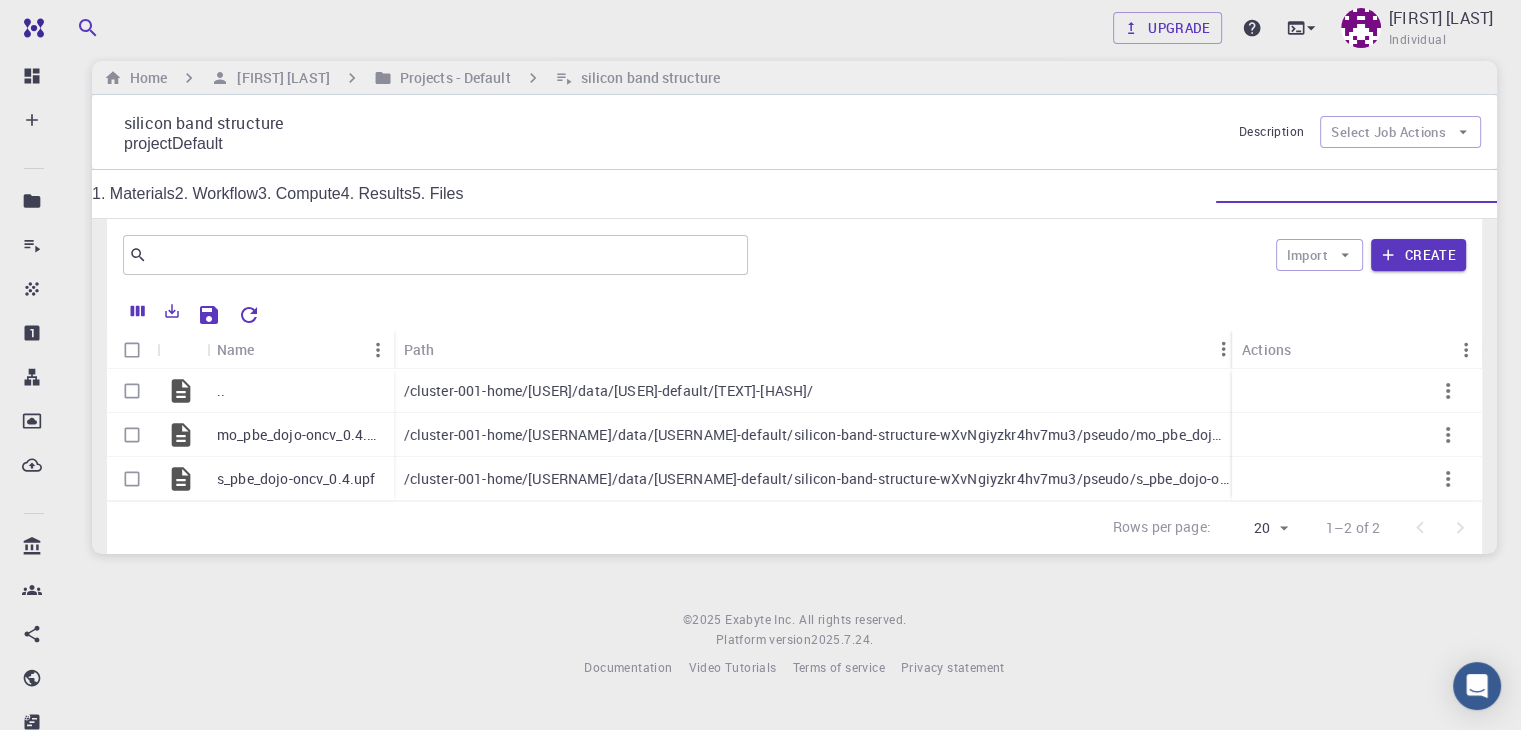 click 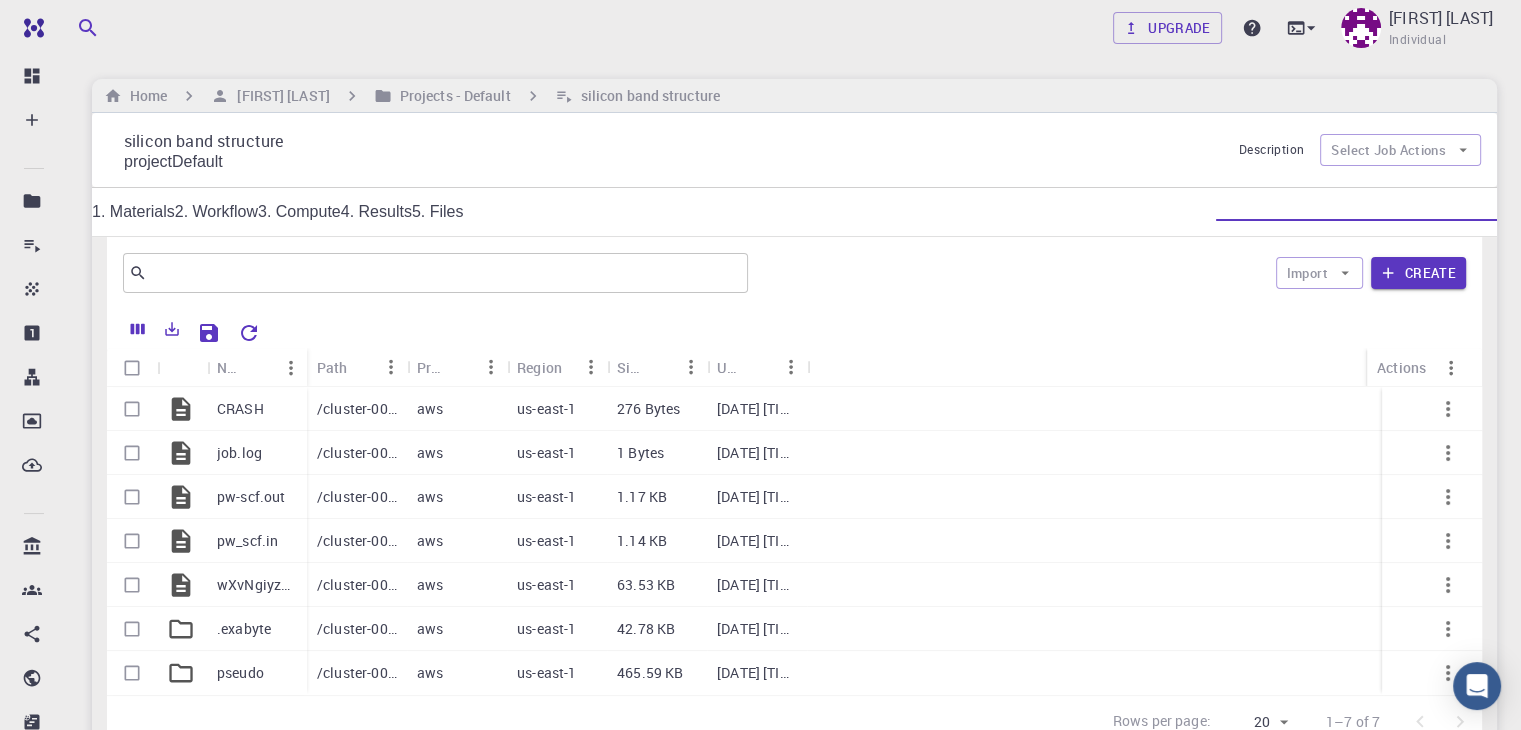scroll, scrollTop: 179, scrollLeft: 0, axis: vertical 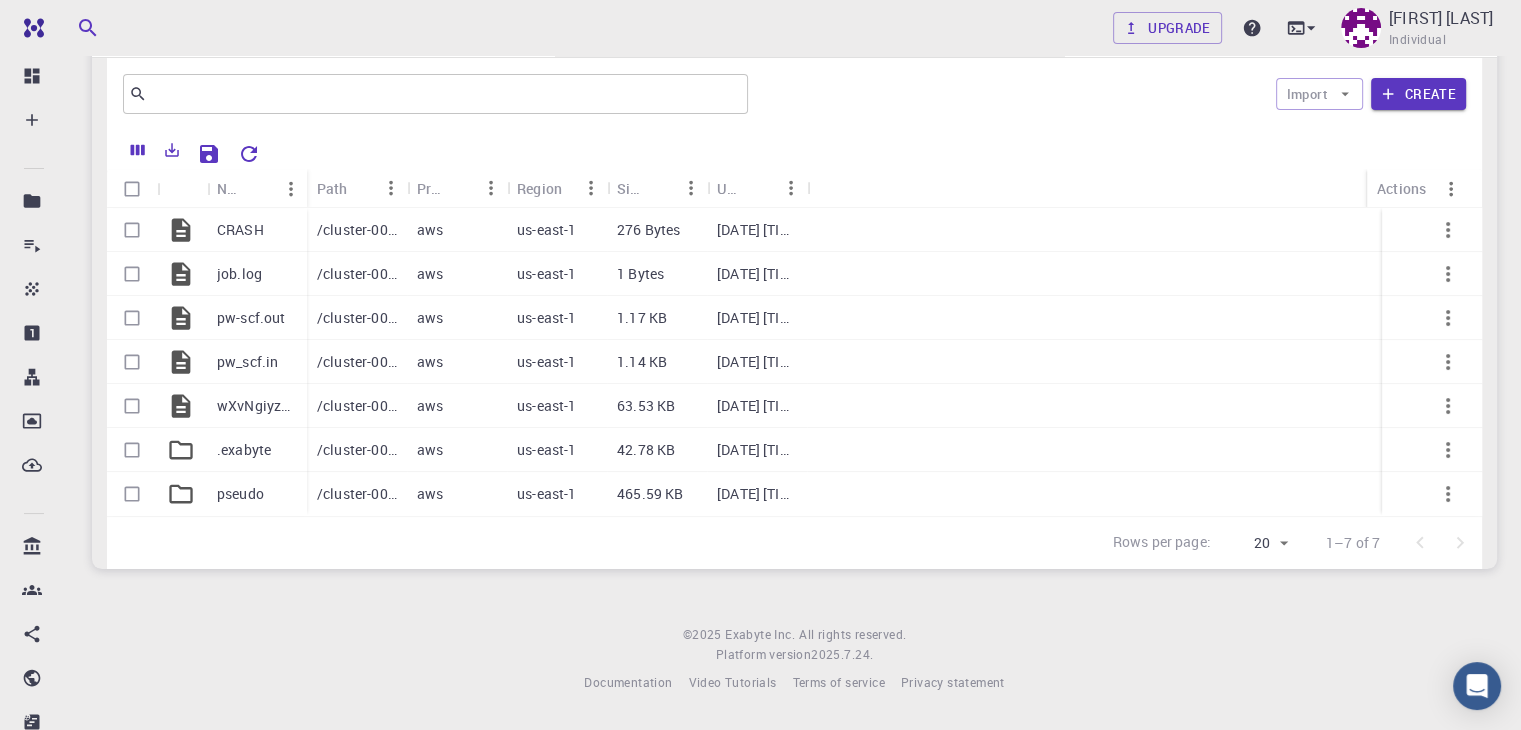 click 